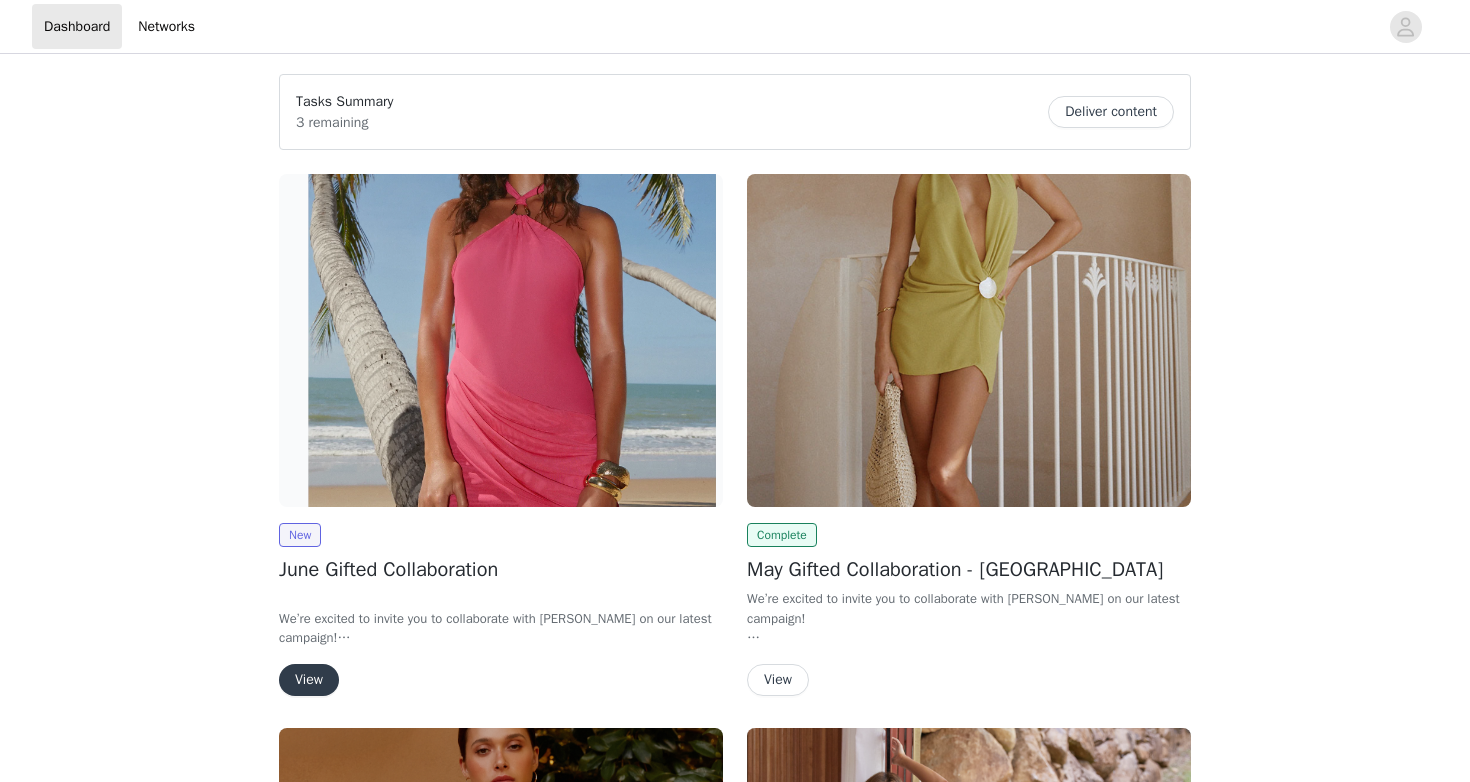 scroll, scrollTop: 0, scrollLeft: 0, axis: both 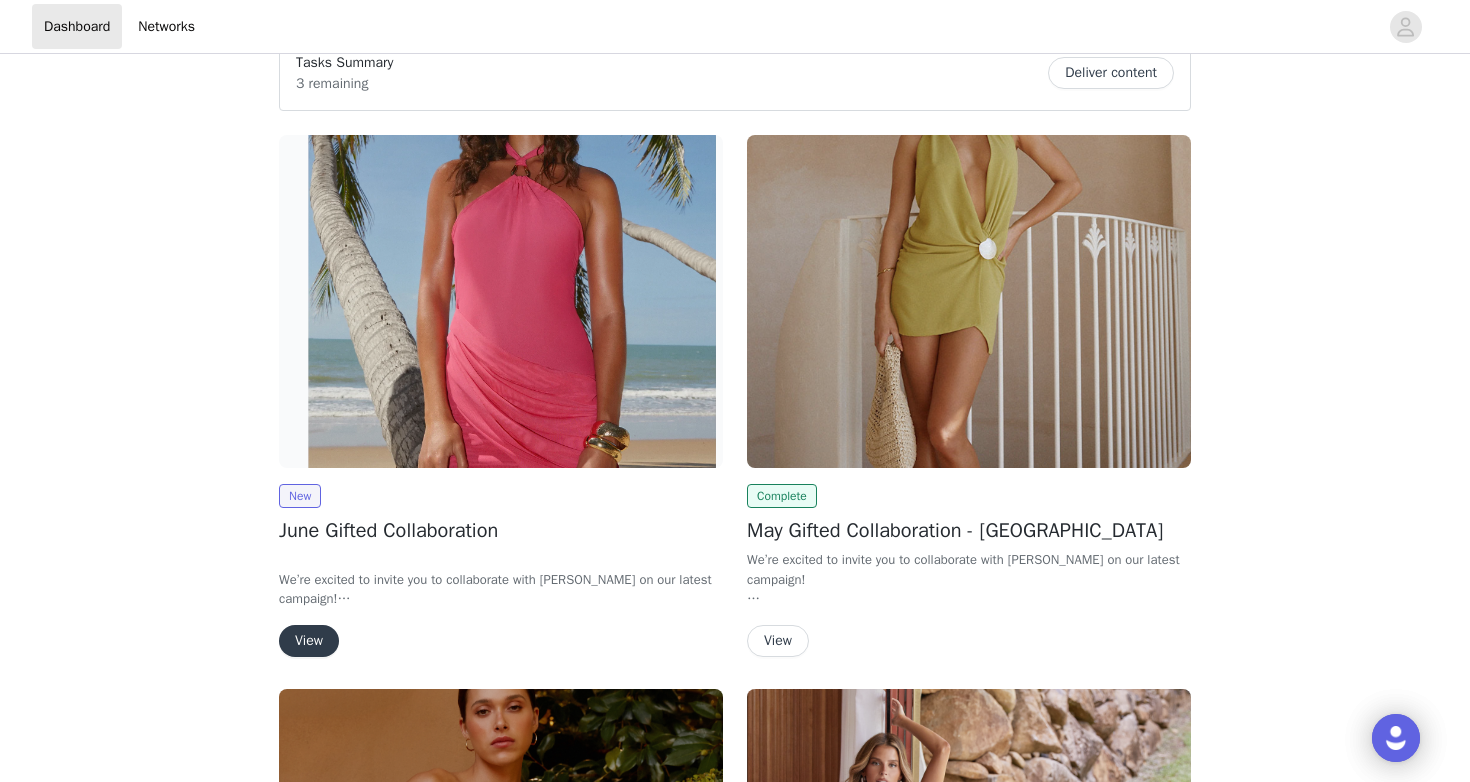 click at bounding box center (969, 301) 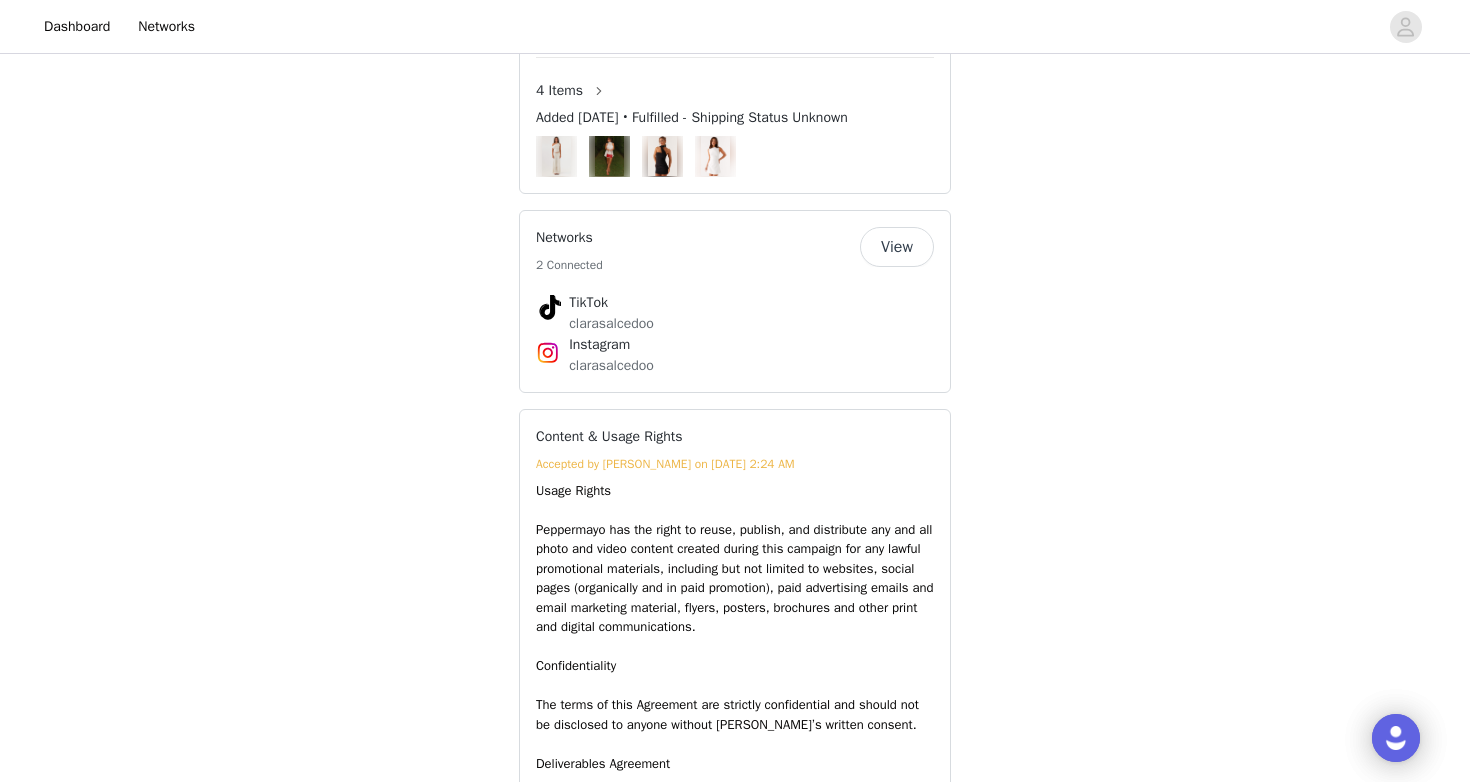 scroll, scrollTop: 1497, scrollLeft: 0, axis: vertical 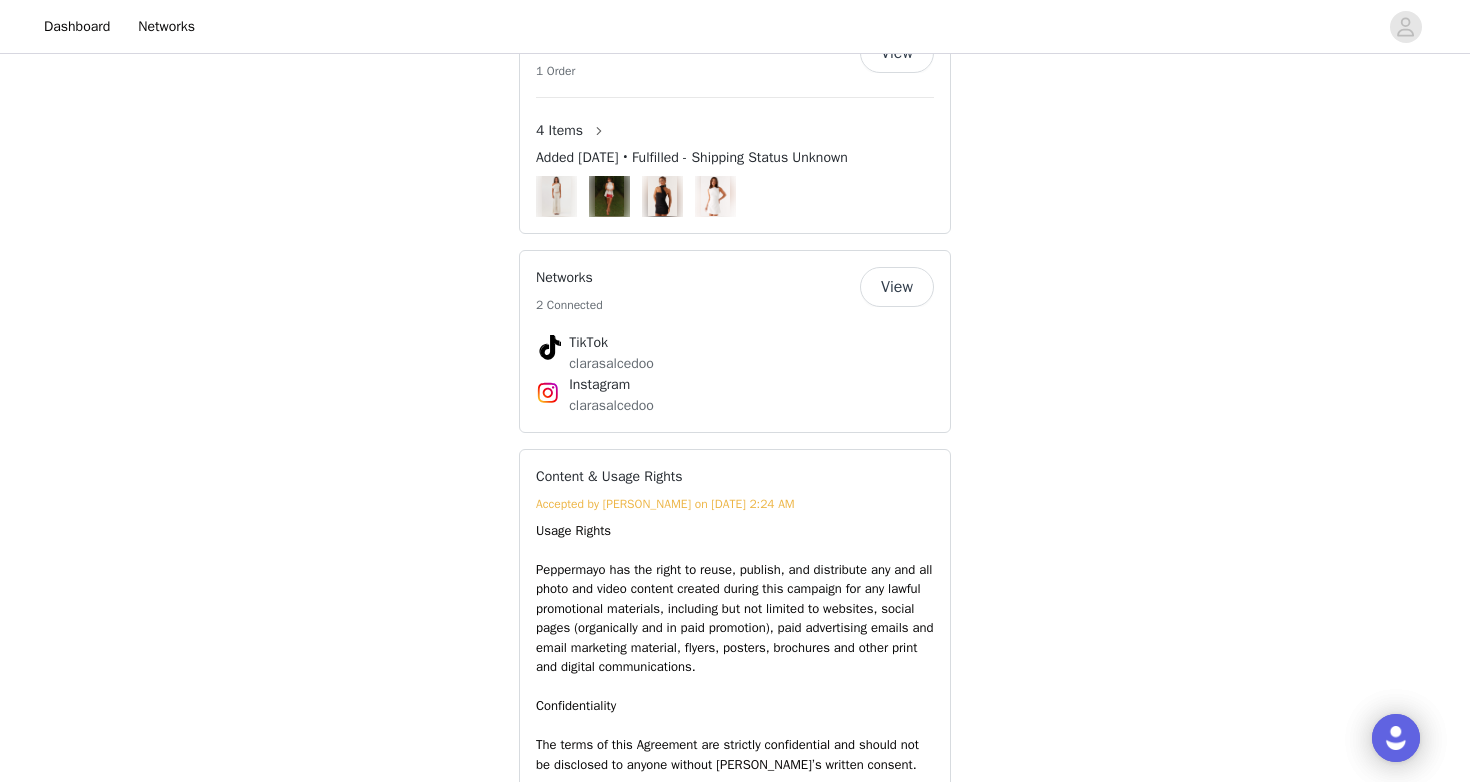 click at bounding box center [716, 196] 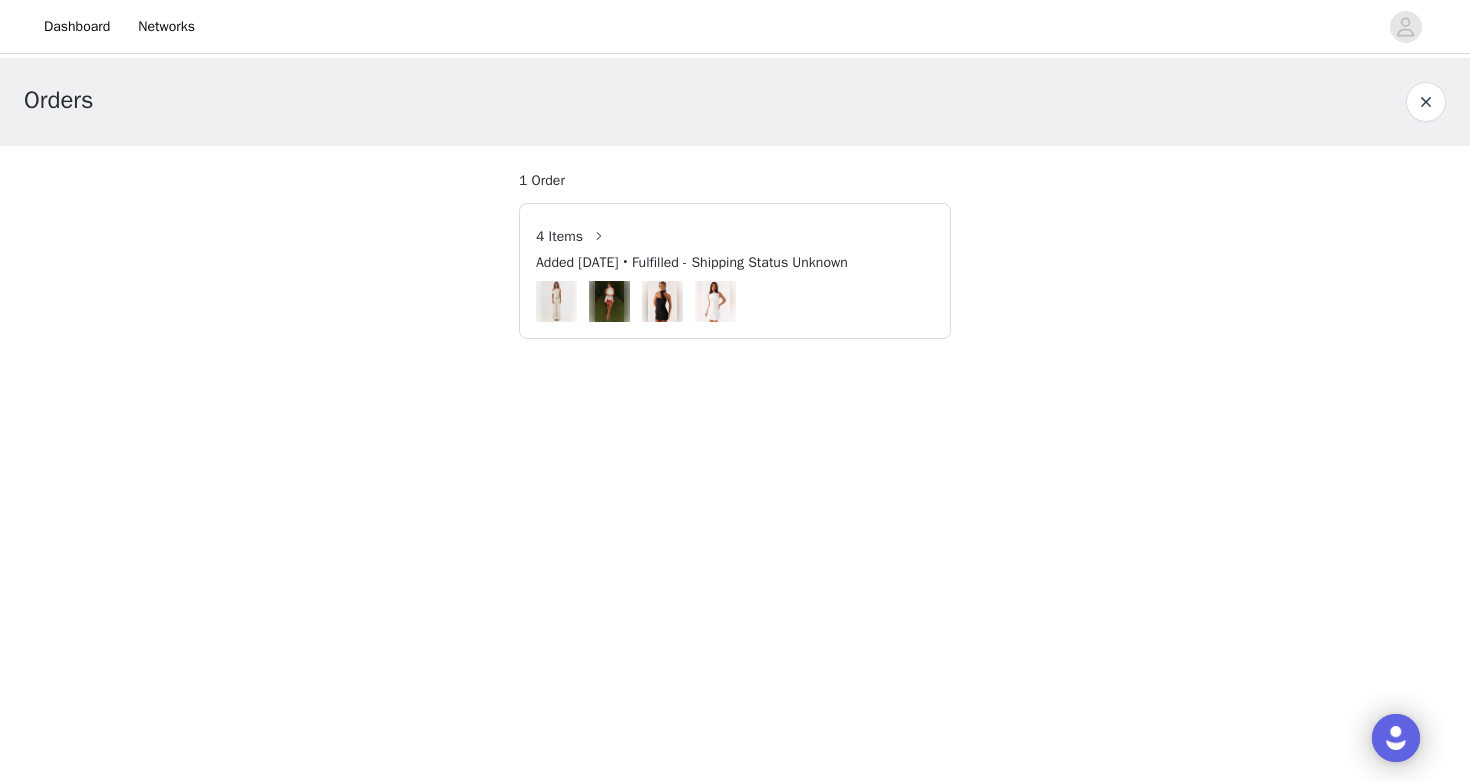click at bounding box center (716, 301) 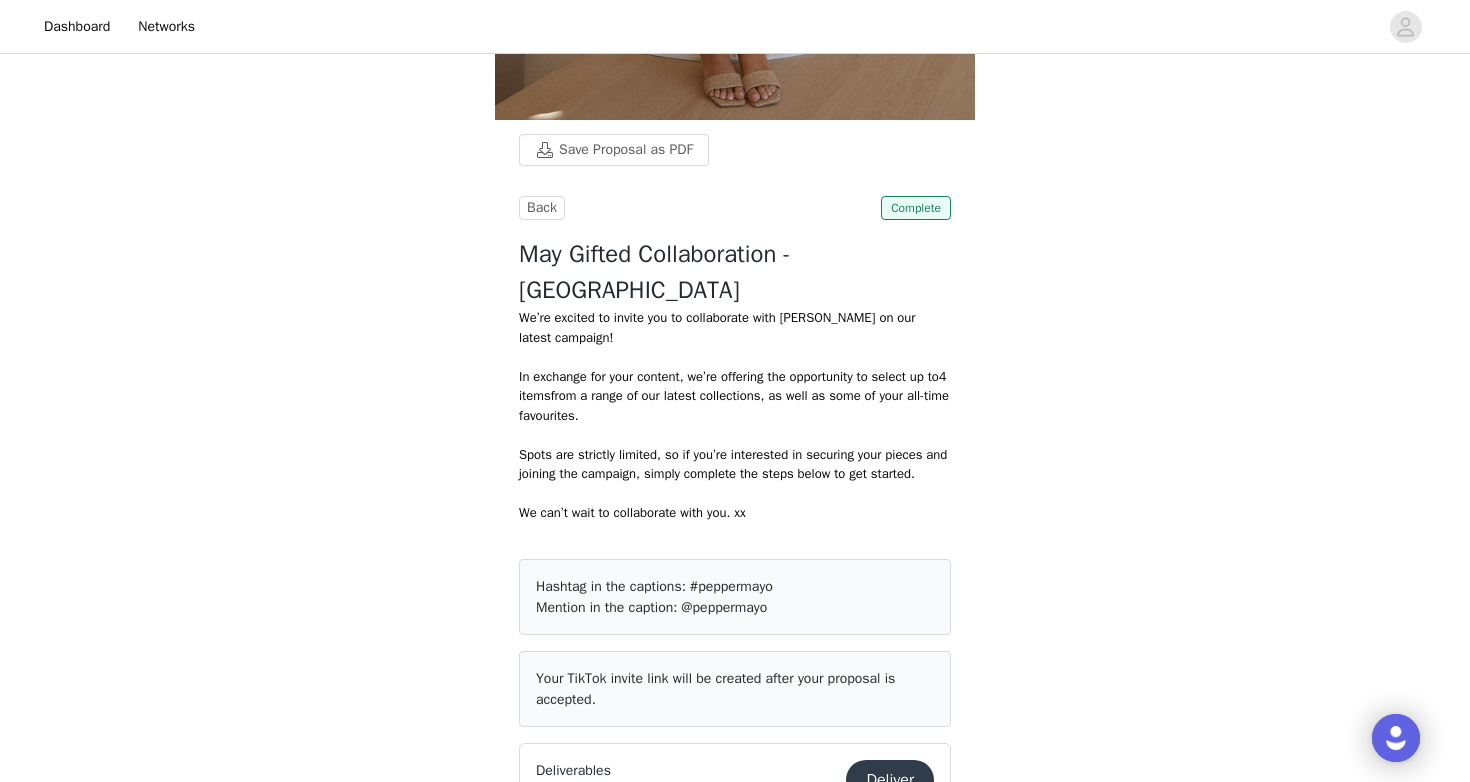 scroll, scrollTop: 725, scrollLeft: 0, axis: vertical 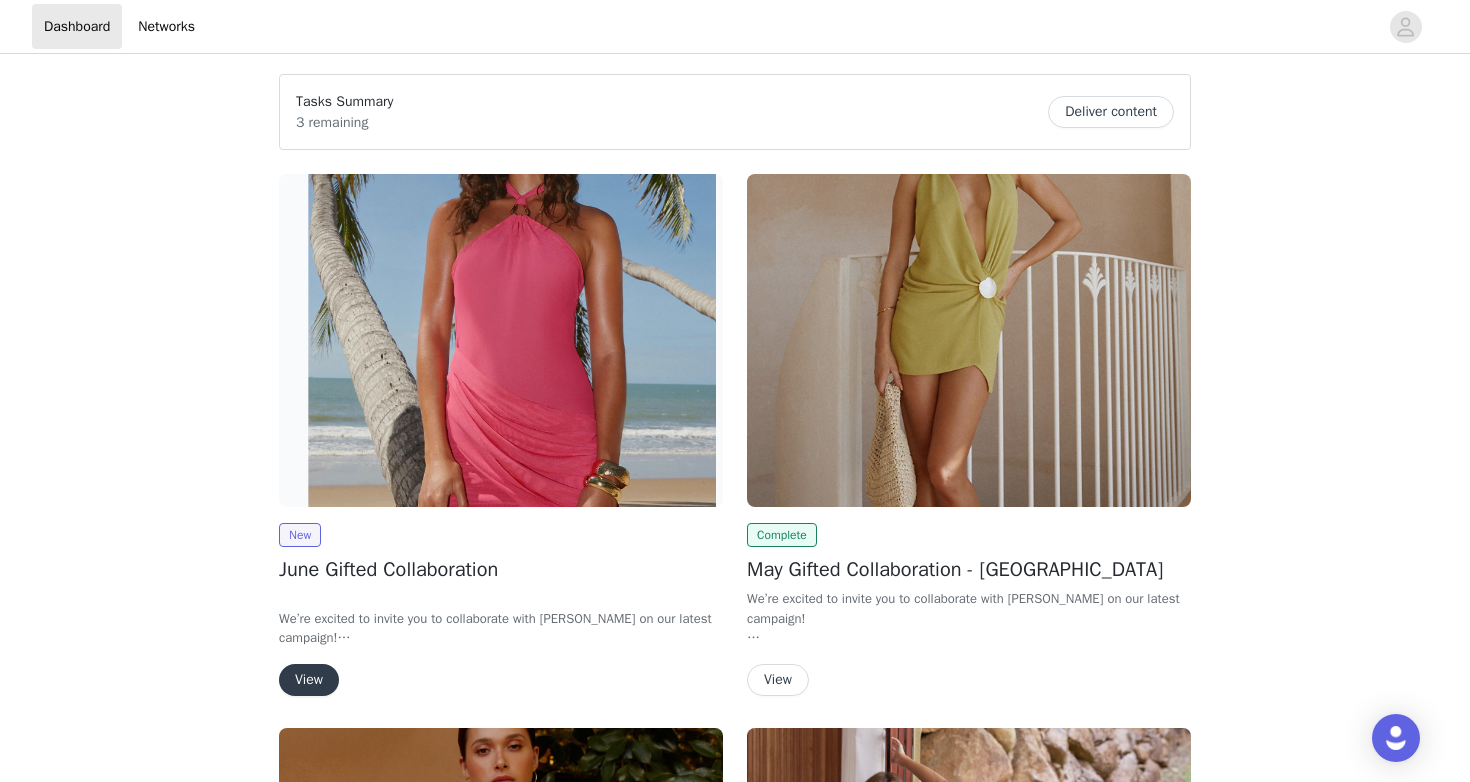 click at bounding box center [501, 340] 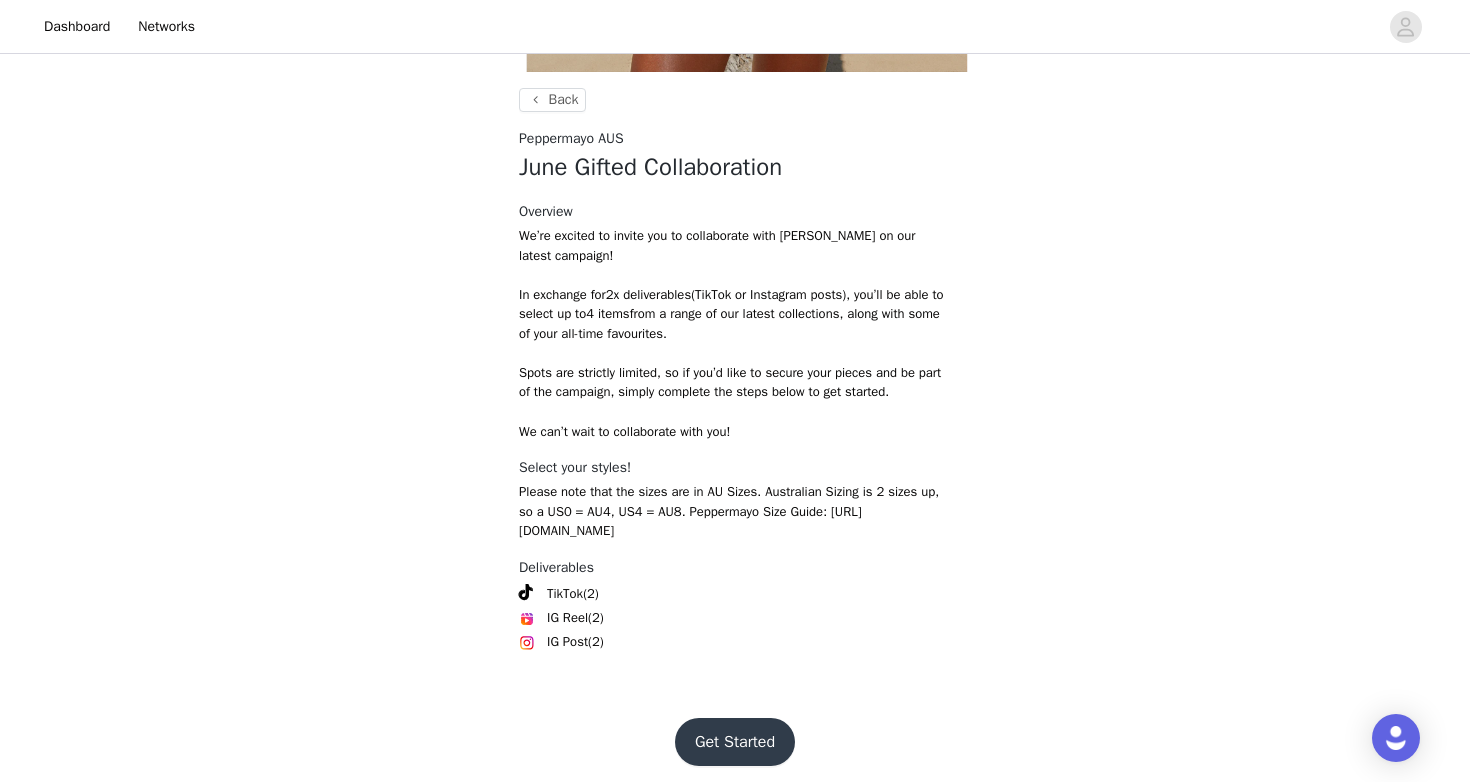scroll, scrollTop: 600, scrollLeft: 0, axis: vertical 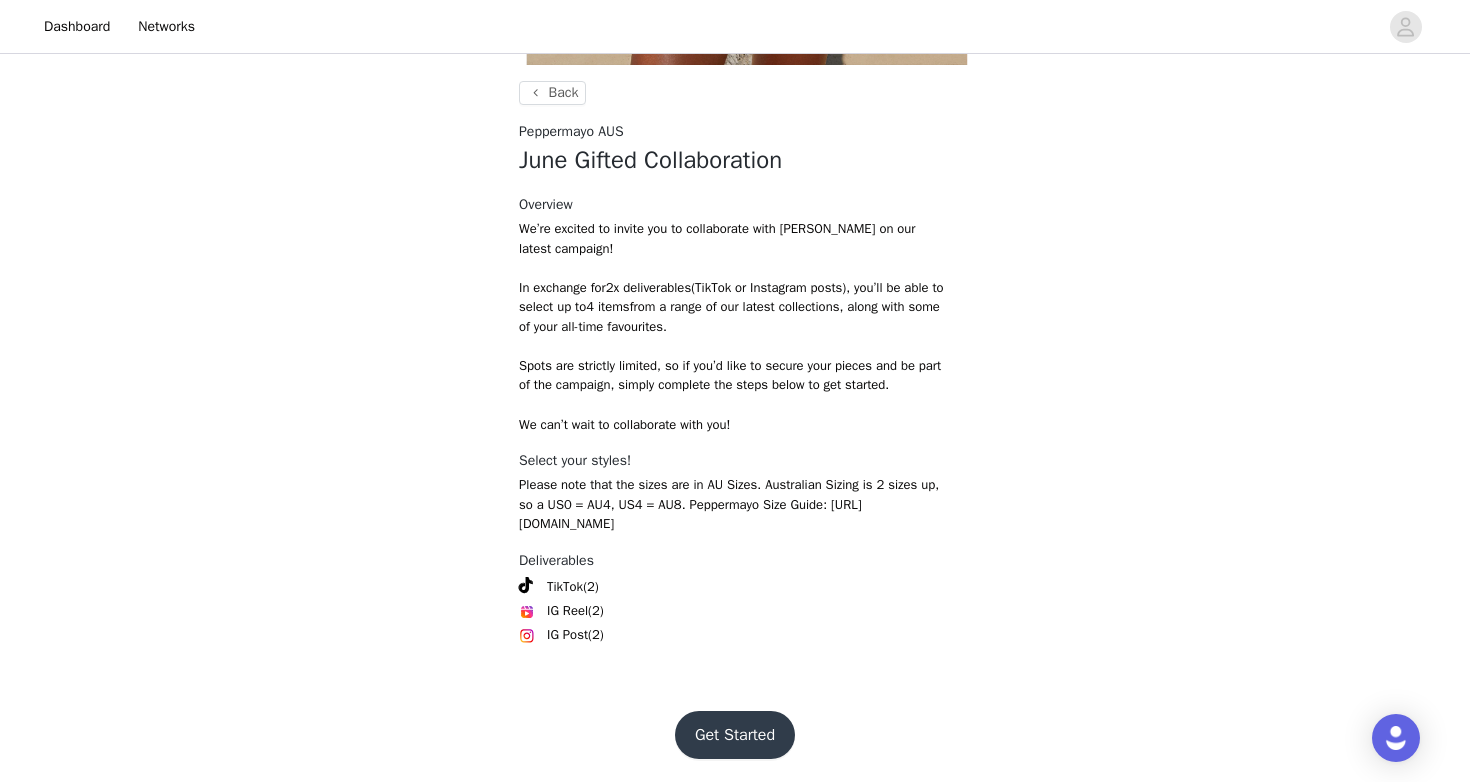 click on "Get Started" at bounding box center [735, 735] 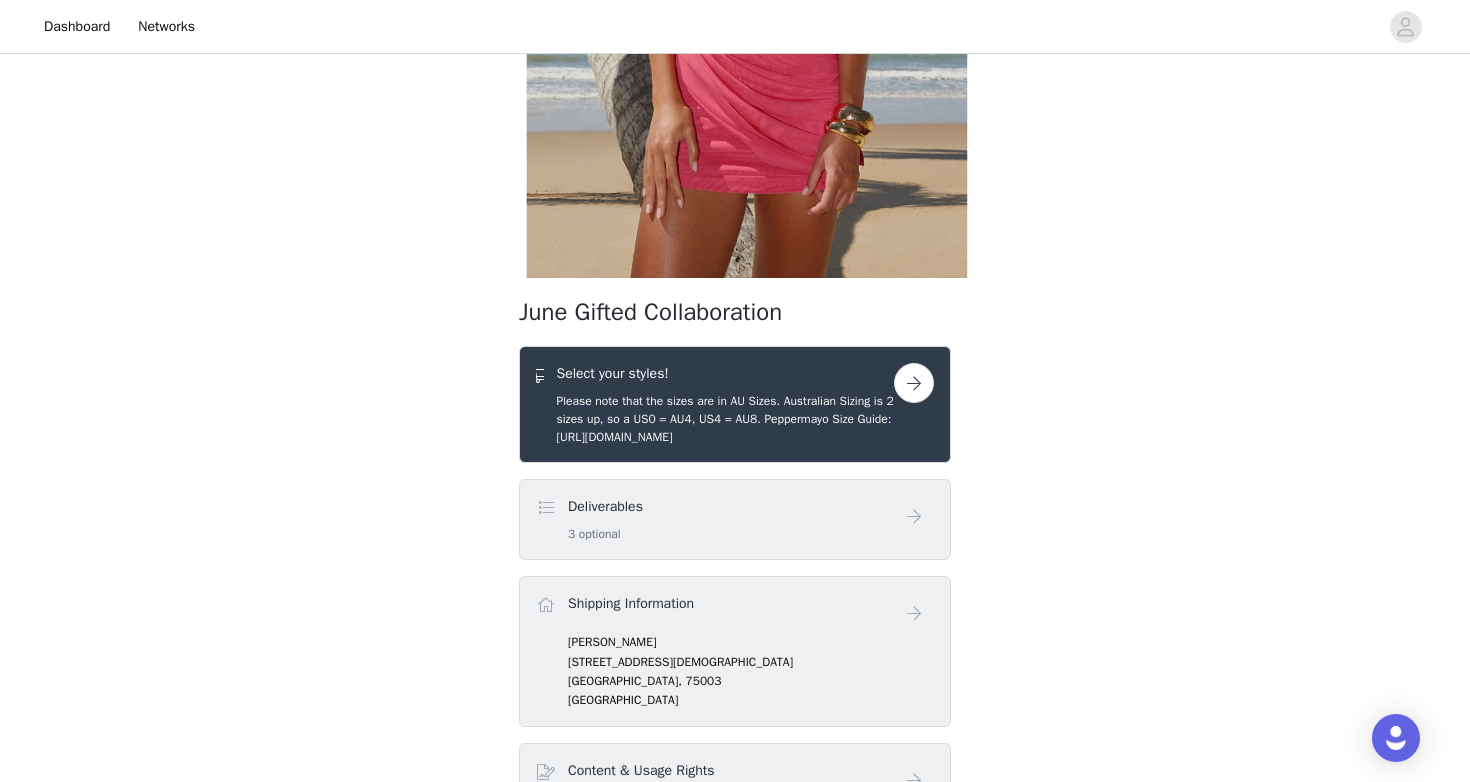 scroll, scrollTop: 617, scrollLeft: 0, axis: vertical 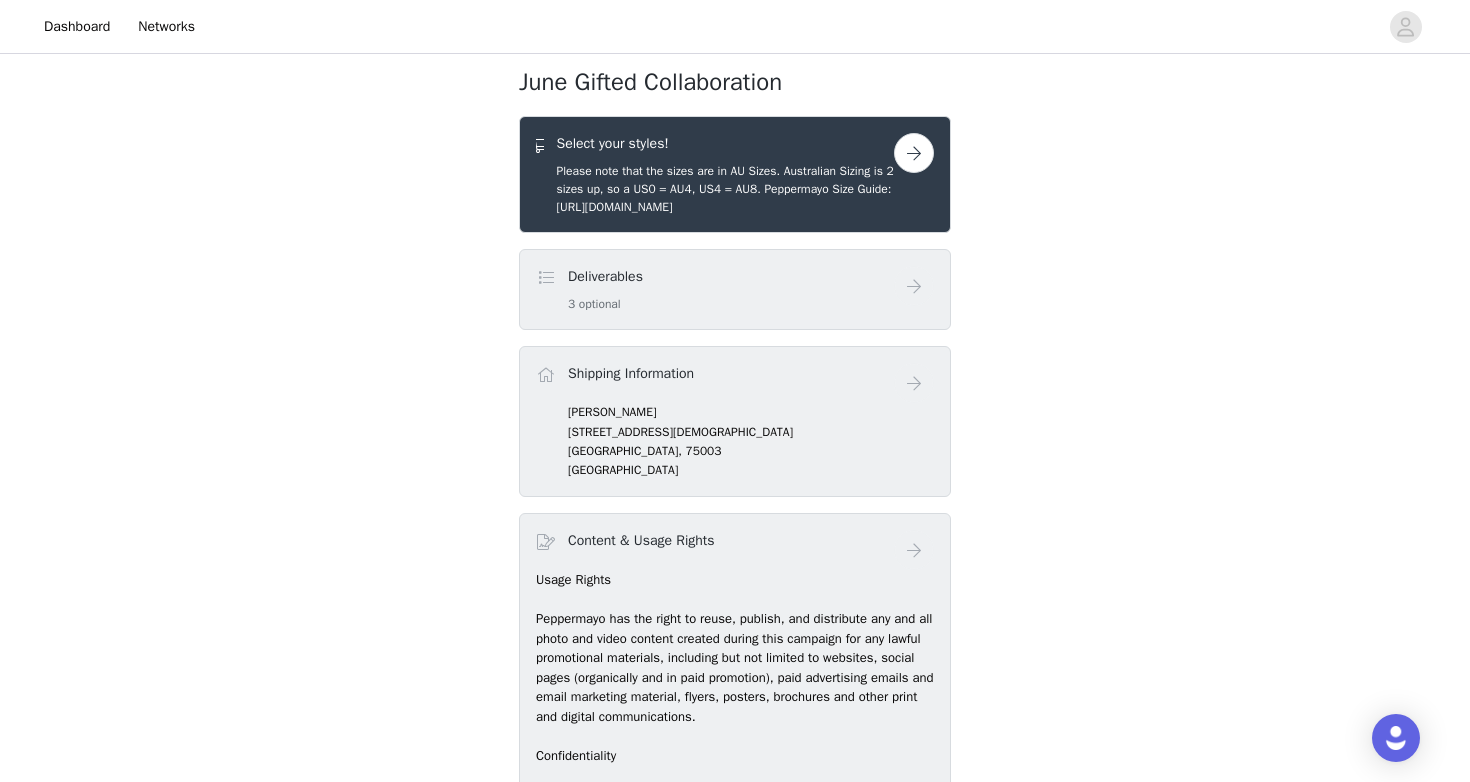 click at bounding box center (914, 153) 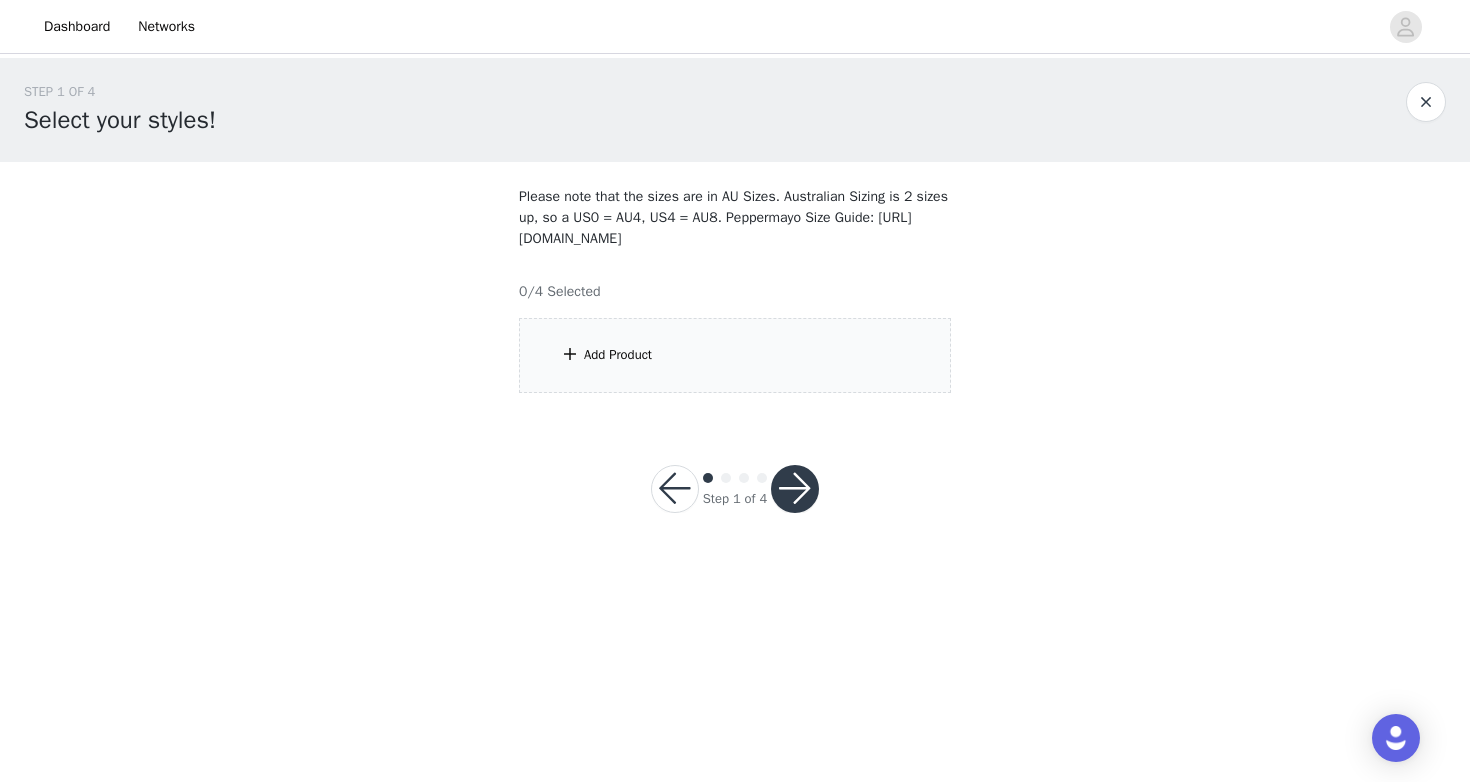 click on "Add Product" at bounding box center [735, 355] 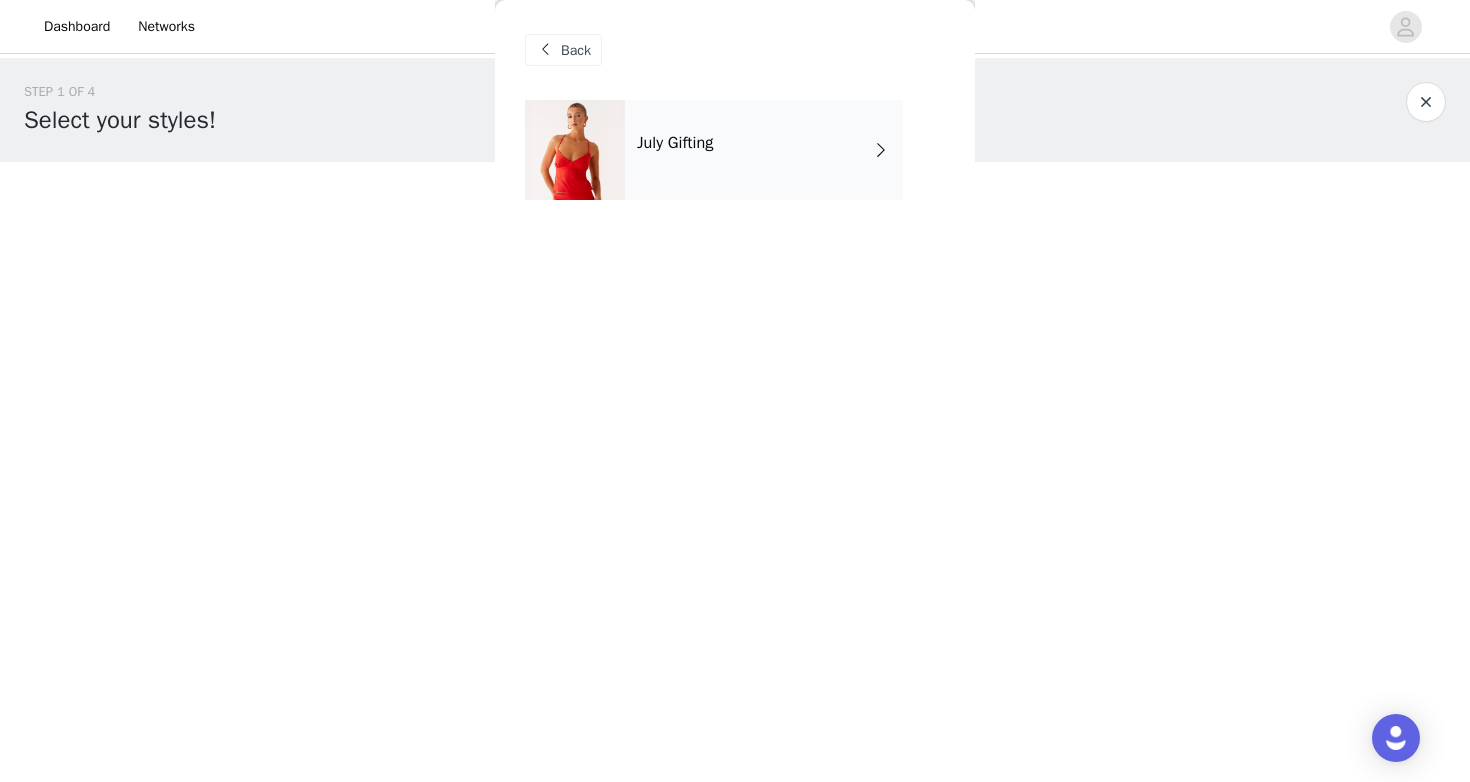 click on "July Gifting" at bounding box center [764, 150] 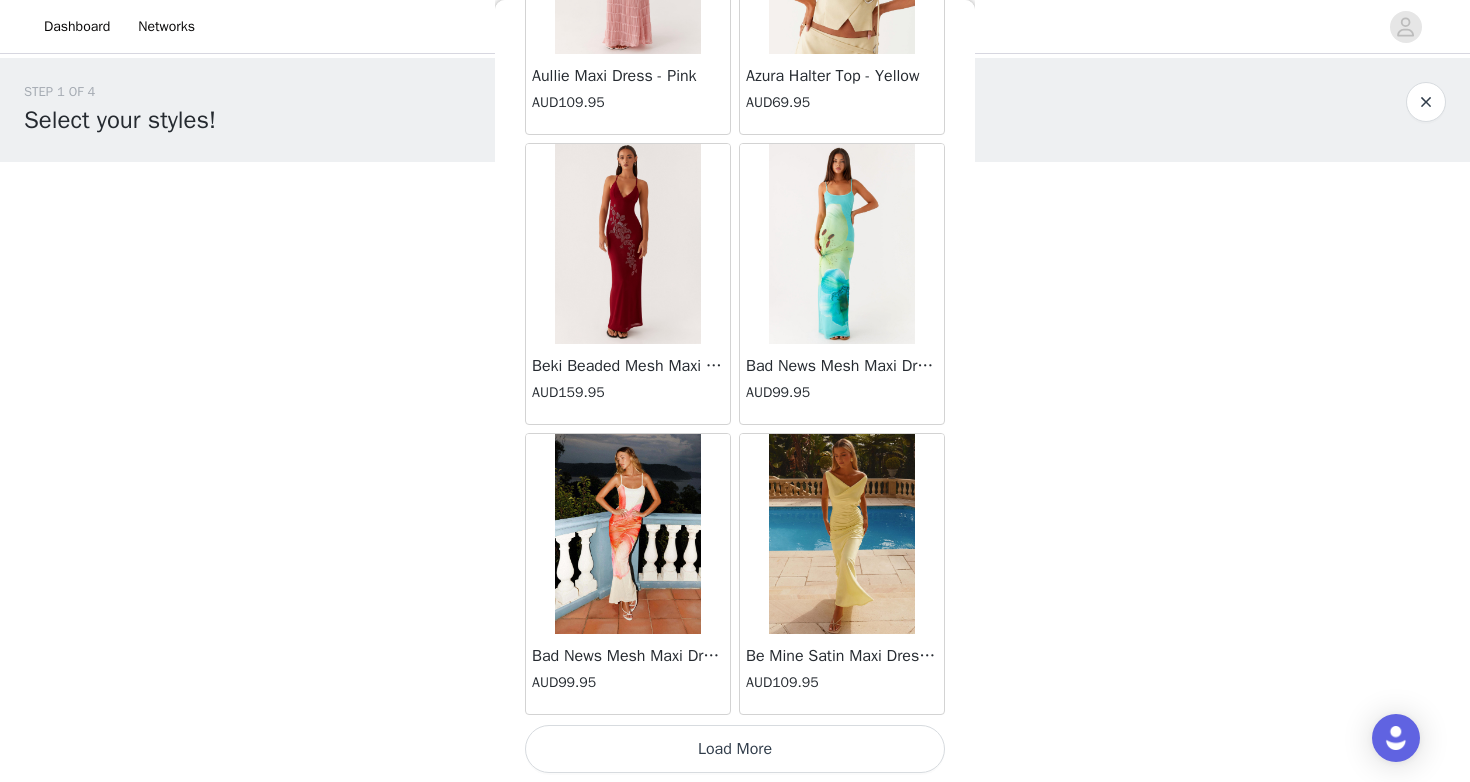 scroll, scrollTop: 2278, scrollLeft: 0, axis: vertical 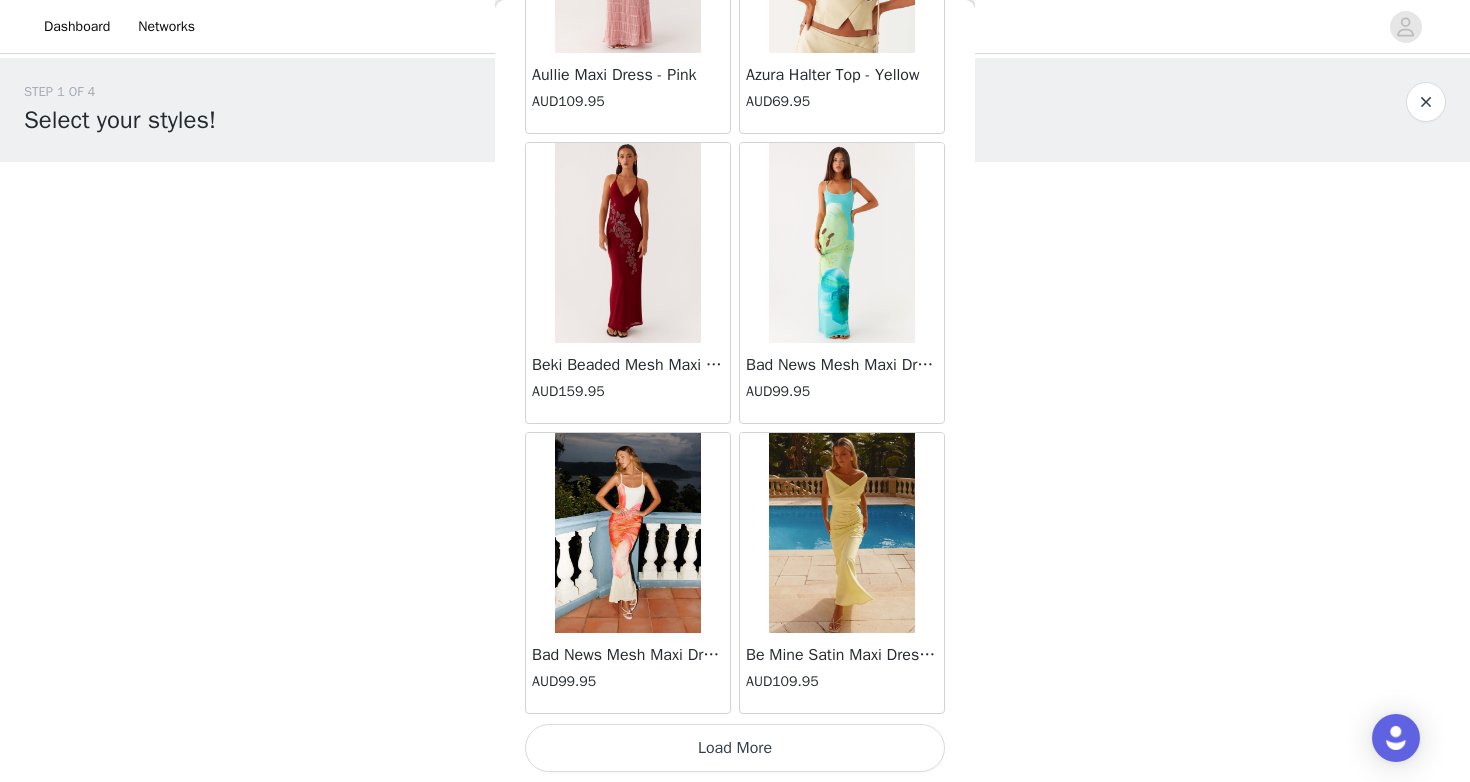 click on "Load More" at bounding box center (735, 748) 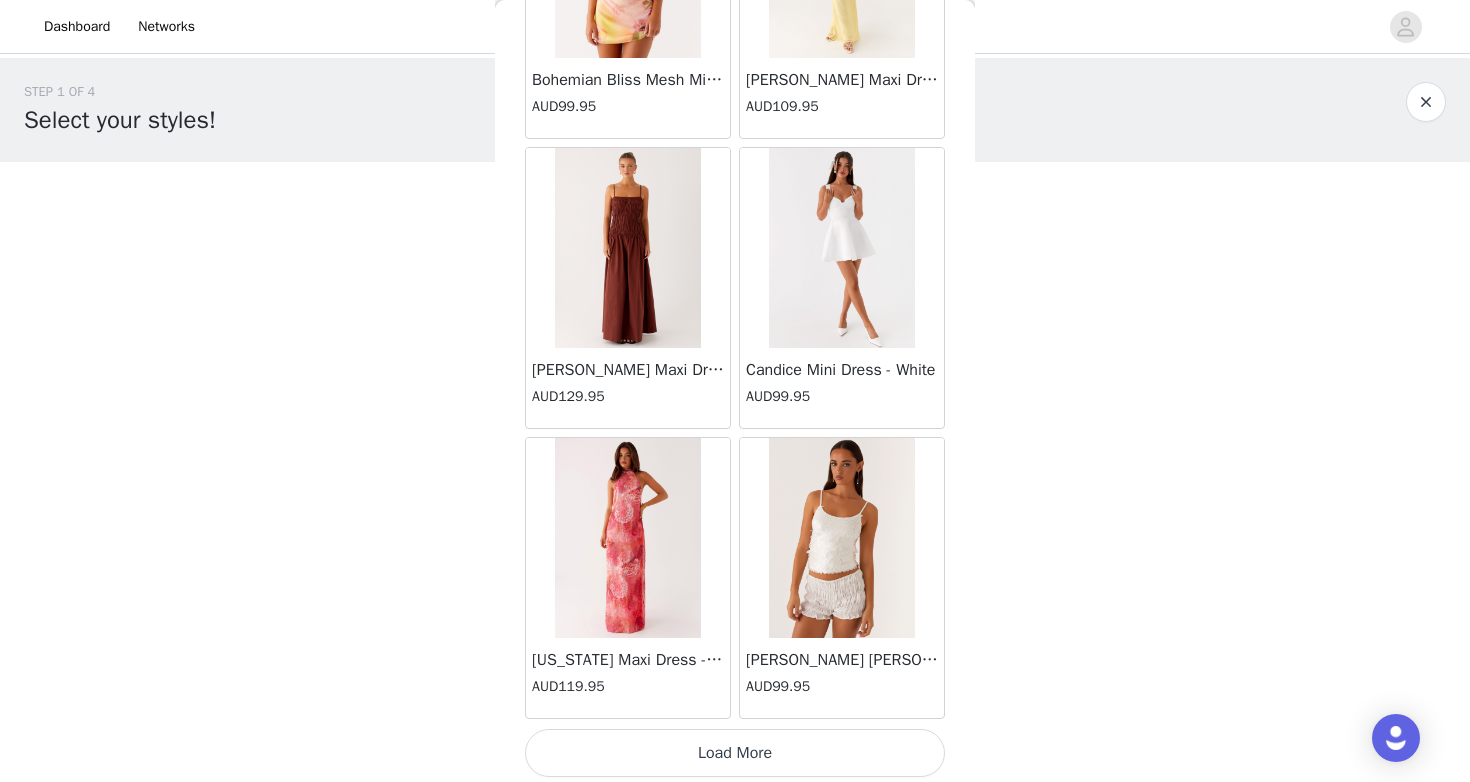 scroll, scrollTop: 5178, scrollLeft: 0, axis: vertical 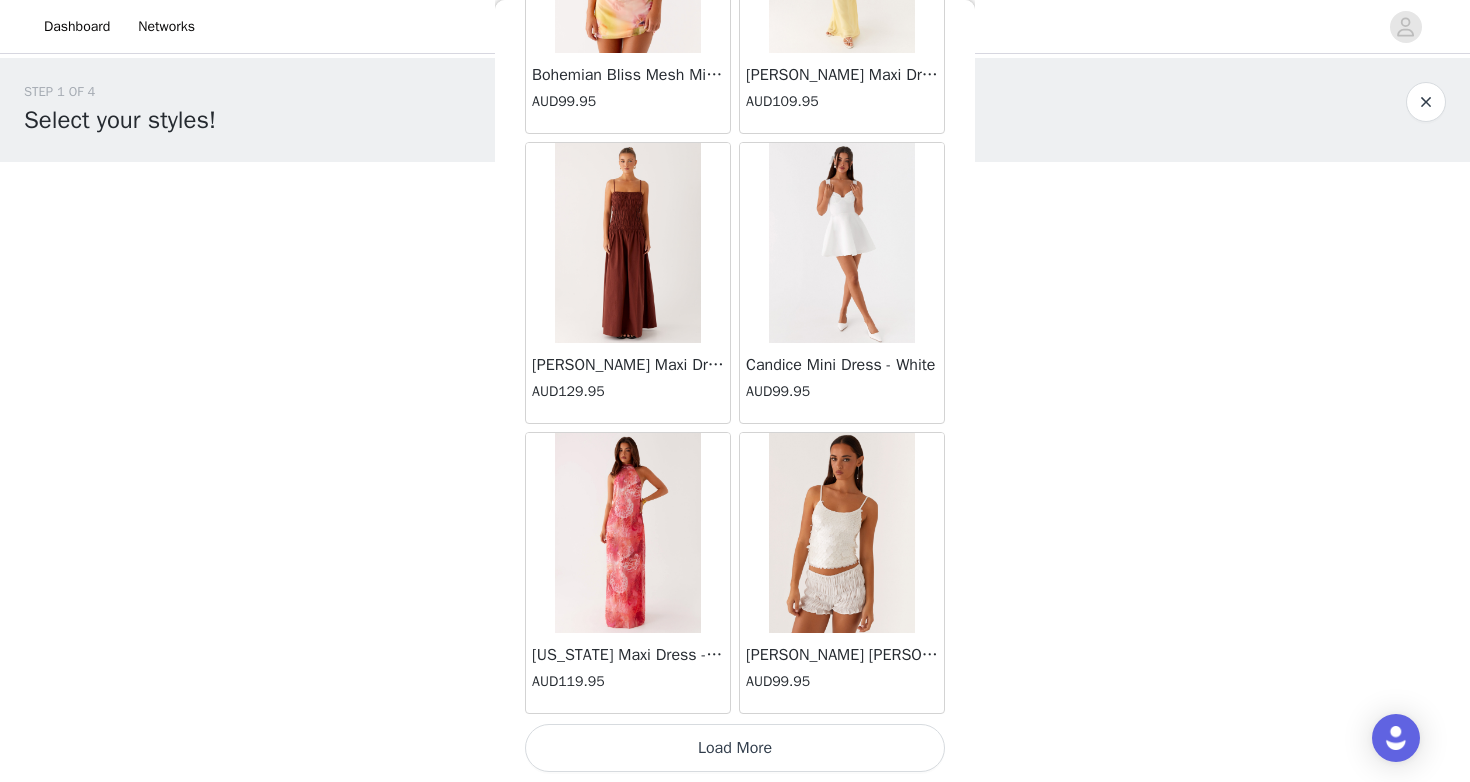 click on "Load More" at bounding box center (735, 748) 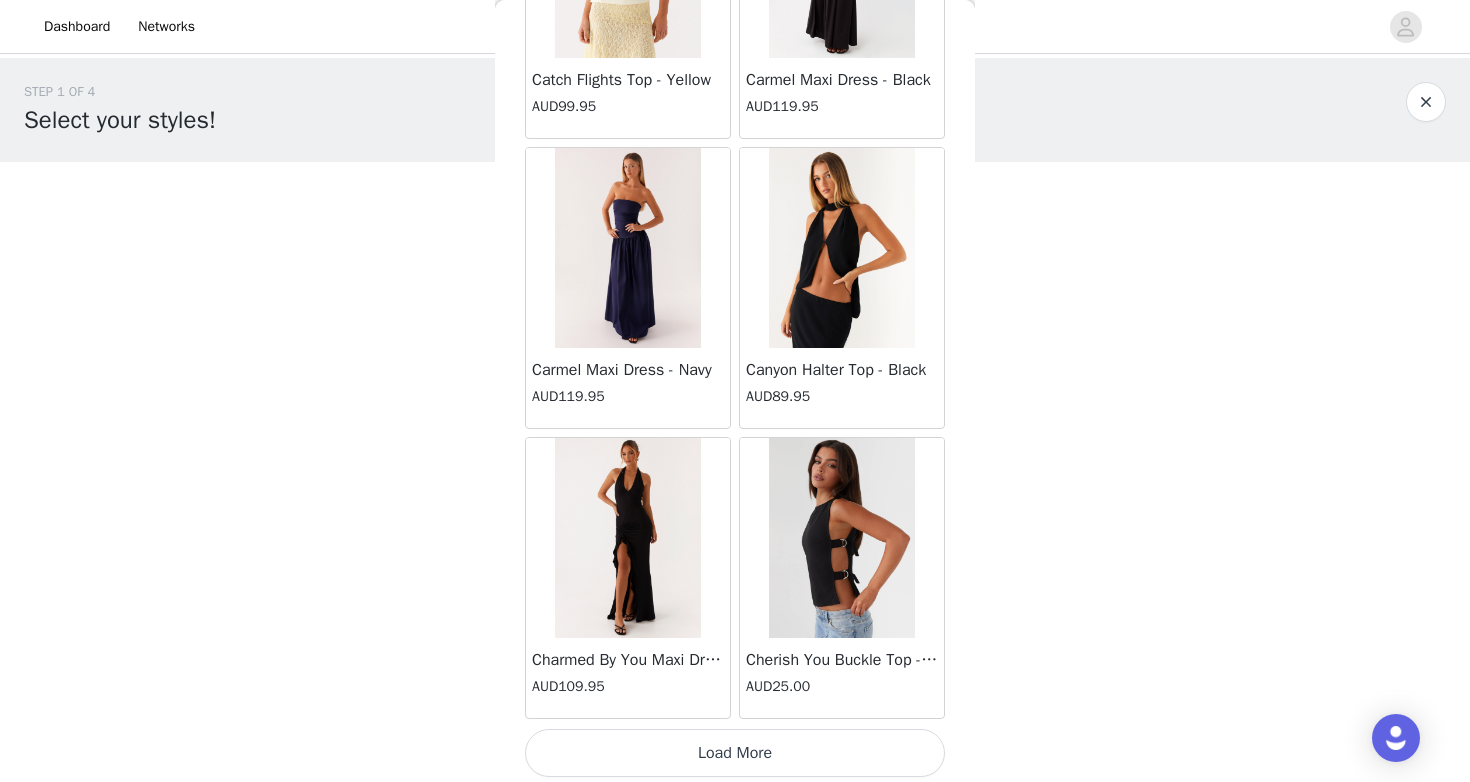 scroll, scrollTop: 8078, scrollLeft: 0, axis: vertical 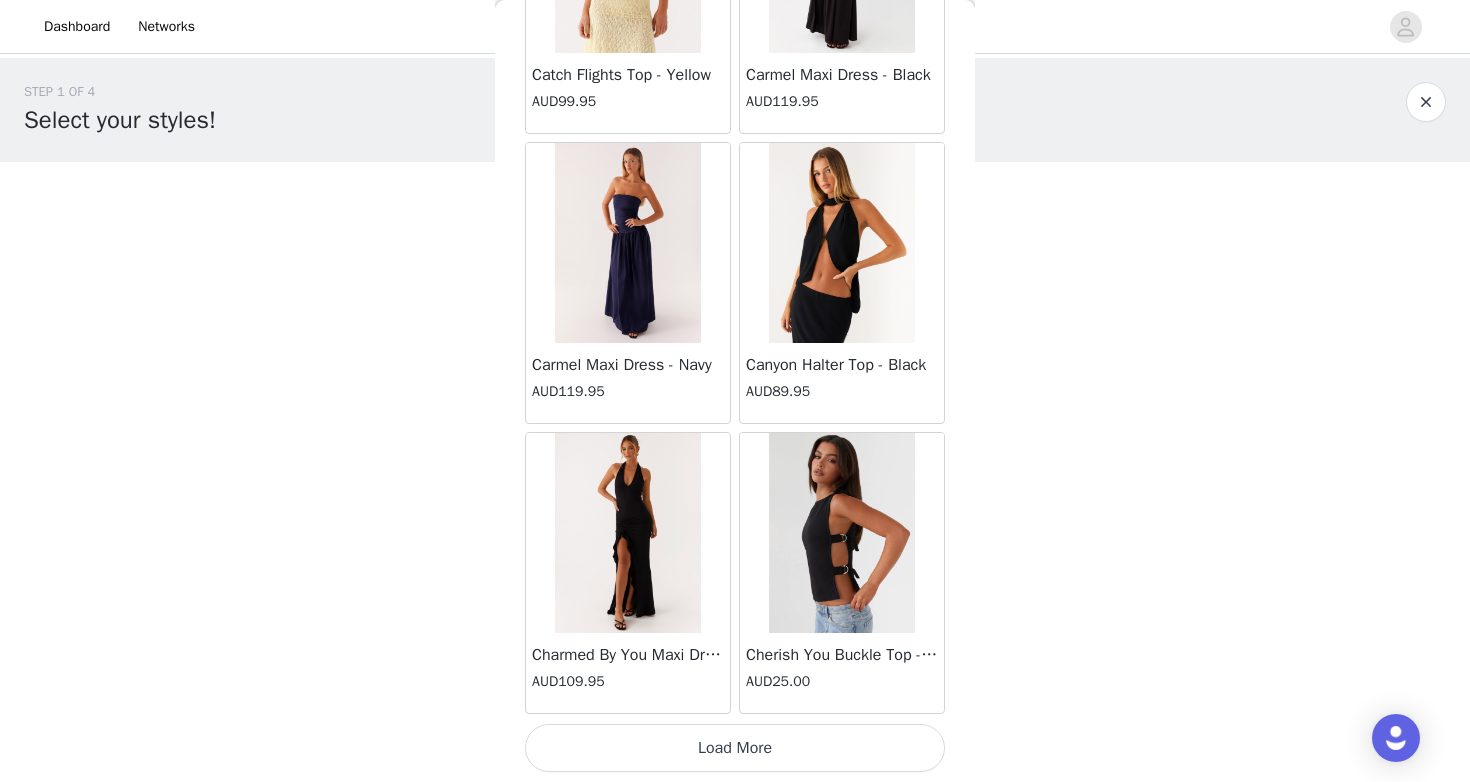 click on "Load More" at bounding box center [735, 748] 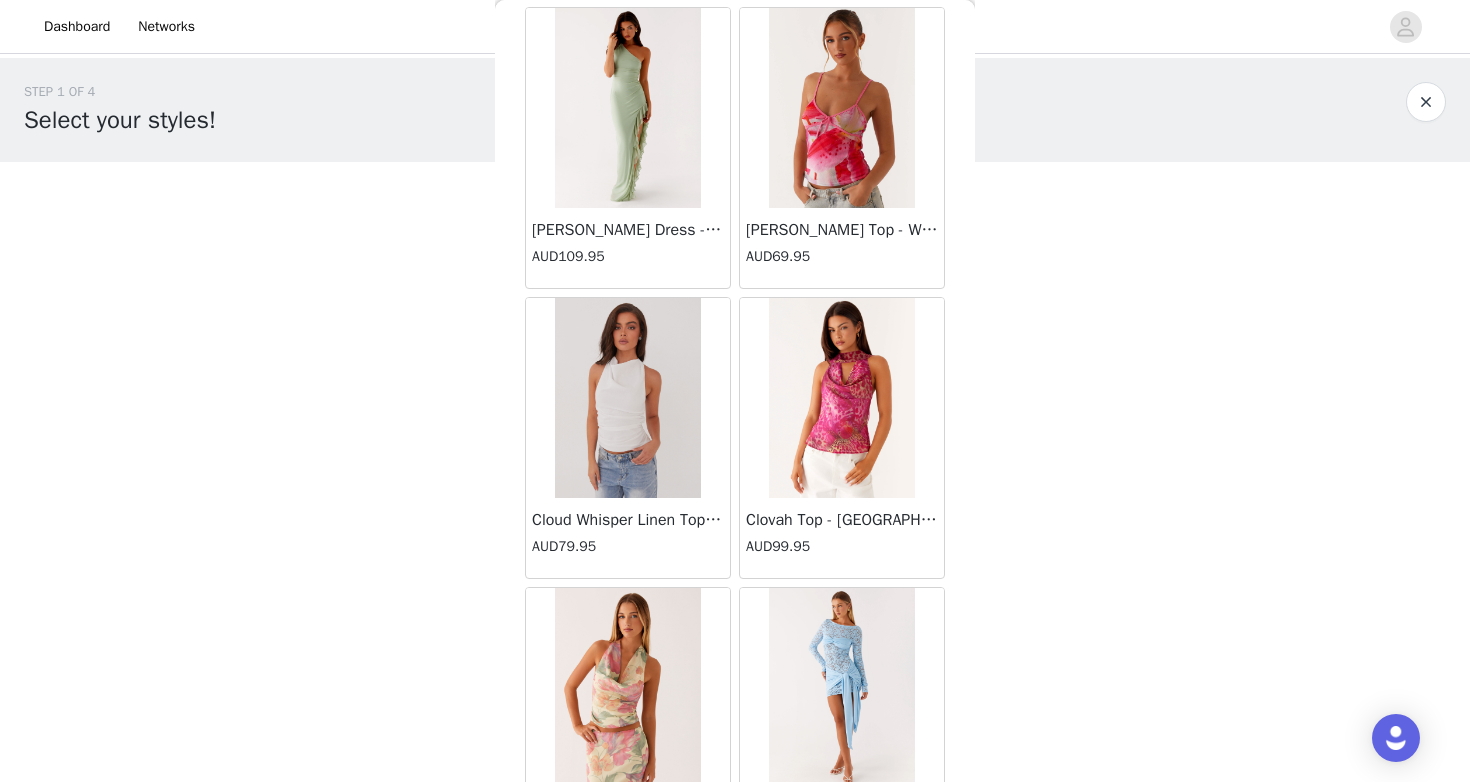 scroll, scrollTop: 10978, scrollLeft: 0, axis: vertical 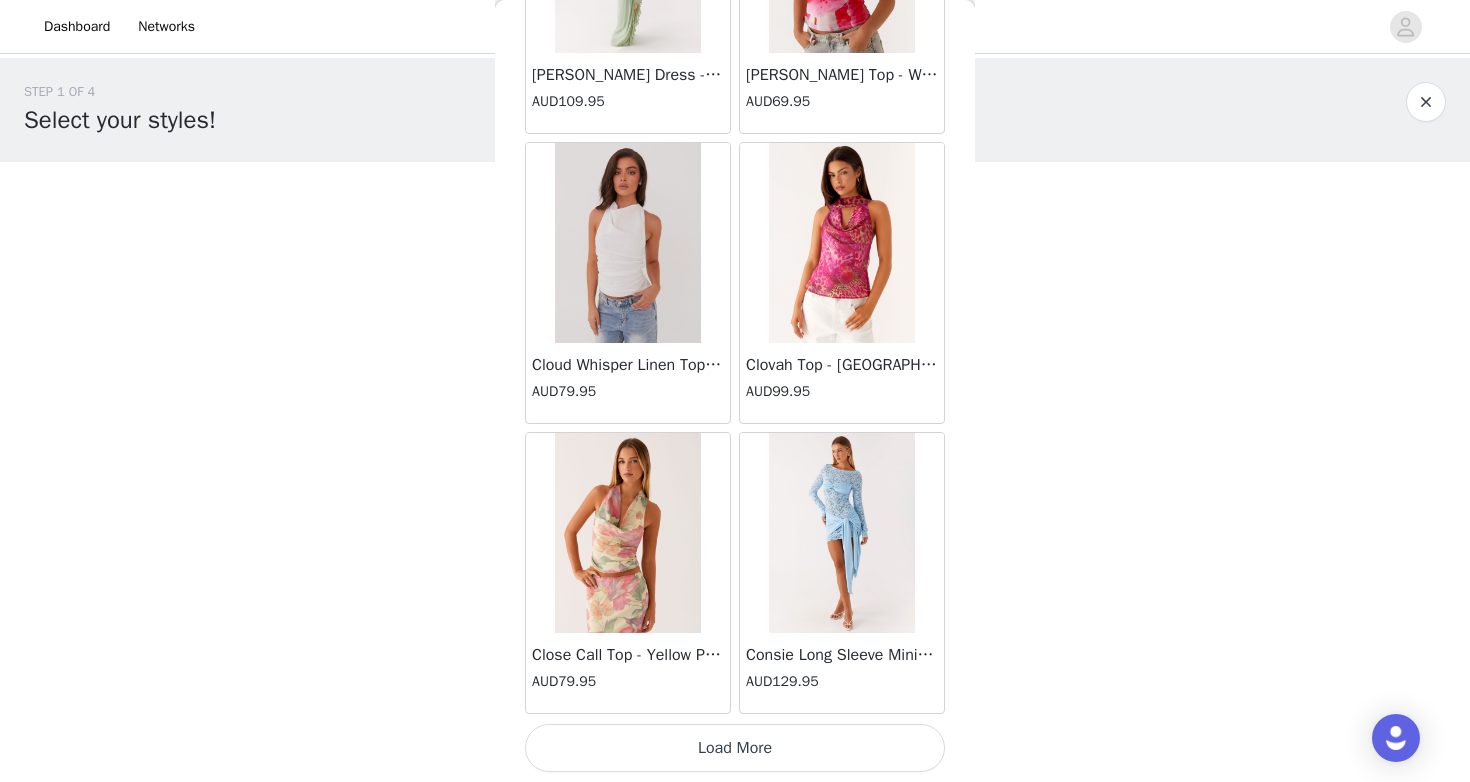 click on "Load More" at bounding box center (735, 748) 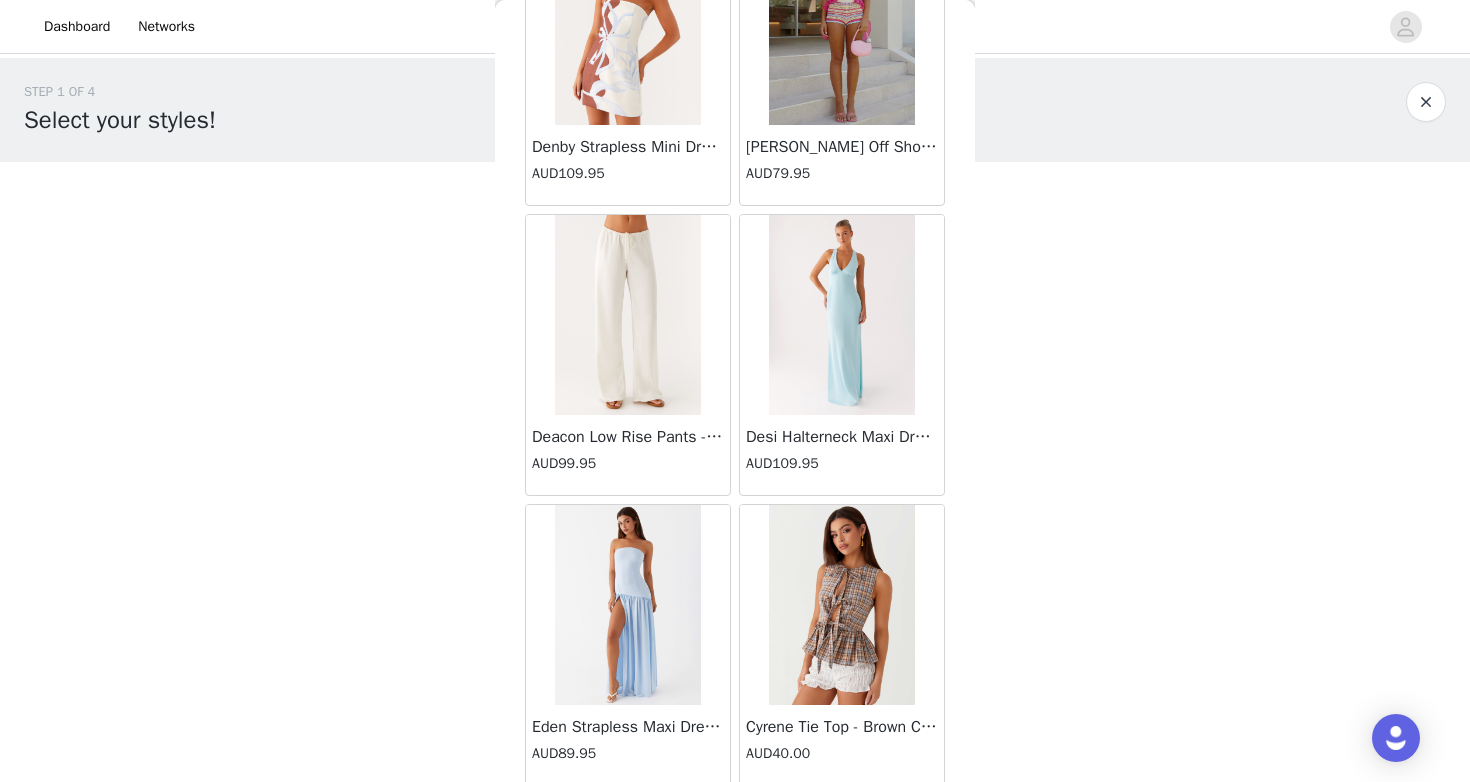 scroll, scrollTop: 13878, scrollLeft: 0, axis: vertical 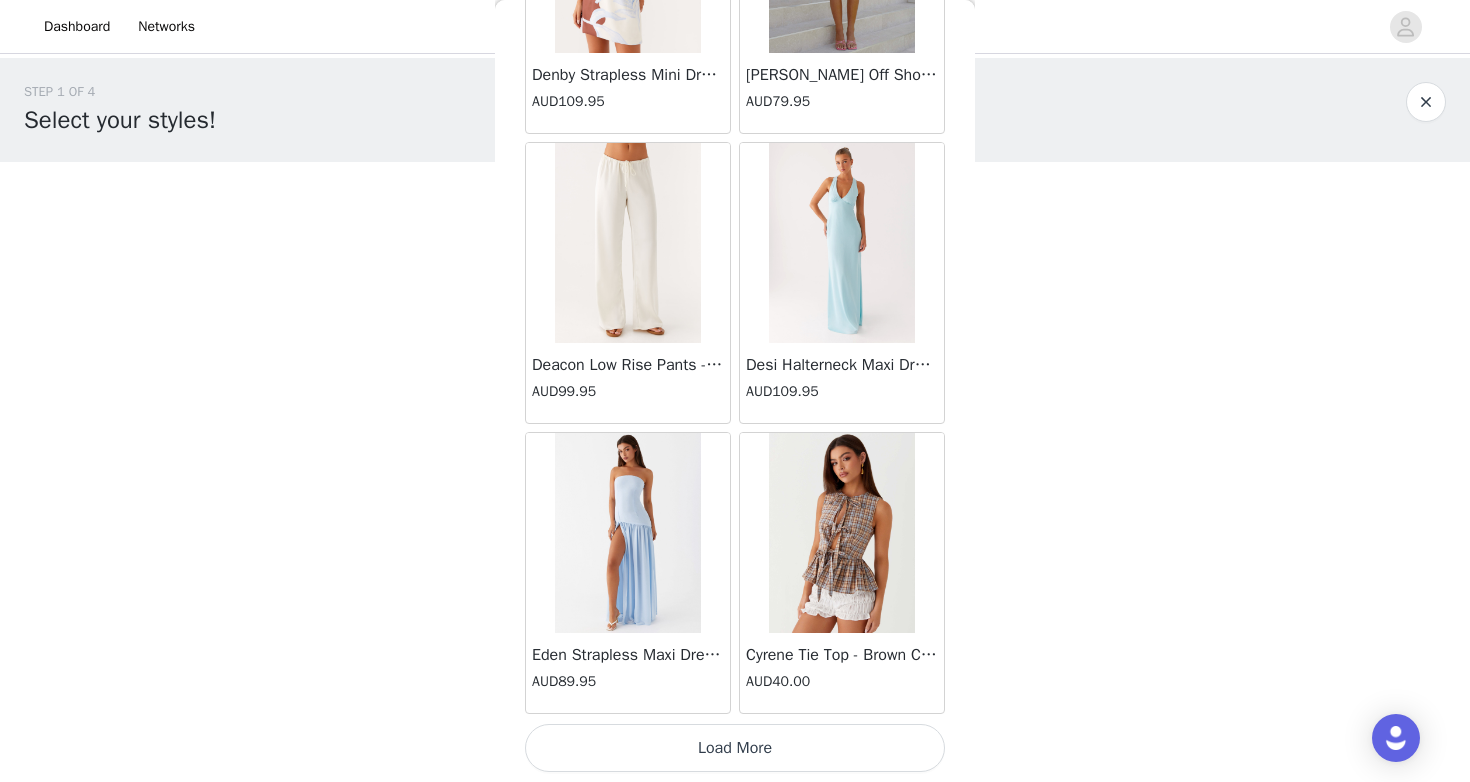 click on "Load More" at bounding box center (735, 748) 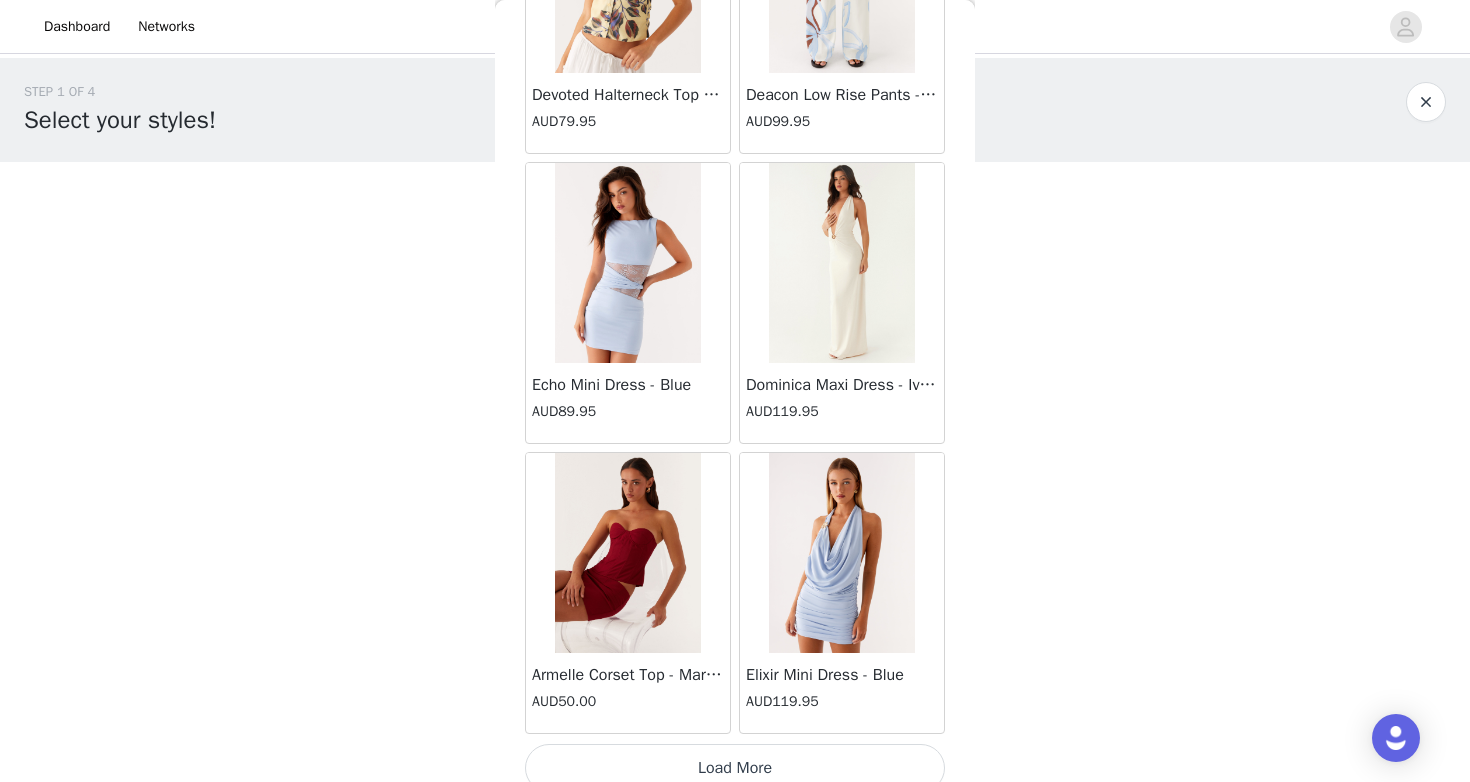 scroll, scrollTop: 16778, scrollLeft: 0, axis: vertical 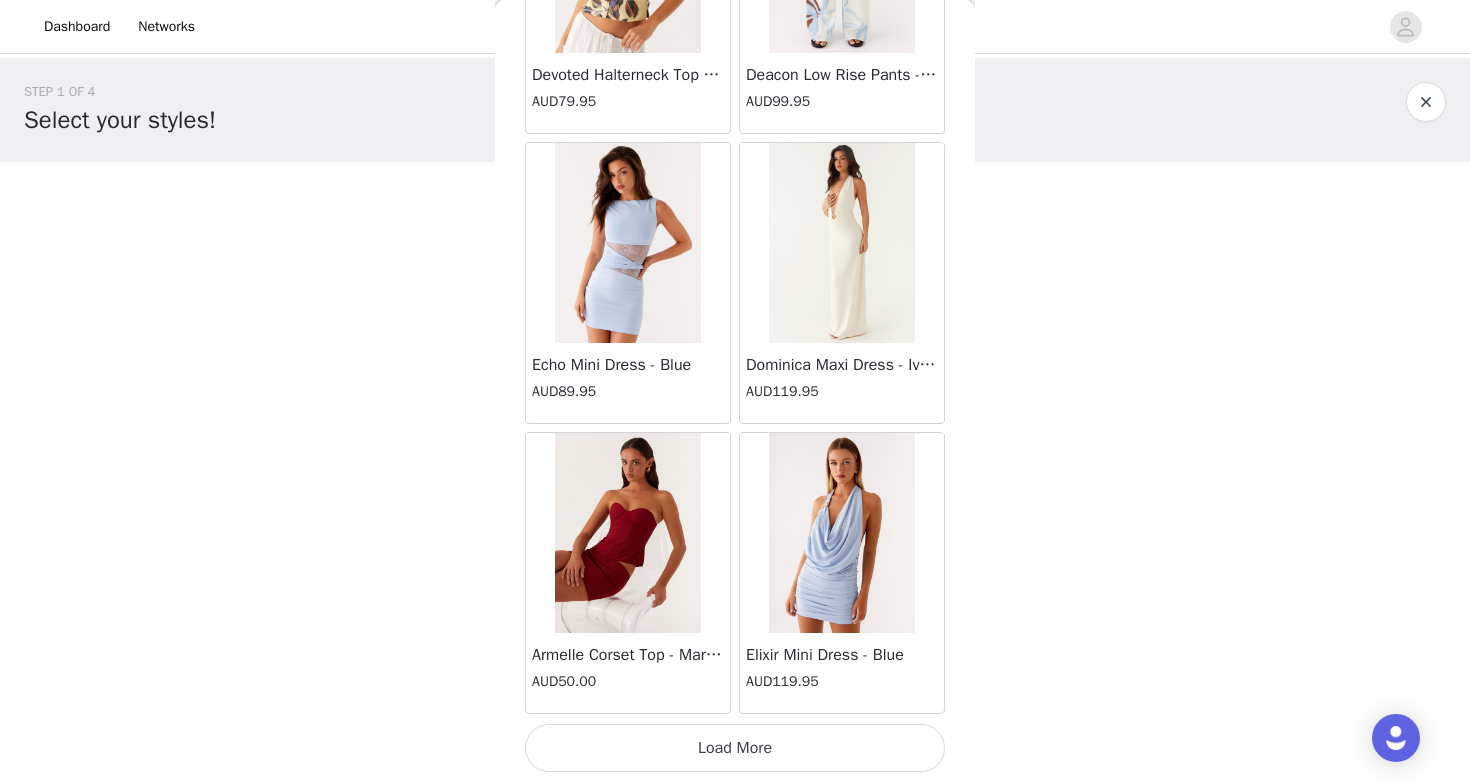 click on "Load More" at bounding box center [735, 748] 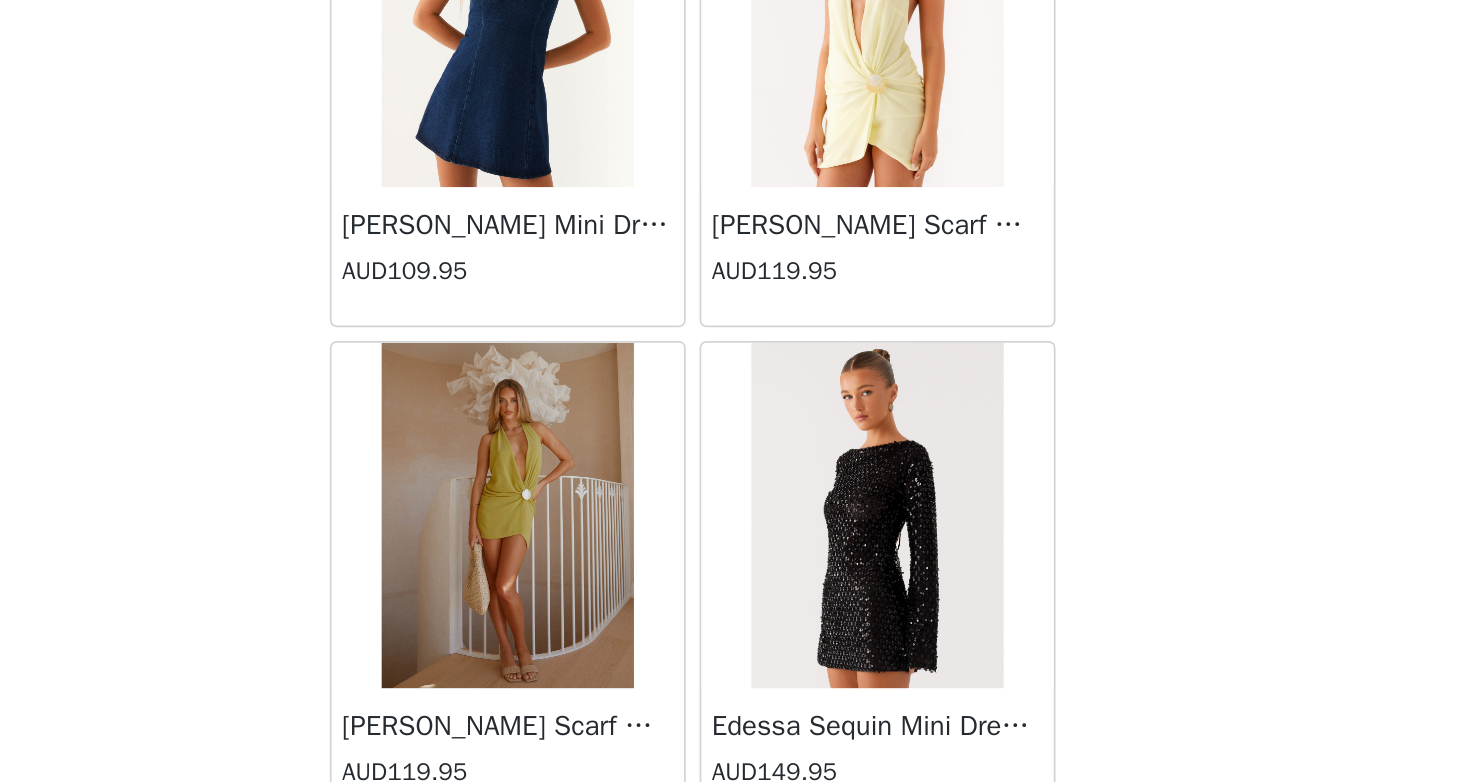 scroll, scrollTop: 18787, scrollLeft: 0, axis: vertical 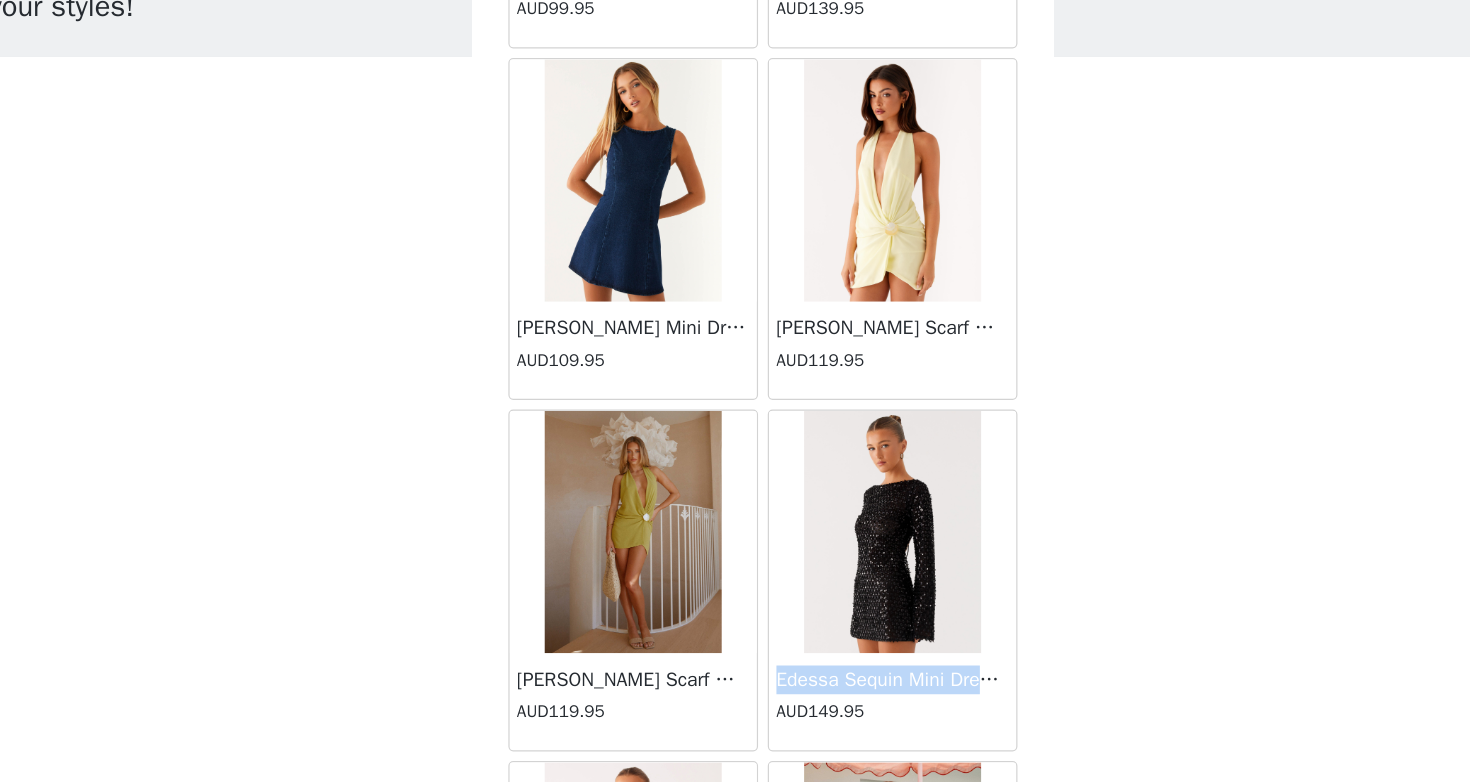 drag, startPoint x: 749, startPoint y: 677, endPoint x: 922, endPoint y: 686, distance: 173.23395 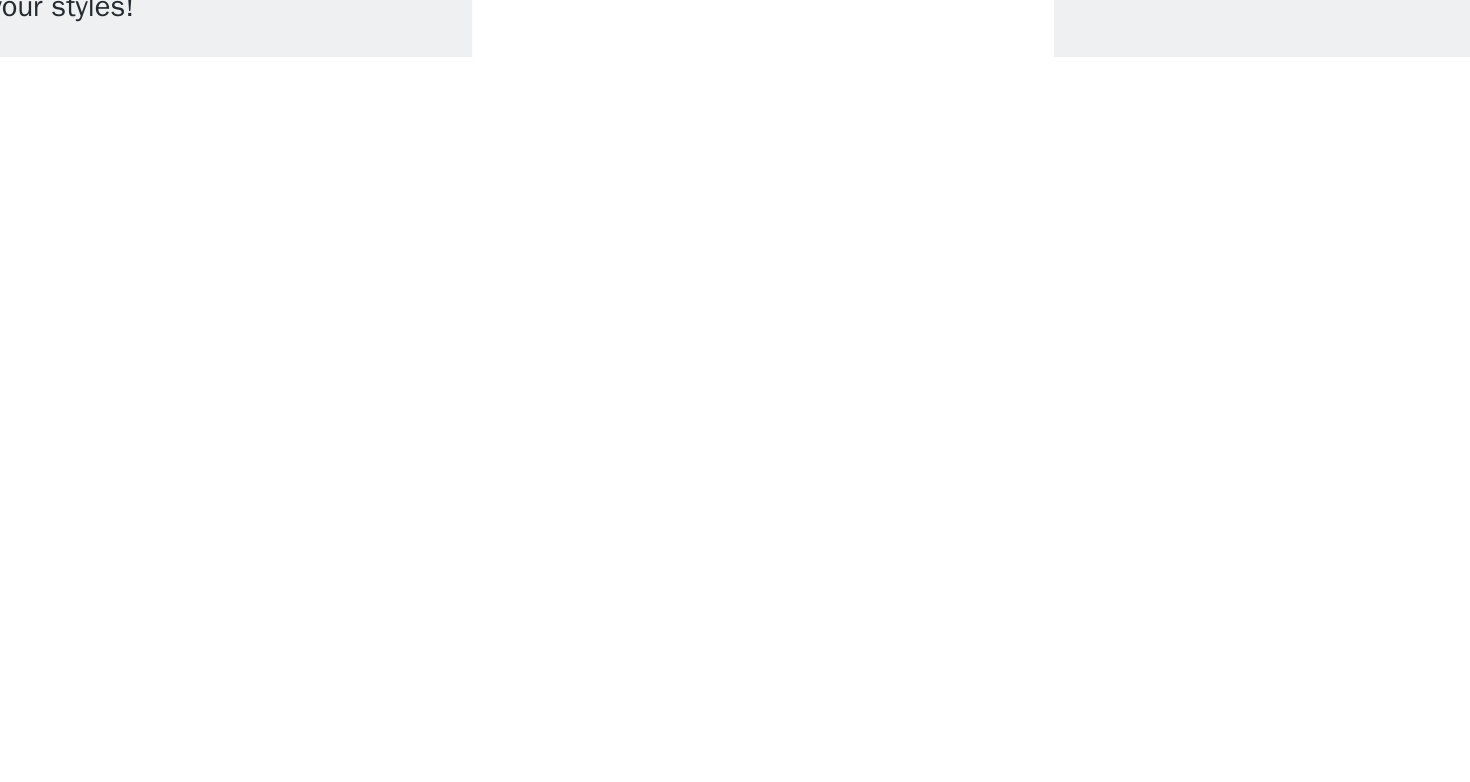 scroll, scrollTop: 0, scrollLeft: 0, axis: both 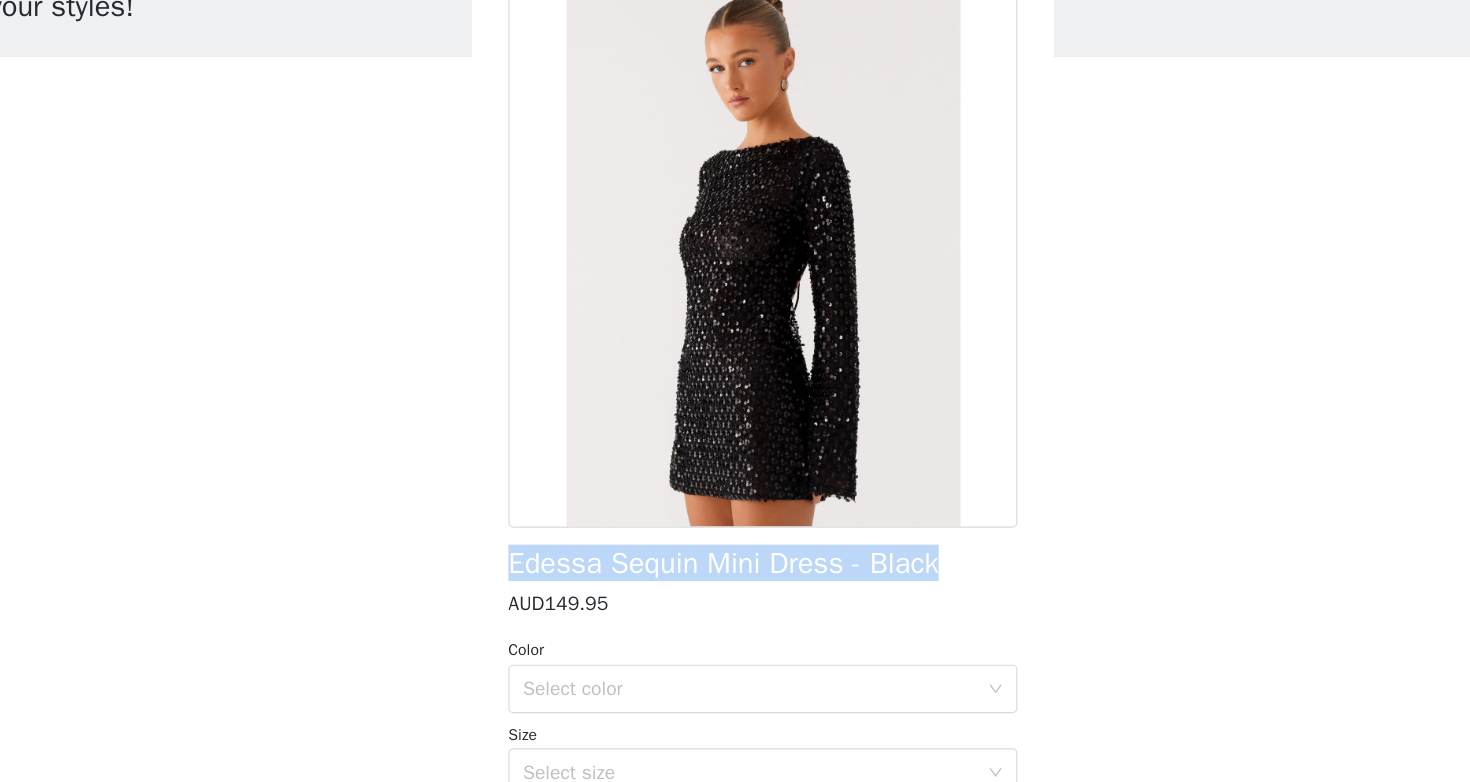 drag, startPoint x: 529, startPoint y: 577, endPoint x: 897, endPoint y: 589, distance: 368.1956 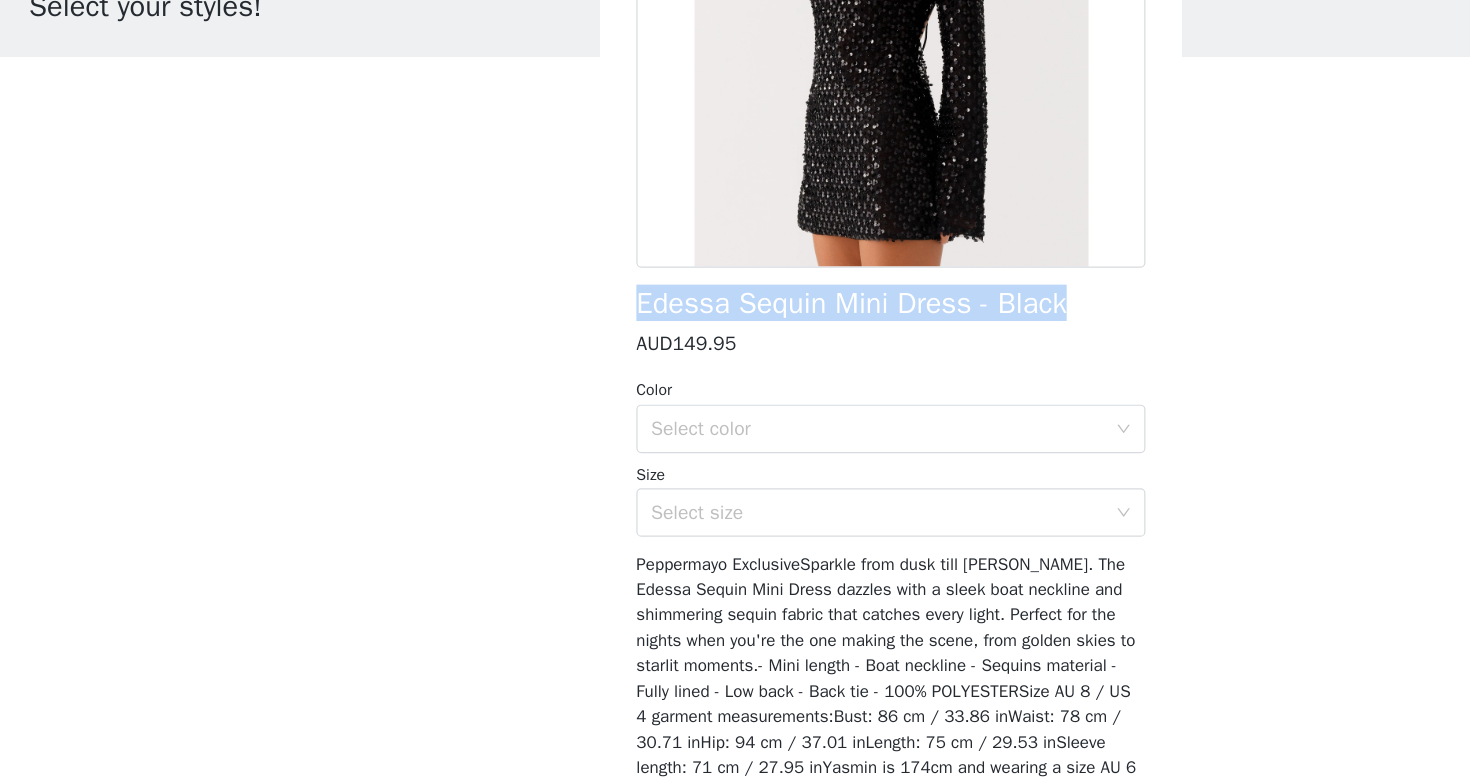 scroll, scrollTop: 296, scrollLeft: 0, axis: vertical 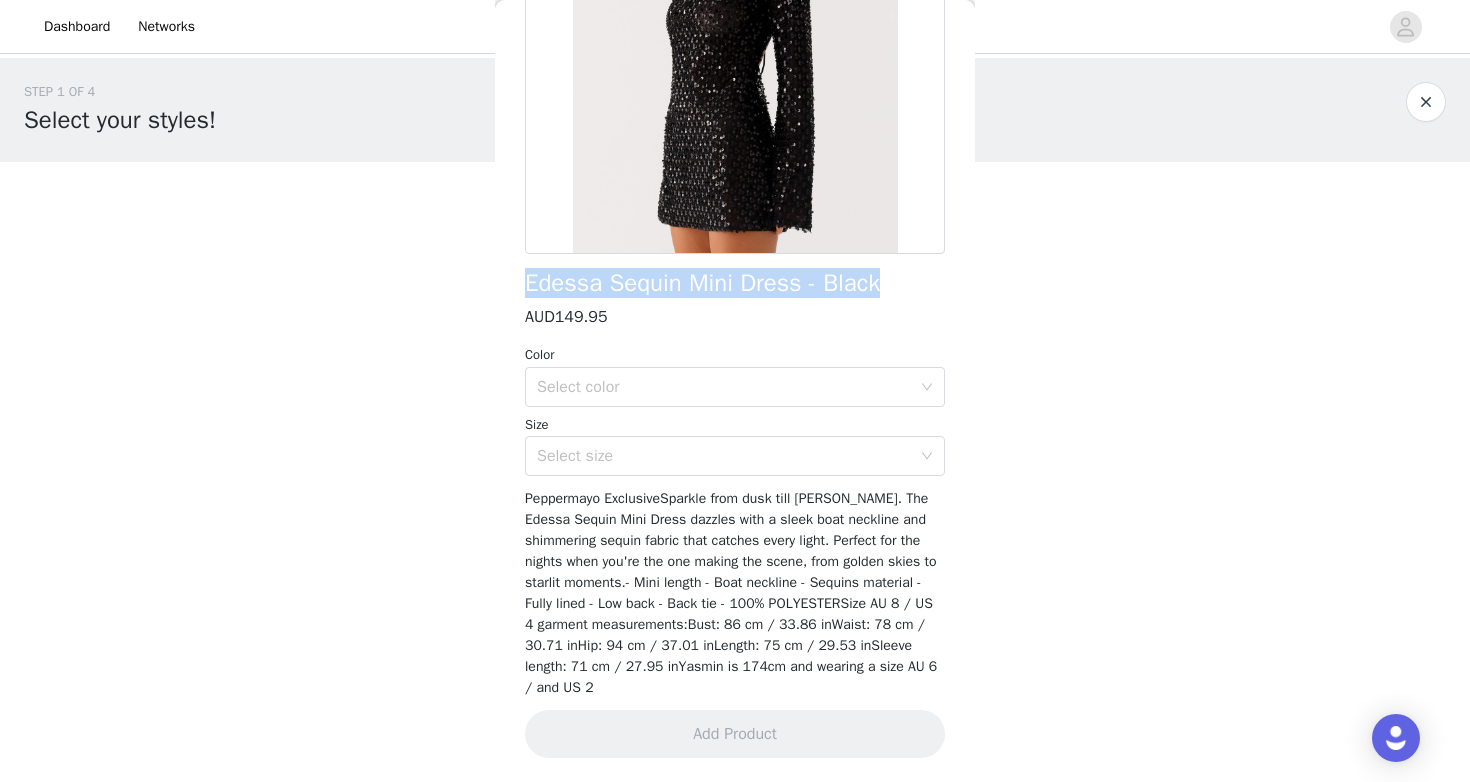 click at bounding box center (1426, 102) 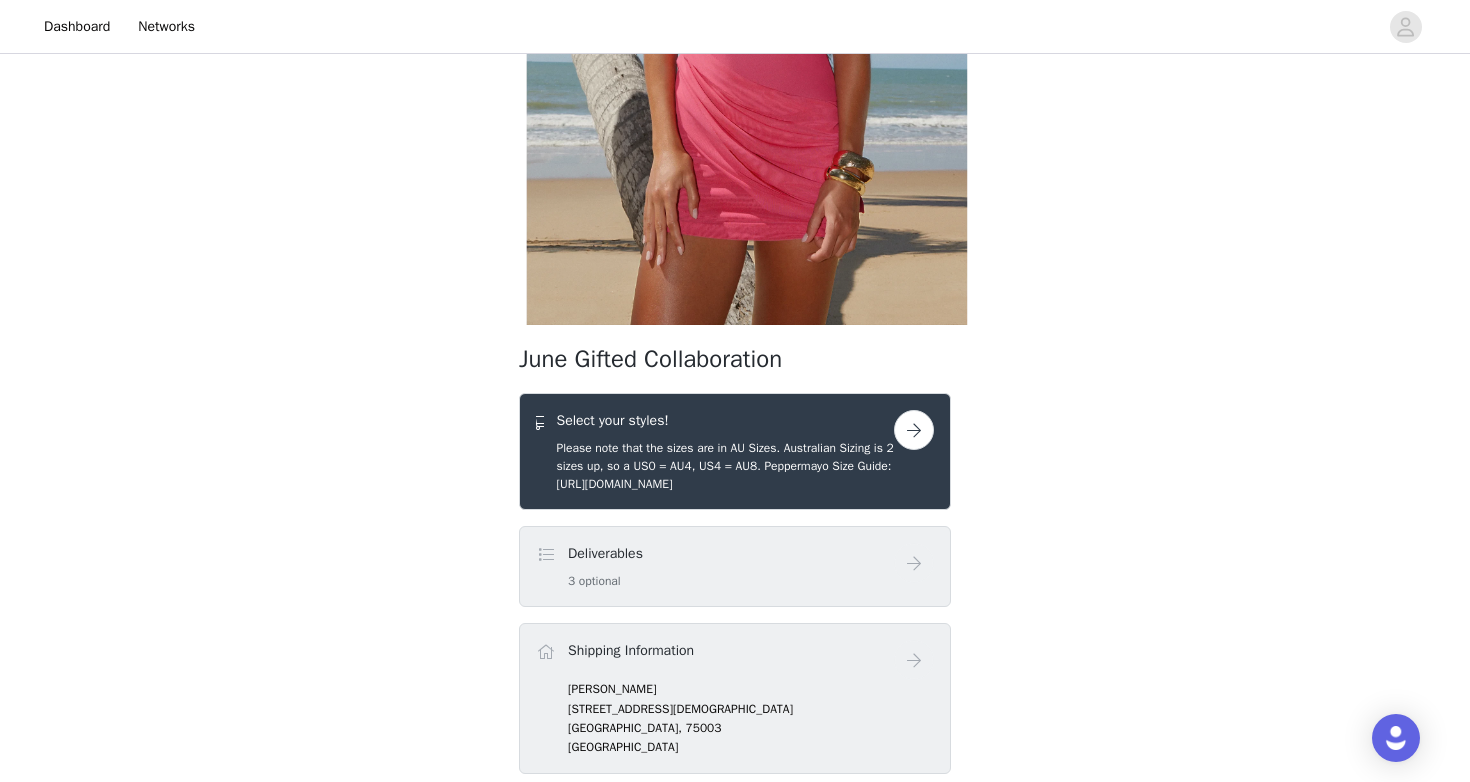scroll, scrollTop: 396, scrollLeft: 0, axis: vertical 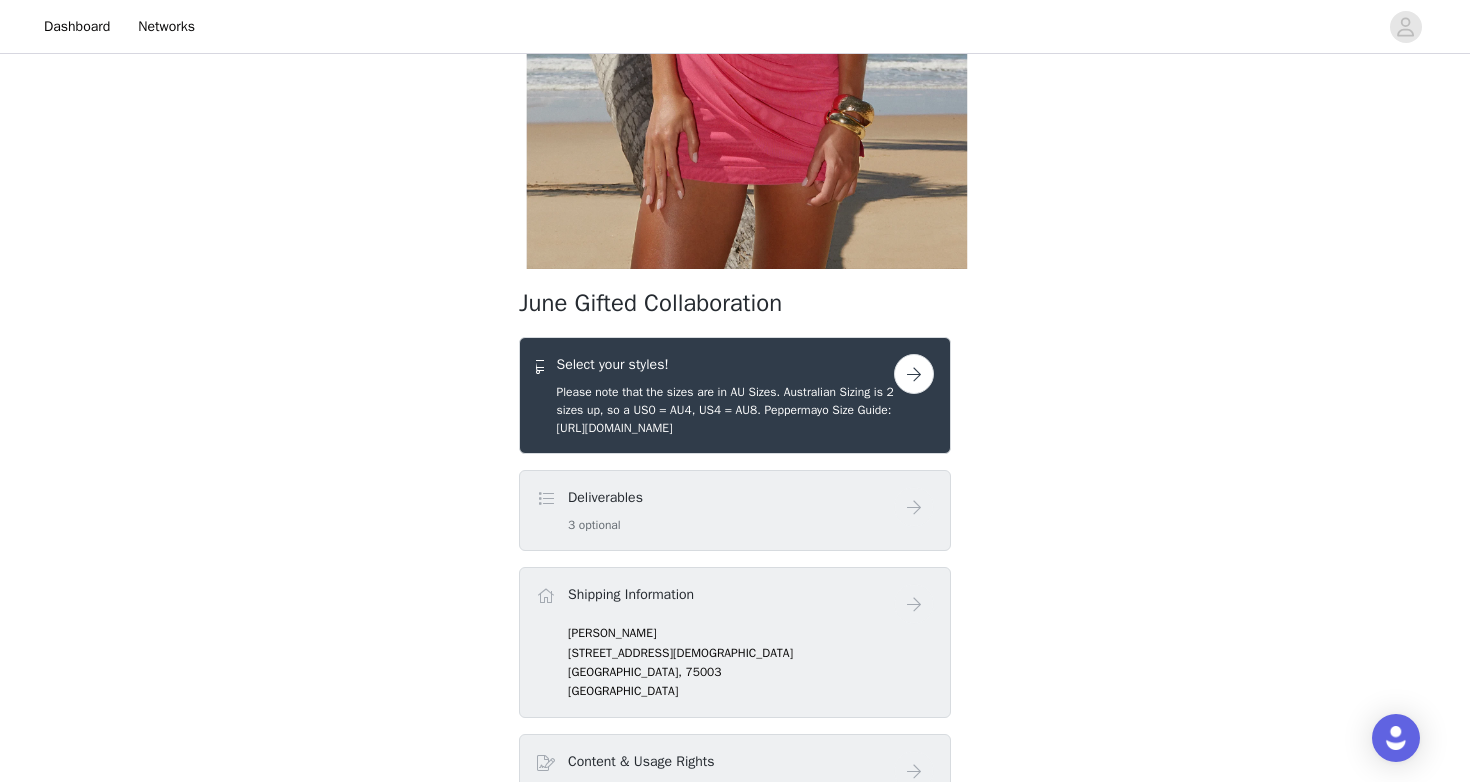 click on "Select your styles!   Please note that the sizes are in AU Sizes. Australian Sizing is 2 sizes up, so a US0 = AU4, US4 = AU8. Peppermayo Size Guide: [URL][DOMAIN_NAME]" at bounding box center [725, 395] 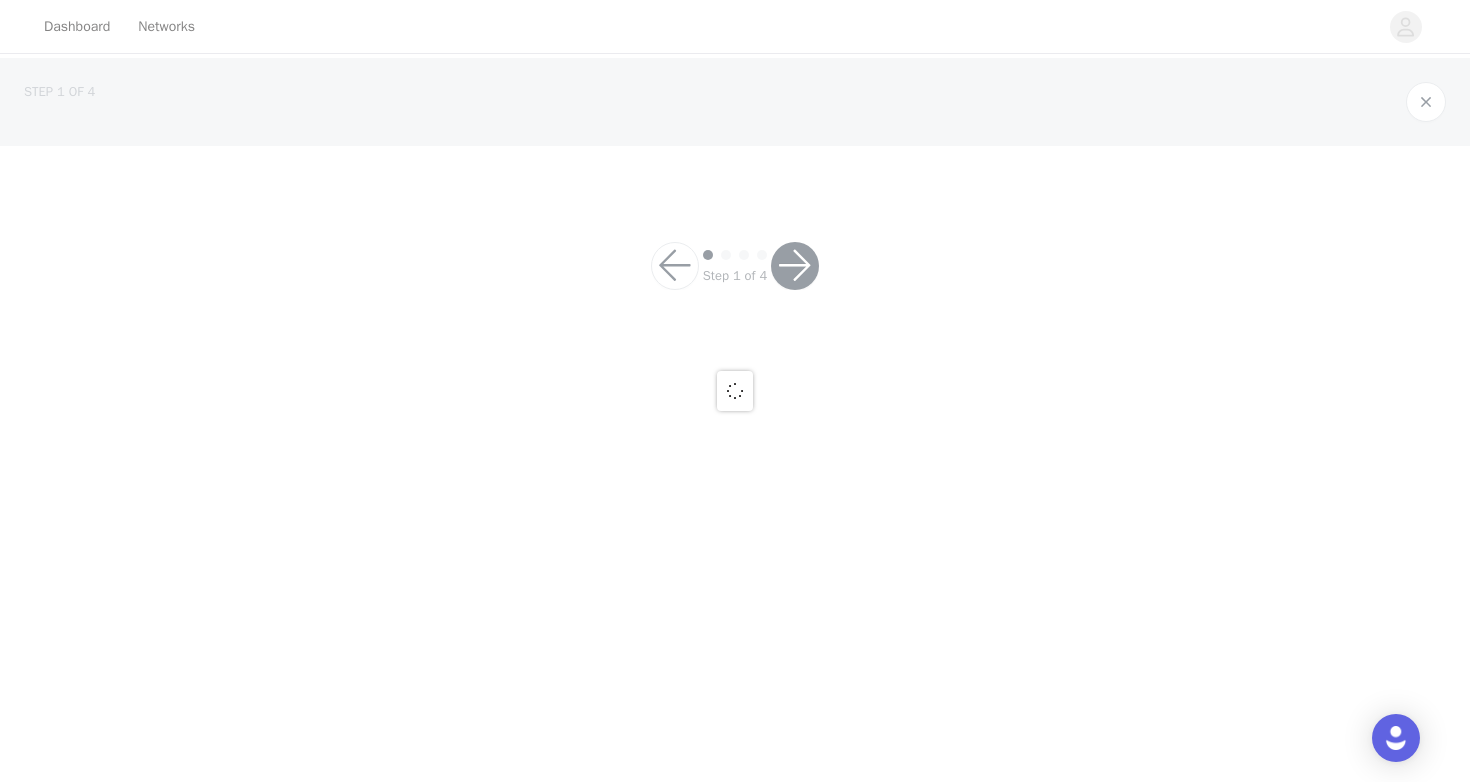 scroll, scrollTop: 0, scrollLeft: 0, axis: both 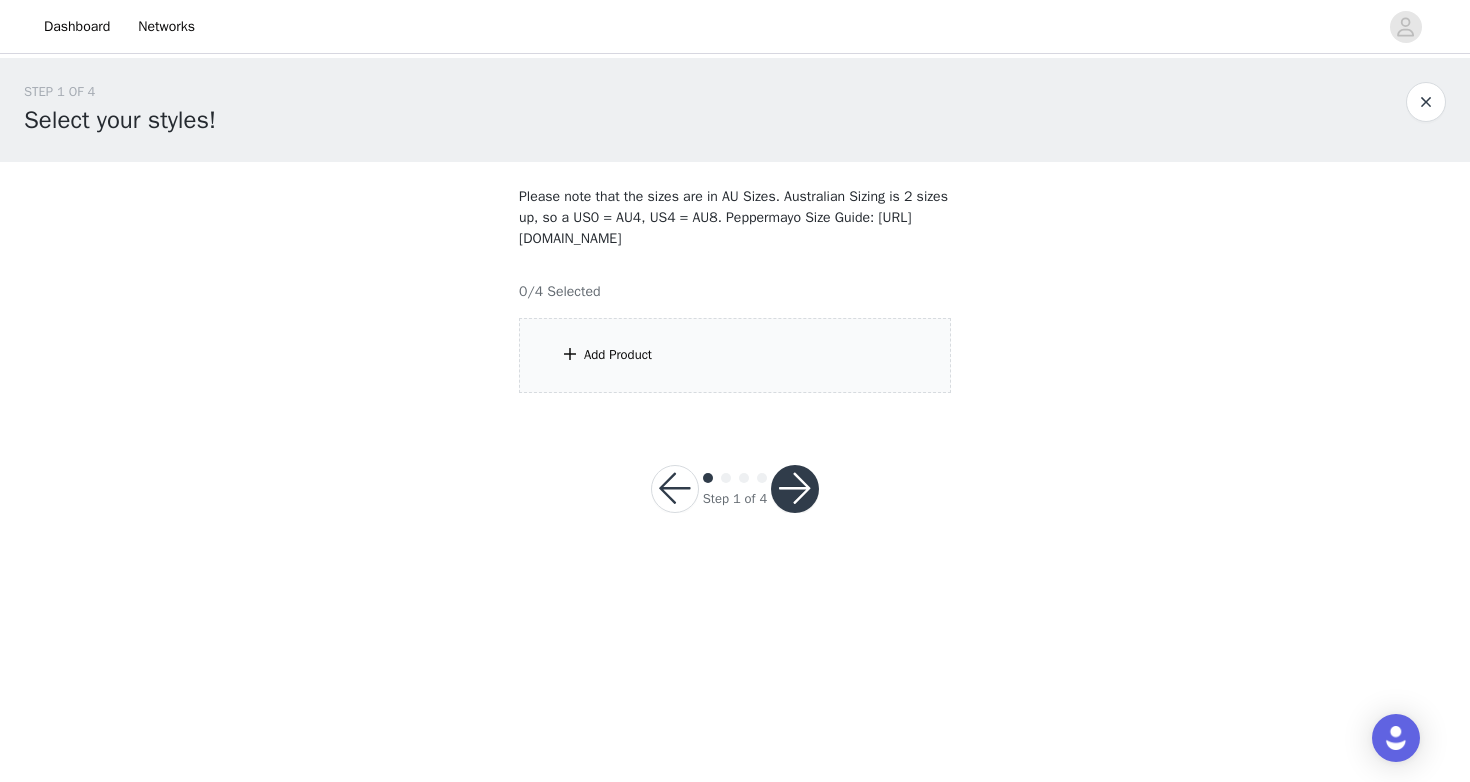 click at bounding box center (795, 489) 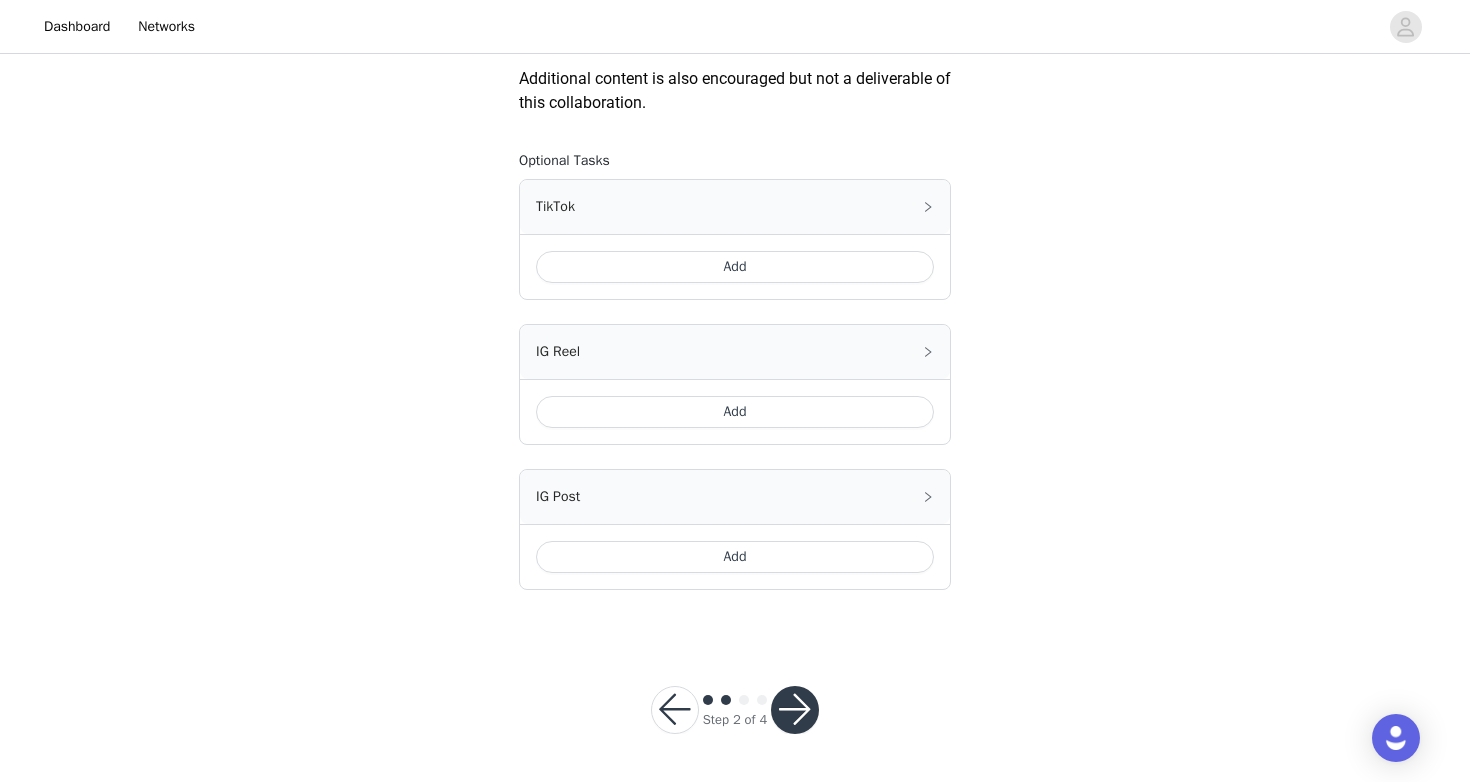 scroll, scrollTop: 0, scrollLeft: 0, axis: both 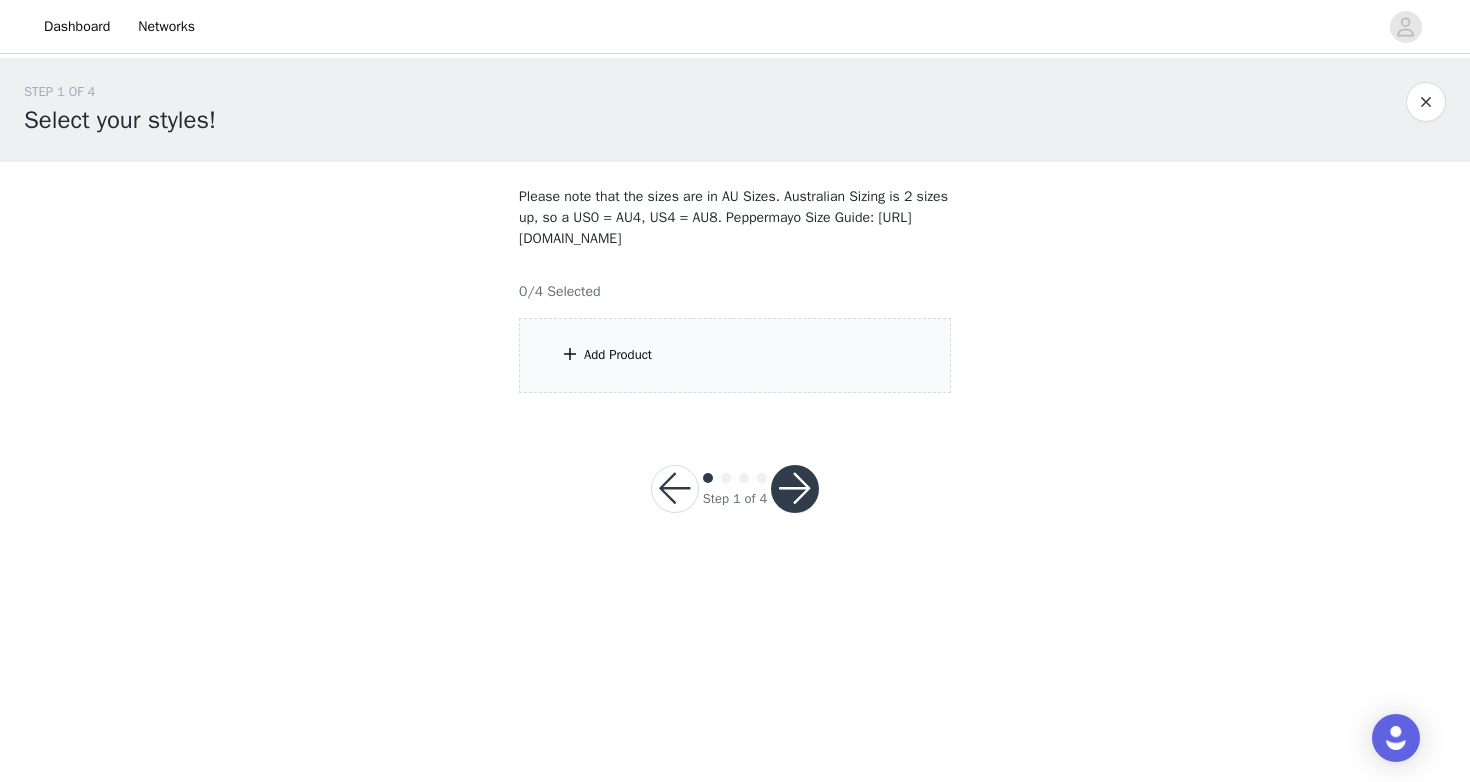 click at bounding box center (675, 489) 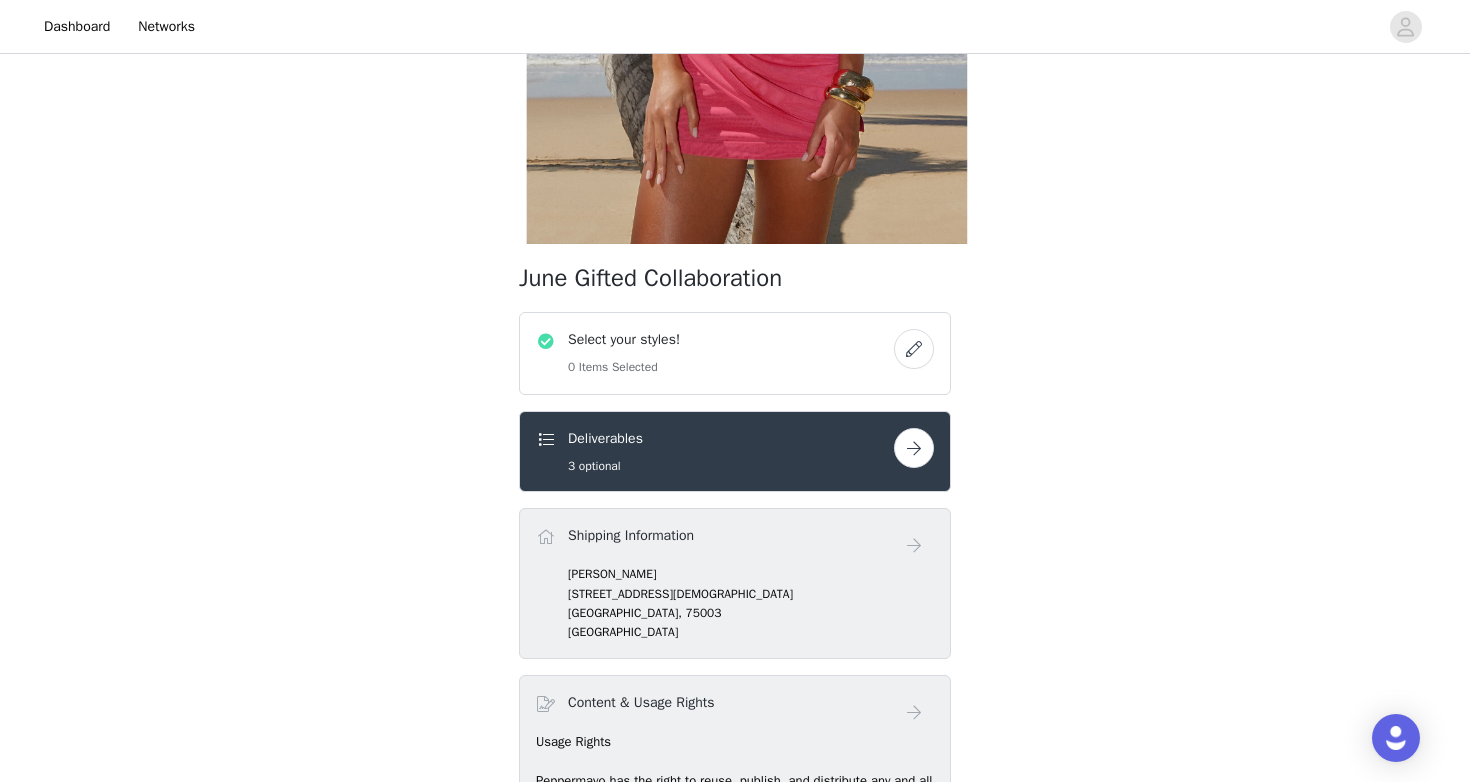 scroll, scrollTop: 422, scrollLeft: 0, axis: vertical 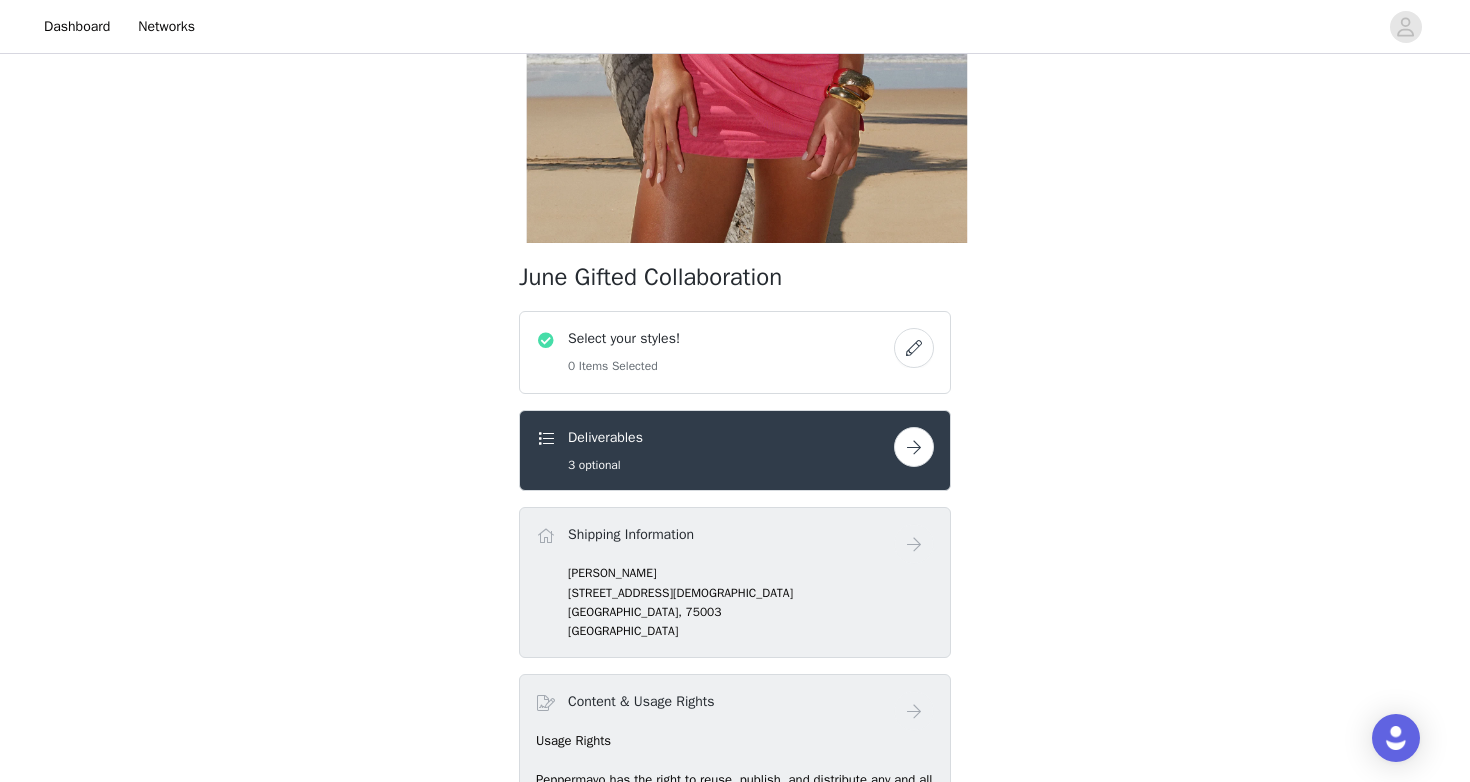 click at bounding box center (914, 348) 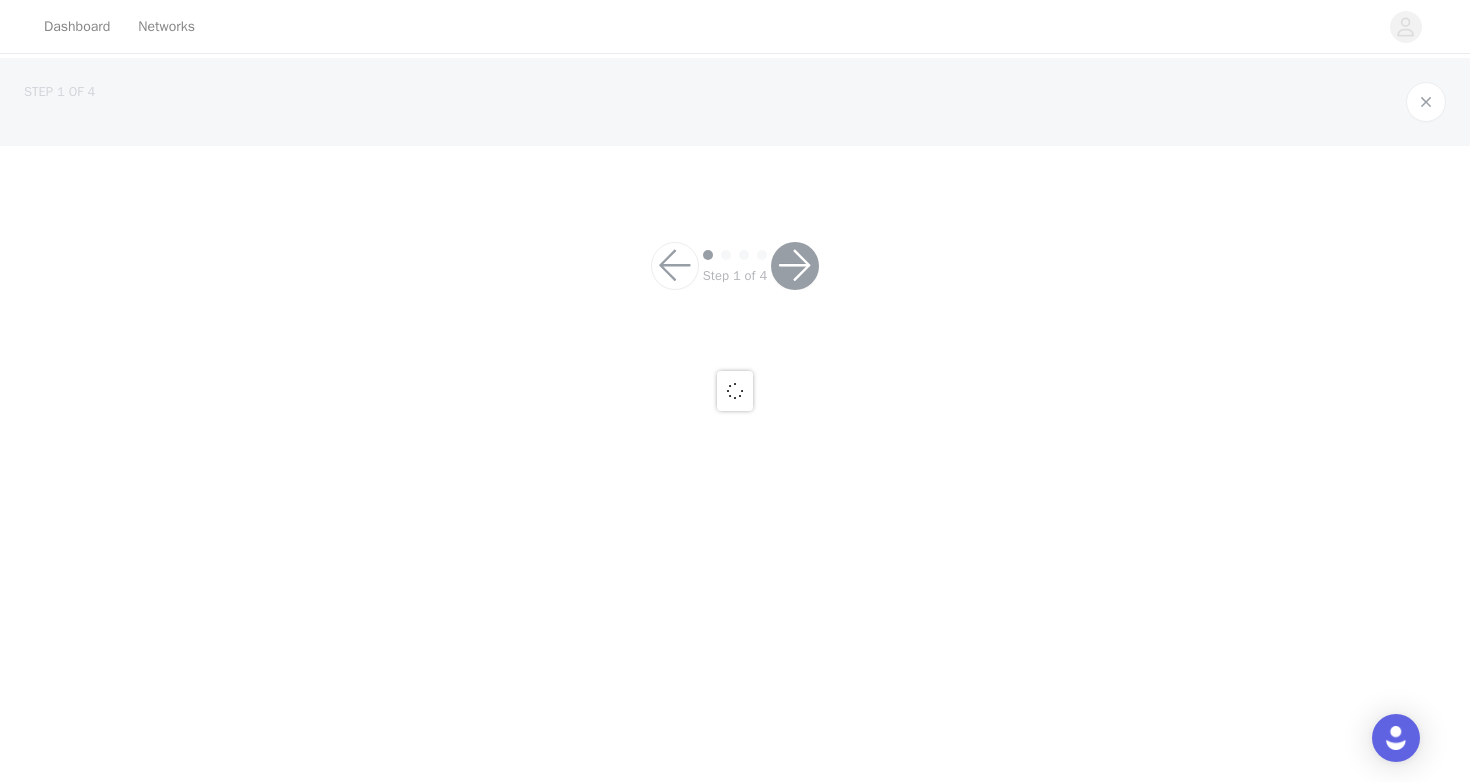 scroll, scrollTop: 0, scrollLeft: 0, axis: both 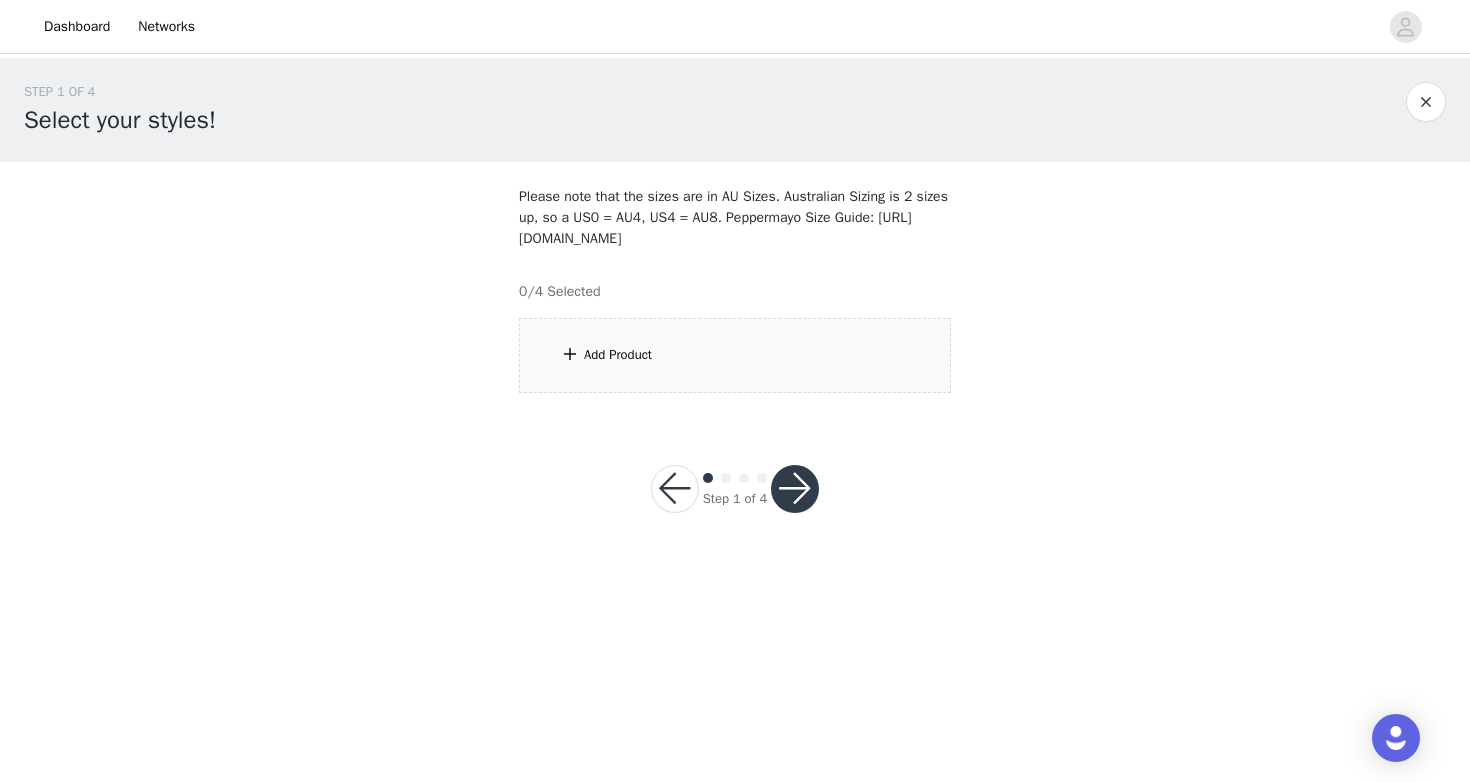 click on "Add Product" at bounding box center (735, 355) 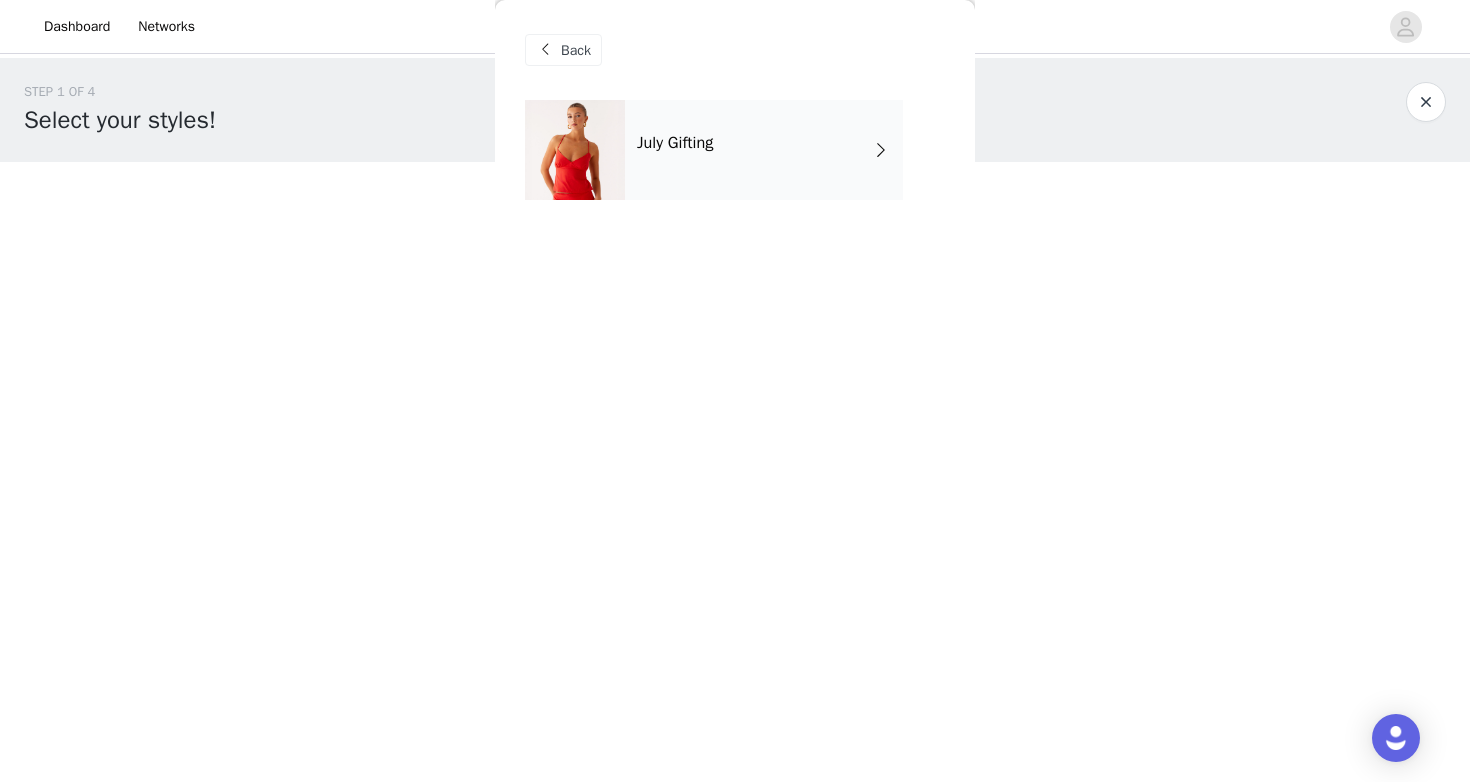 click on "July Gifting" at bounding box center (764, 150) 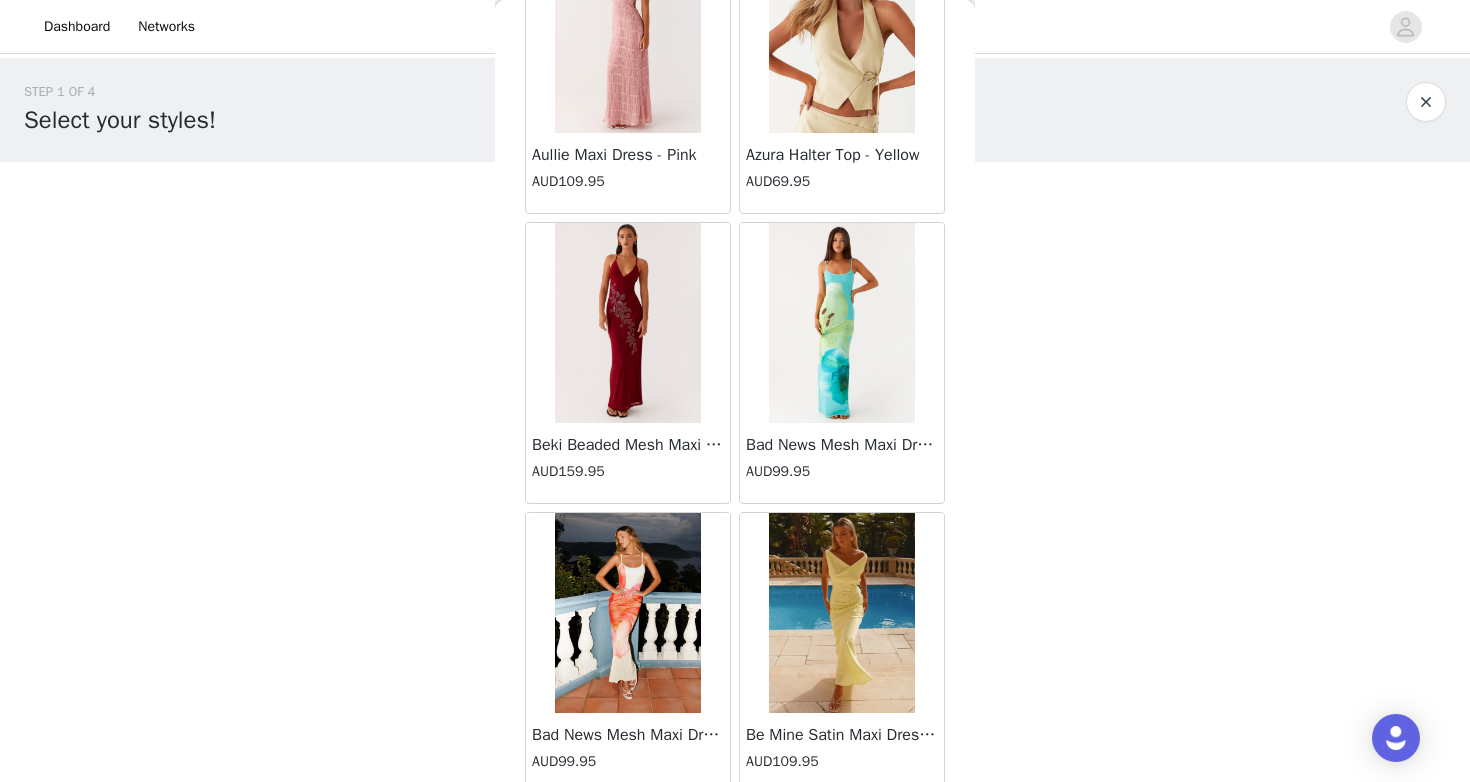 scroll, scrollTop: 2278, scrollLeft: 0, axis: vertical 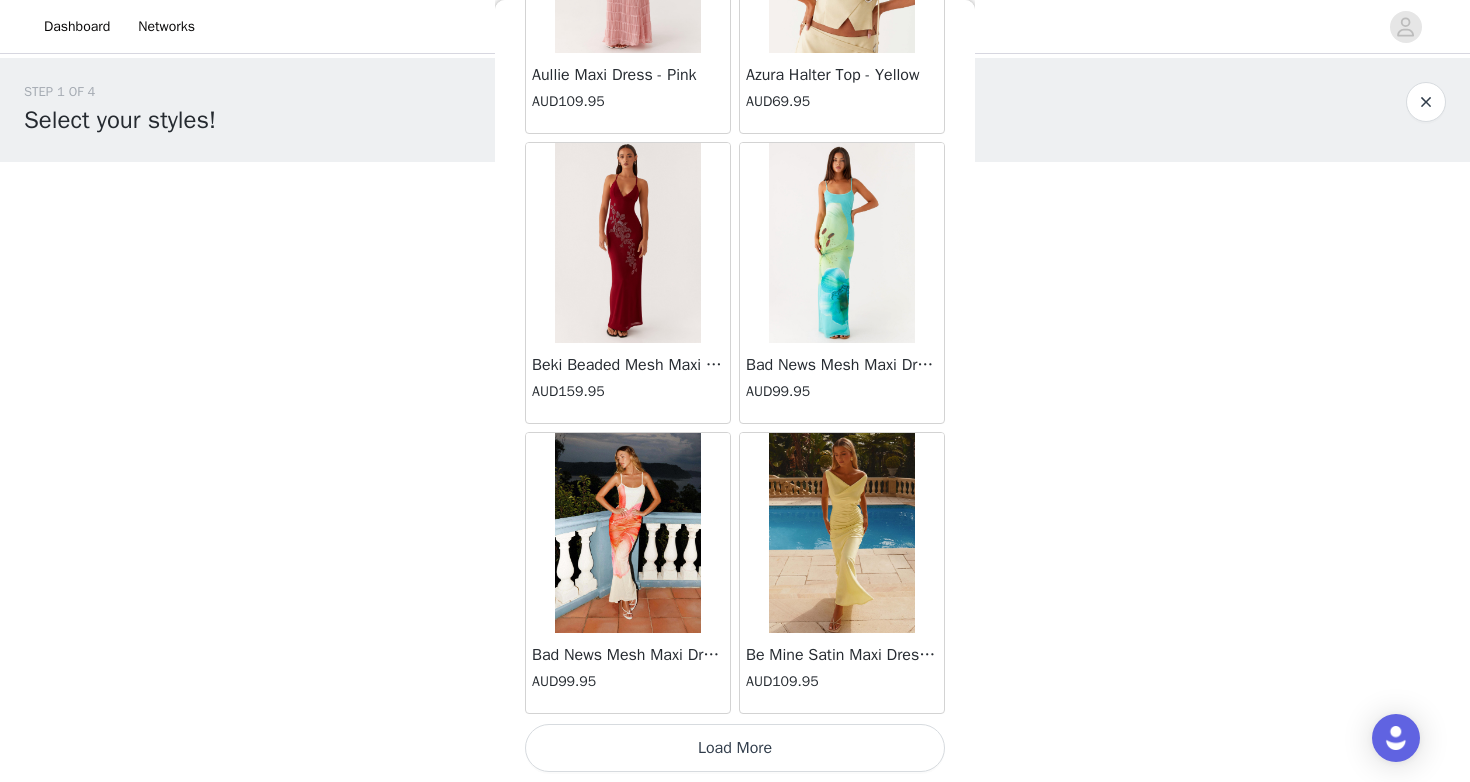 click on "Load More" at bounding box center (735, 748) 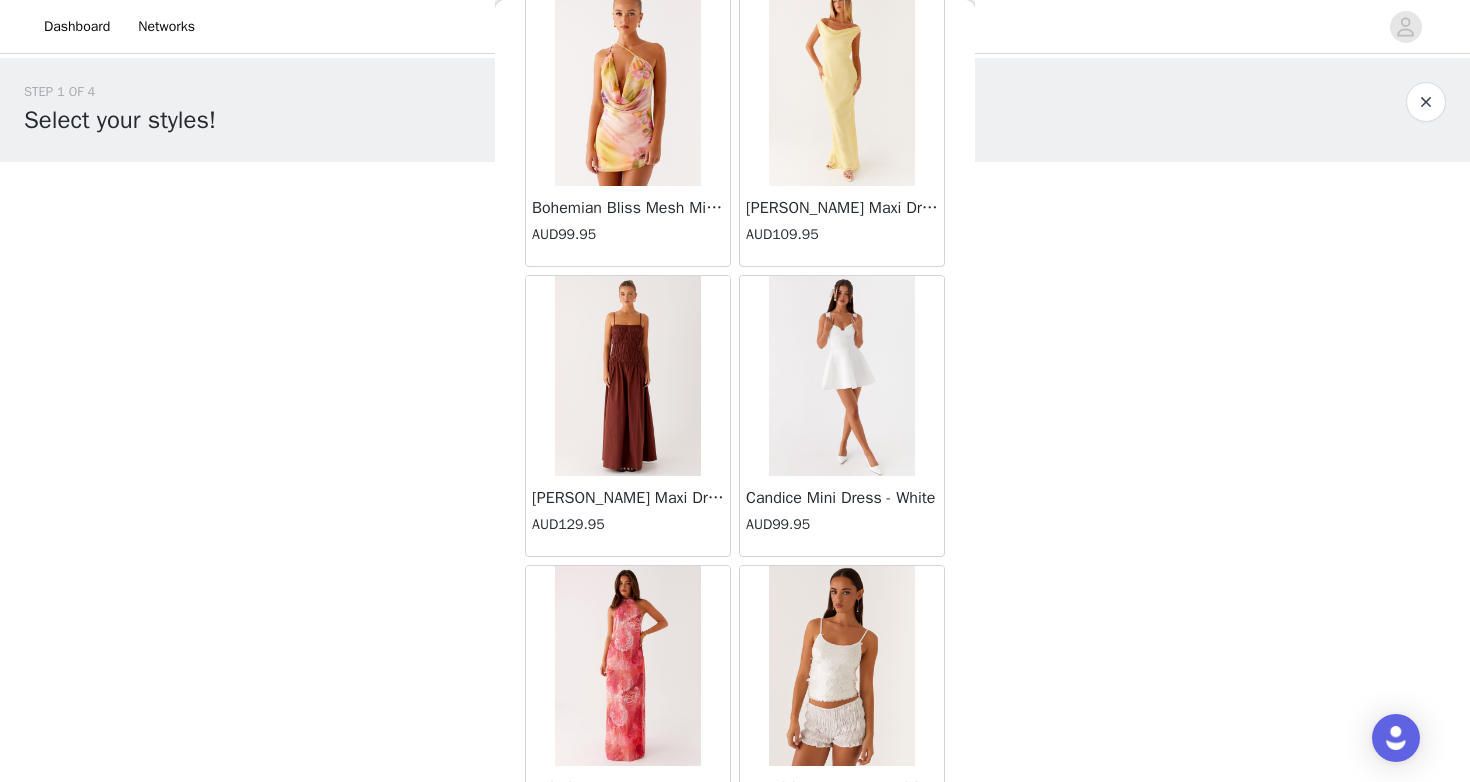 scroll, scrollTop: 5178, scrollLeft: 0, axis: vertical 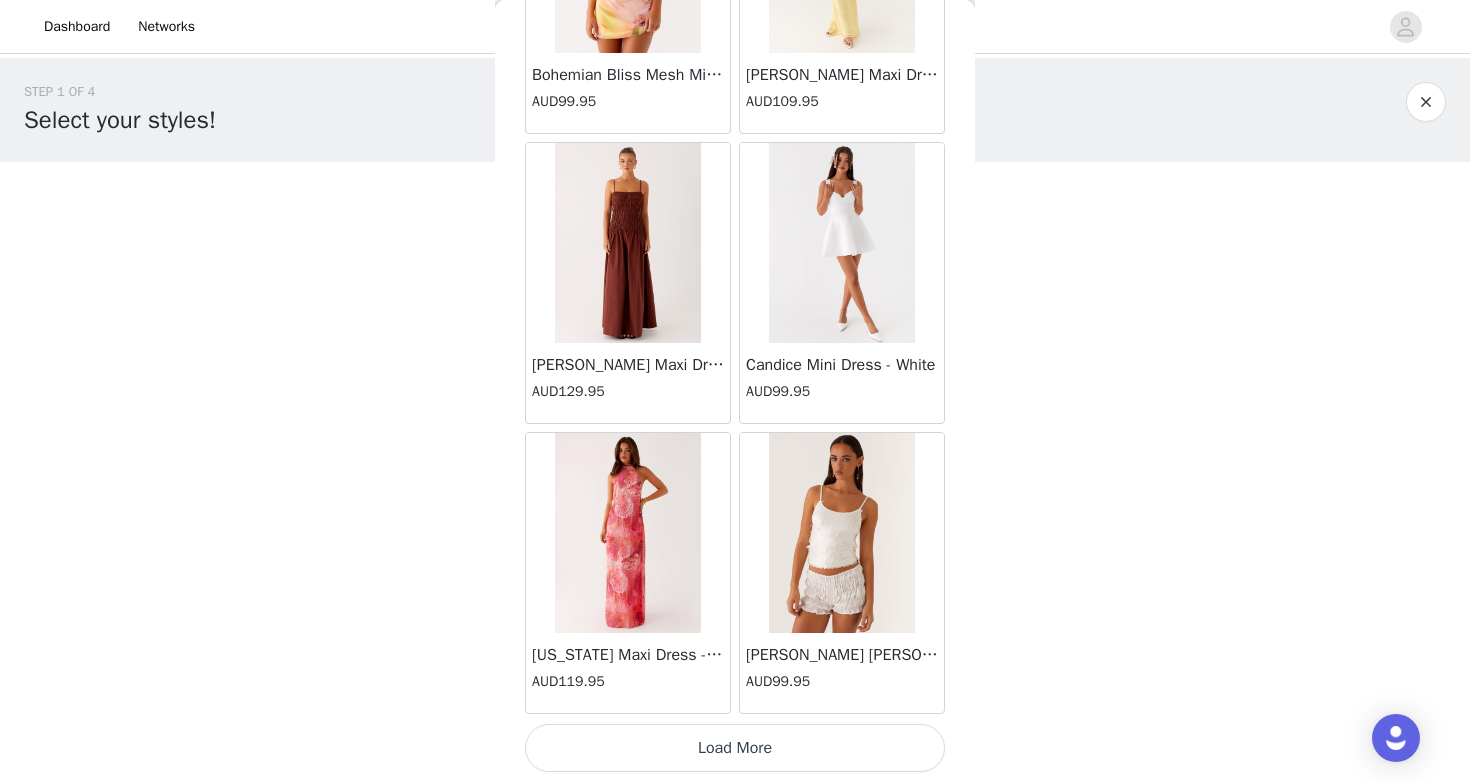 click on "Load More" at bounding box center (735, 748) 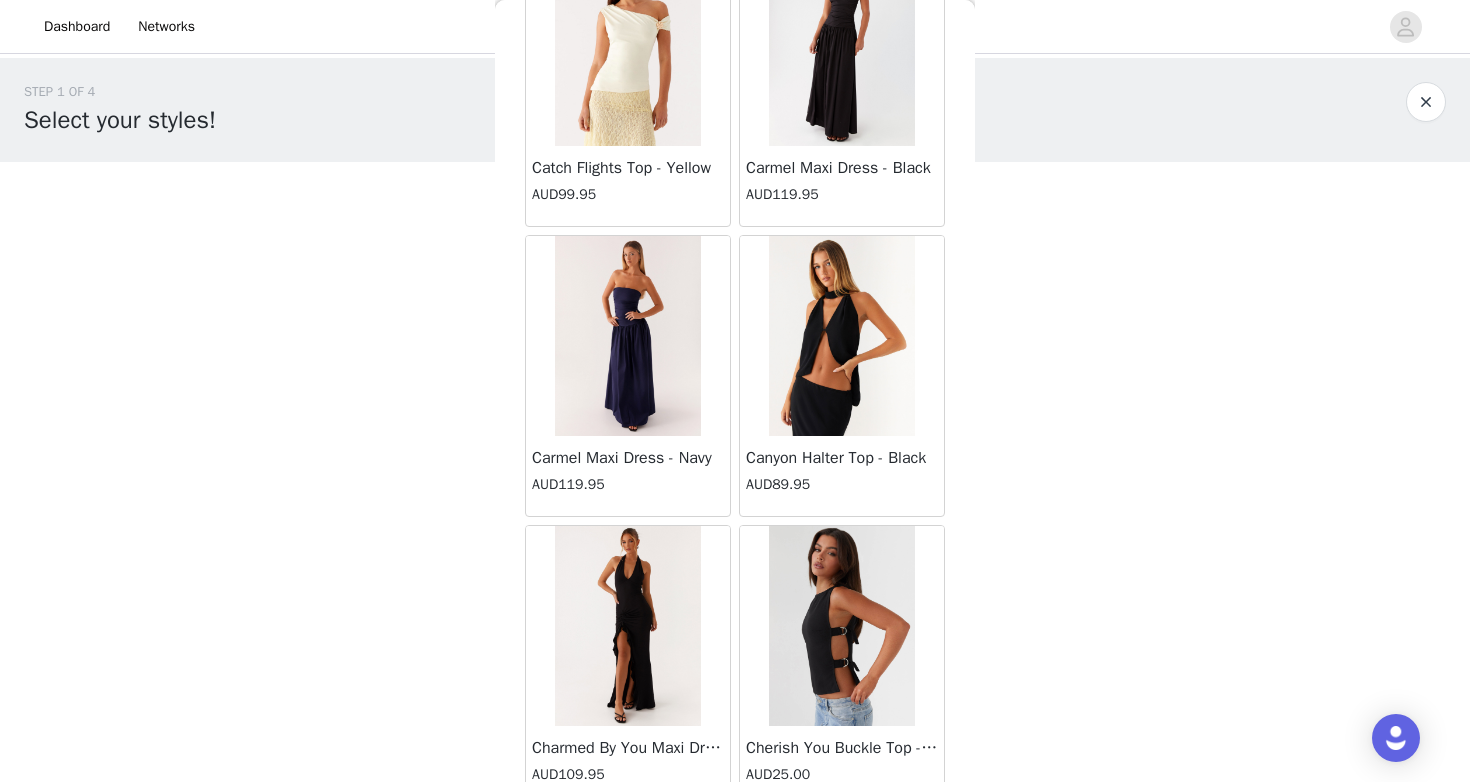 scroll, scrollTop: 8078, scrollLeft: 0, axis: vertical 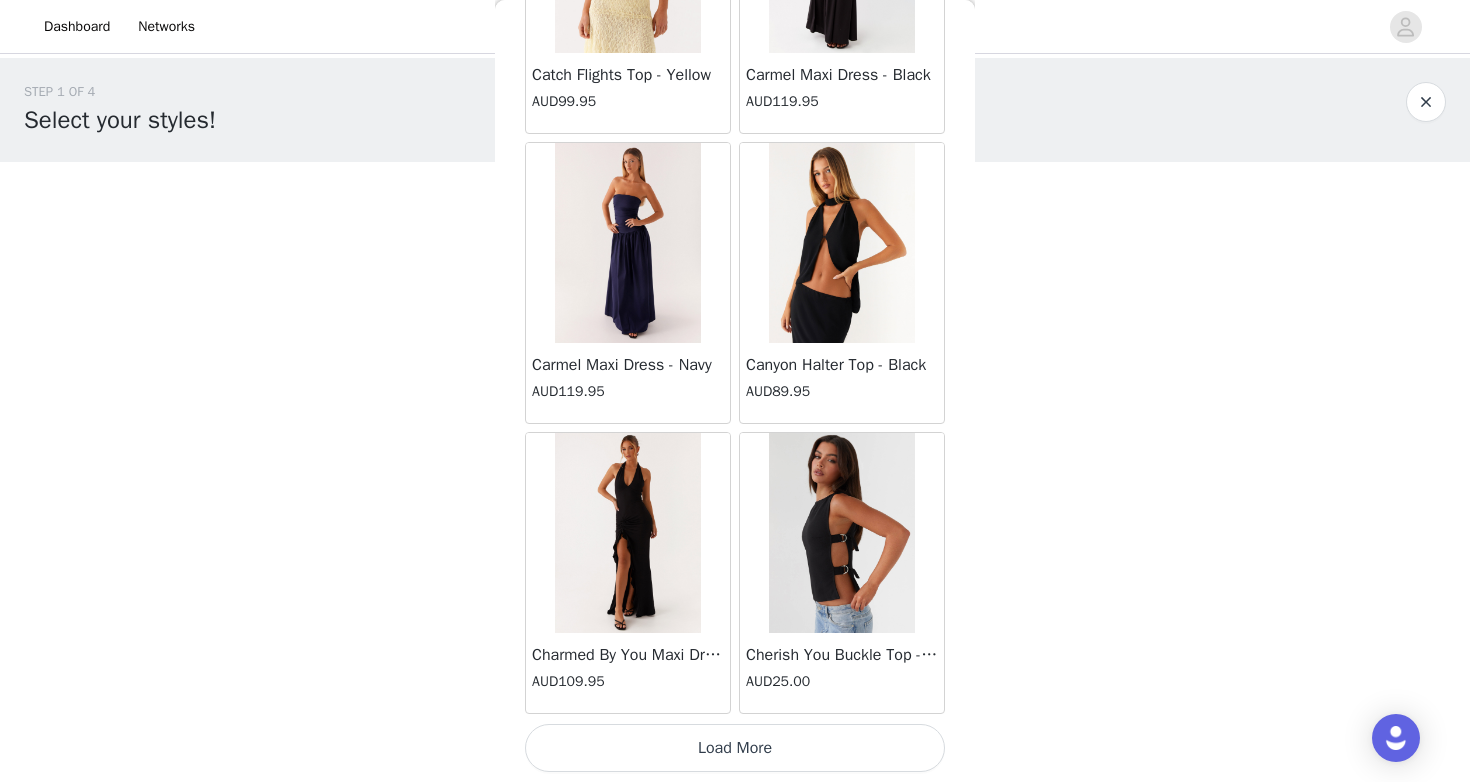 click on "Load More" at bounding box center (735, 748) 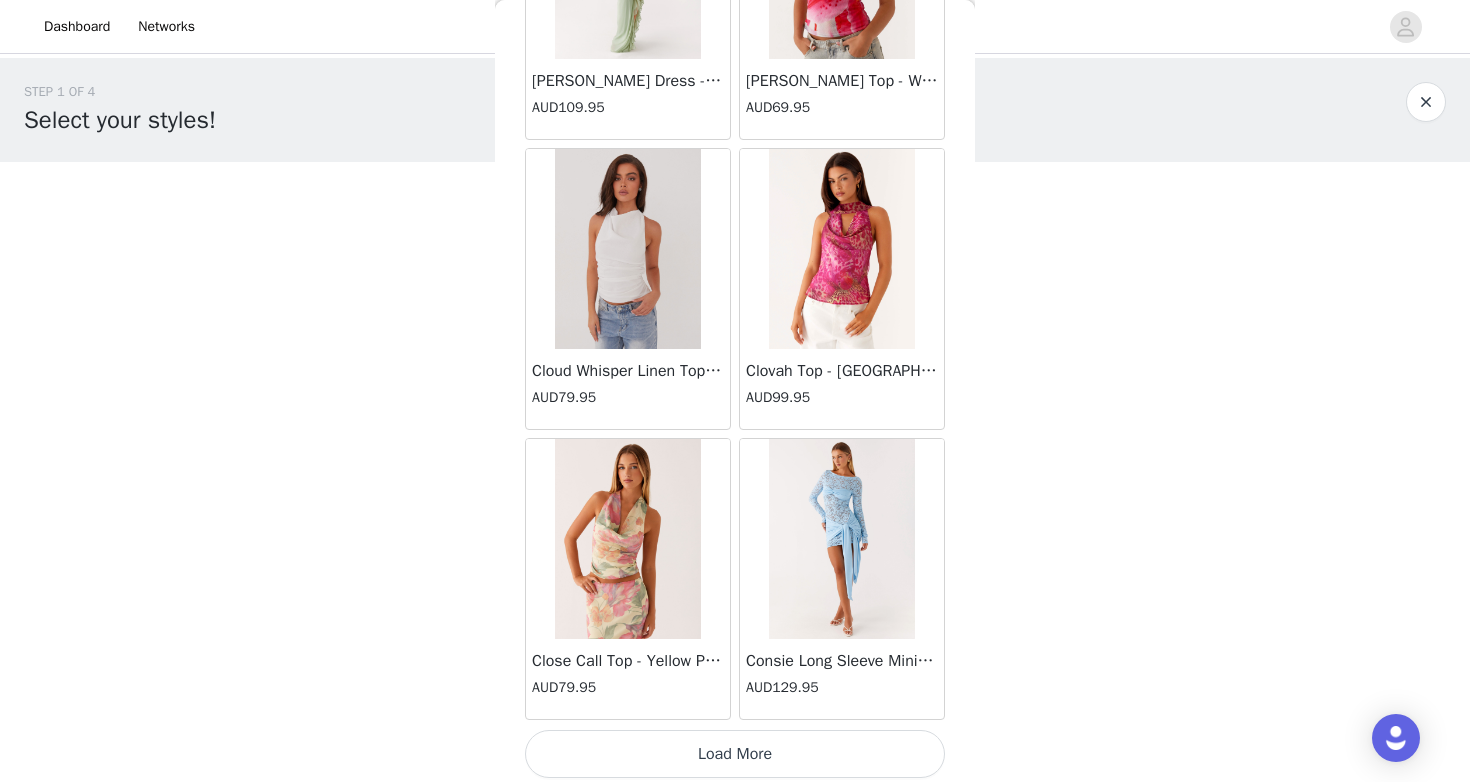 scroll, scrollTop: 10978, scrollLeft: 0, axis: vertical 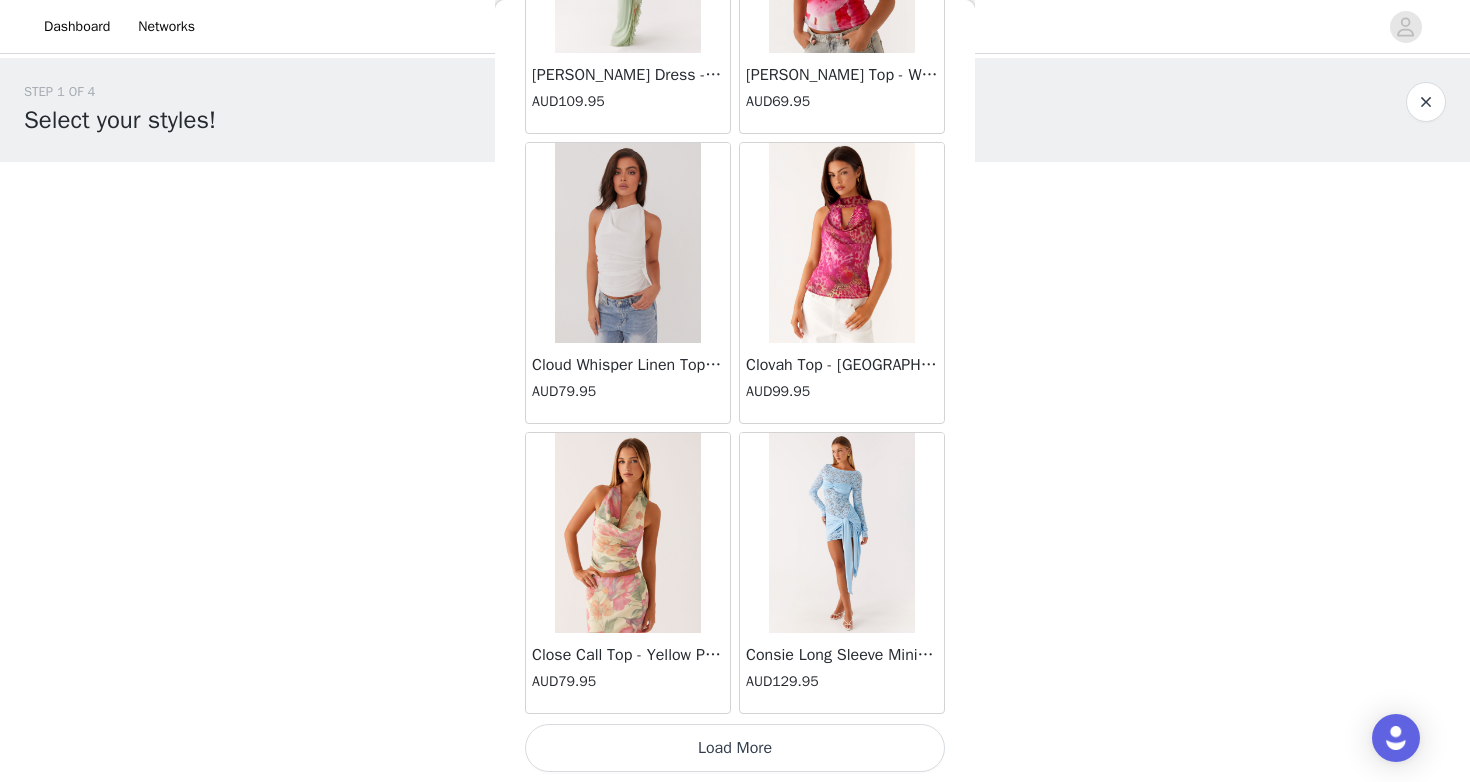 click on "Load More" at bounding box center [735, 748] 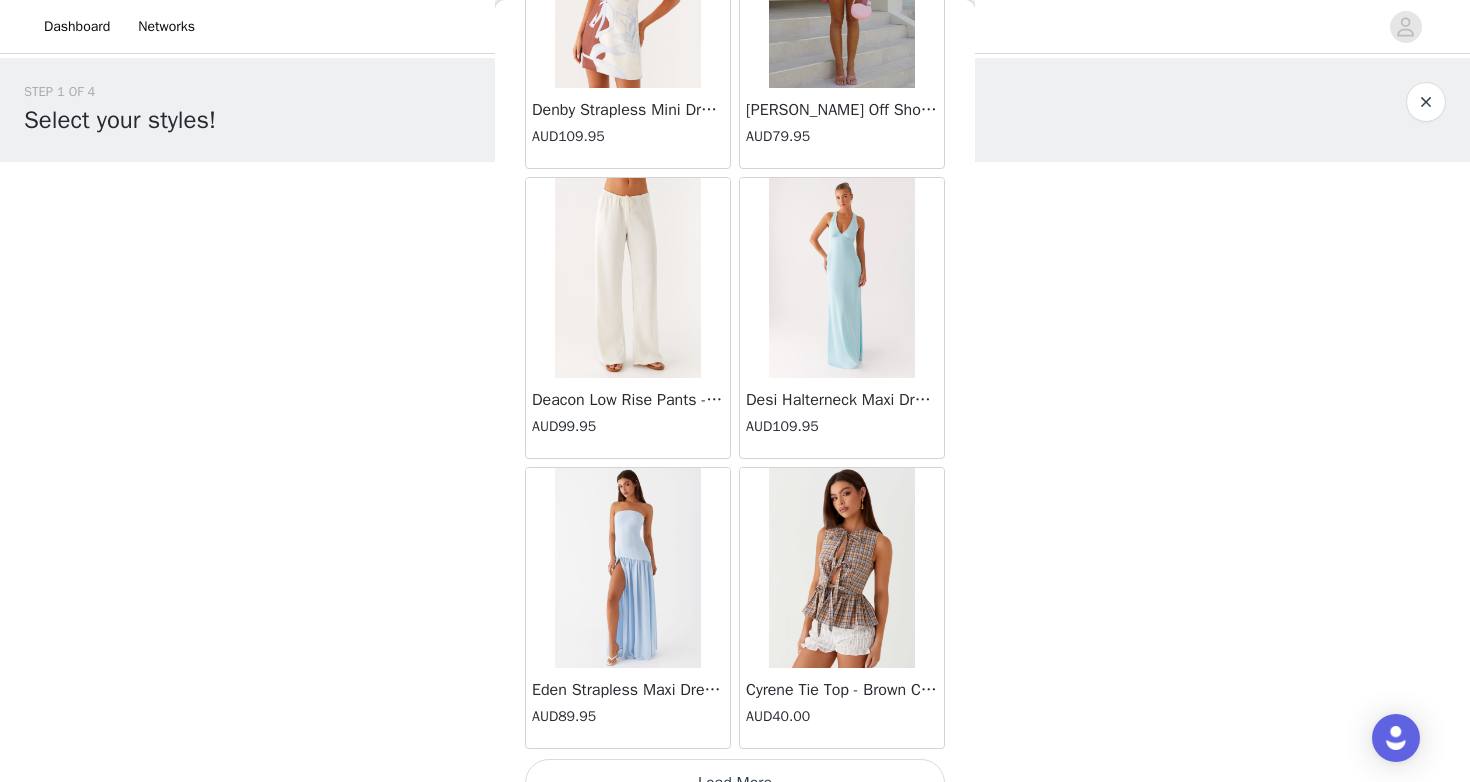 scroll, scrollTop: 13878, scrollLeft: 0, axis: vertical 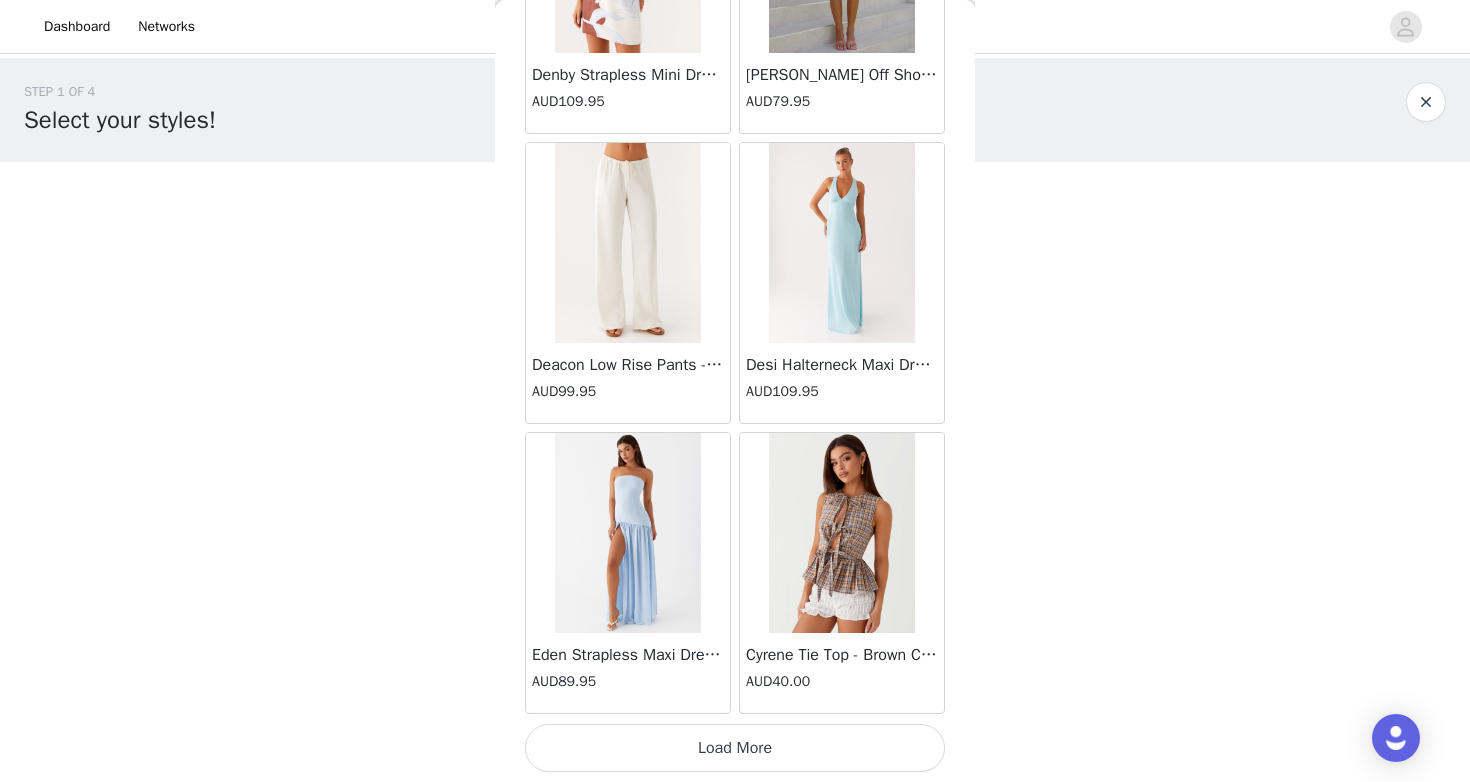 click on "Load More" at bounding box center [735, 748] 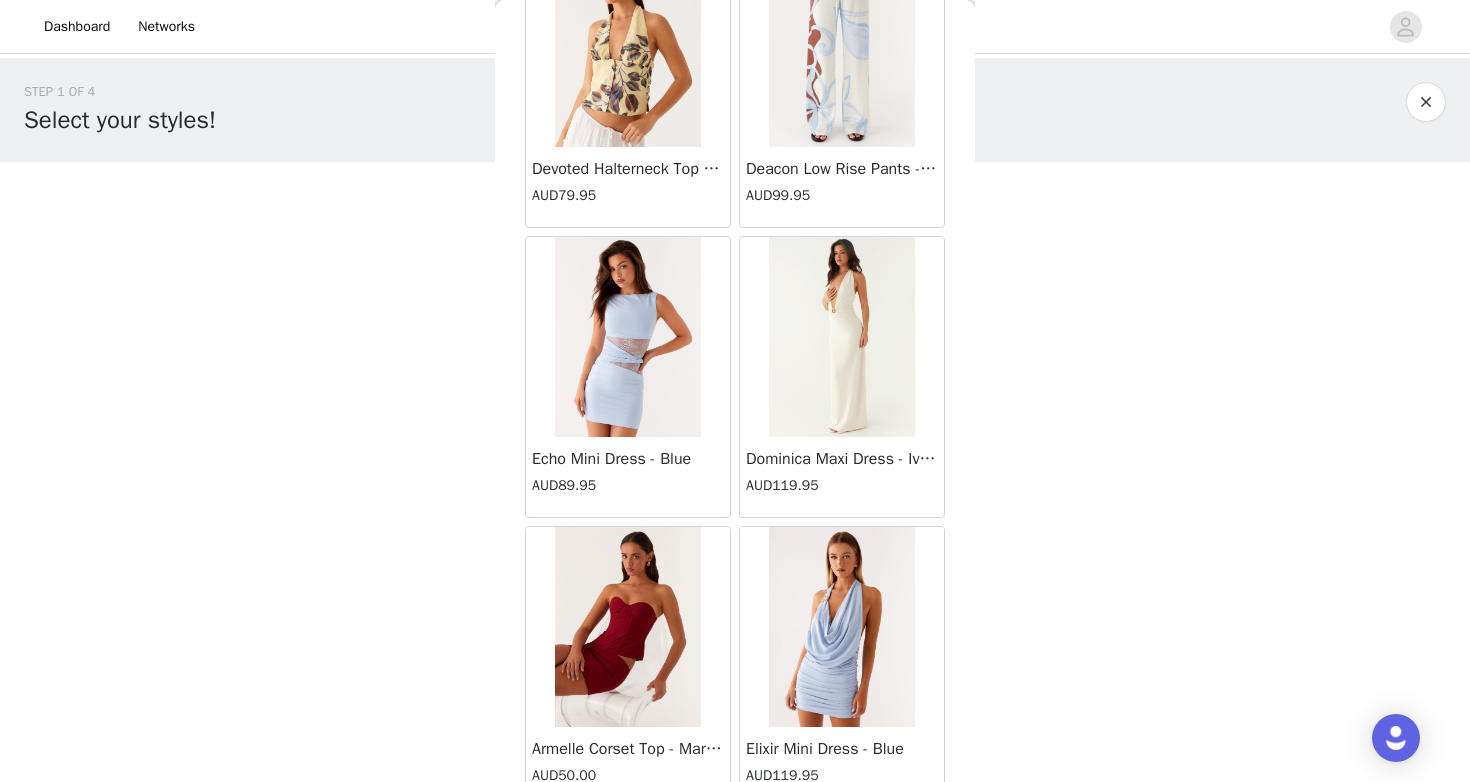 scroll, scrollTop: 16778, scrollLeft: 0, axis: vertical 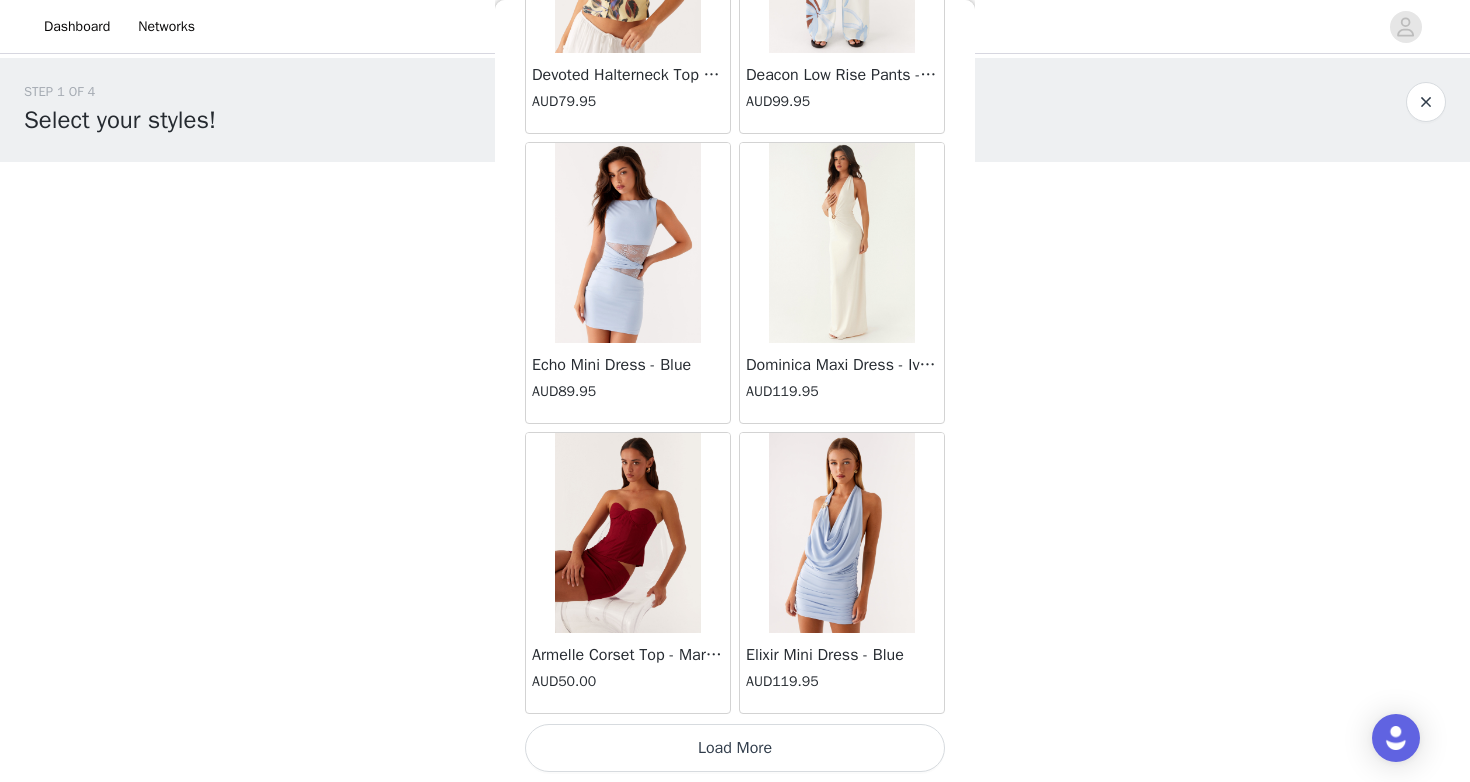 click on "Load More" at bounding box center (735, 748) 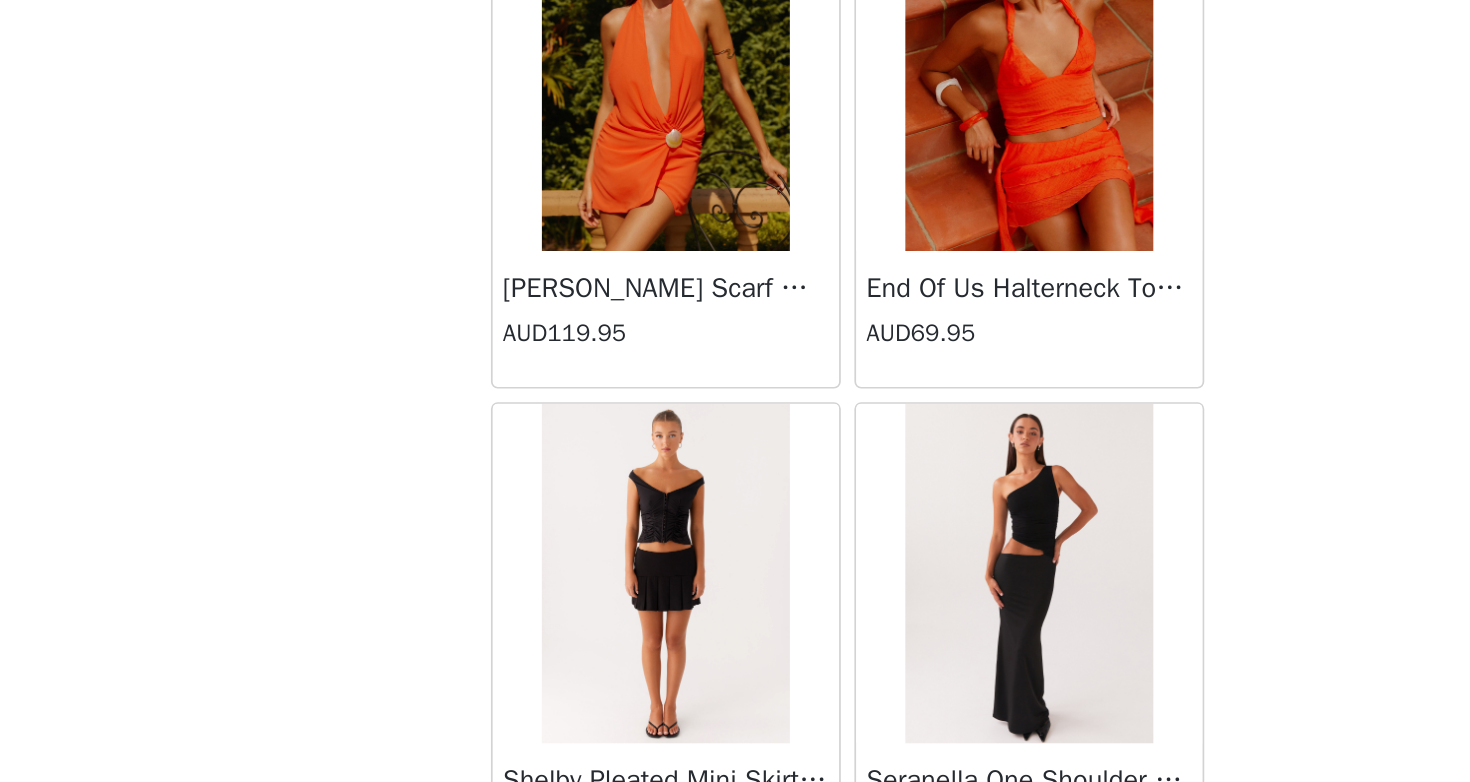 scroll, scrollTop: 19678, scrollLeft: 0, axis: vertical 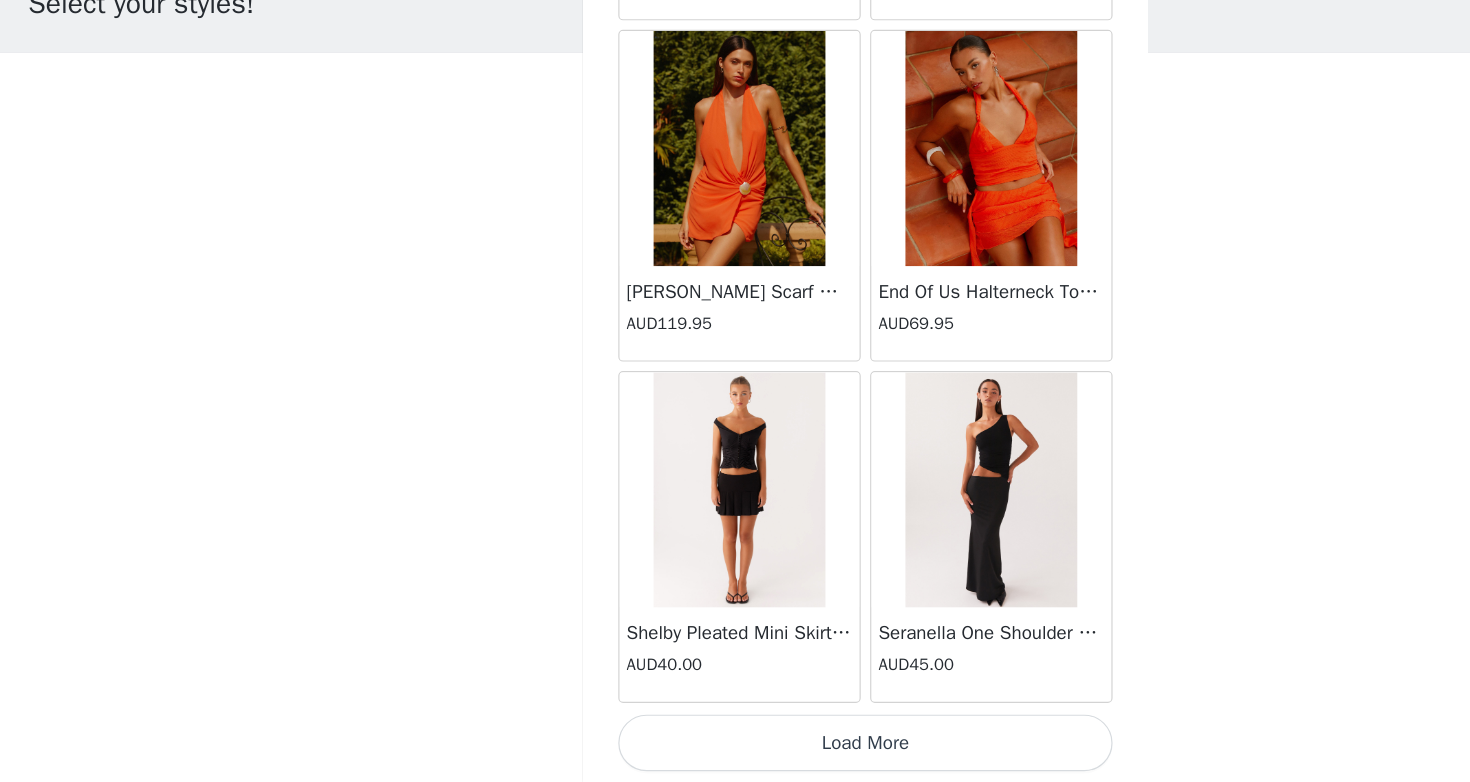 click on "Load More" at bounding box center (735, 748) 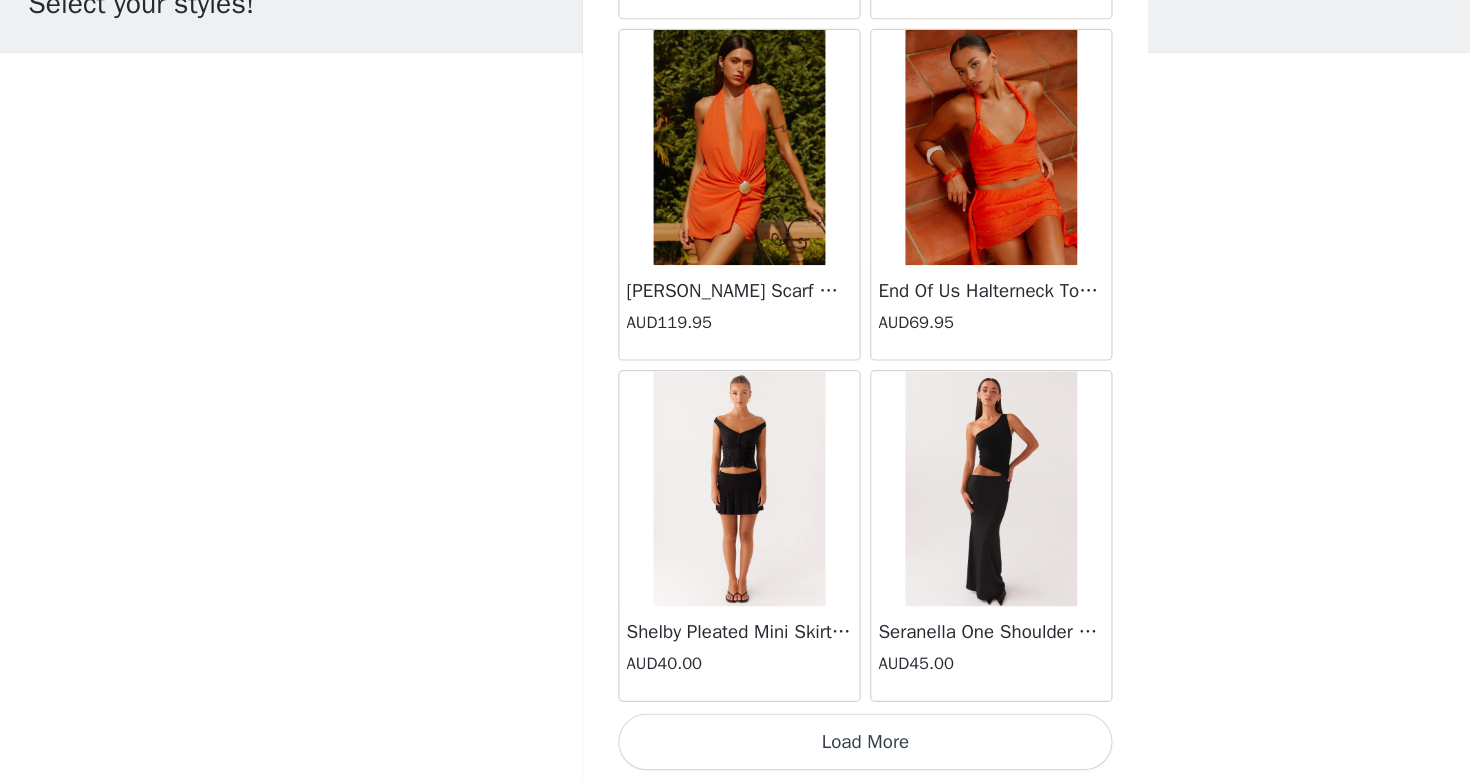 scroll, scrollTop: 19669, scrollLeft: 0, axis: vertical 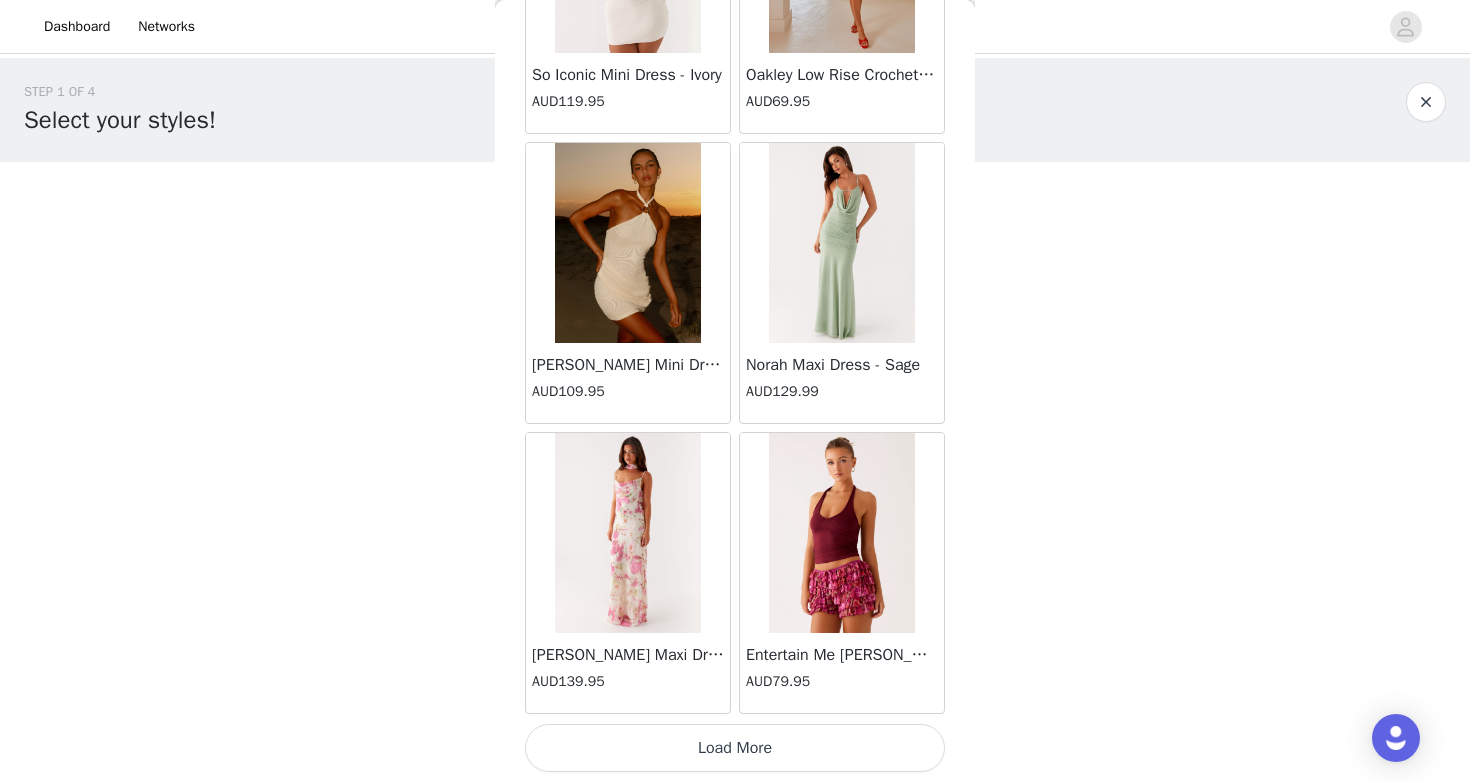 click on "Load More" at bounding box center [735, 748] 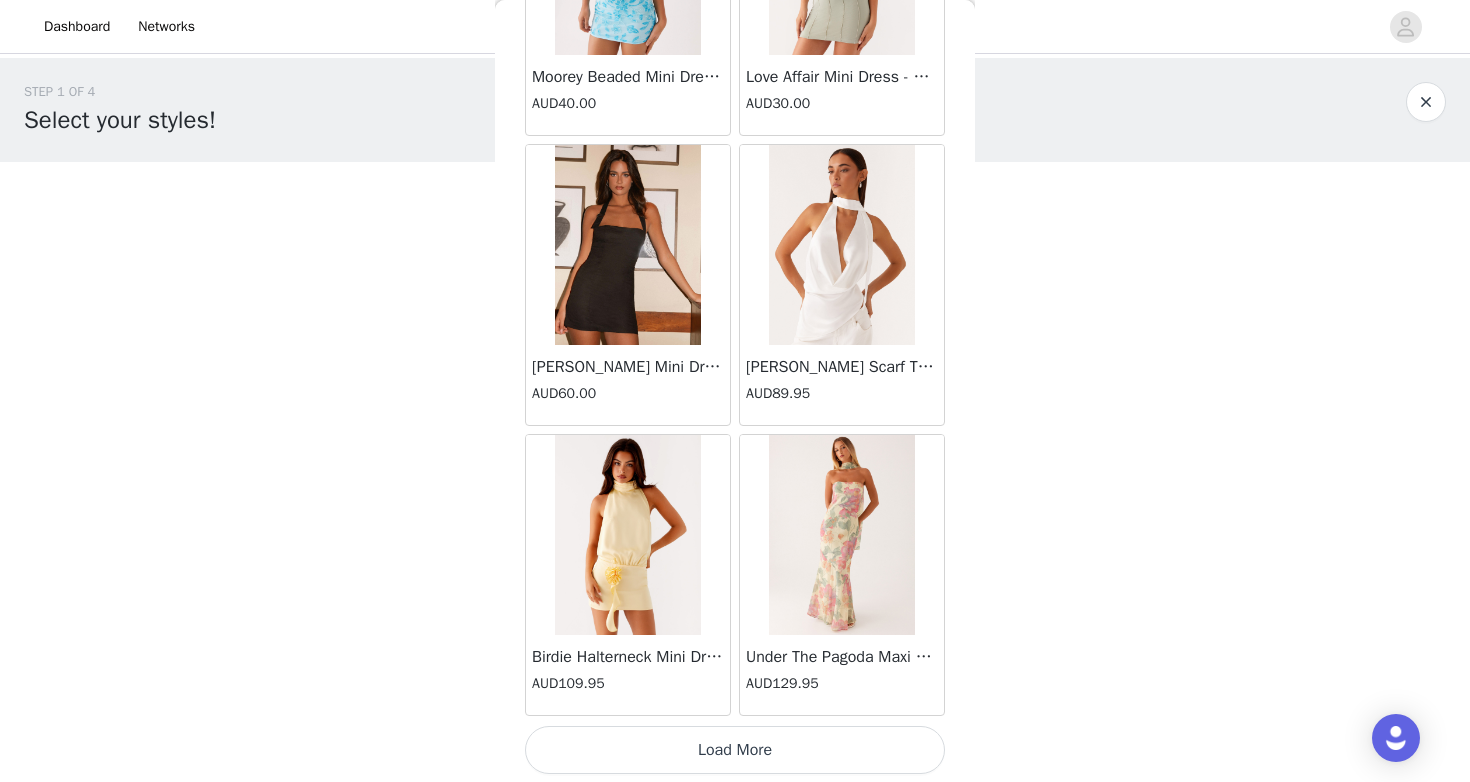 scroll, scrollTop: 25478, scrollLeft: 0, axis: vertical 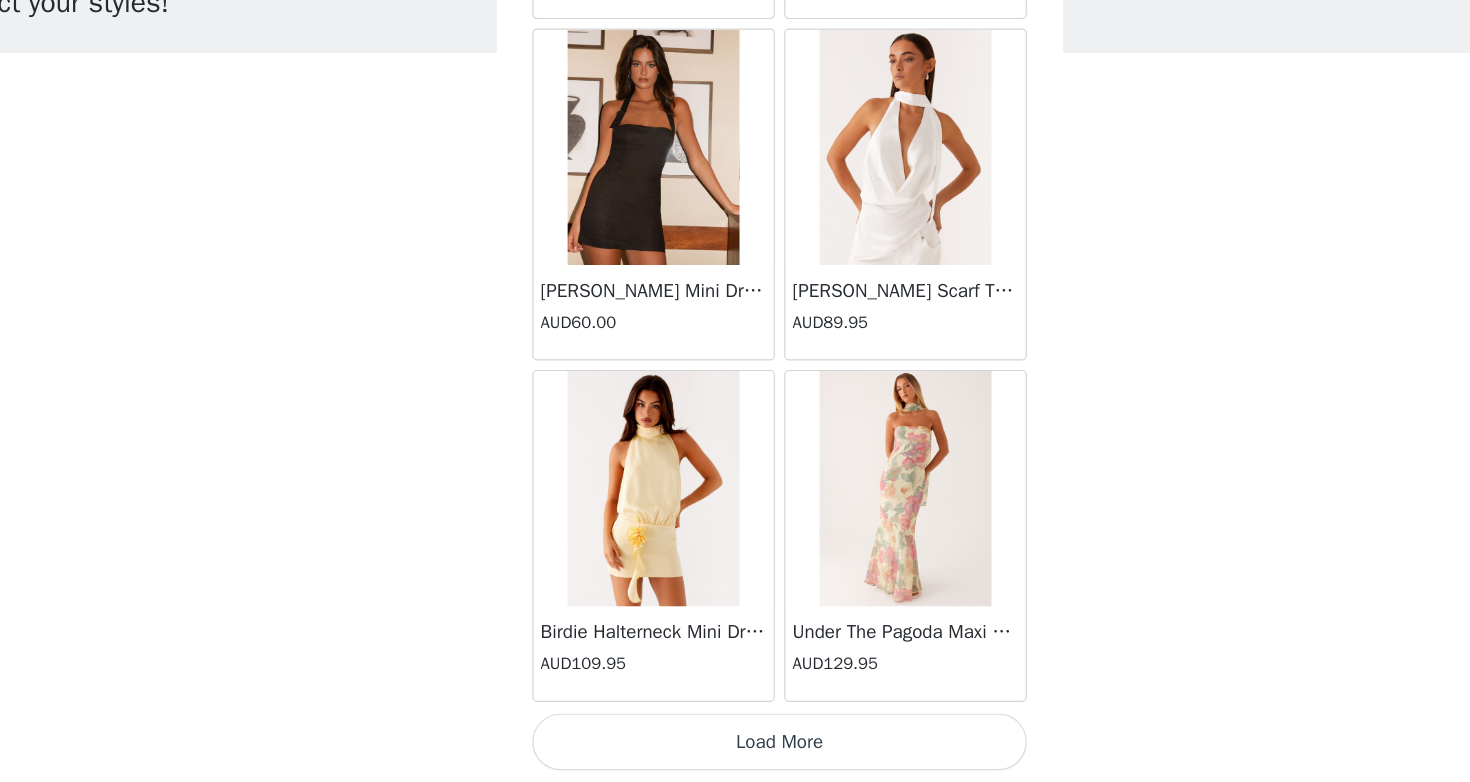 click on "Load More" at bounding box center (735, 748) 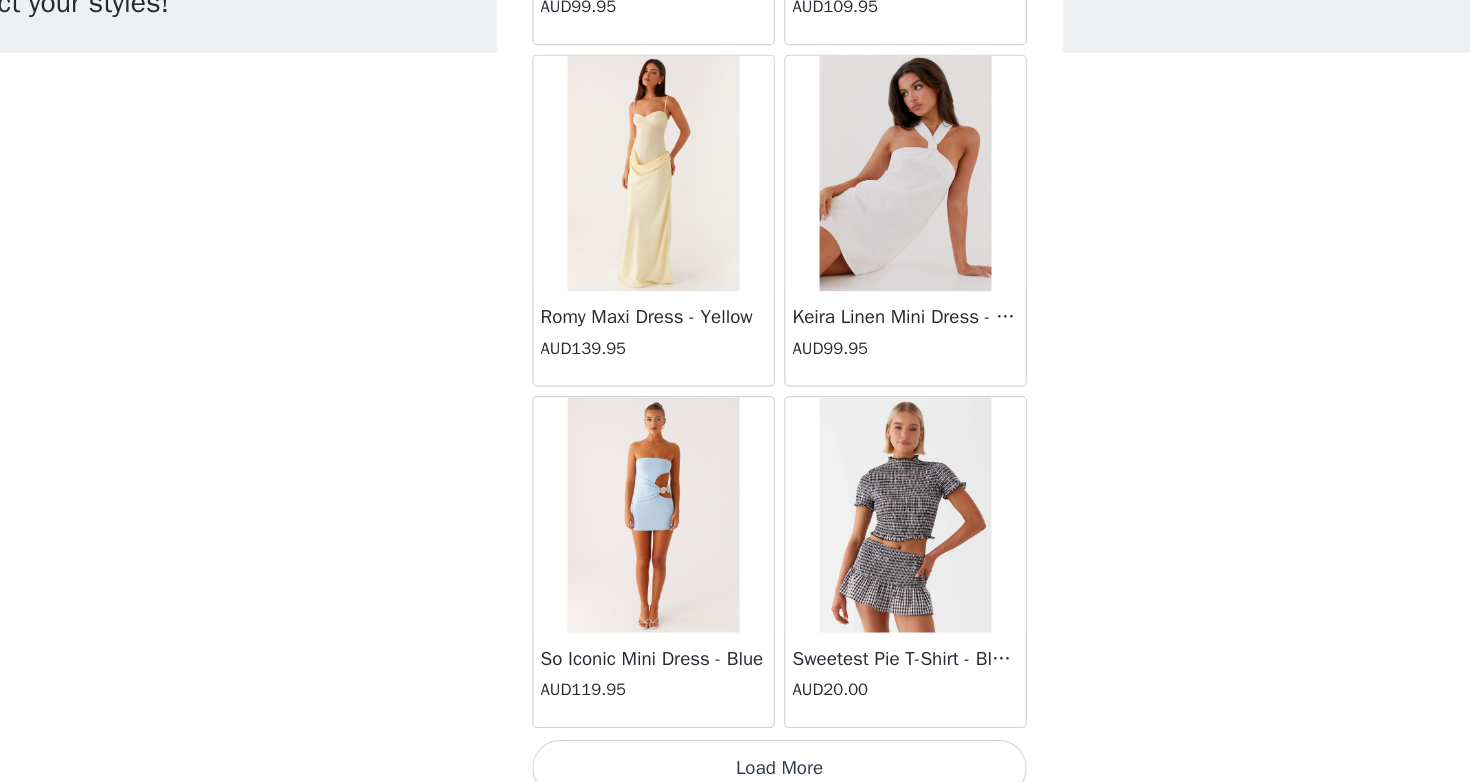 scroll, scrollTop: 28378, scrollLeft: 0, axis: vertical 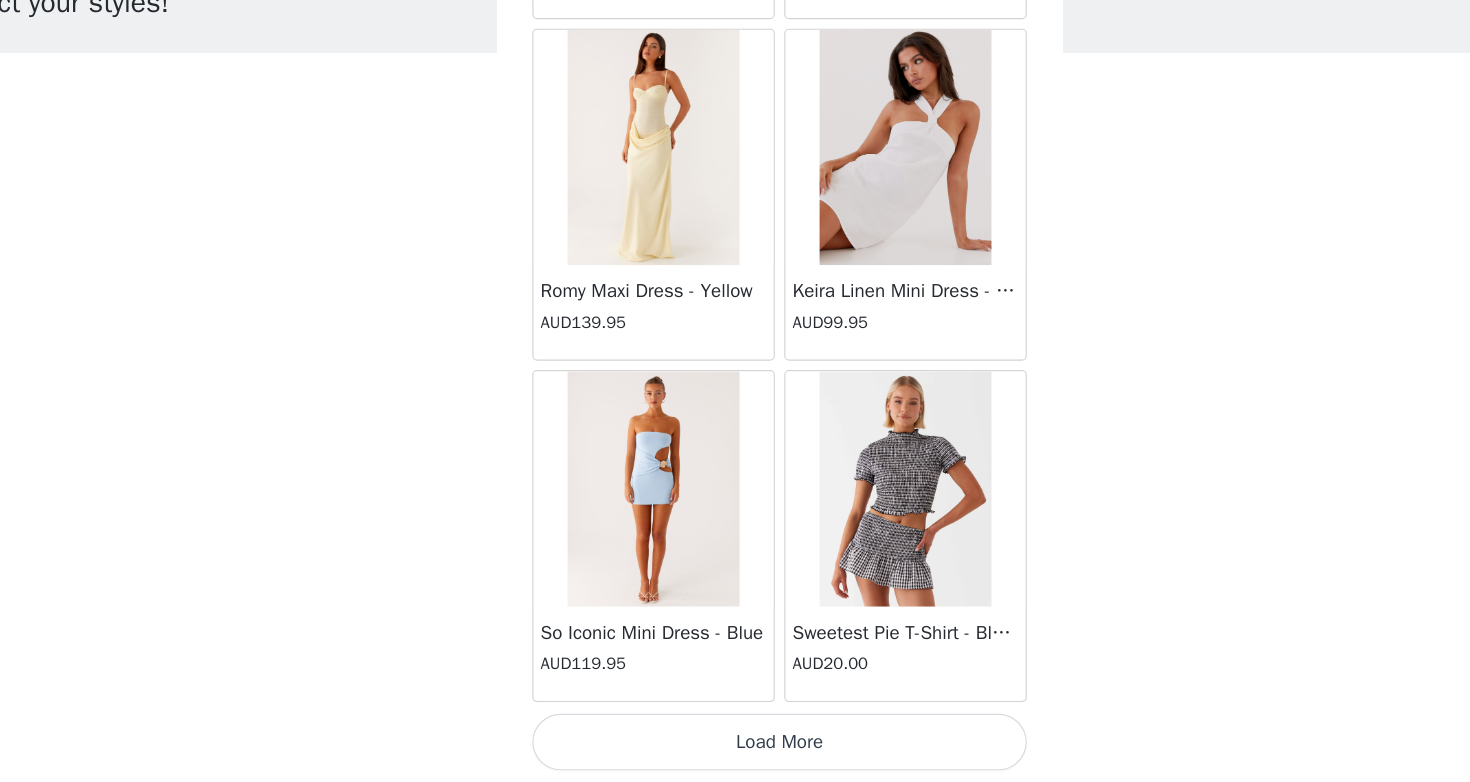 click on "Load More" at bounding box center [735, 748] 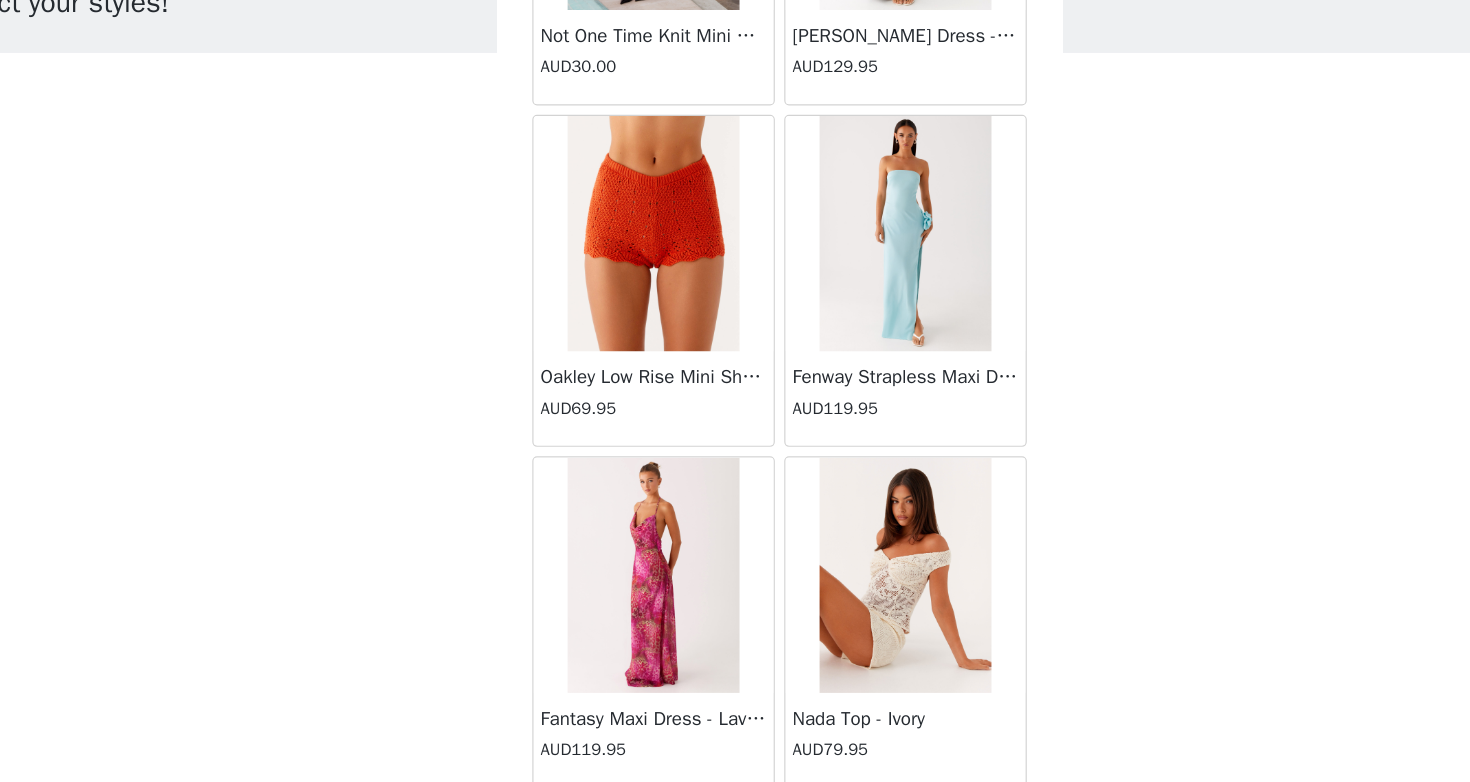 scroll, scrollTop: 31278, scrollLeft: 0, axis: vertical 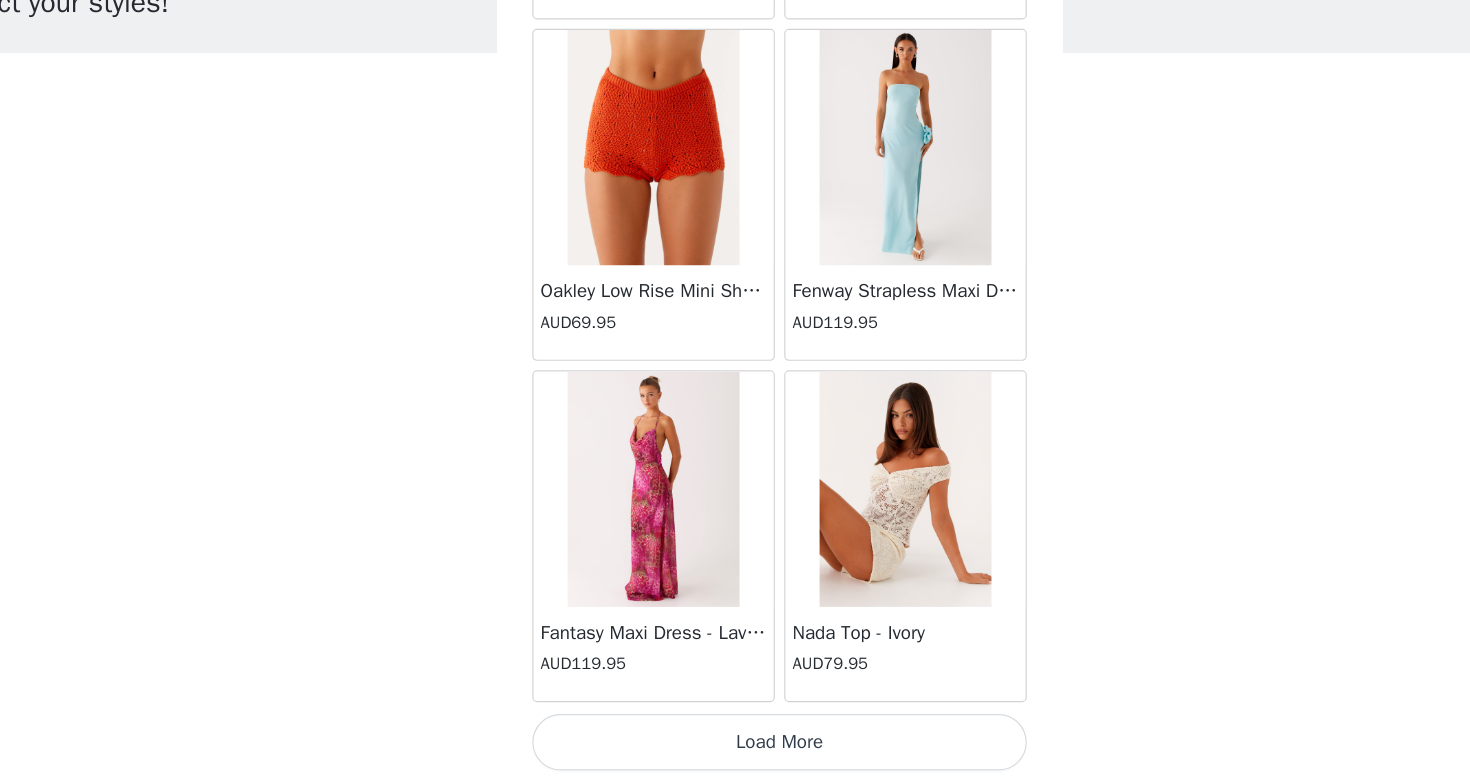 click on "Load More" at bounding box center [735, 748] 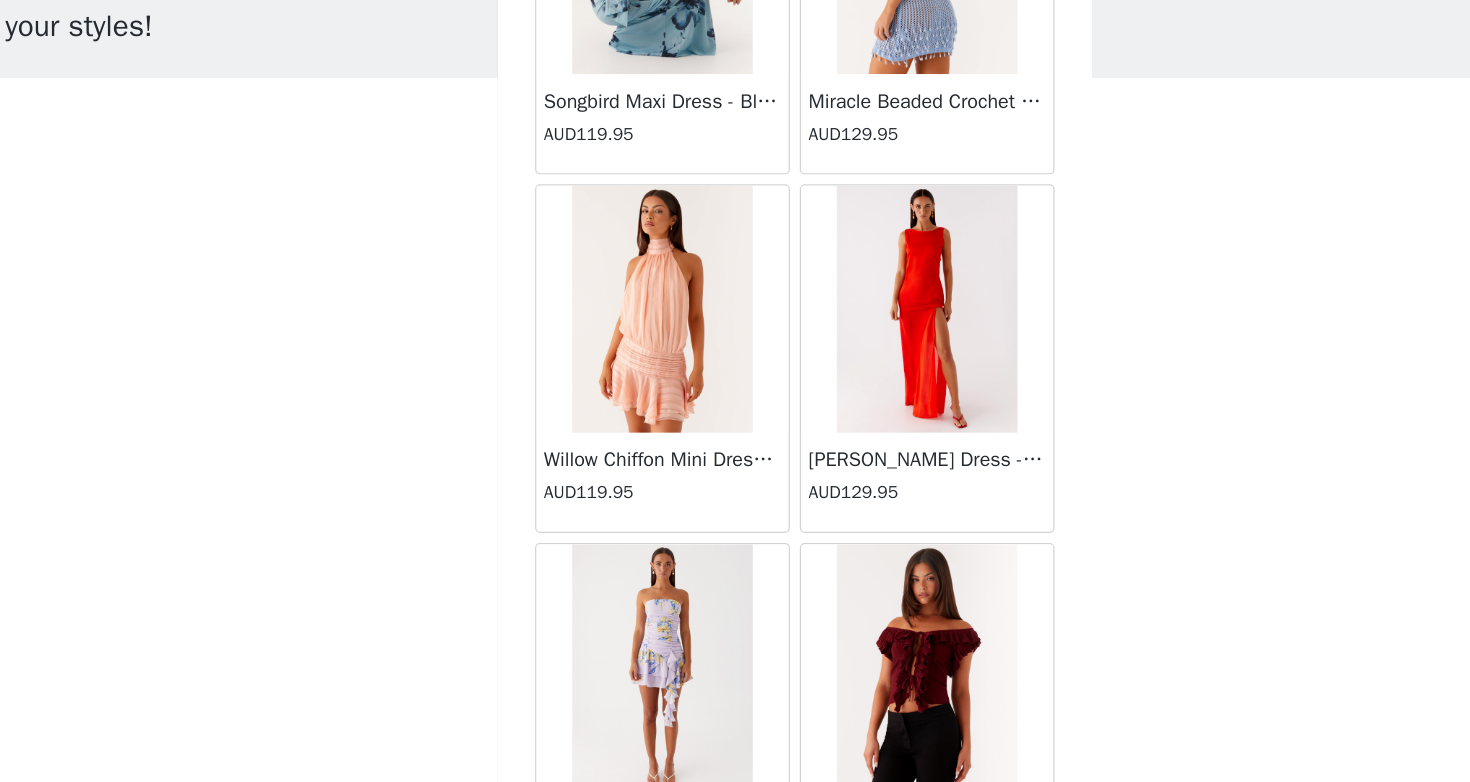 scroll, scrollTop: 33781, scrollLeft: 0, axis: vertical 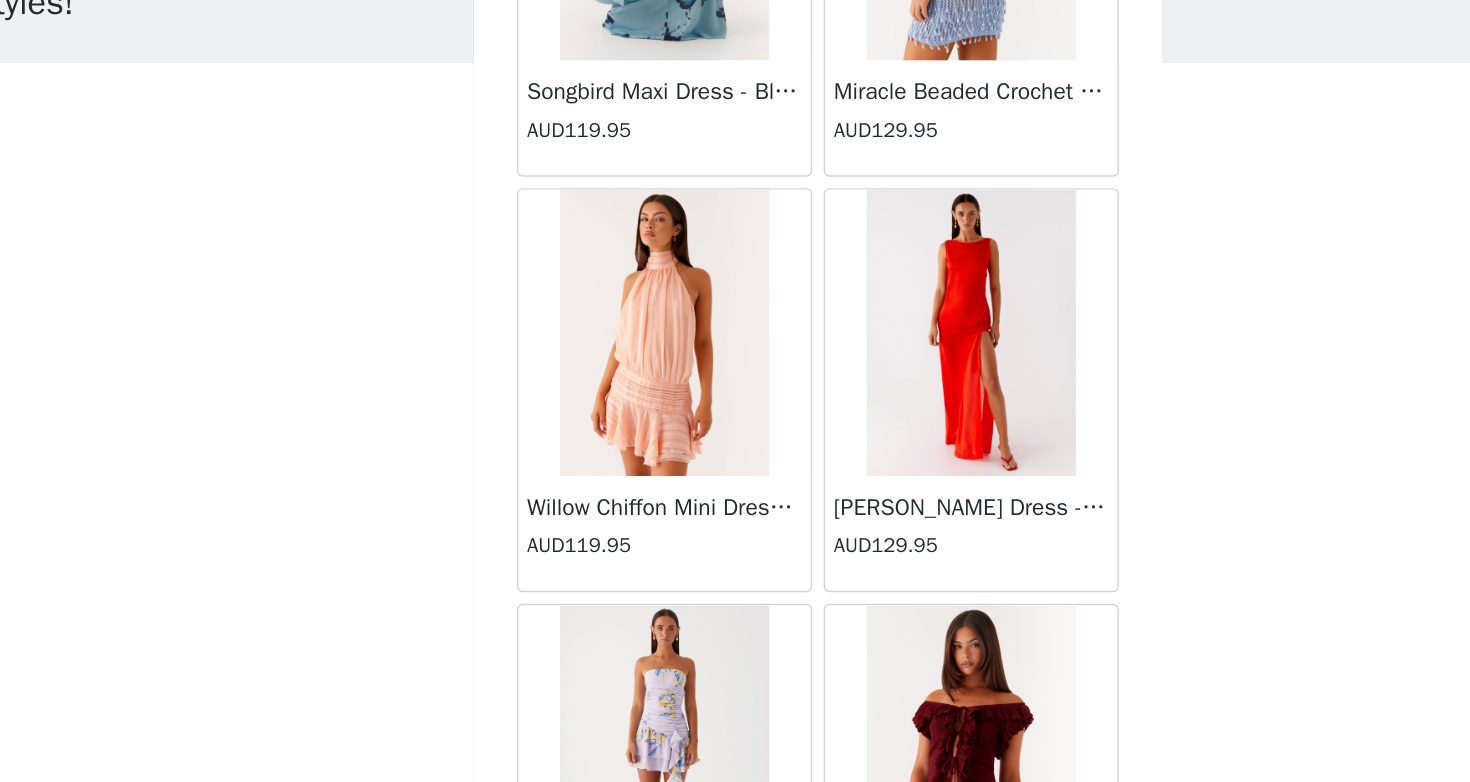 click at bounding box center [627, 350] 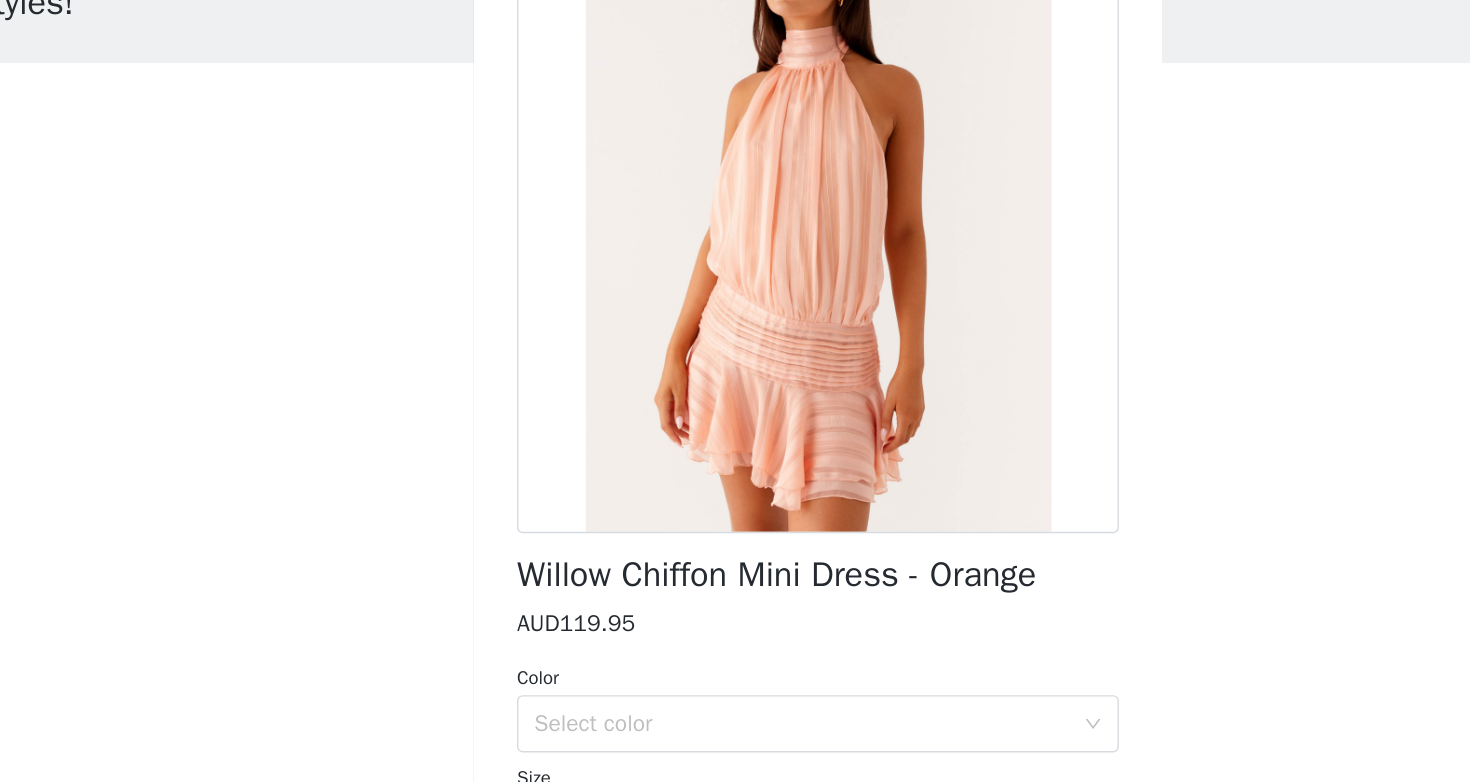 scroll, scrollTop: 62, scrollLeft: 0, axis: vertical 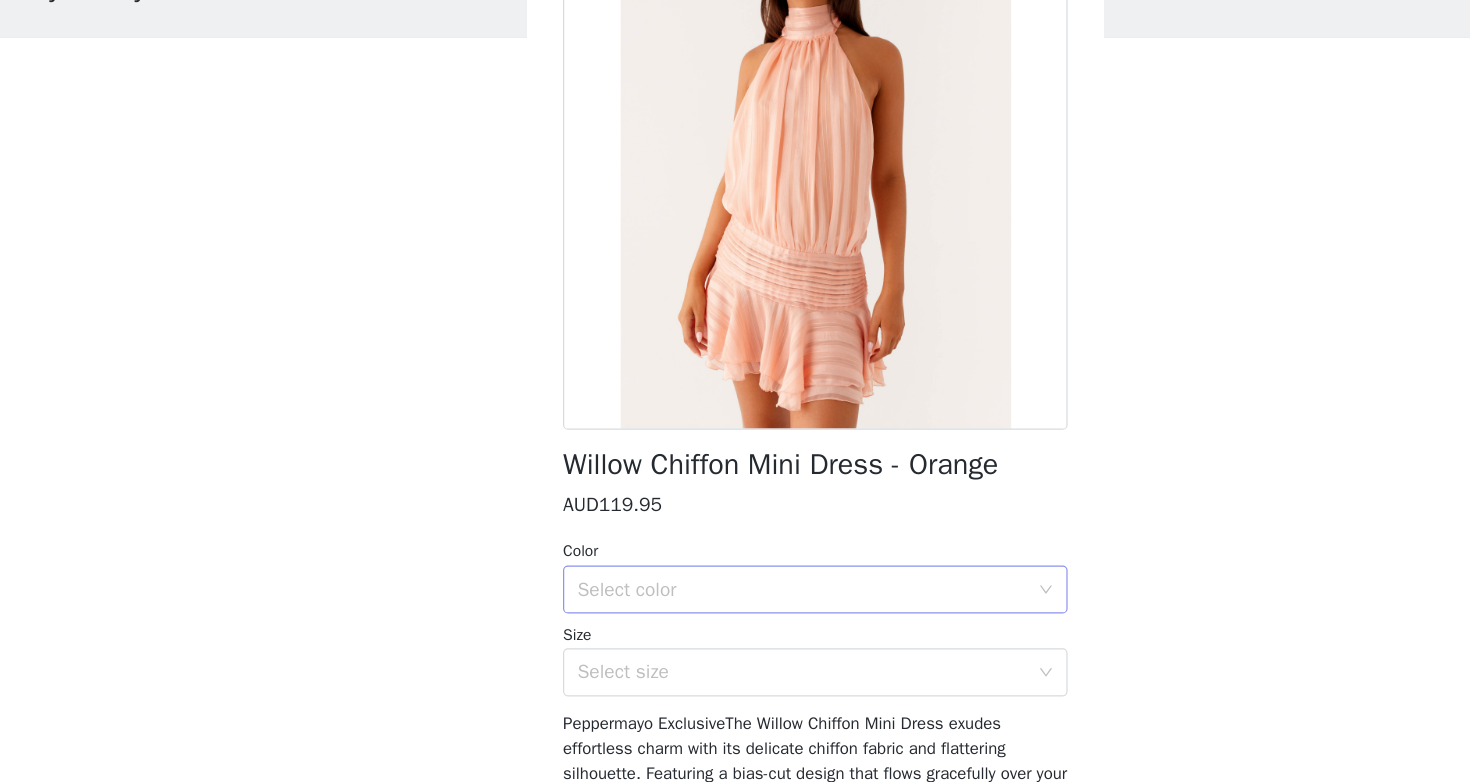 click on "Select color" at bounding box center (724, 621) 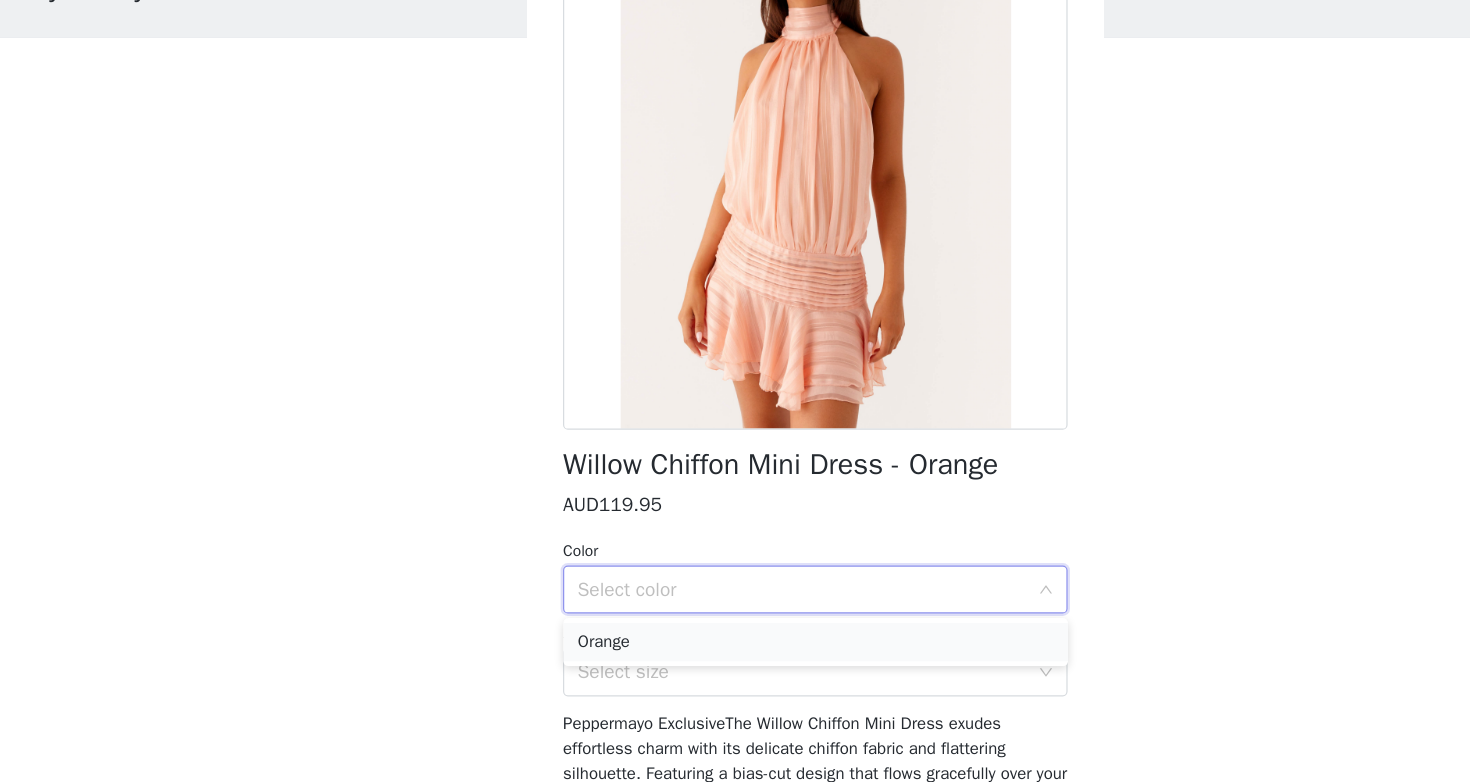 click on "Orange" at bounding box center [735, 665] 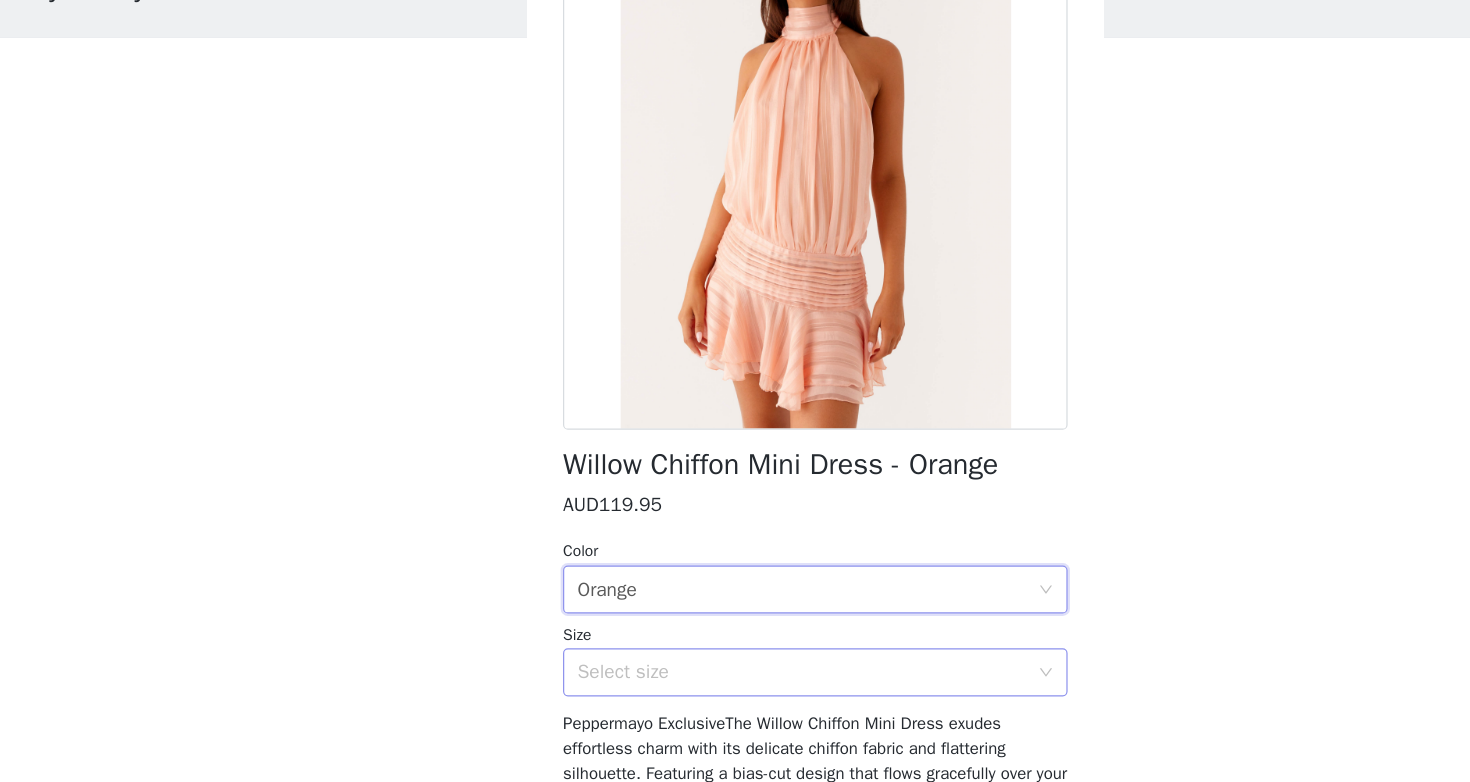 click on "Select size" at bounding box center [724, 690] 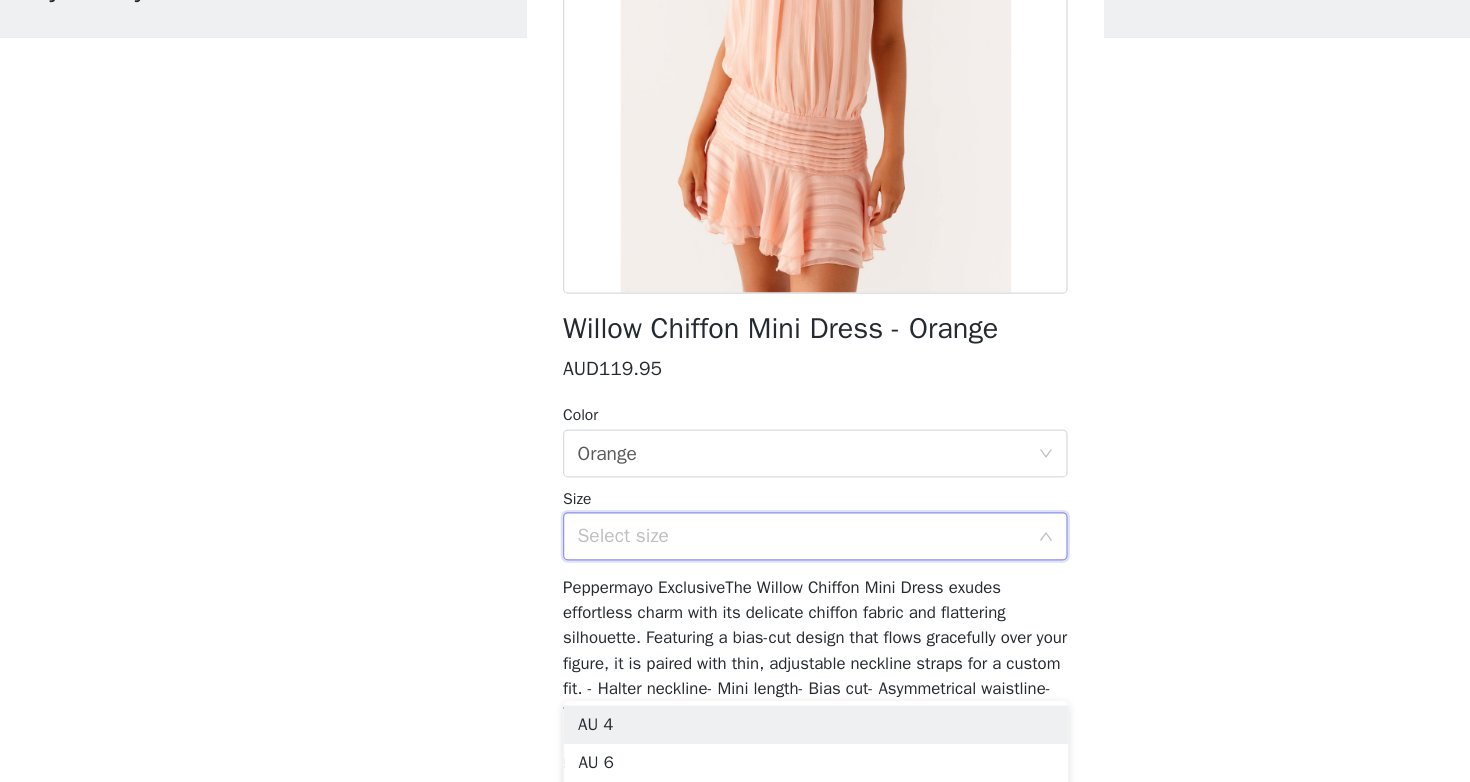 scroll, scrollTop: 311, scrollLeft: 0, axis: vertical 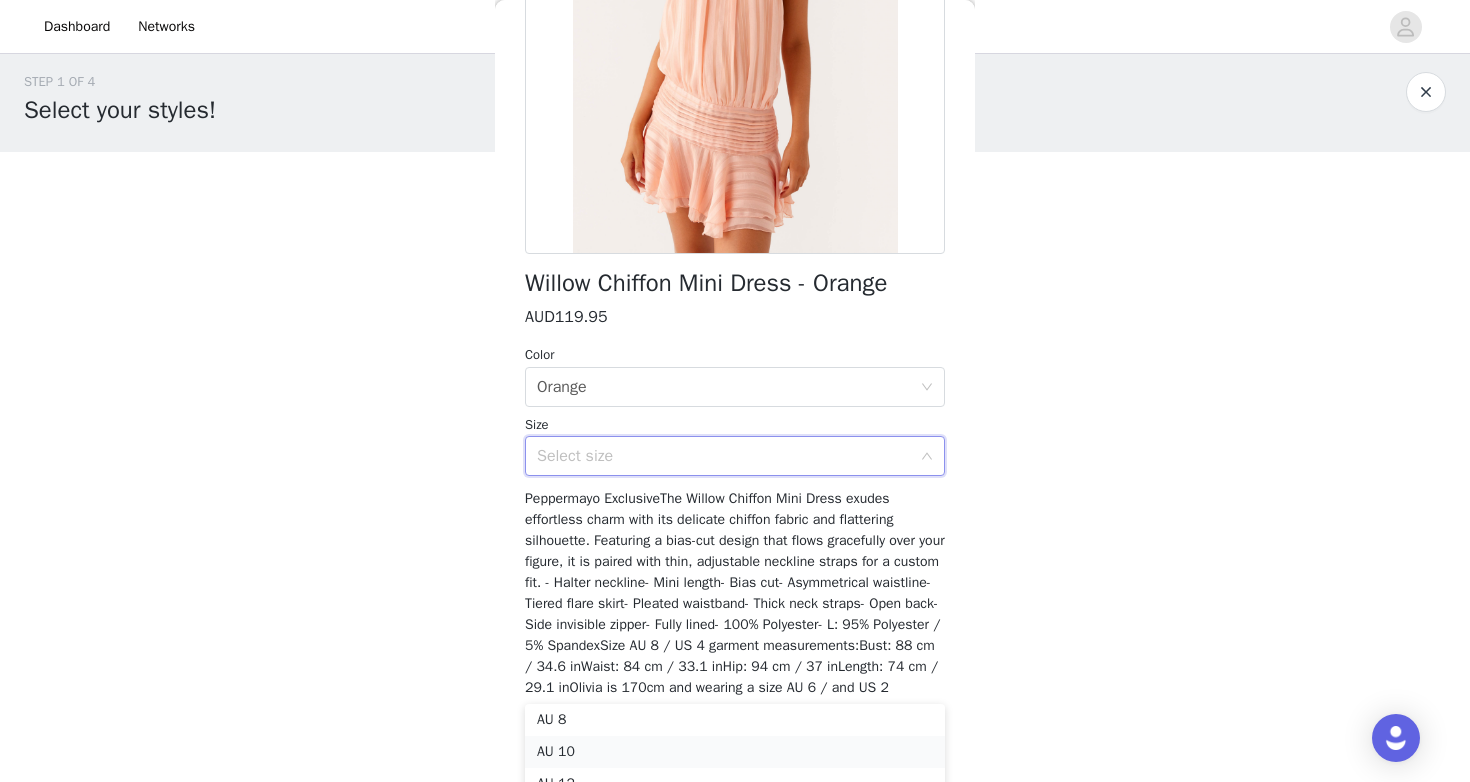 click on "AU 10" at bounding box center [735, 752] 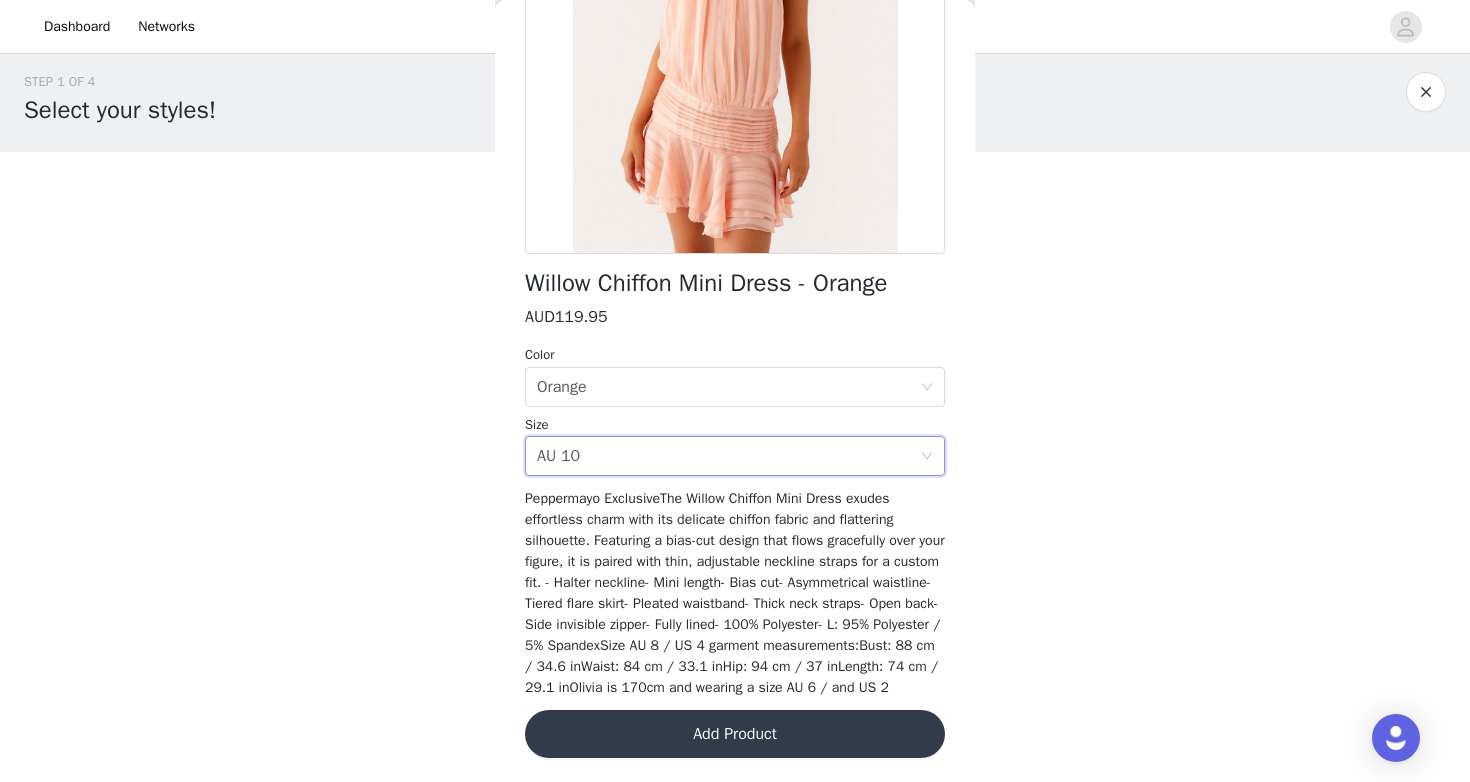 scroll, scrollTop: 0, scrollLeft: 0, axis: both 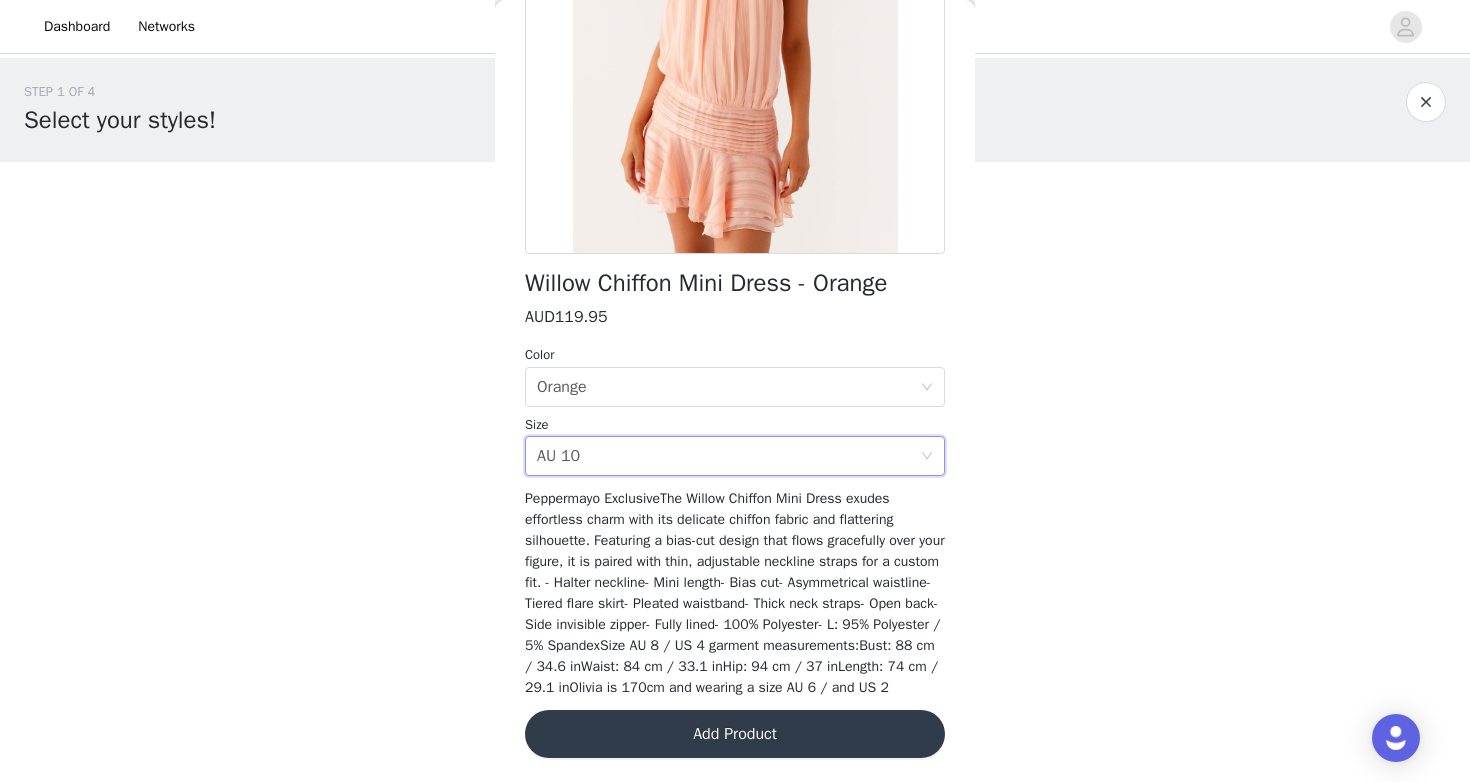 click on "Add Product" at bounding box center (735, 734) 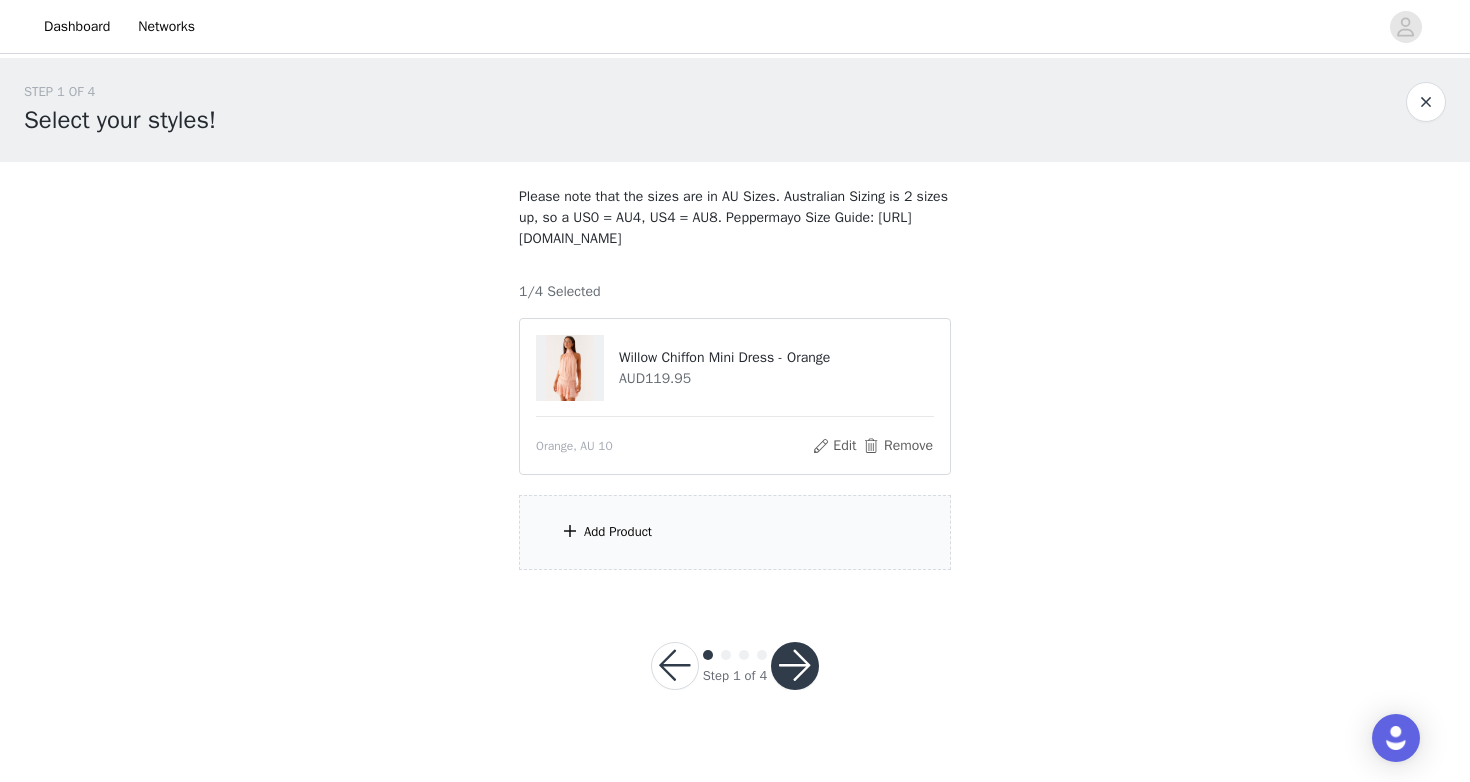click on "Add Product" at bounding box center [735, 532] 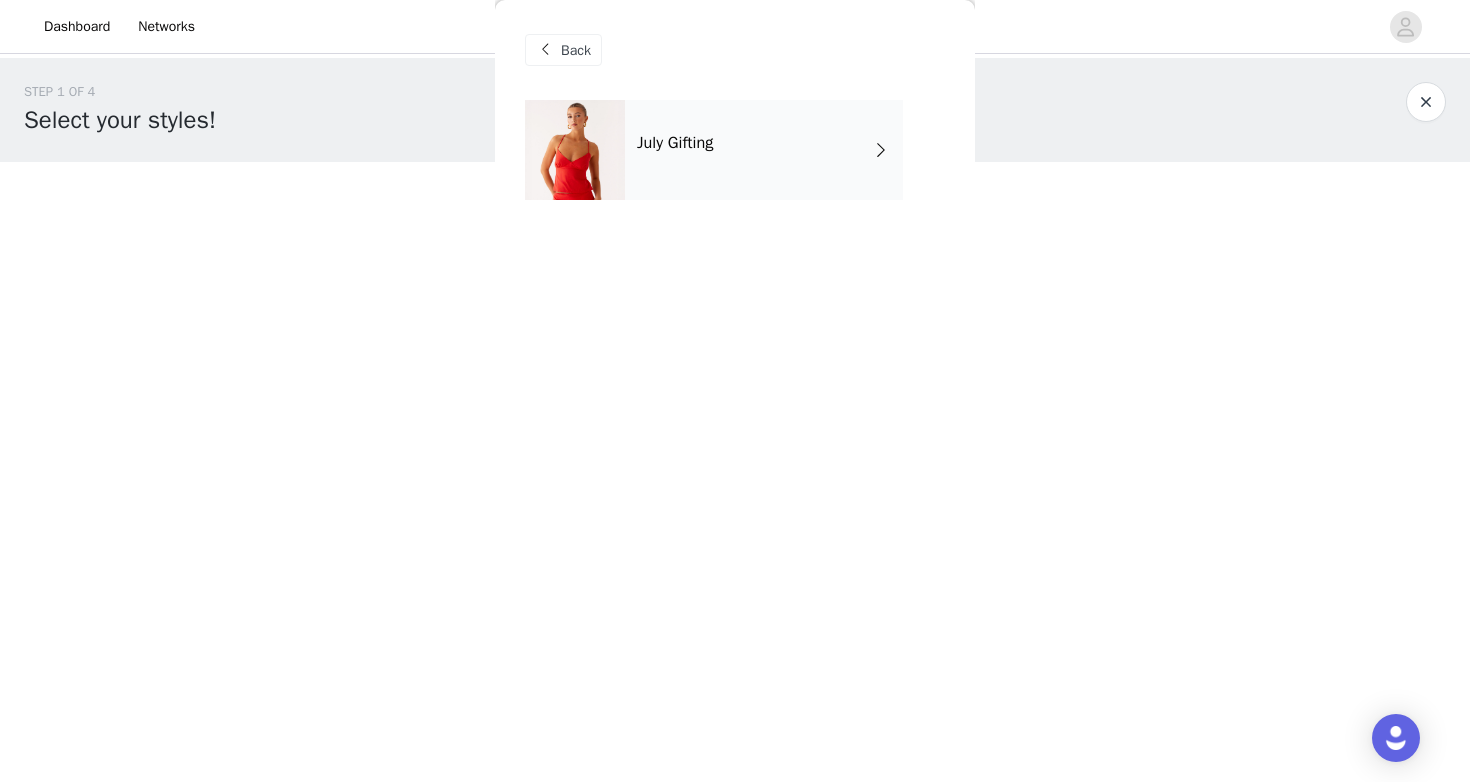 click on "July Gifting" at bounding box center [735, 165] 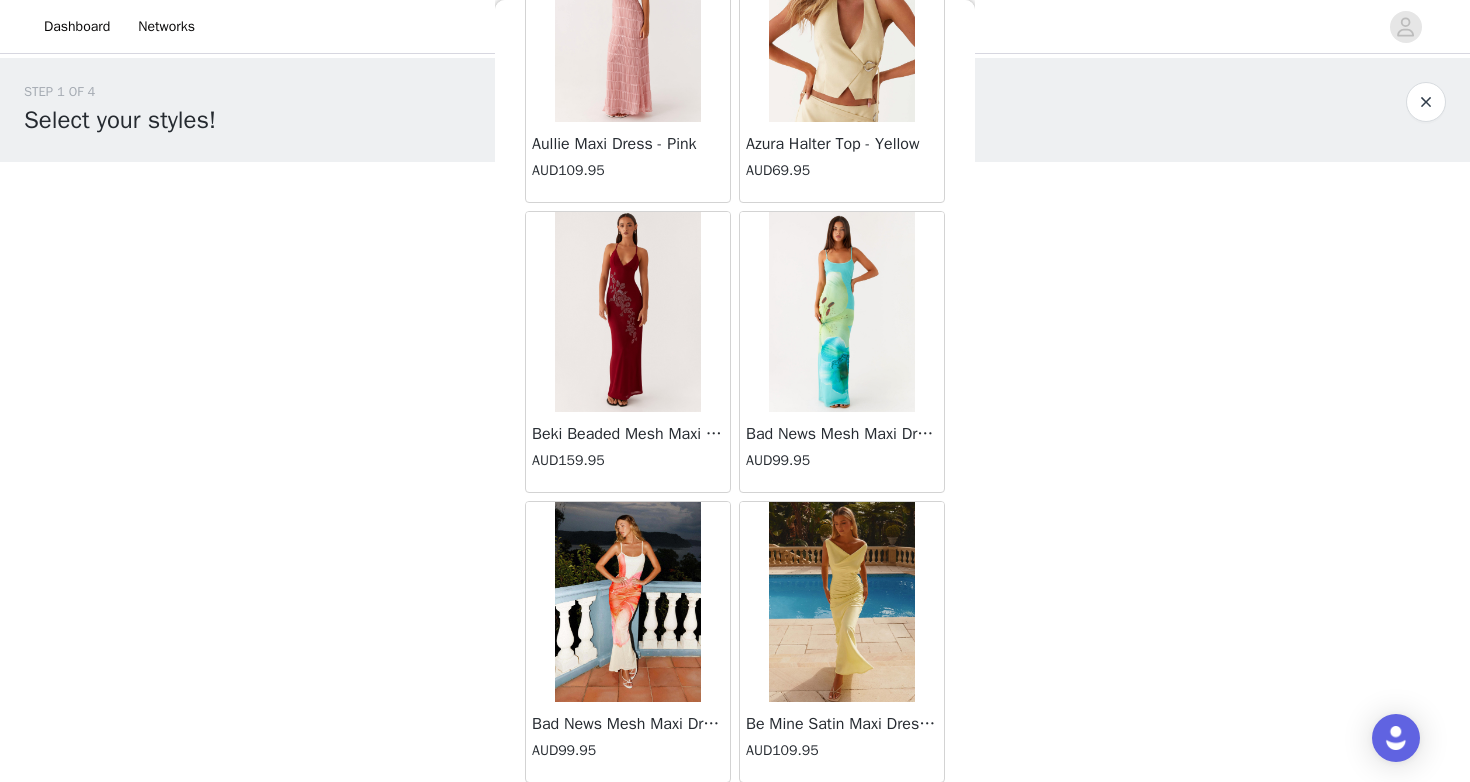 scroll, scrollTop: 2278, scrollLeft: 0, axis: vertical 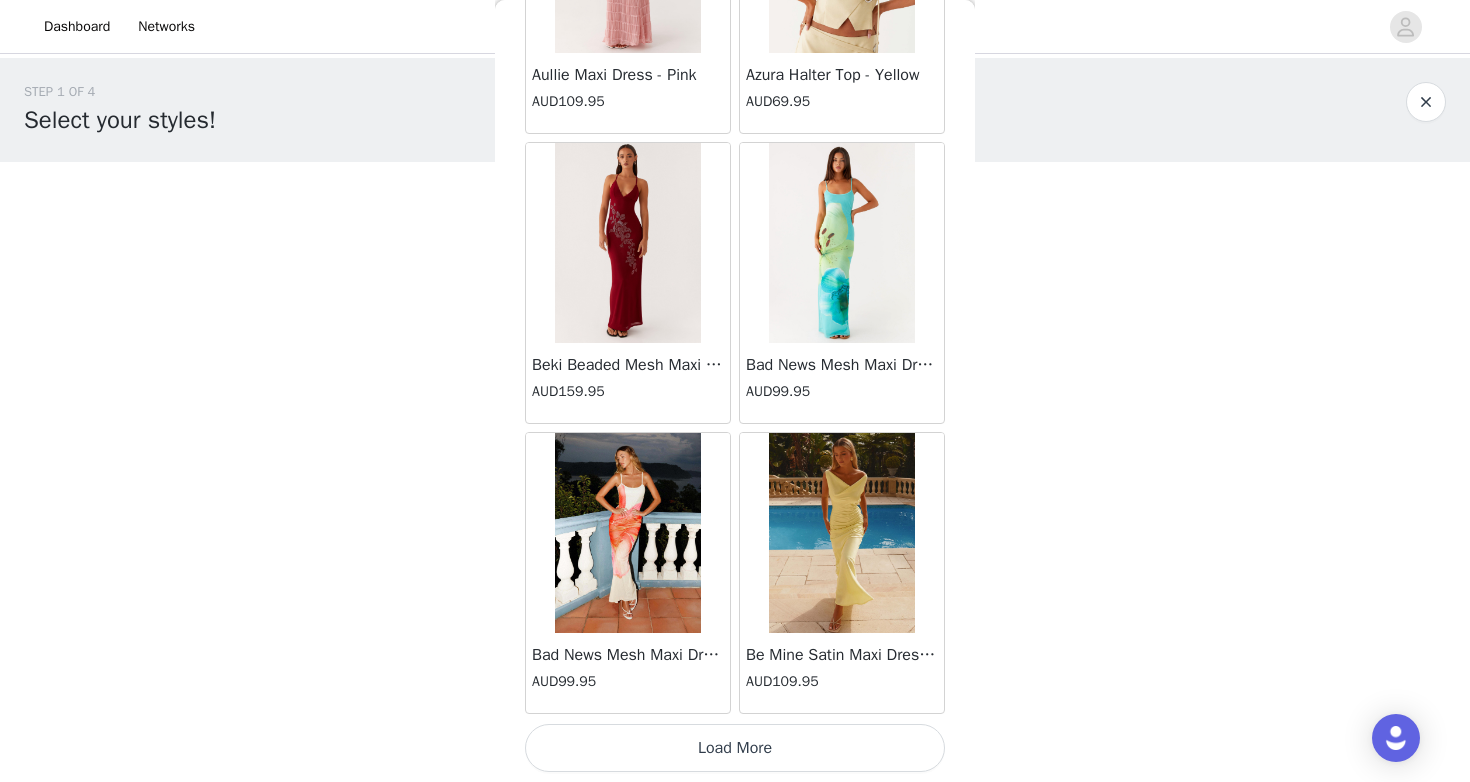 click on "Load More" at bounding box center (735, 748) 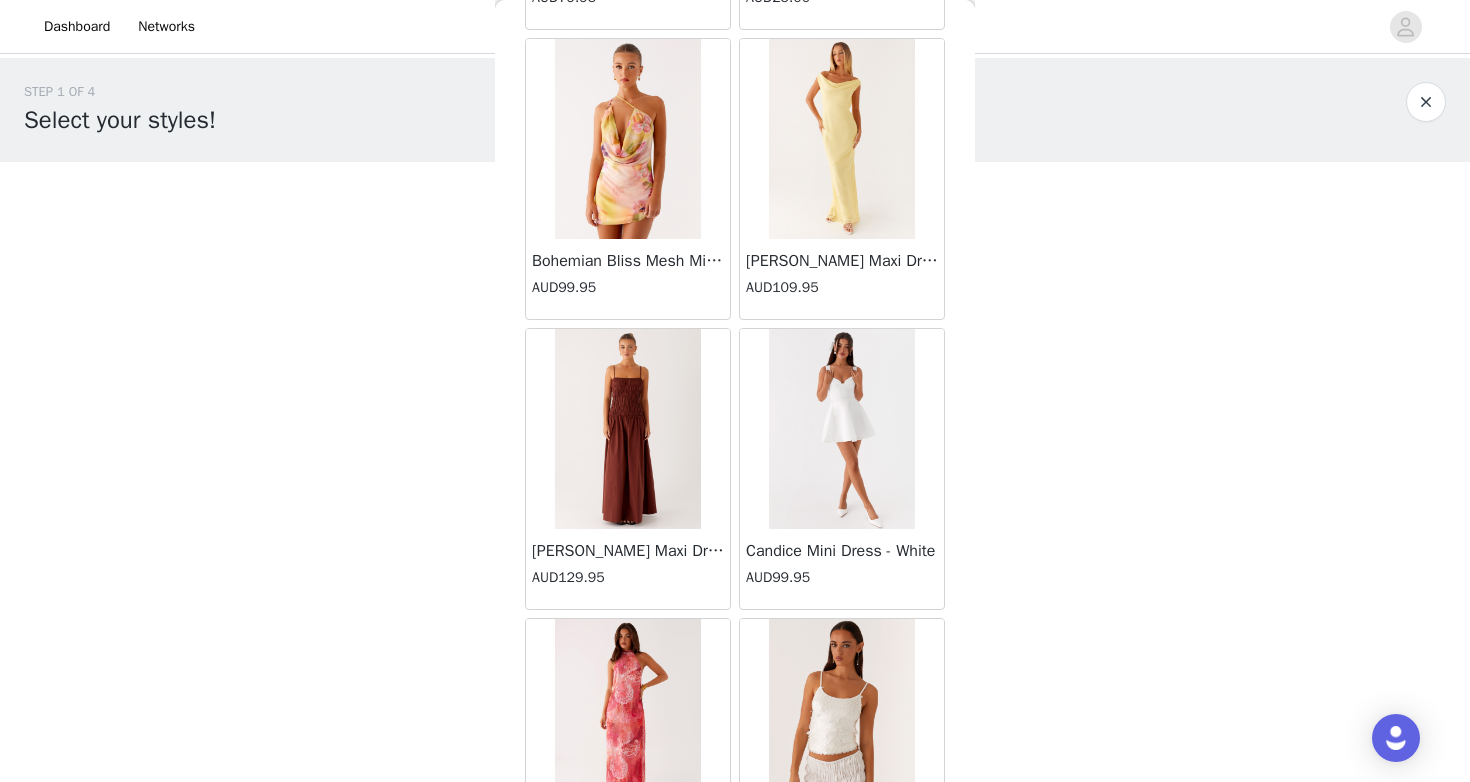 scroll, scrollTop: 5178, scrollLeft: 0, axis: vertical 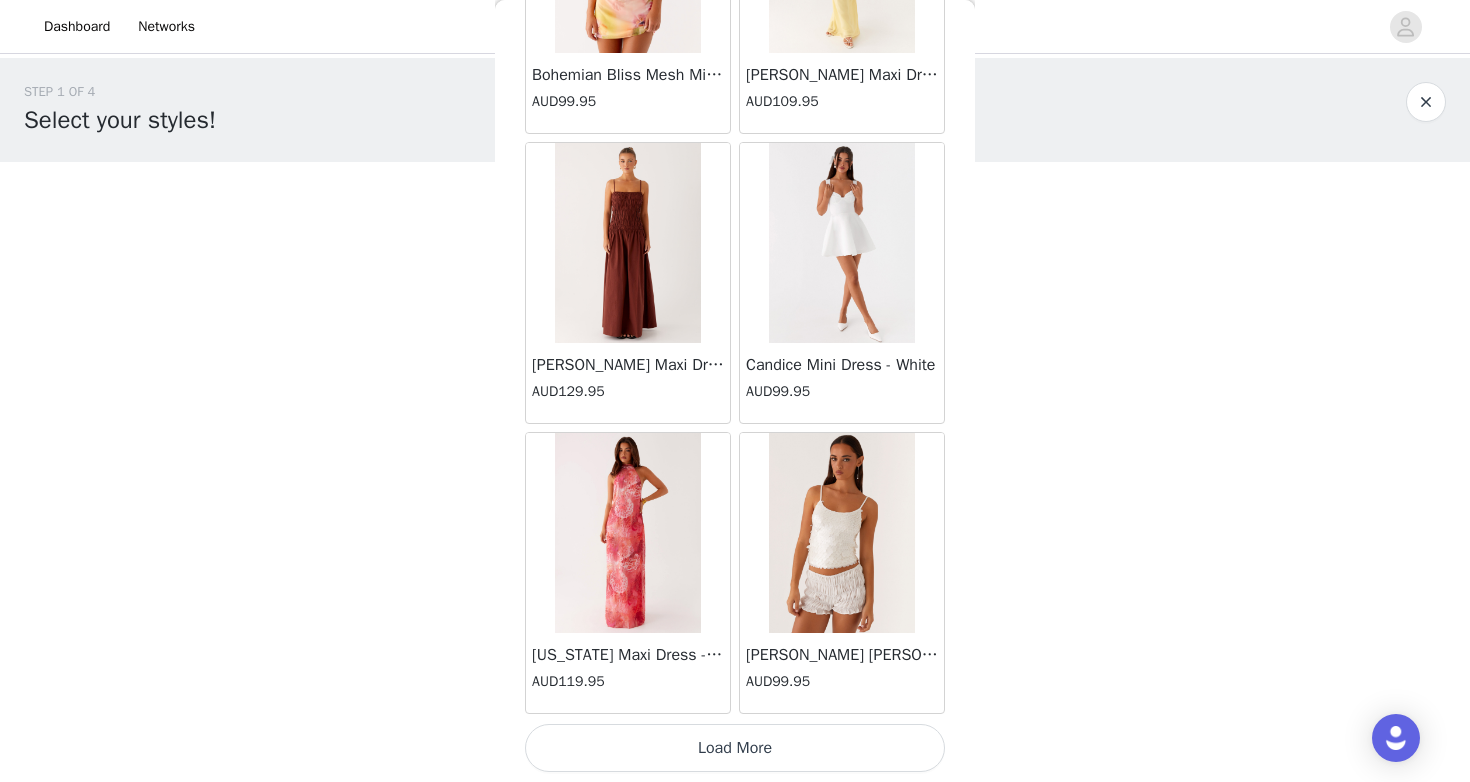 click on "Load More" at bounding box center (735, 748) 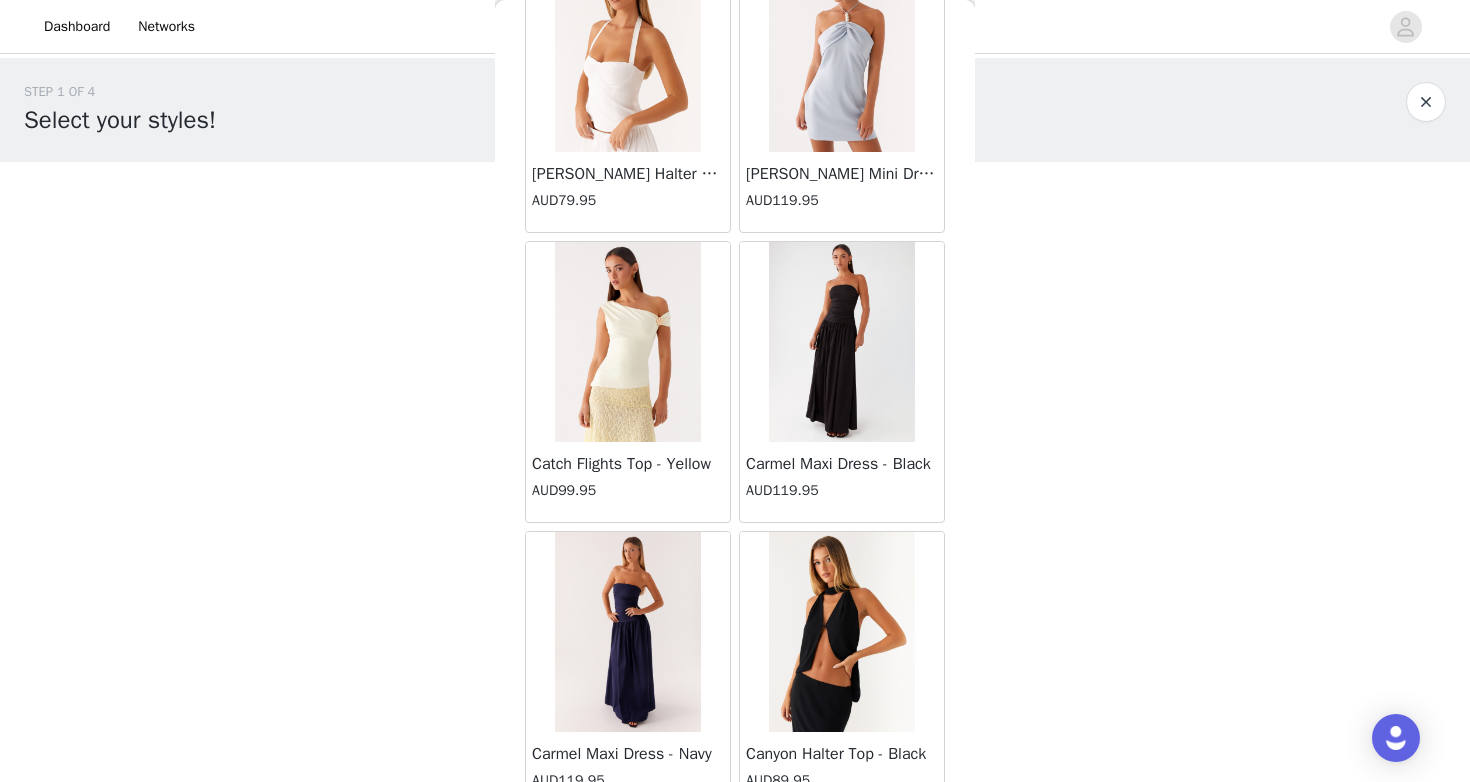scroll, scrollTop: 8078, scrollLeft: 0, axis: vertical 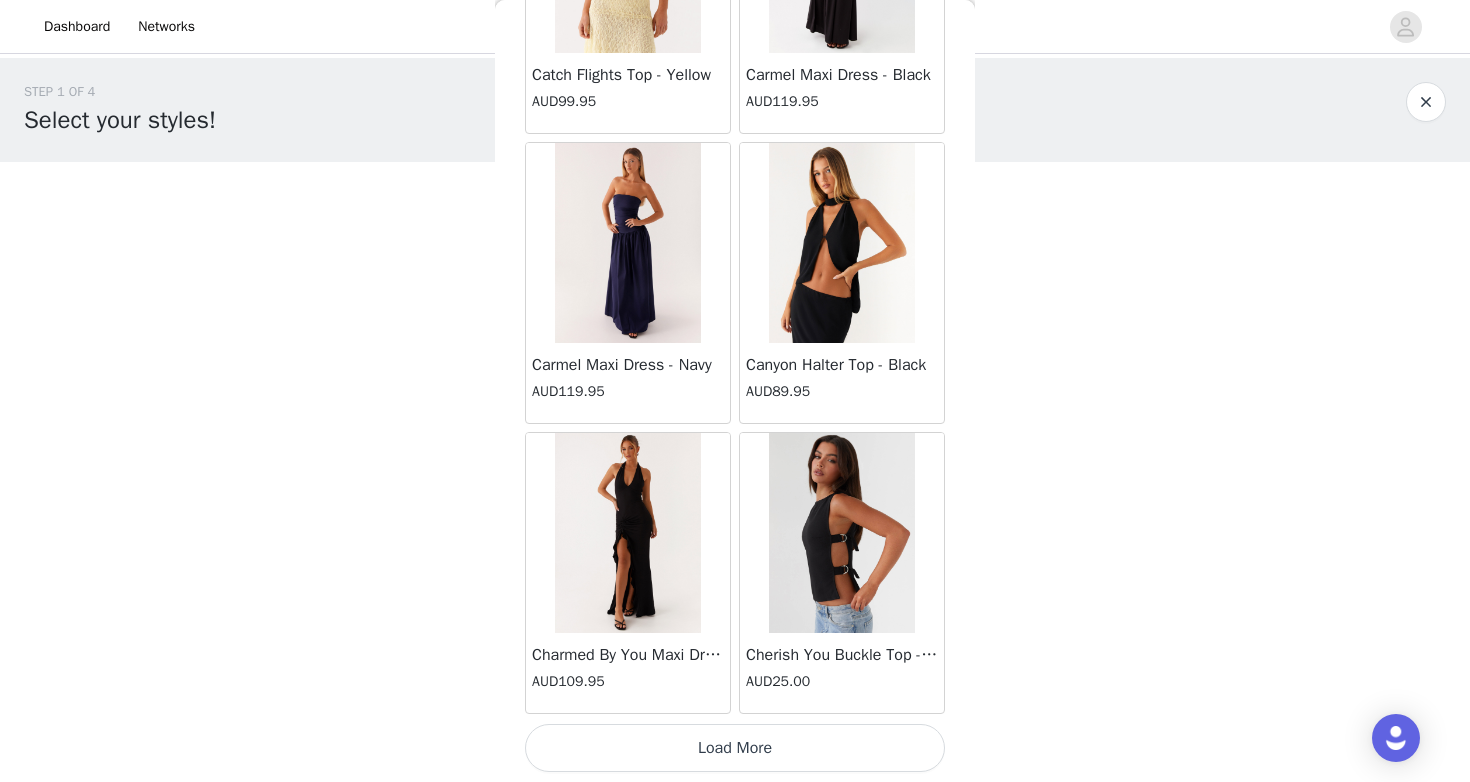 click on "Load More" at bounding box center [735, 748] 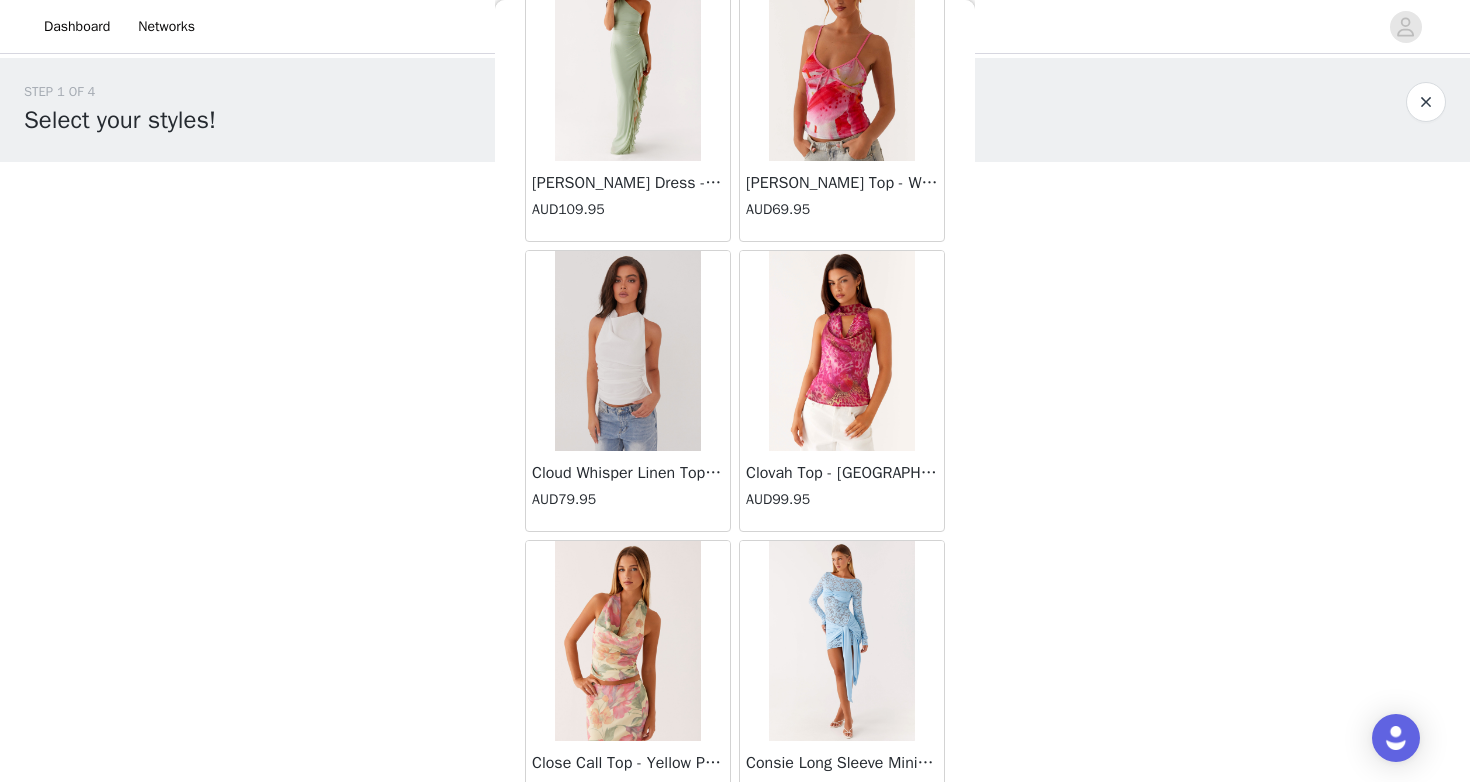 scroll, scrollTop: 10978, scrollLeft: 0, axis: vertical 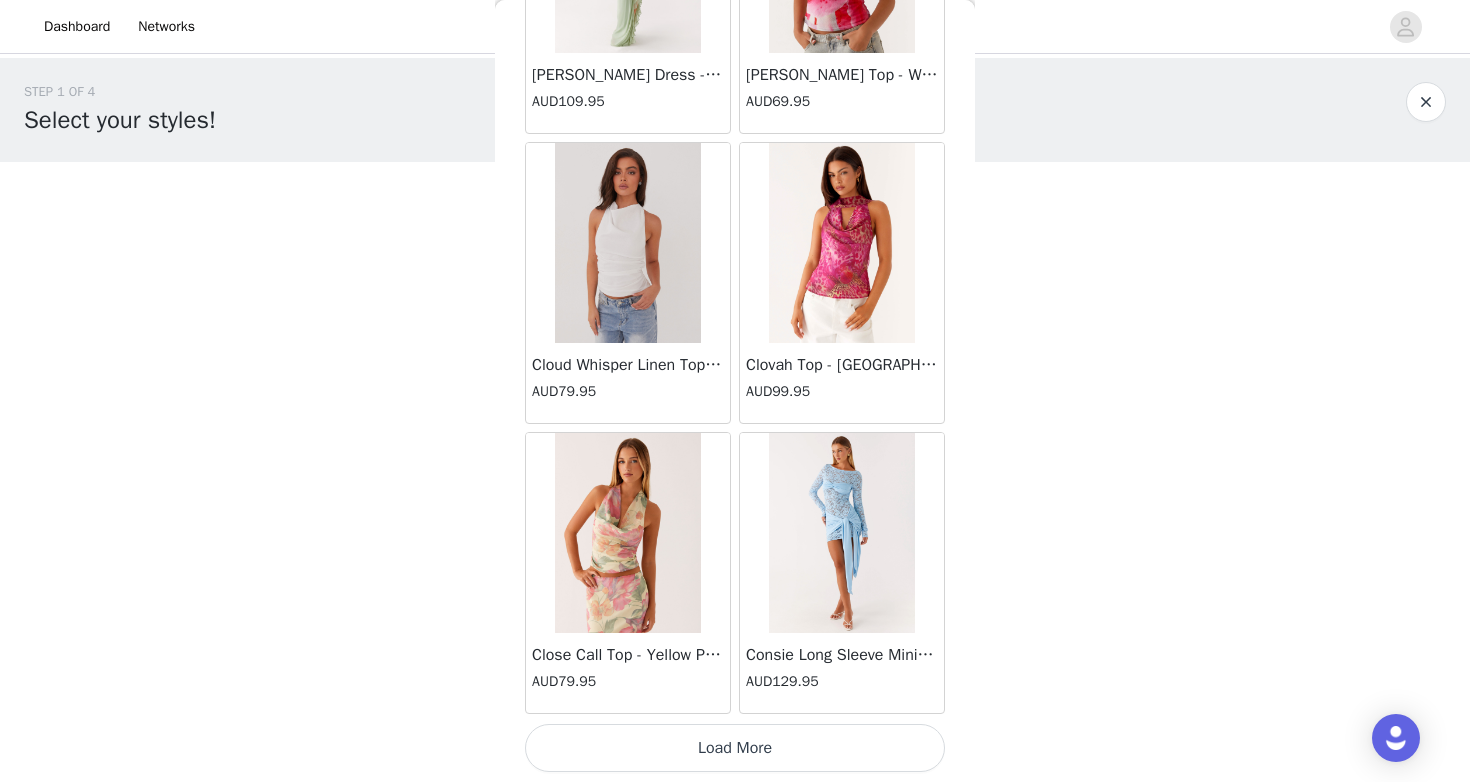 click on "Load More" at bounding box center (735, 748) 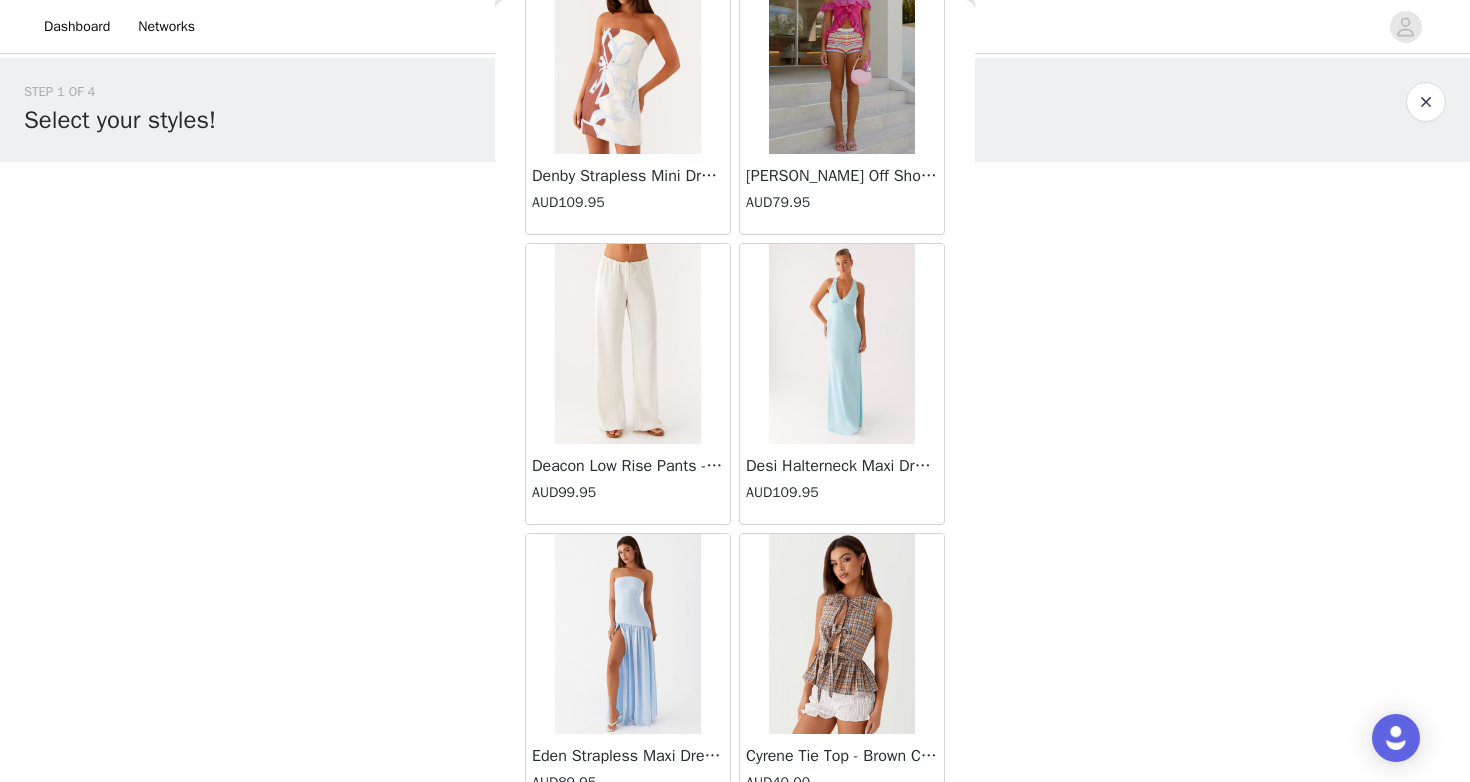 scroll, scrollTop: 13878, scrollLeft: 0, axis: vertical 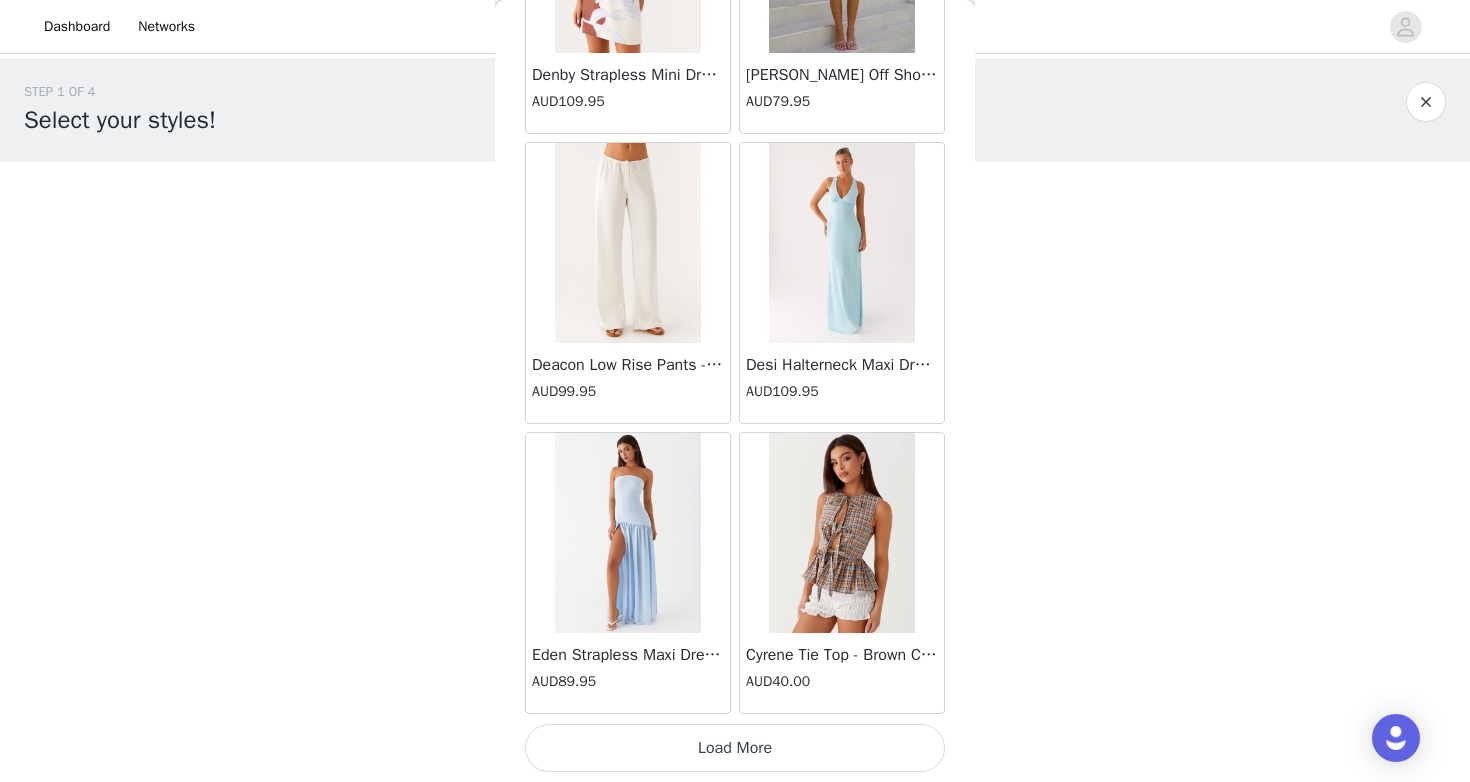 click on "Load More" at bounding box center [735, 748] 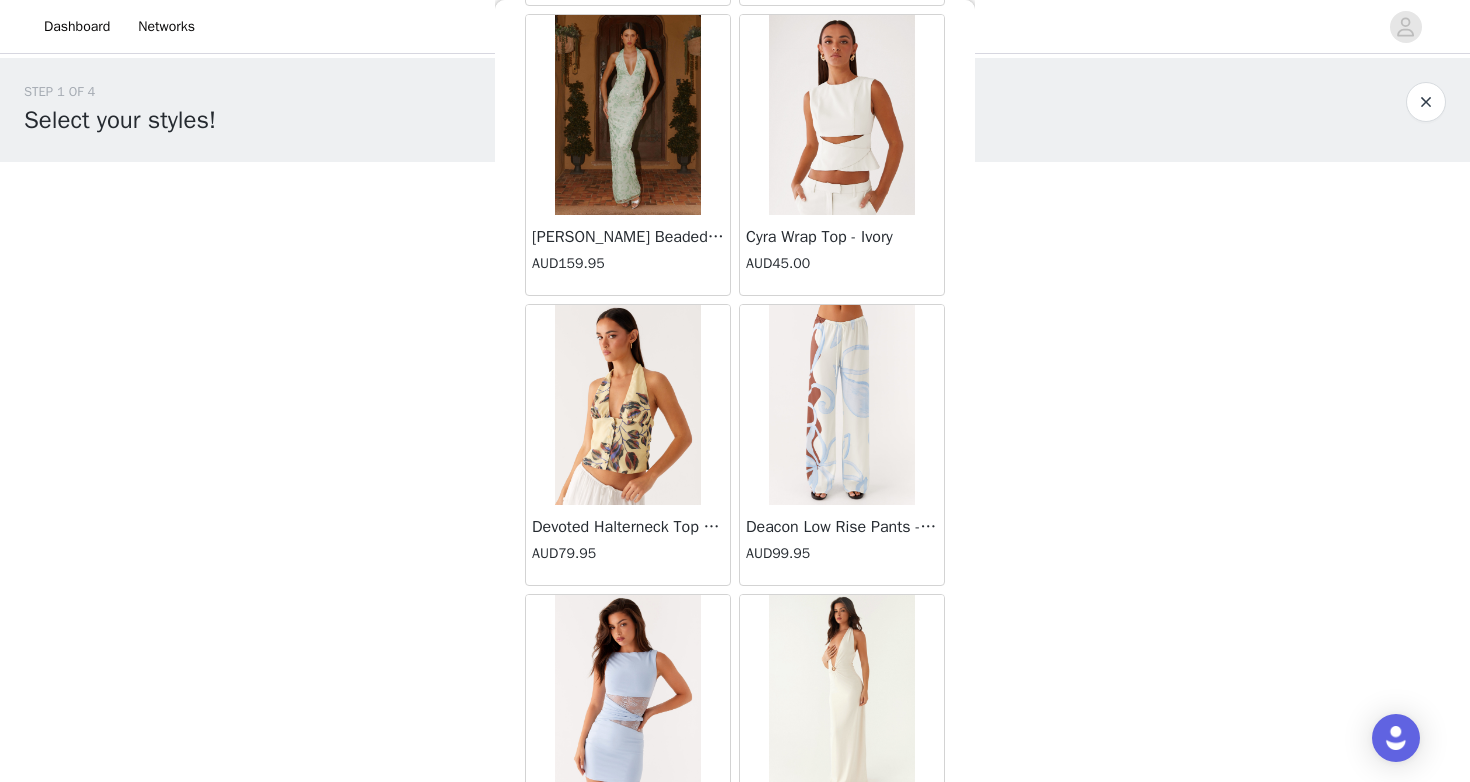 scroll, scrollTop: 16778, scrollLeft: 0, axis: vertical 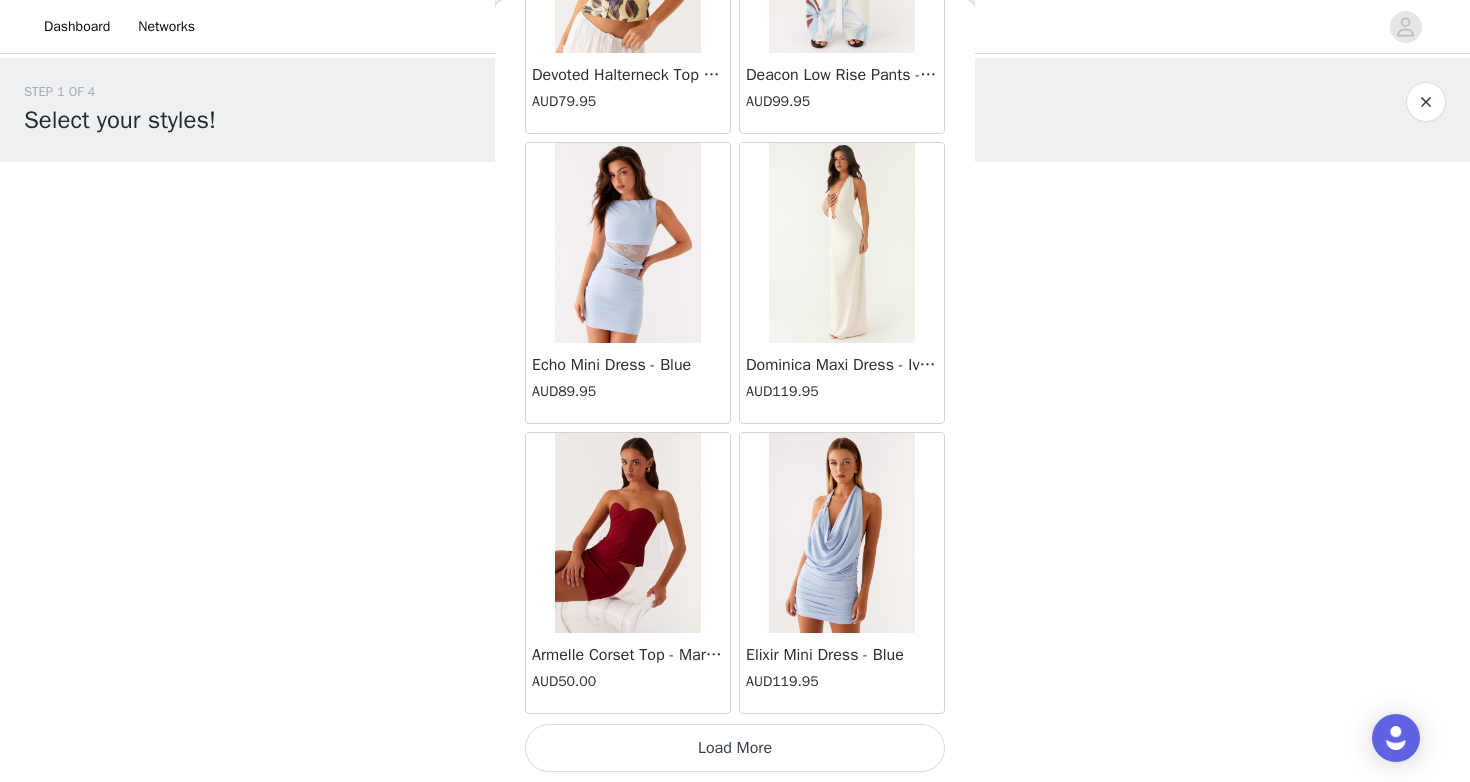 click on "Load More" at bounding box center [735, 748] 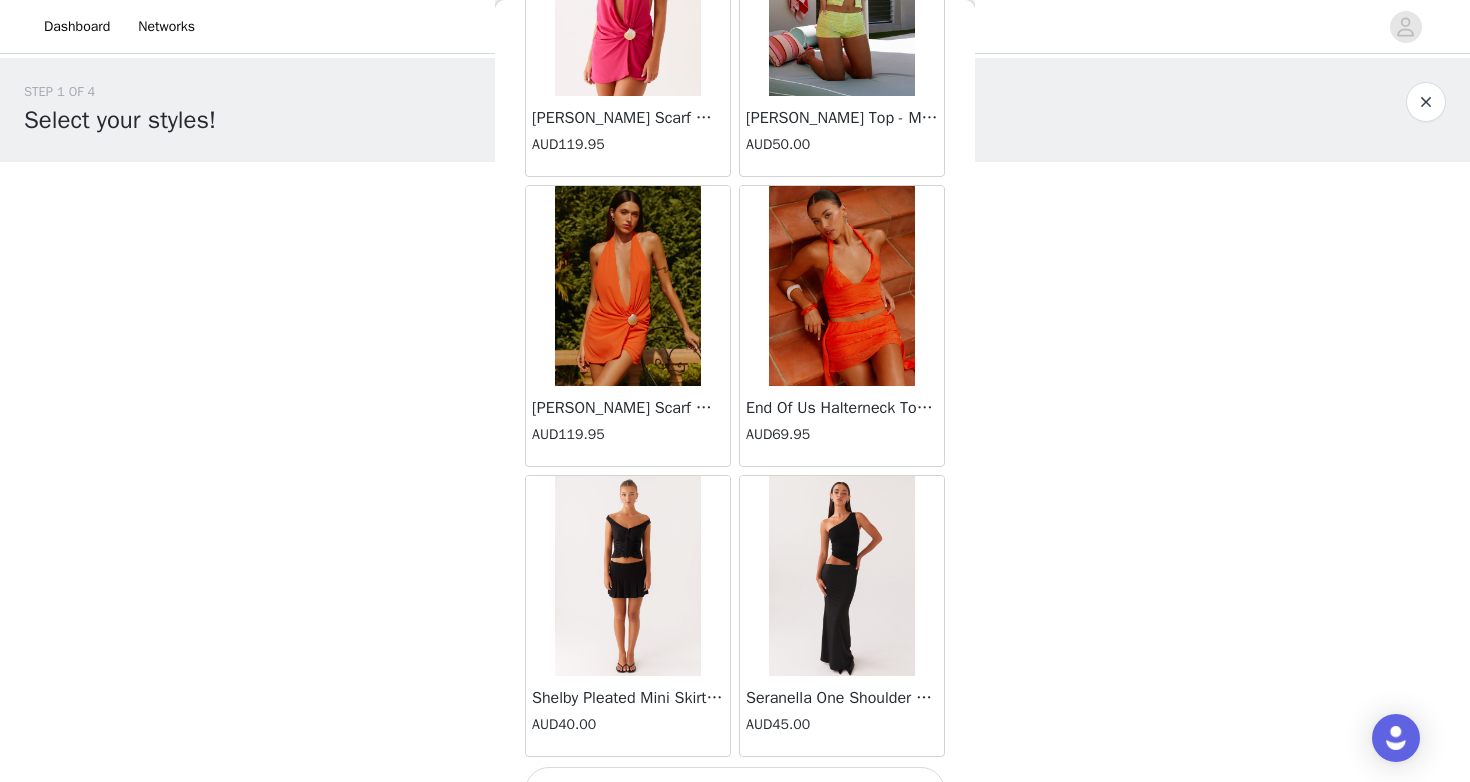 scroll, scrollTop: 19678, scrollLeft: 0, axis: vertical 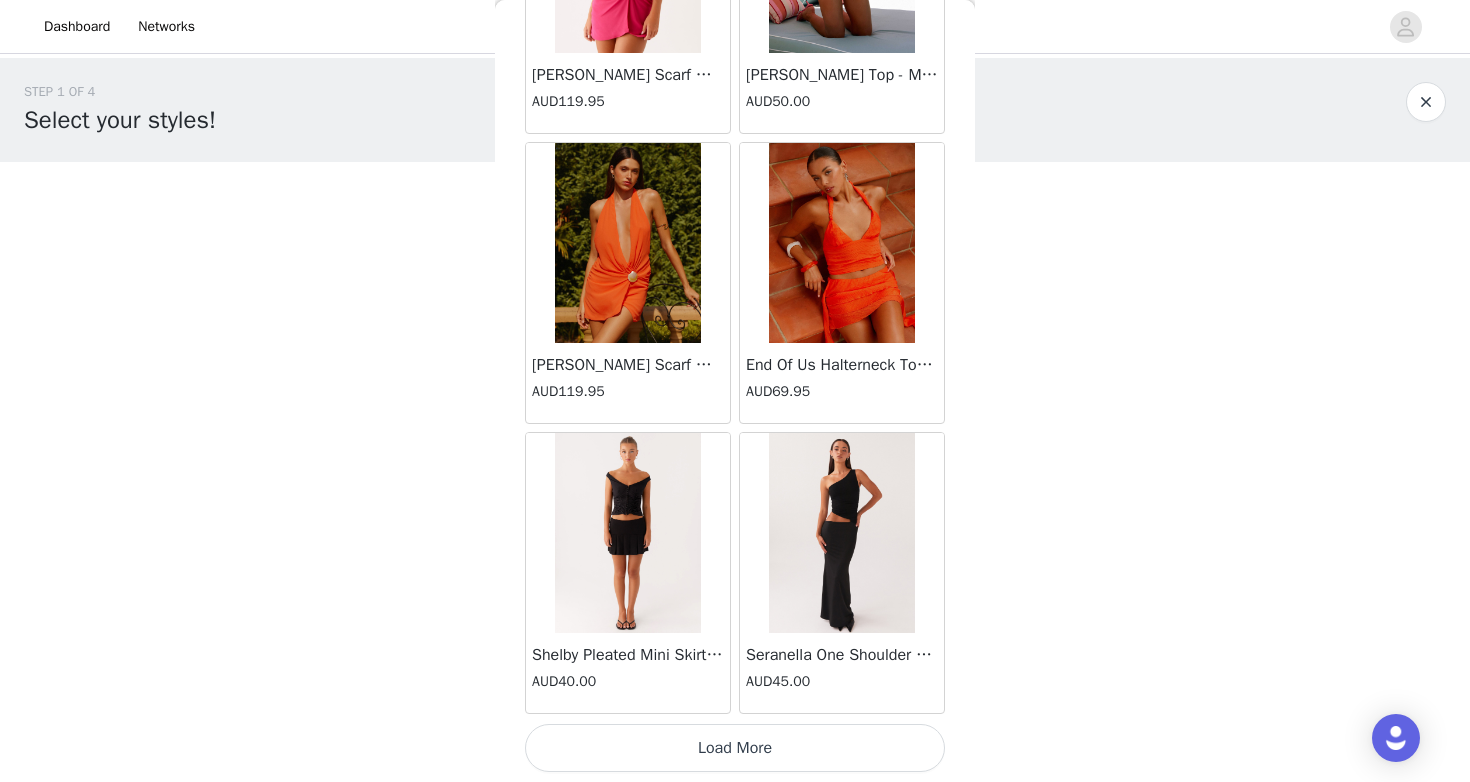 click on "Load More" at bounding box center [735, 748] 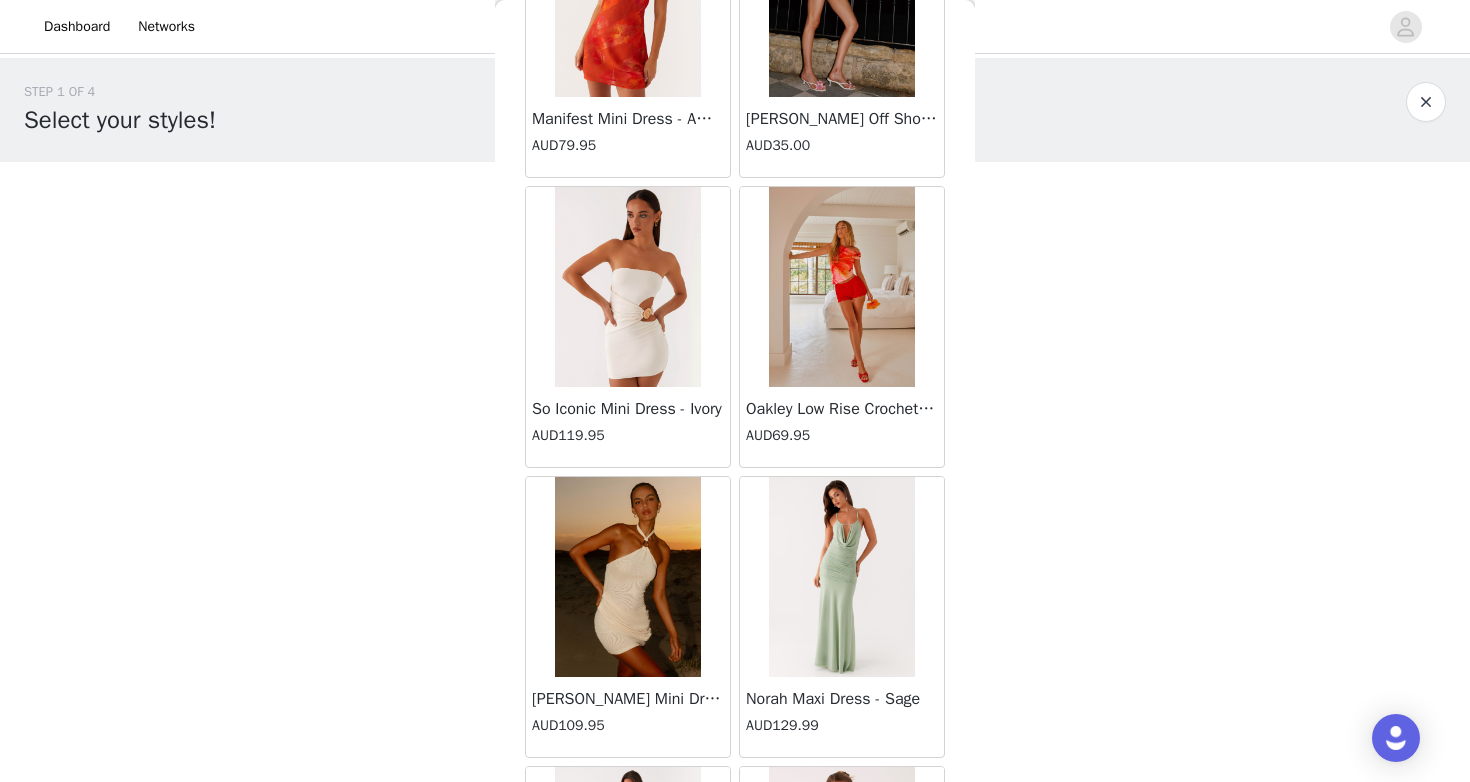 scroll, scrollTop: 22578, scrollLeft: 0, axis: vertical 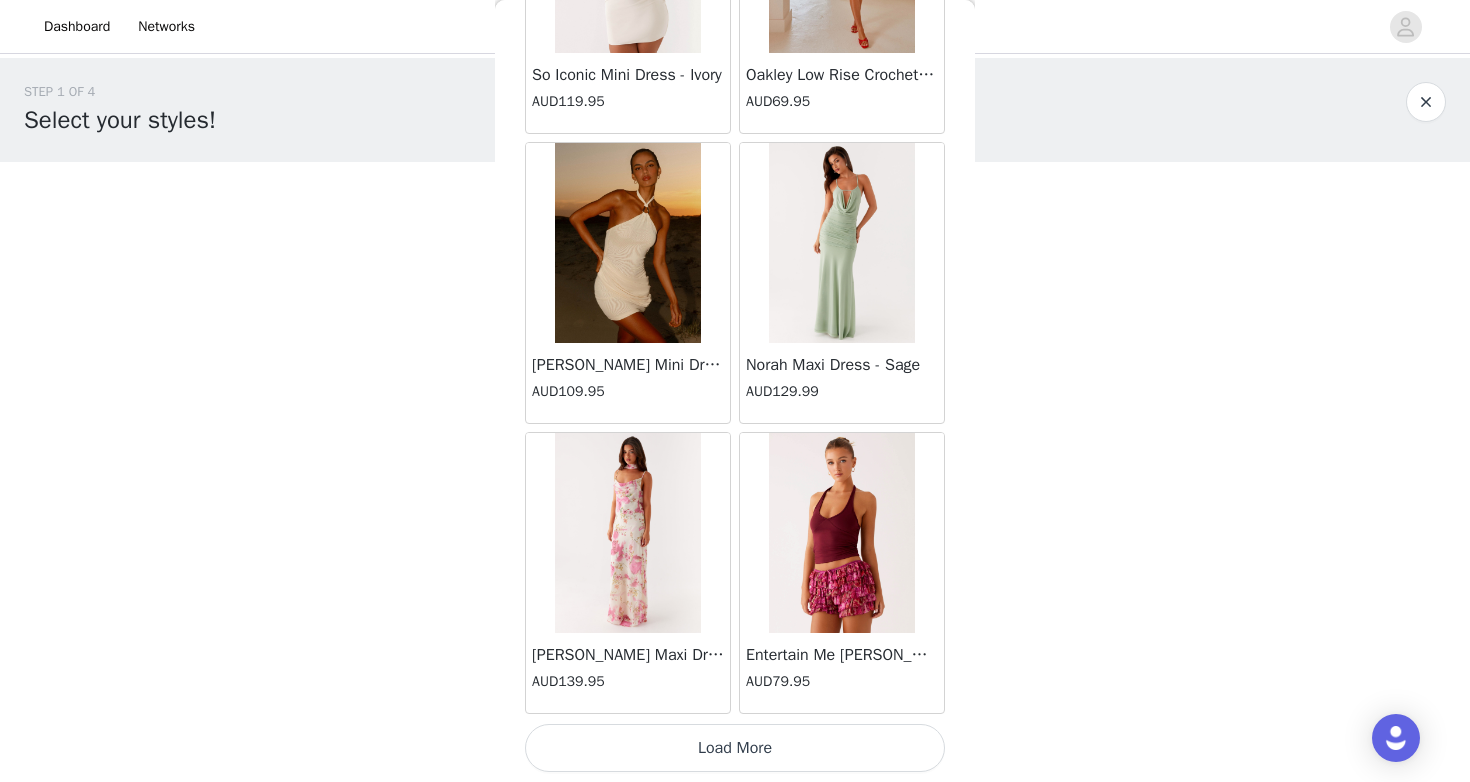click on "Load More" at bounding box center (735, 748) 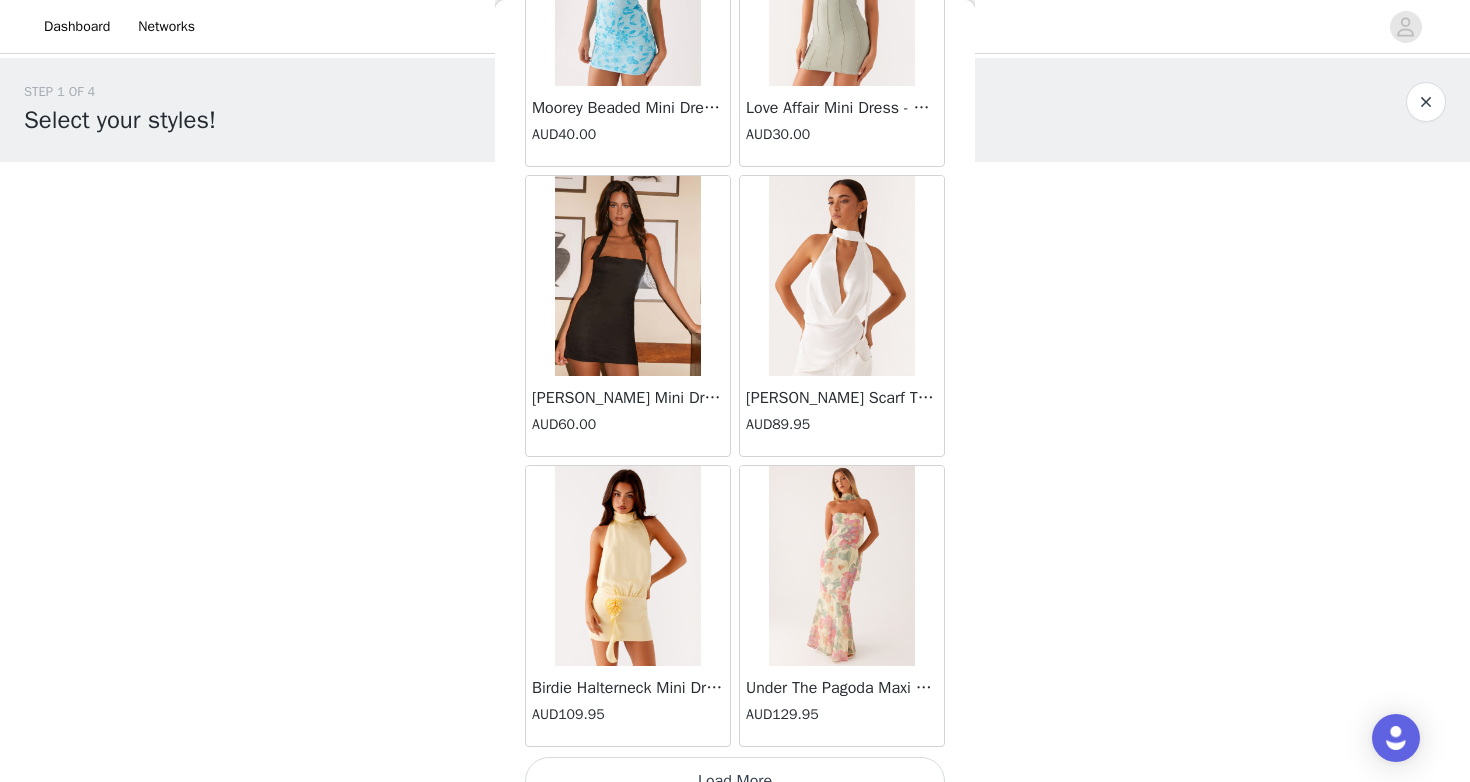 scroll, scrollTop: 25478, scrollLeft: 0, axis: vertical 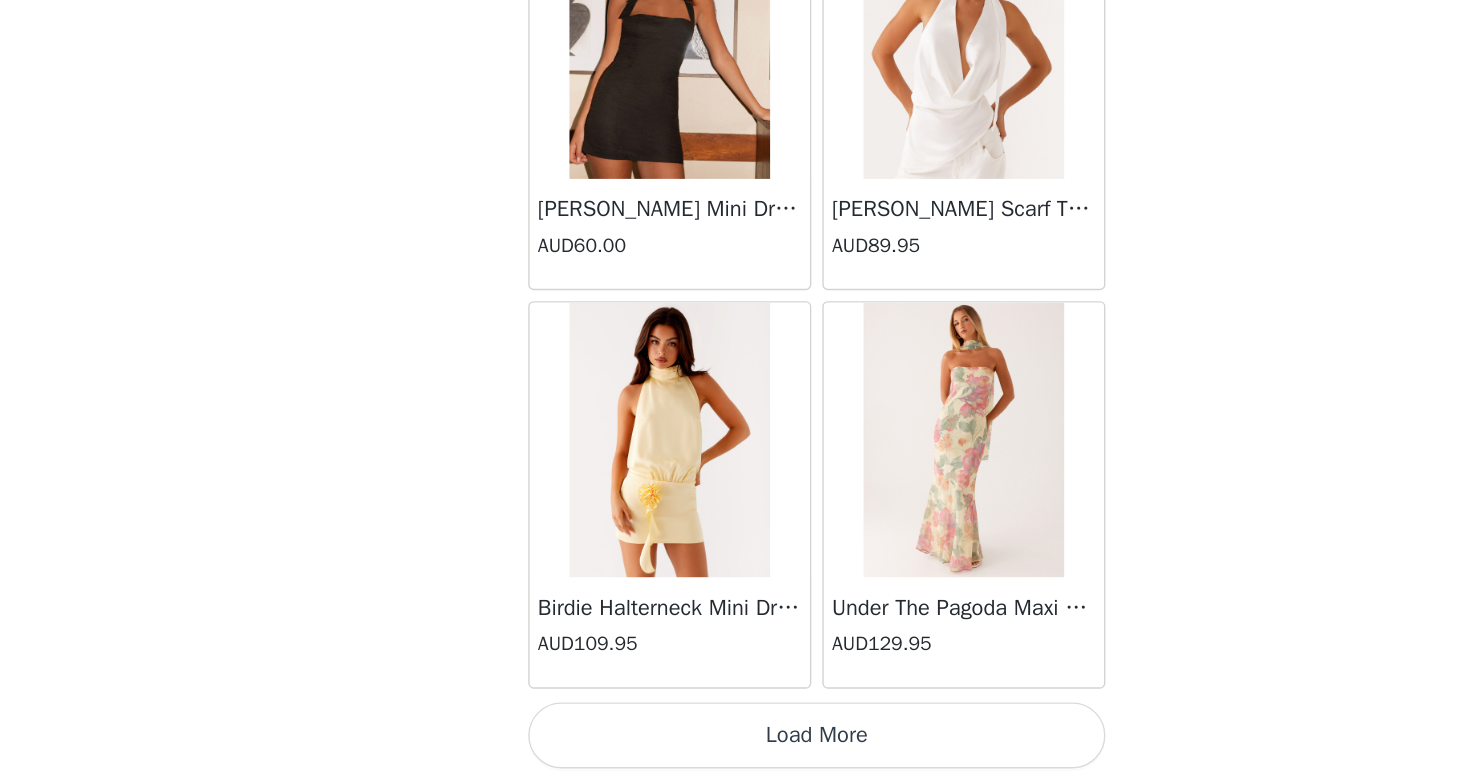 click on "Load More" at bounding box center (735, 748) 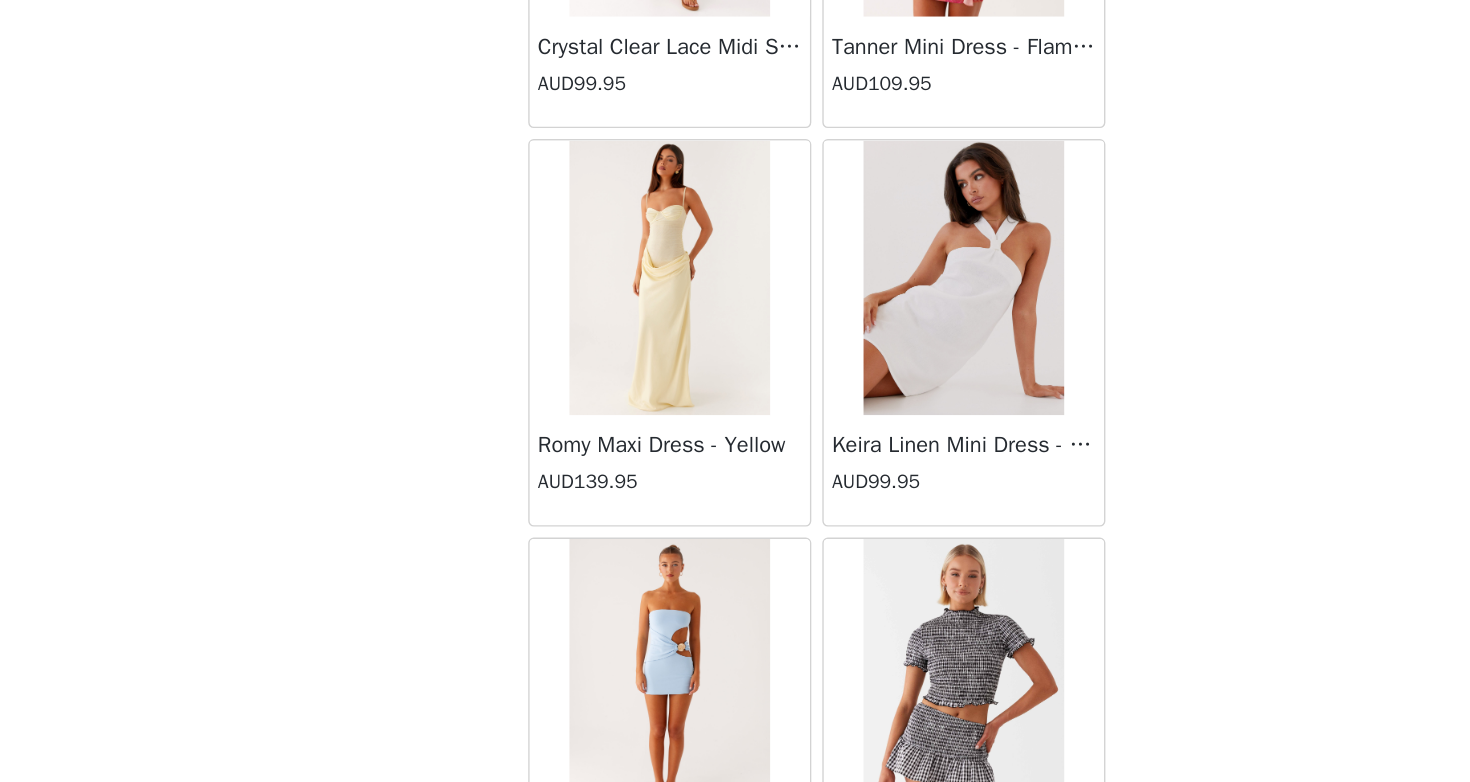 scroll, scrollTop: 28378, scrollLeft: 0, axis: vertical 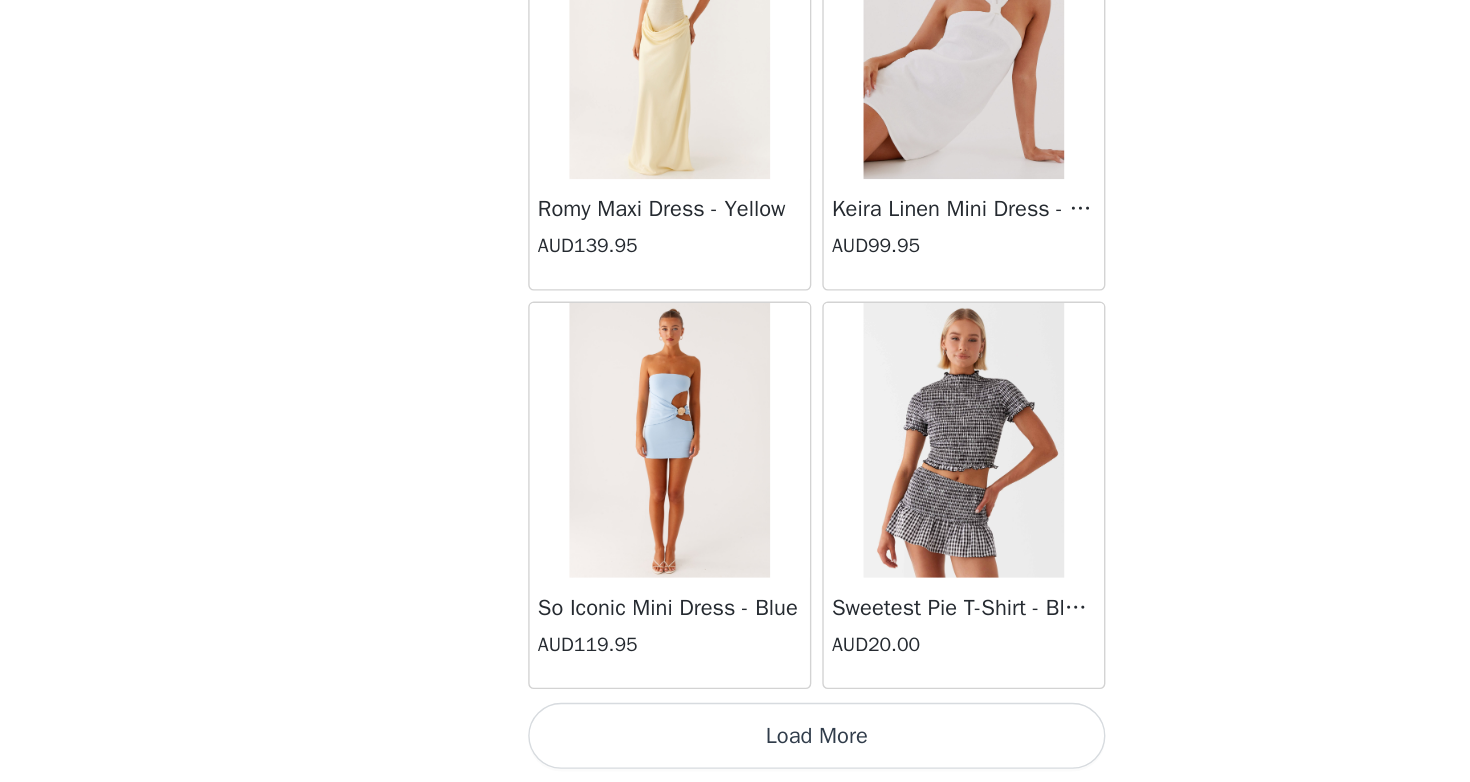 click on "Load More" at bounding box center [735, 748] 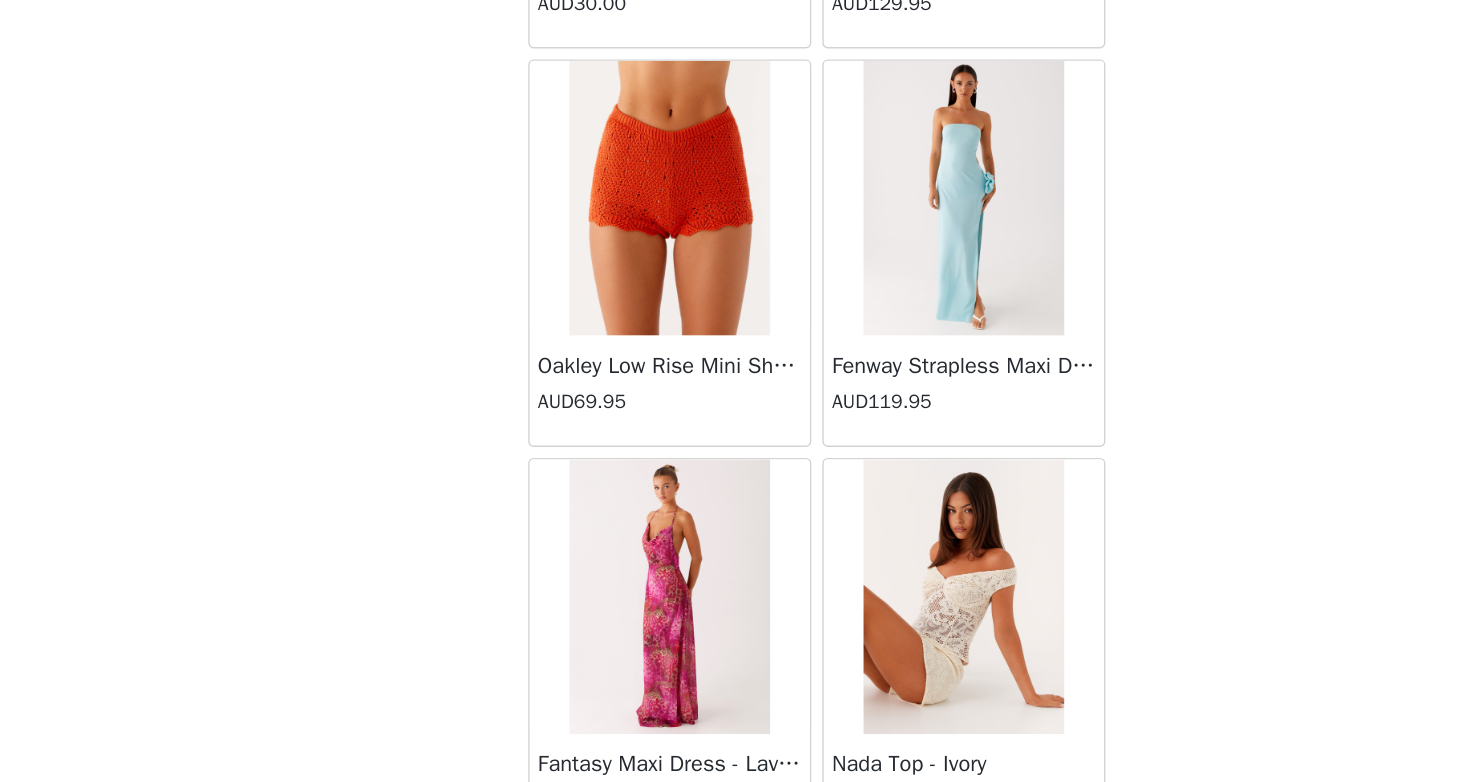 scroll, scrollTop: 31278, scrollLeft: 0, axis: vertical 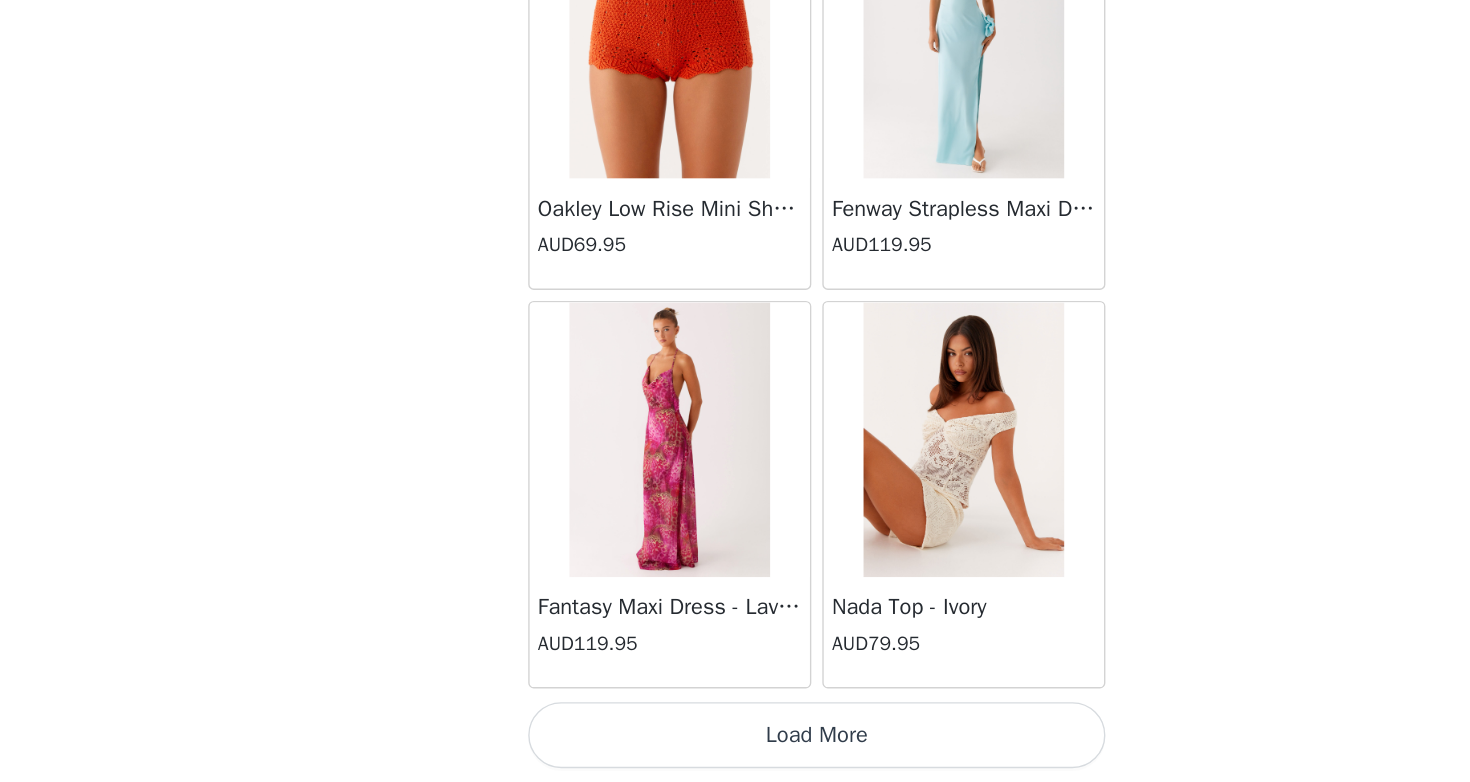click on "Load More" at bounding box center (735, 748) 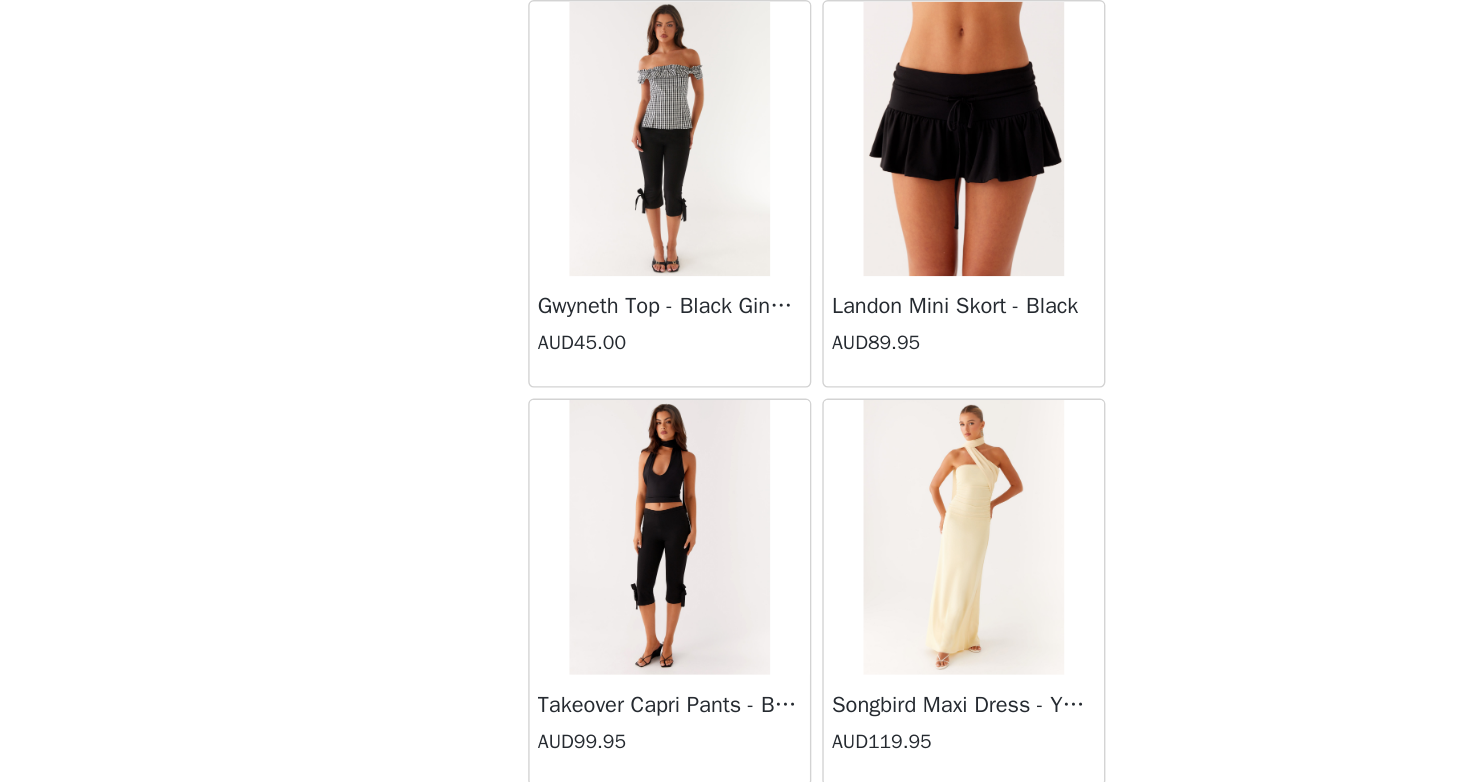scroll, scrollTop: 32659, scrollLeft: 0, axis: vertical 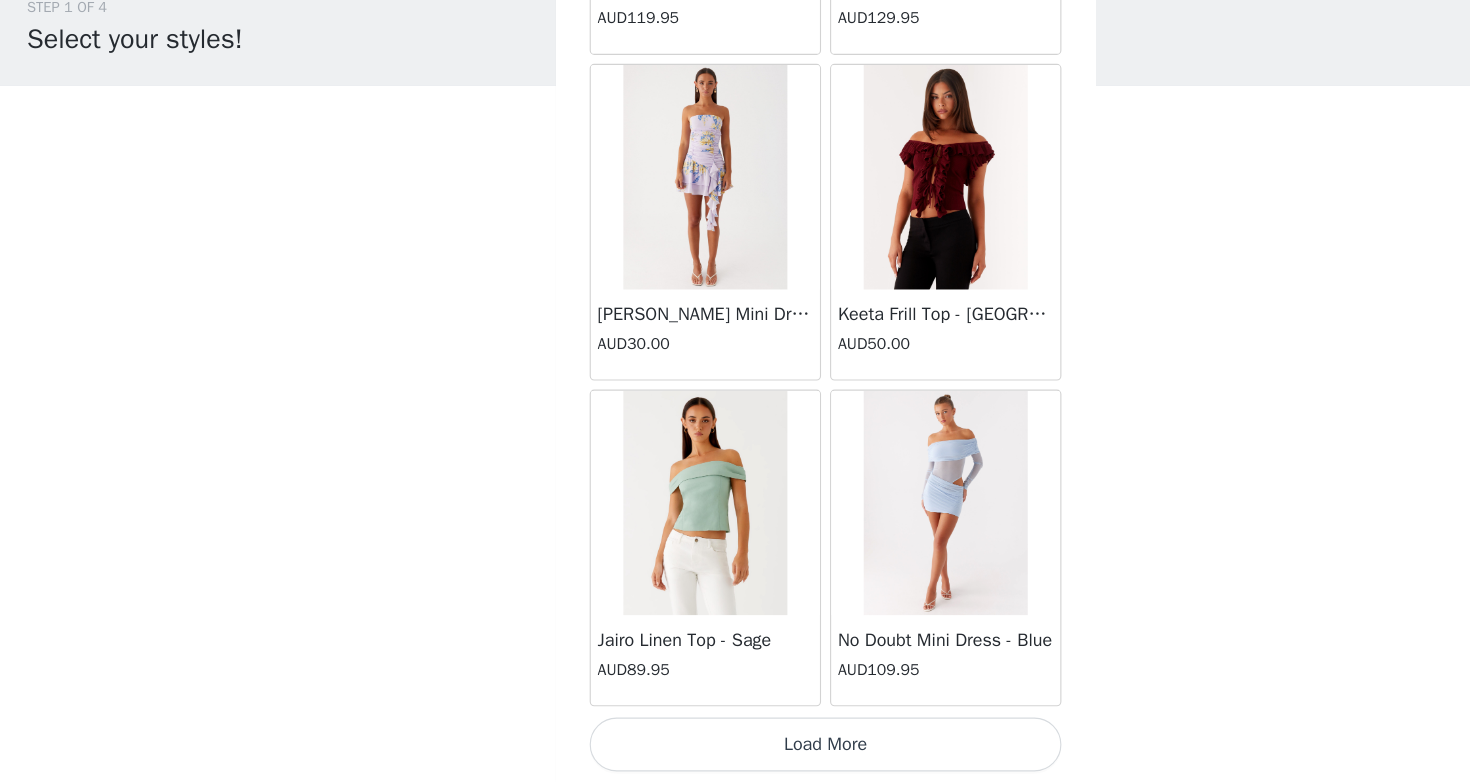 click on "Load More" at bounding box center (735, 748) 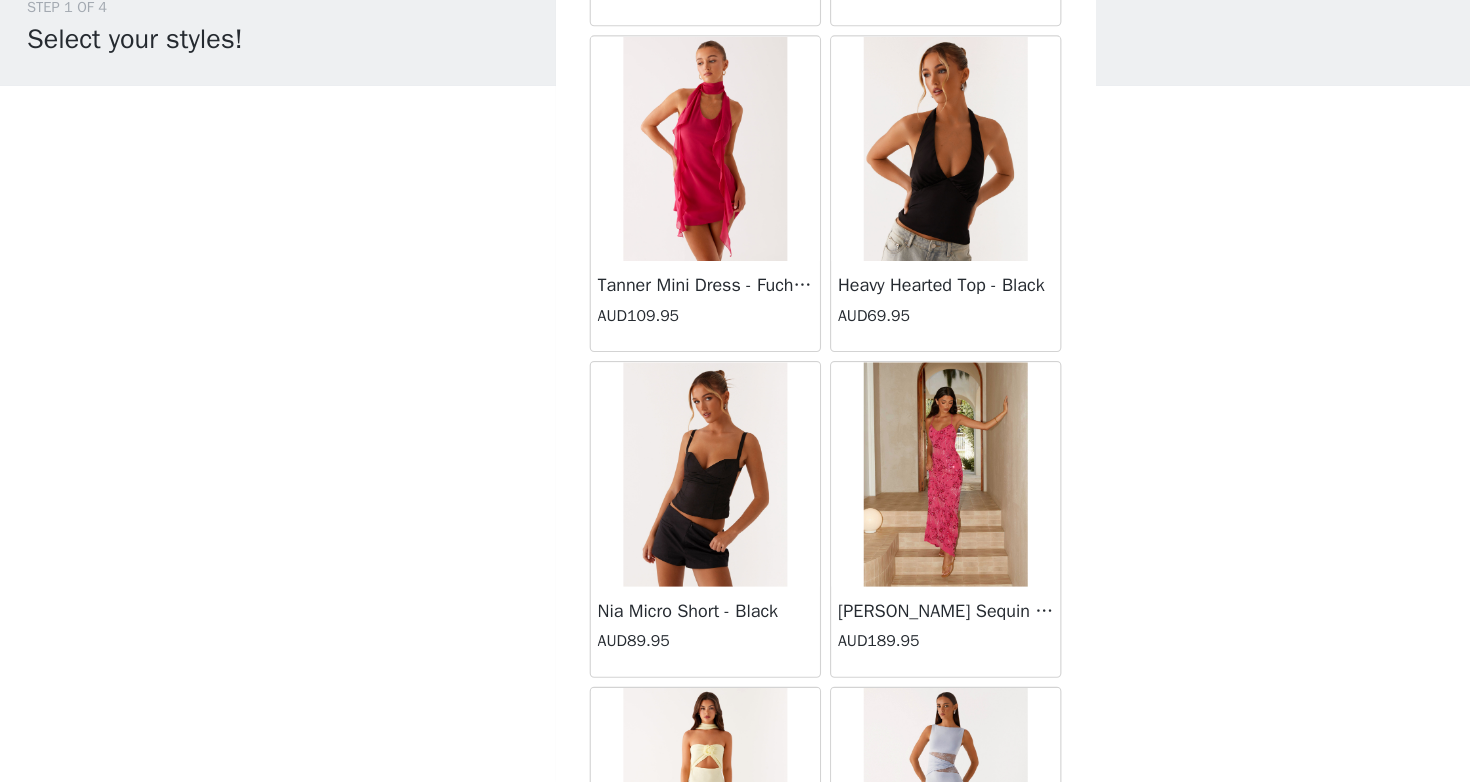 scroll, scrollTop: 36952, scrollLeft: 0, axis: vertical 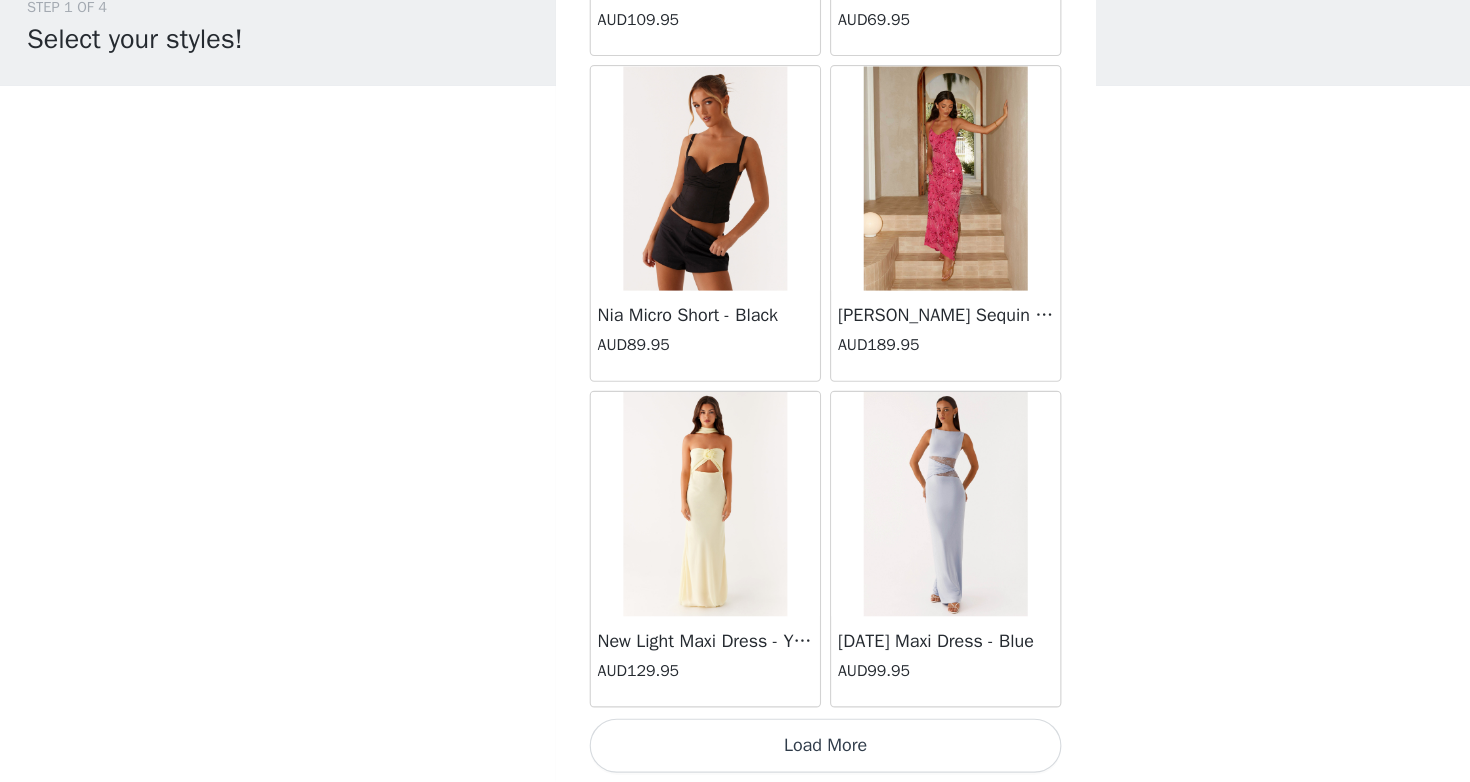 click on "Load More" at bounding box center [735, 749] 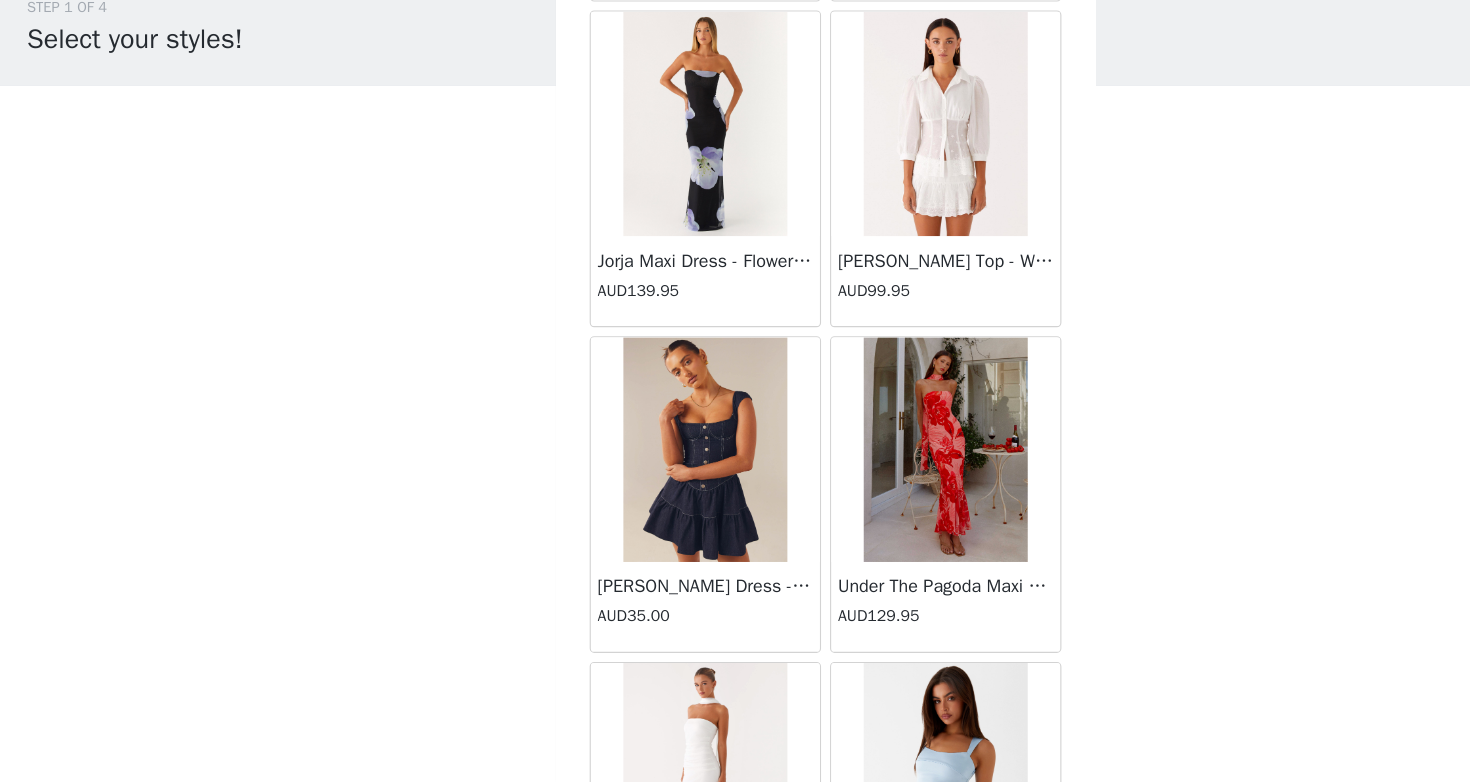 scroll, scrollTop: 39758, scrollLeft: 0, axis: vertical 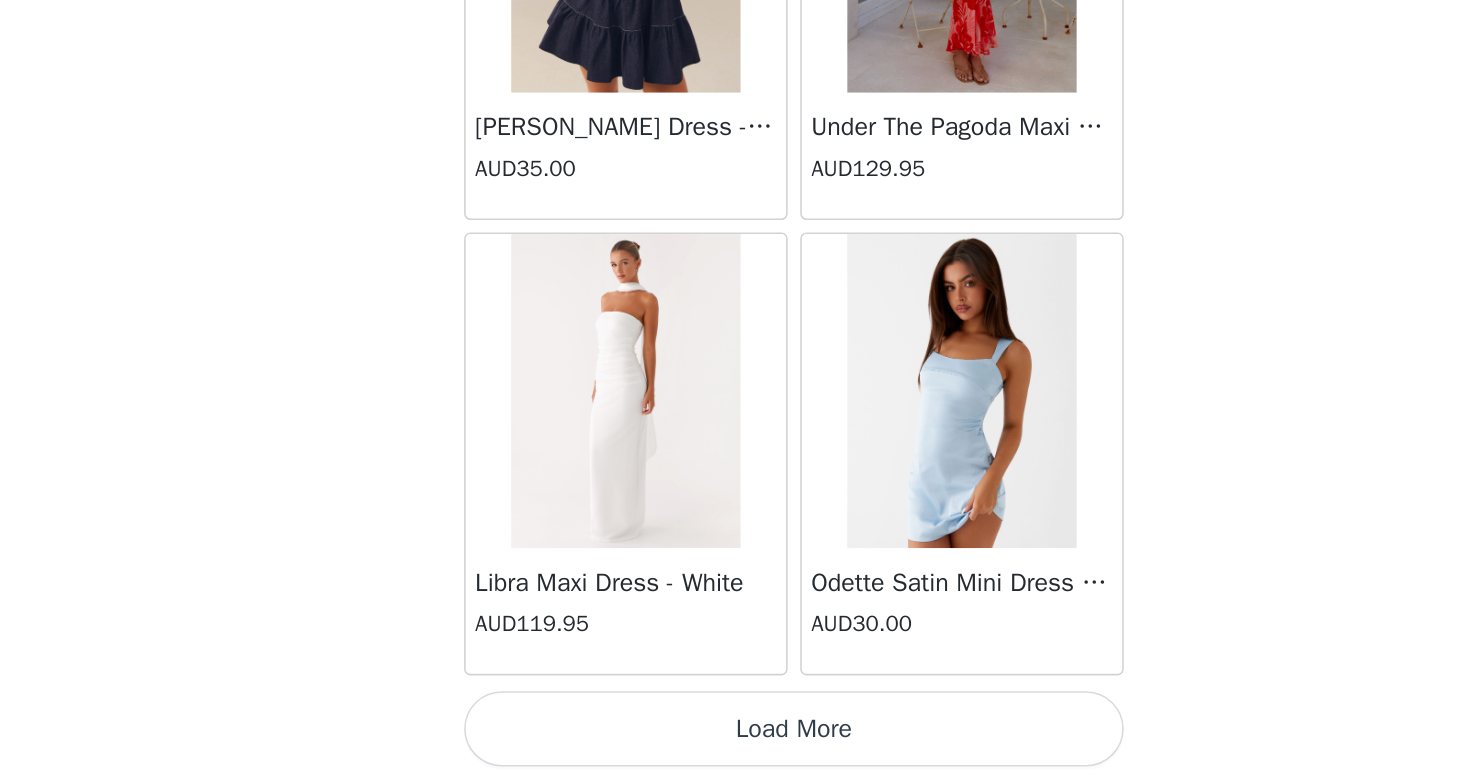 click on "Load More" at bounding box center [735, 748] 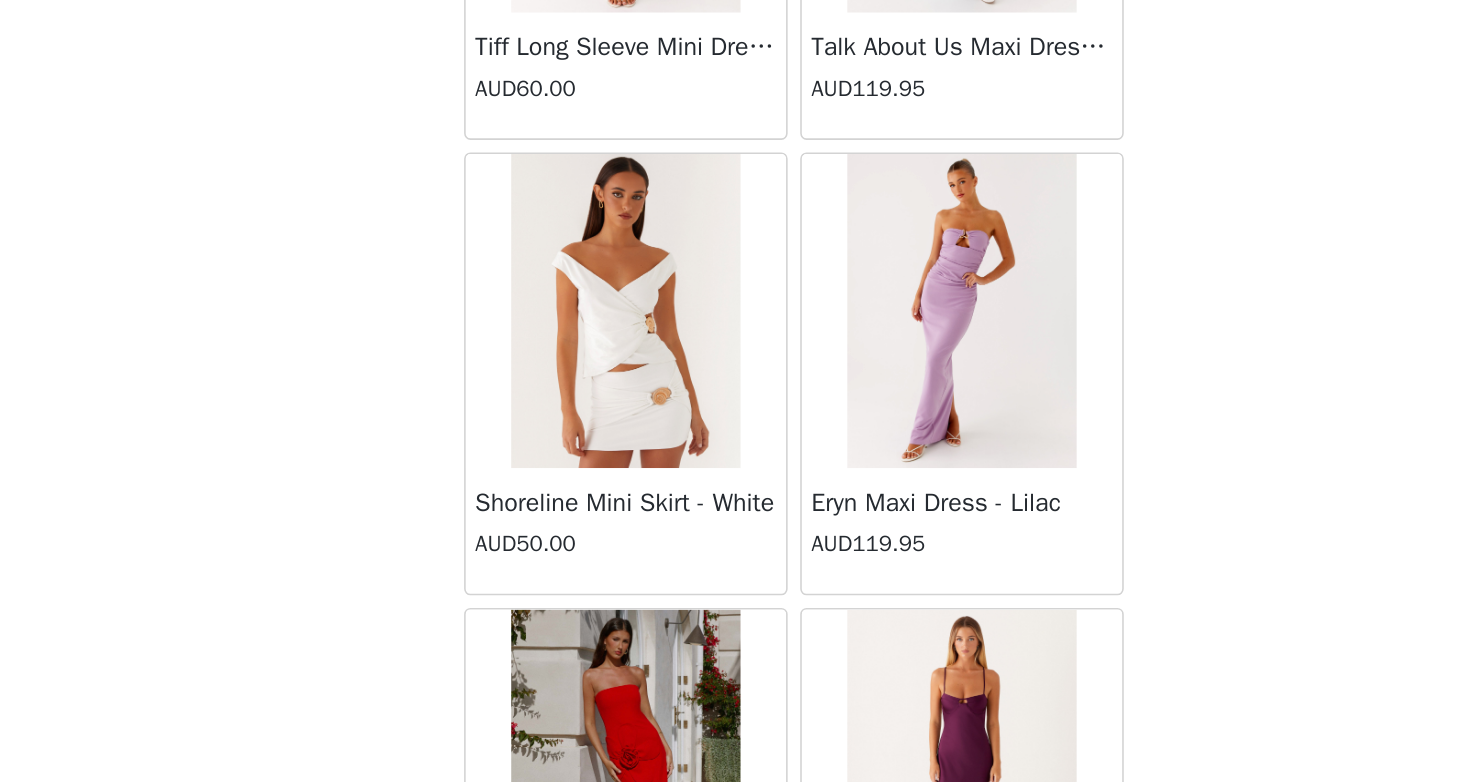 scroll, scrollTop: 40611, scrollLeft: 0, axis: vertical 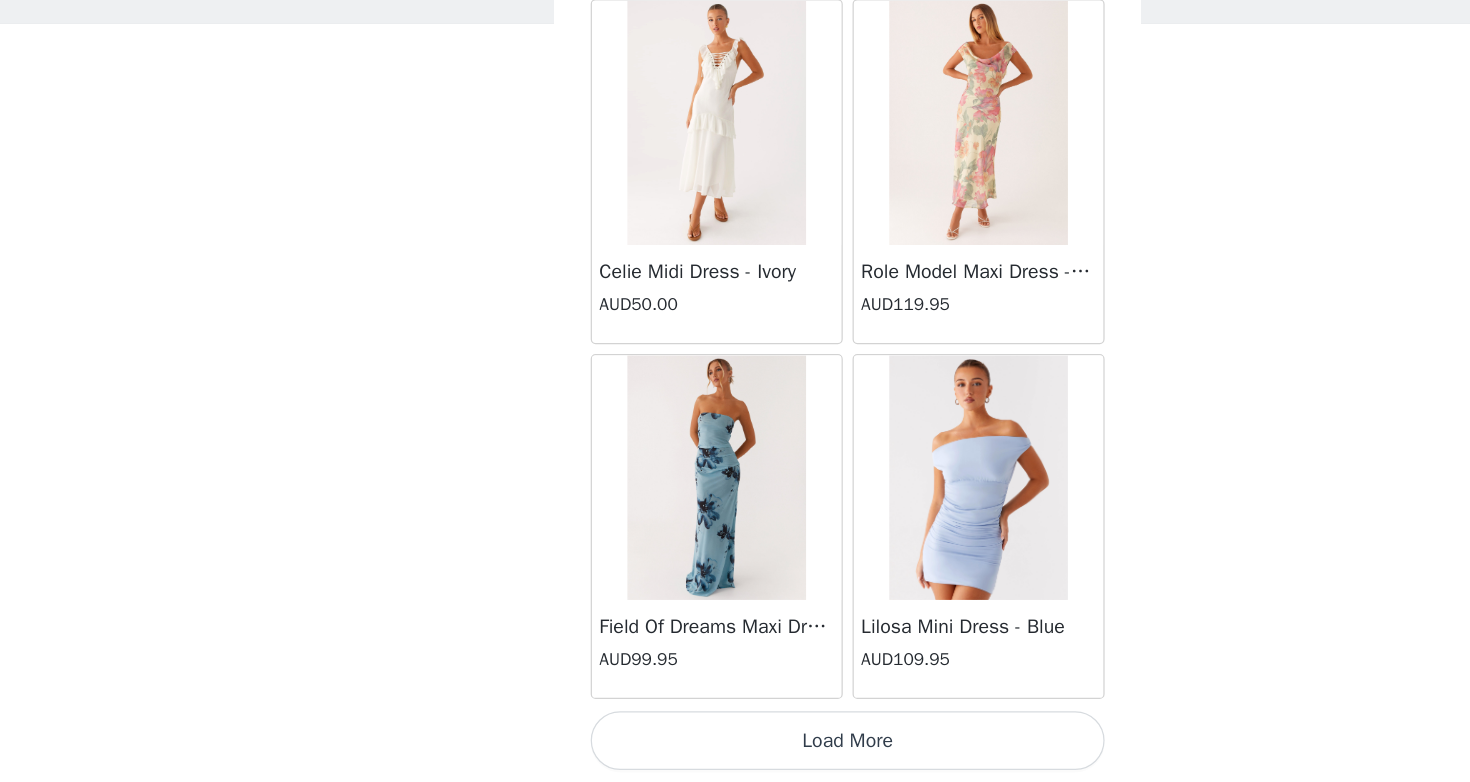 click on "Load More" at bounding box center (735, 748) 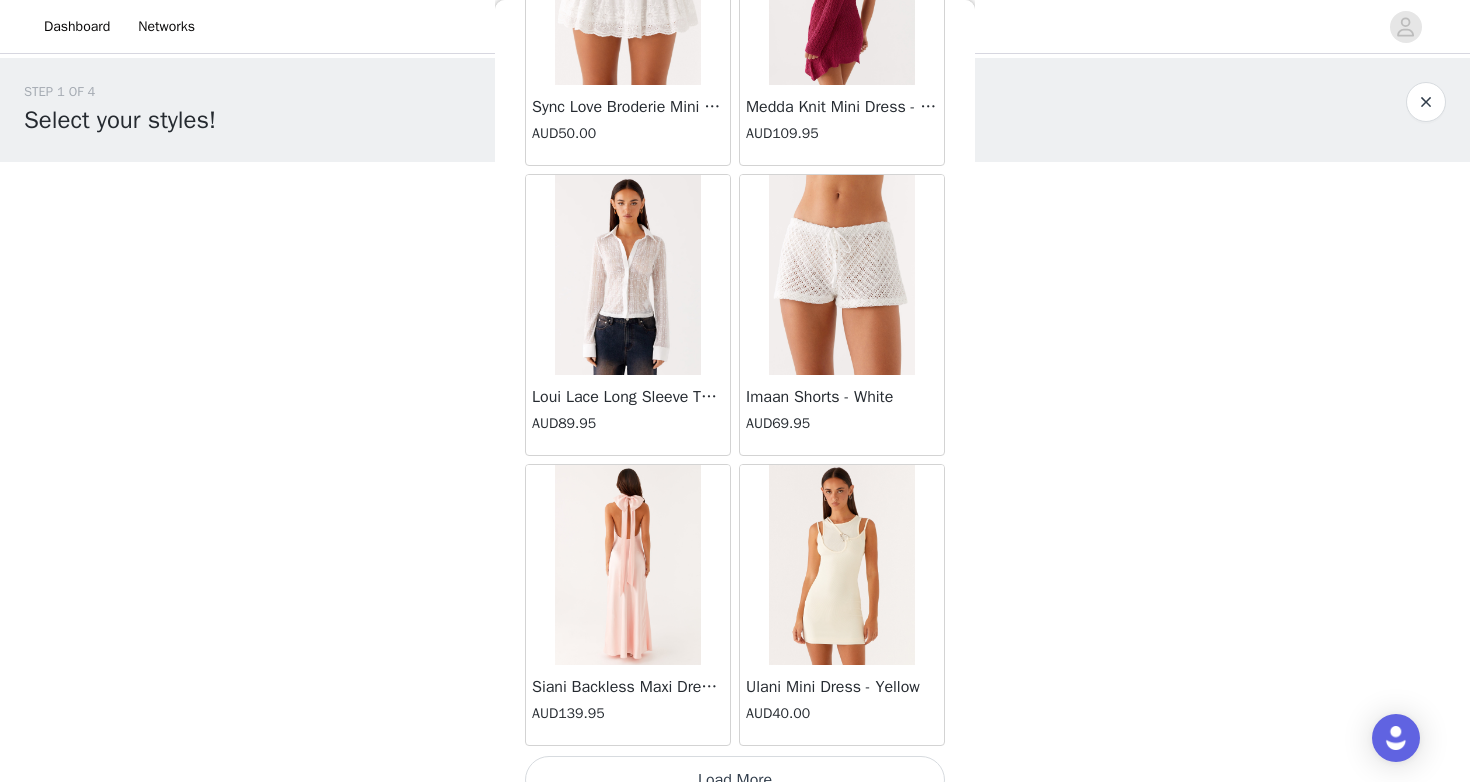 scroll, scrollTop: 45778, scrollLeft: 0, axis: vertical 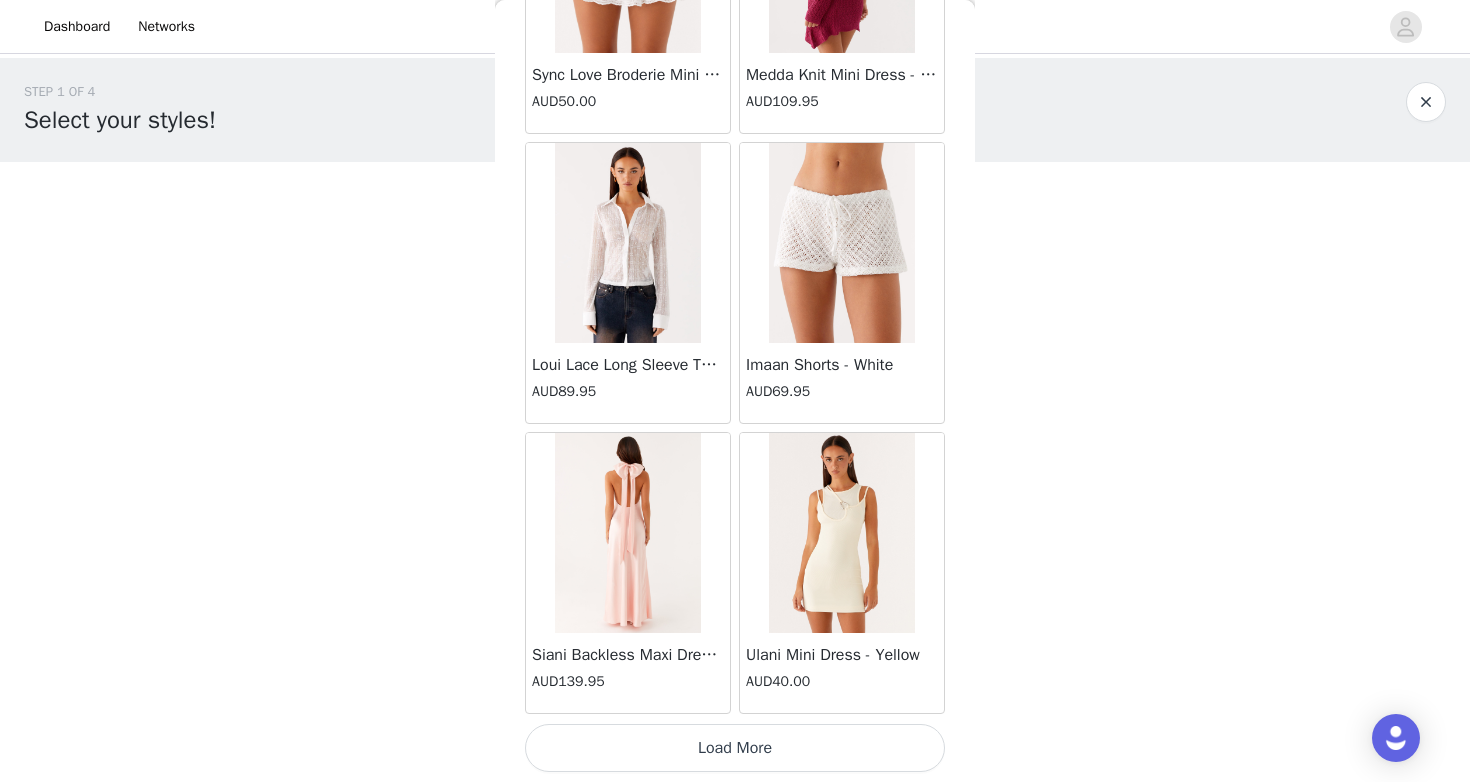 click on "Load More" at bounding box center (735, 748) 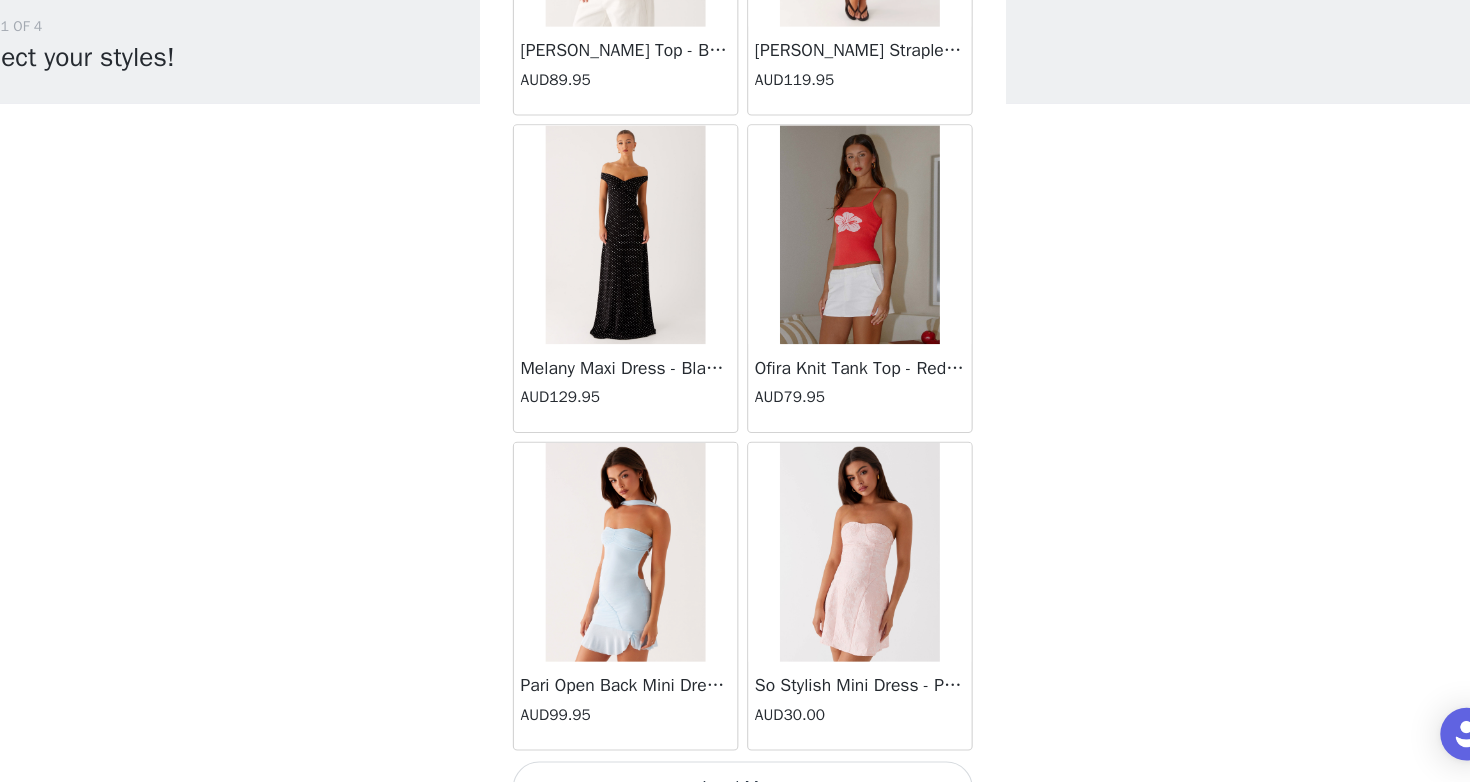scroll, scrollTop: 48678, scrollLeft: 0, axis: vertical 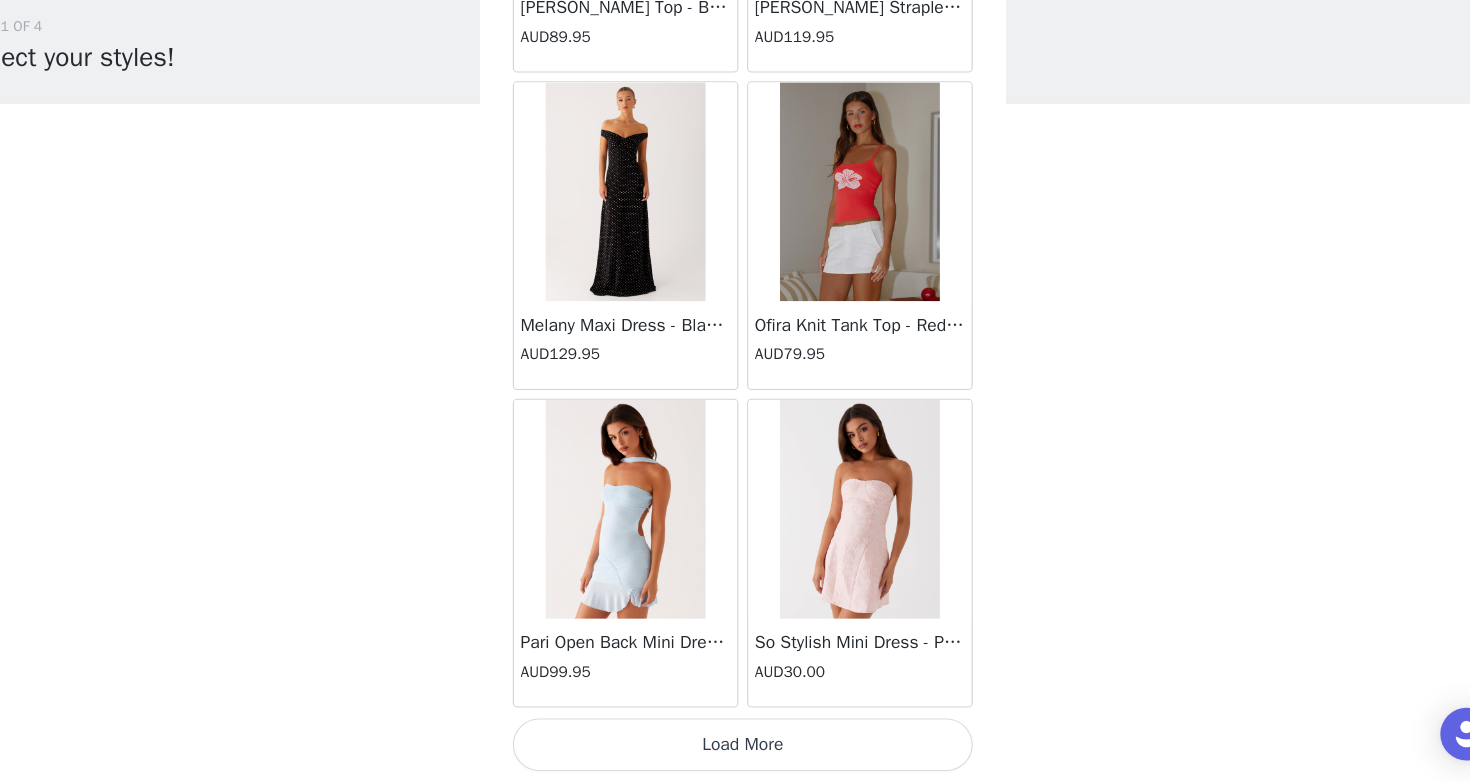 click on "Load More" at bounding box center [735, 748] 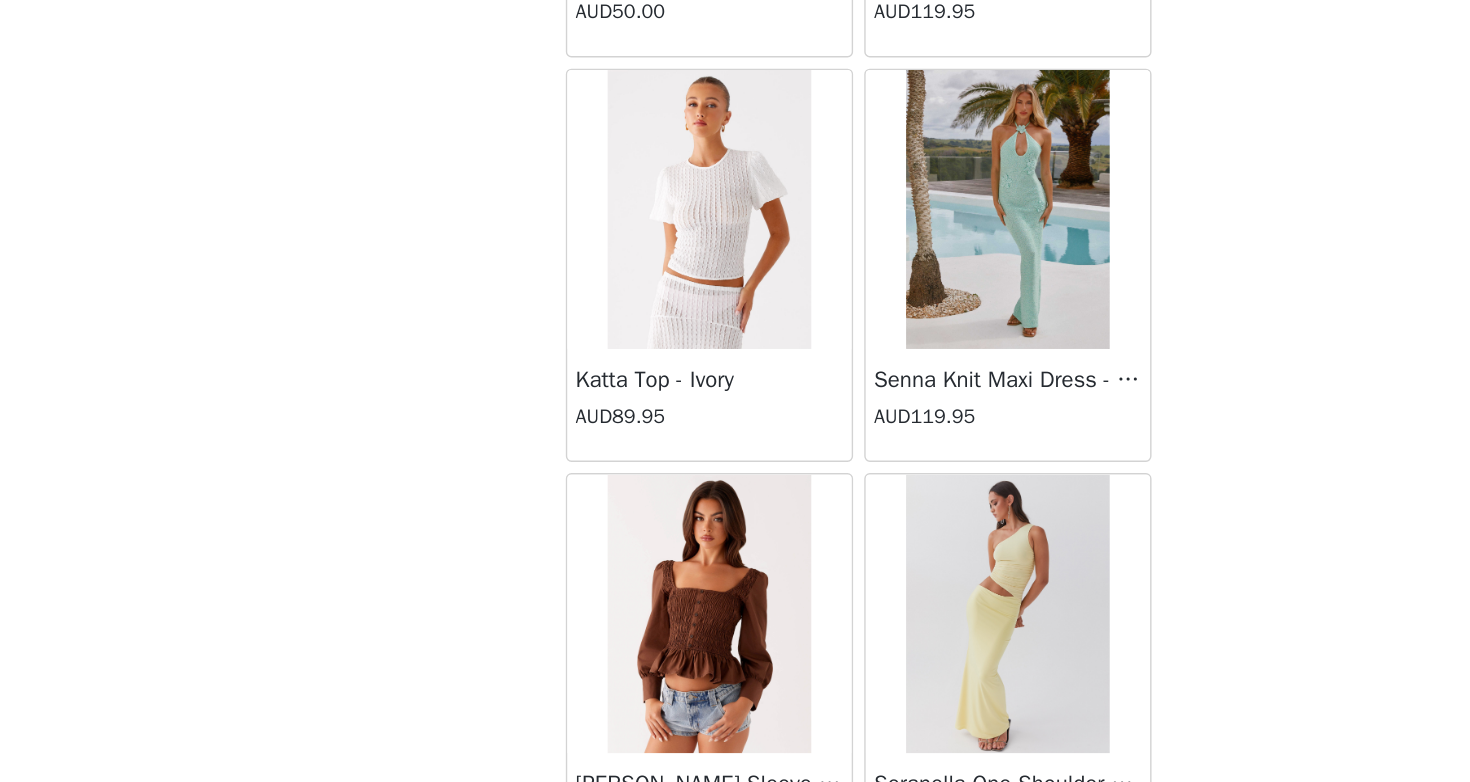 scroll, scrollTop: 51578, scrollLeft: 0, axis: vertical 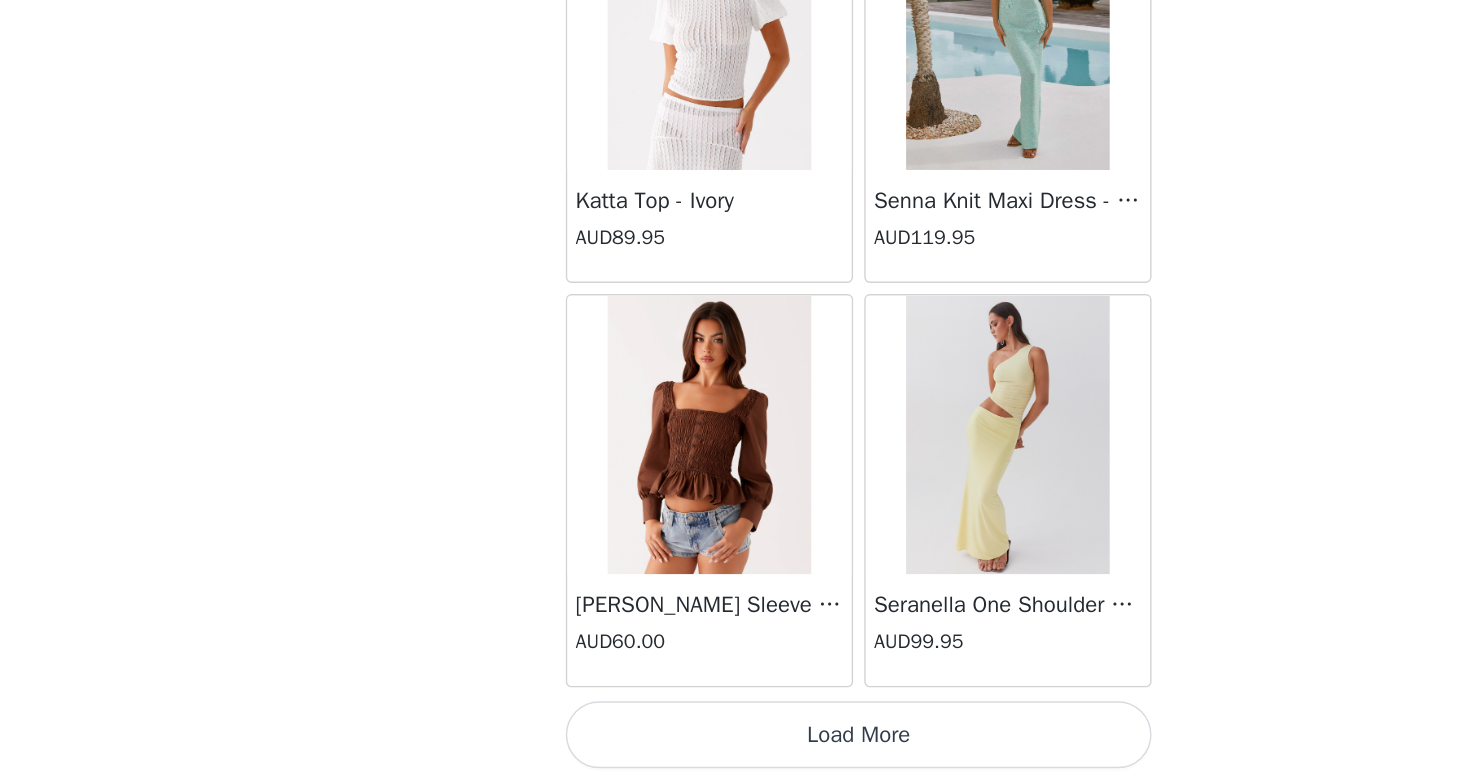 click on "Load More" at bounding box center (735, 748) 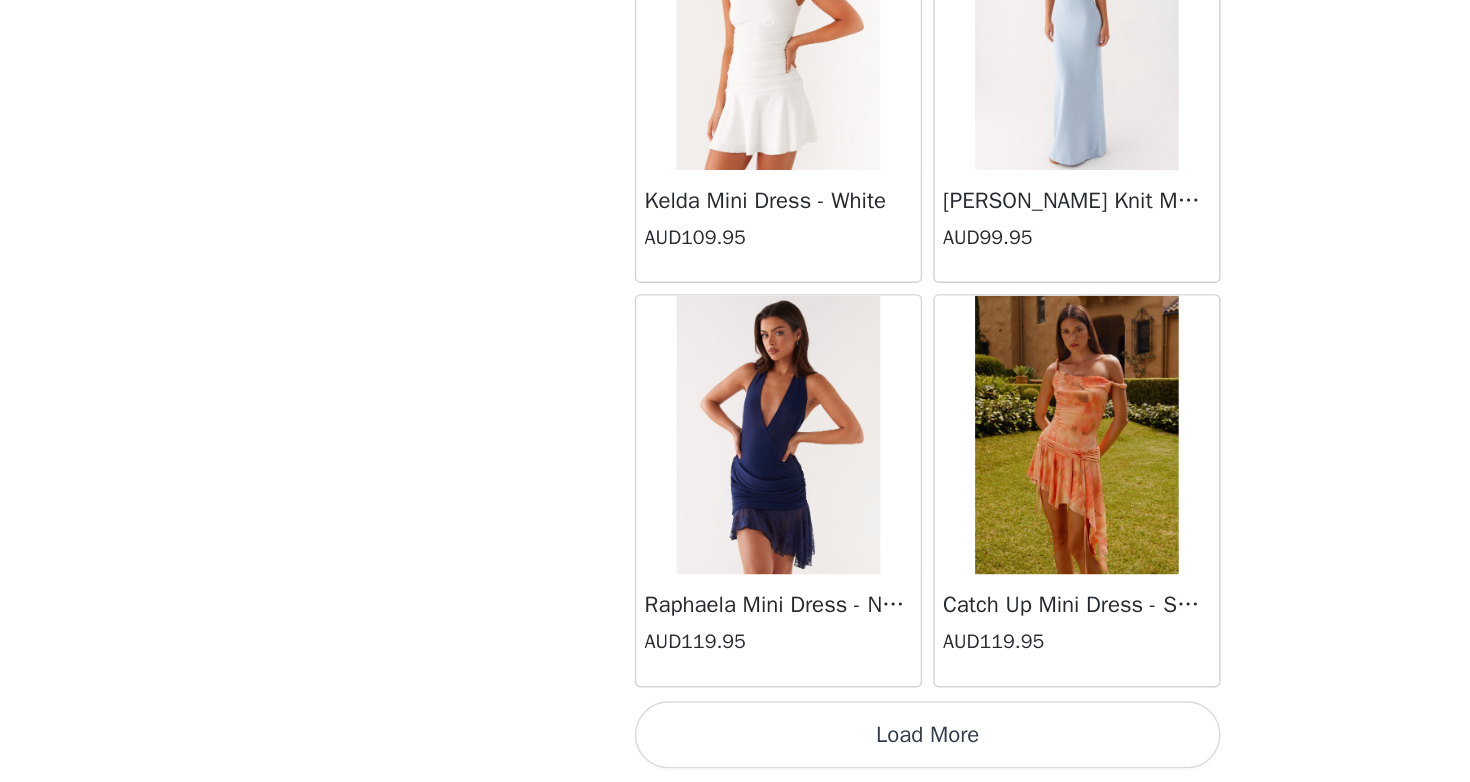 scroll, scrollTop: 54473, scrollLeft: 0, axis: vertical 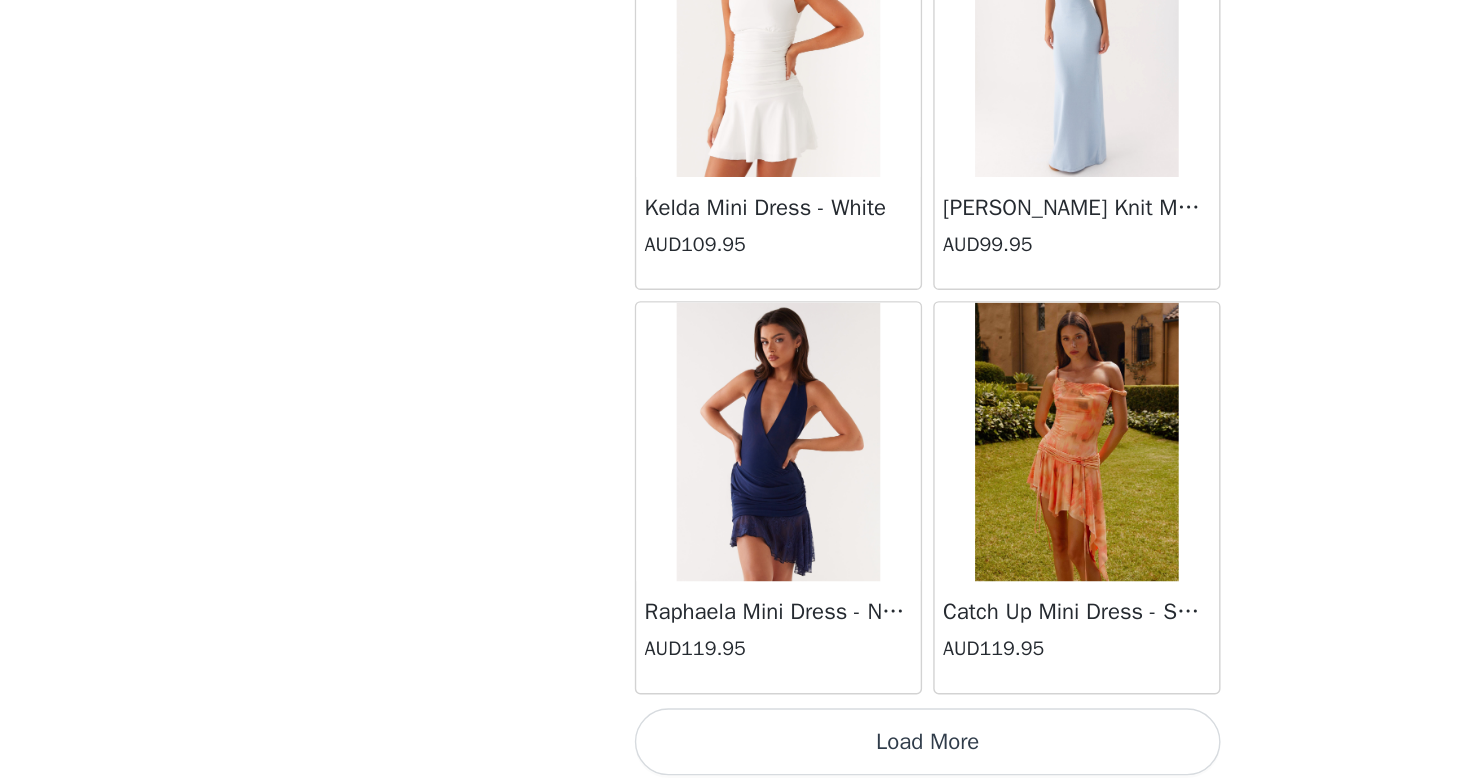 click on "Load More" at bounding box center (735, 753) 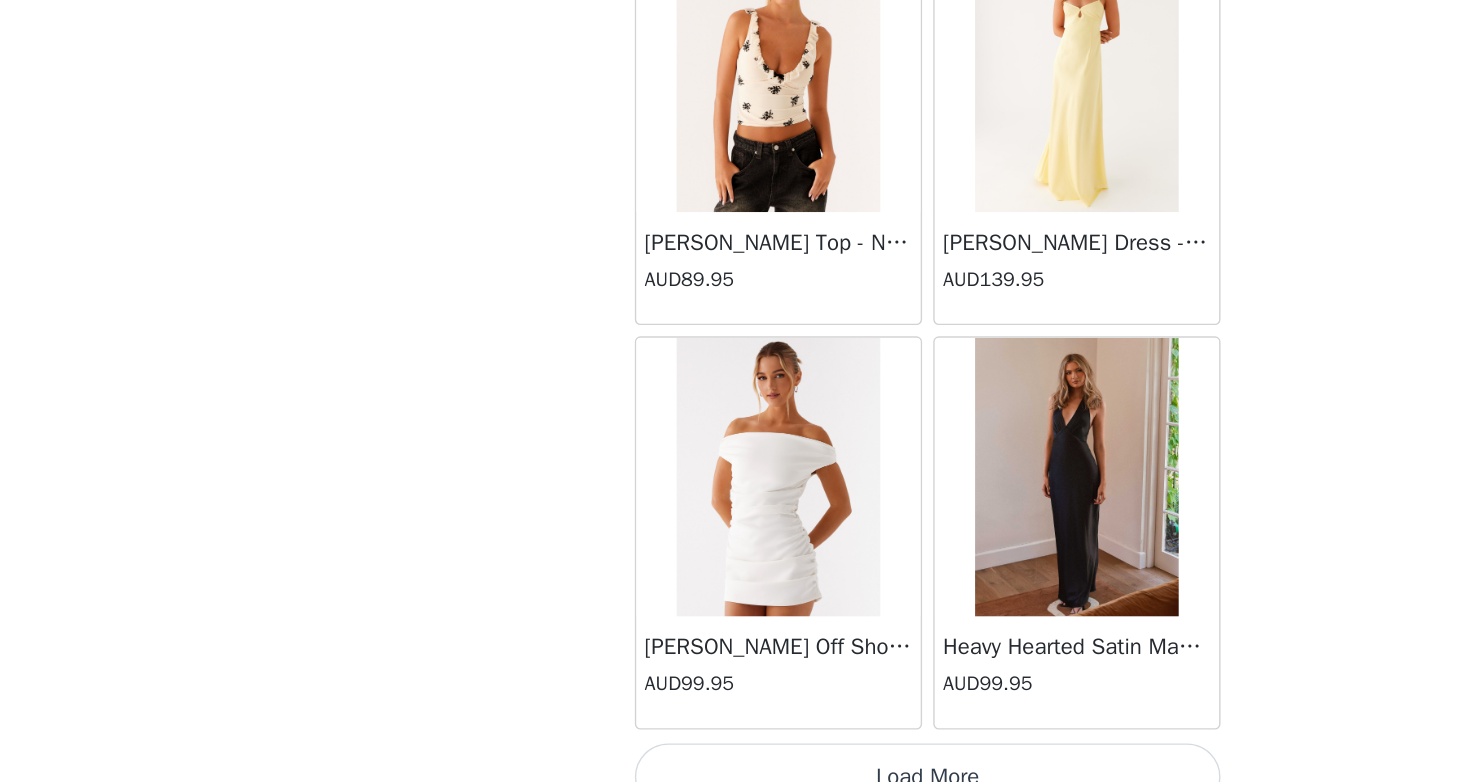 scroll, scrollTop: 57378, scrollLeft: 0, axis: vertical 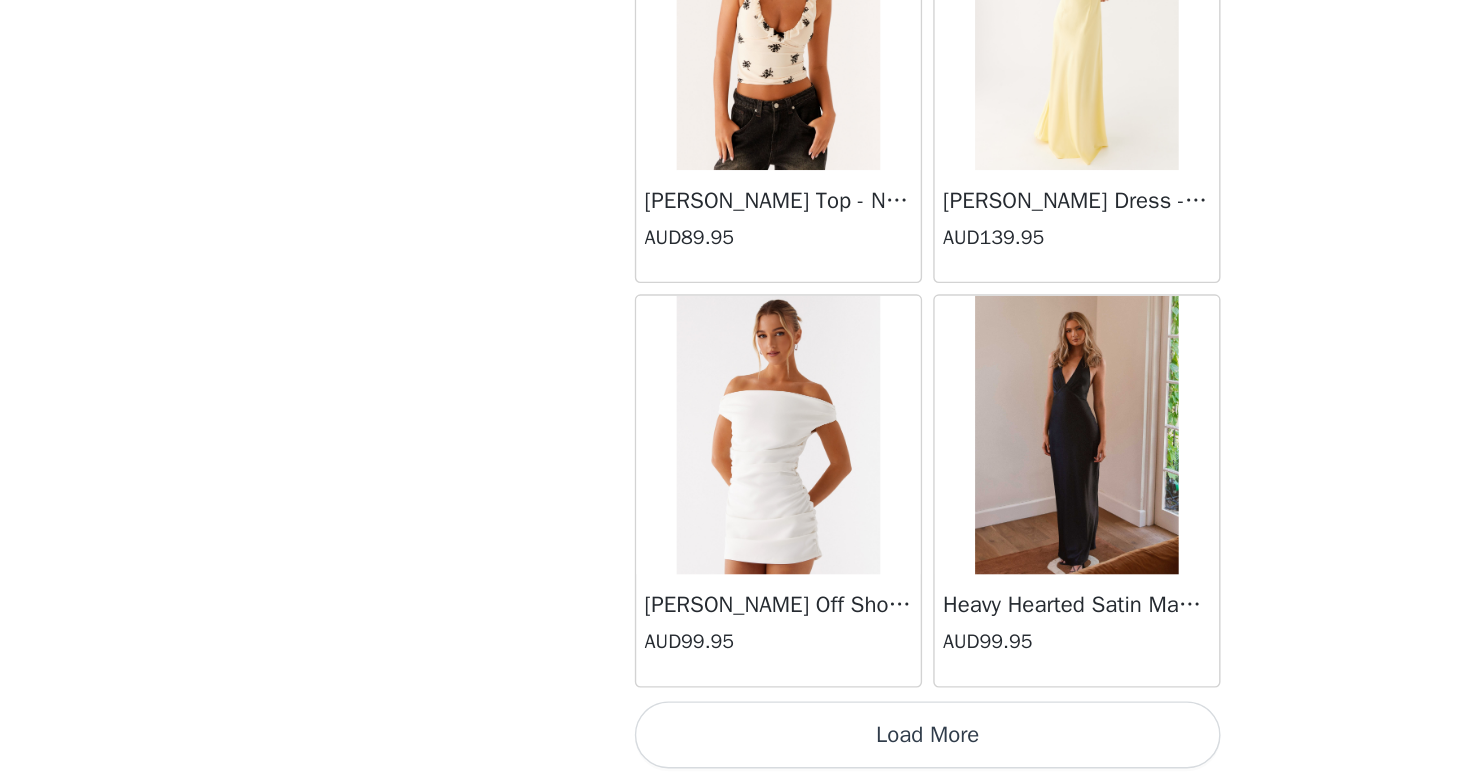 click on "Load More" at bounding box center (735, 748) 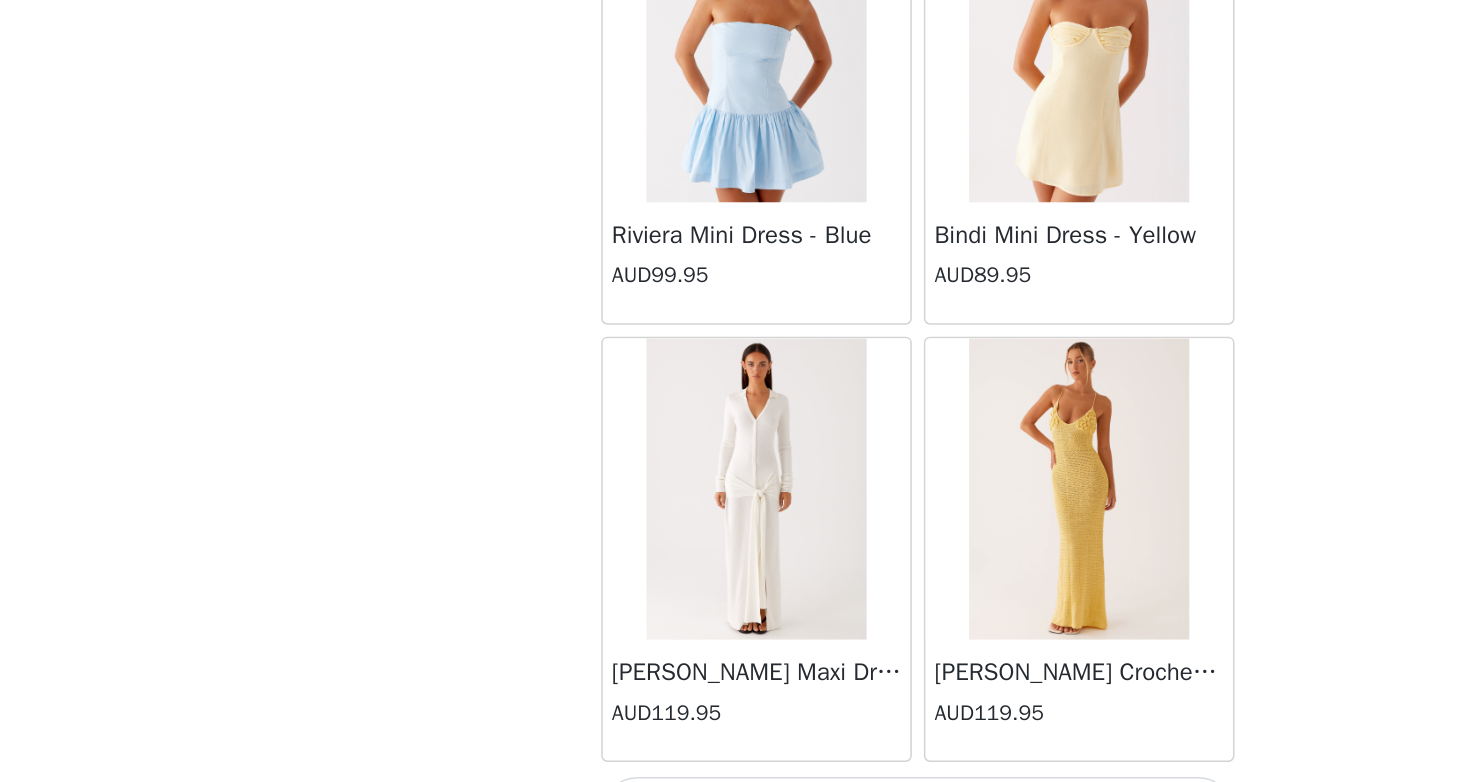 scroll, scrollTop: 60278, scrollLeft: 0, axis: vertical 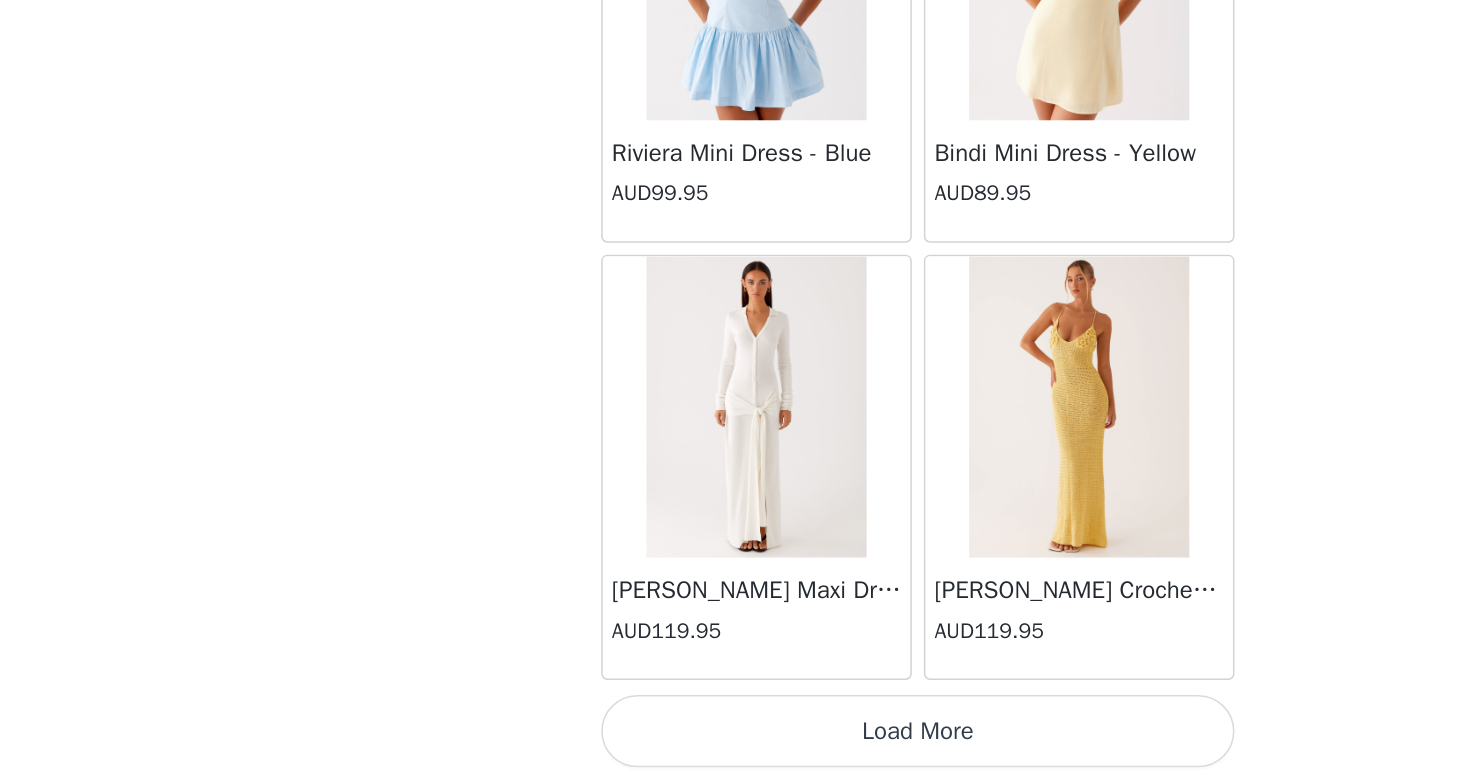 click on "Load More" at bounding box center [735, 748] 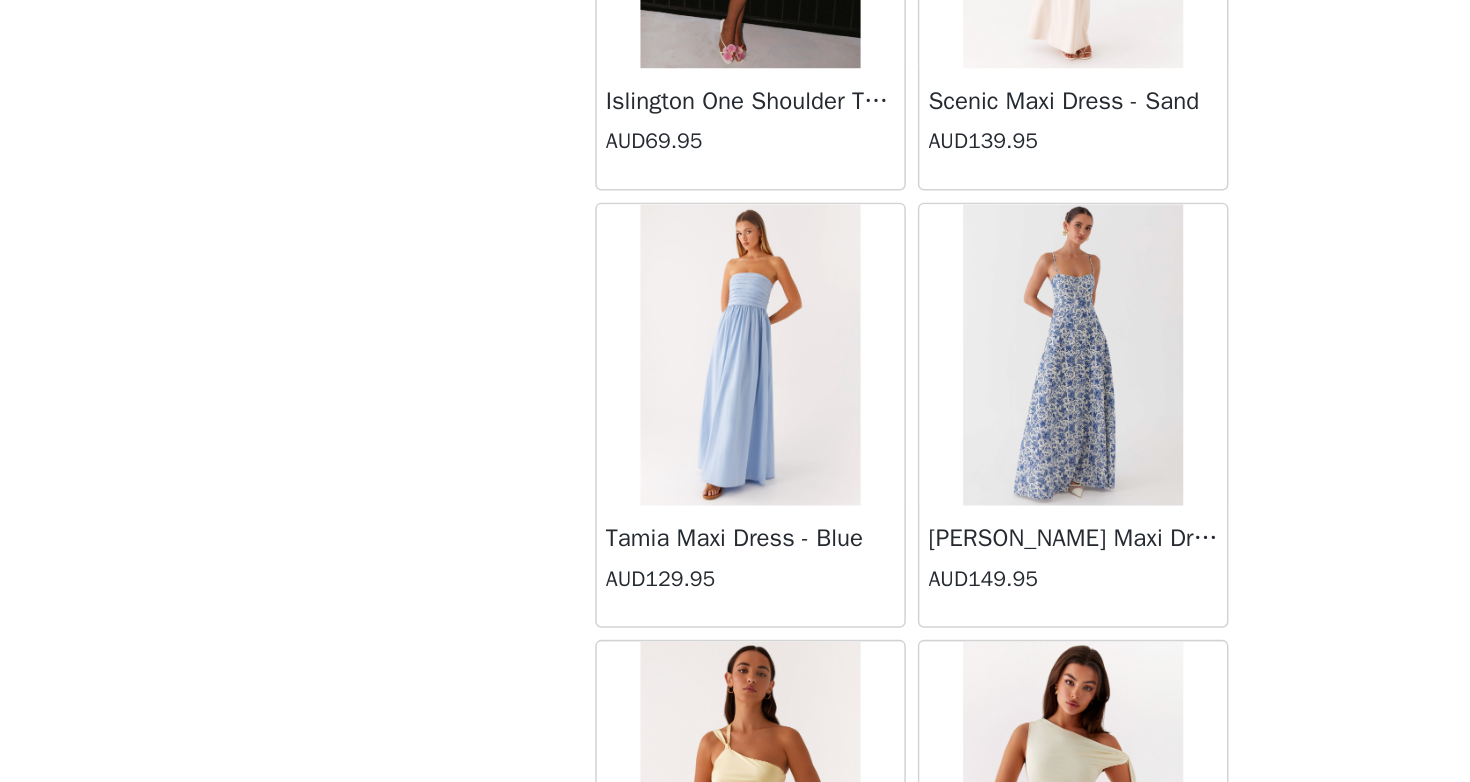 scroll, scrollTop: 62632, scrollLeft: 0, axis: vertical 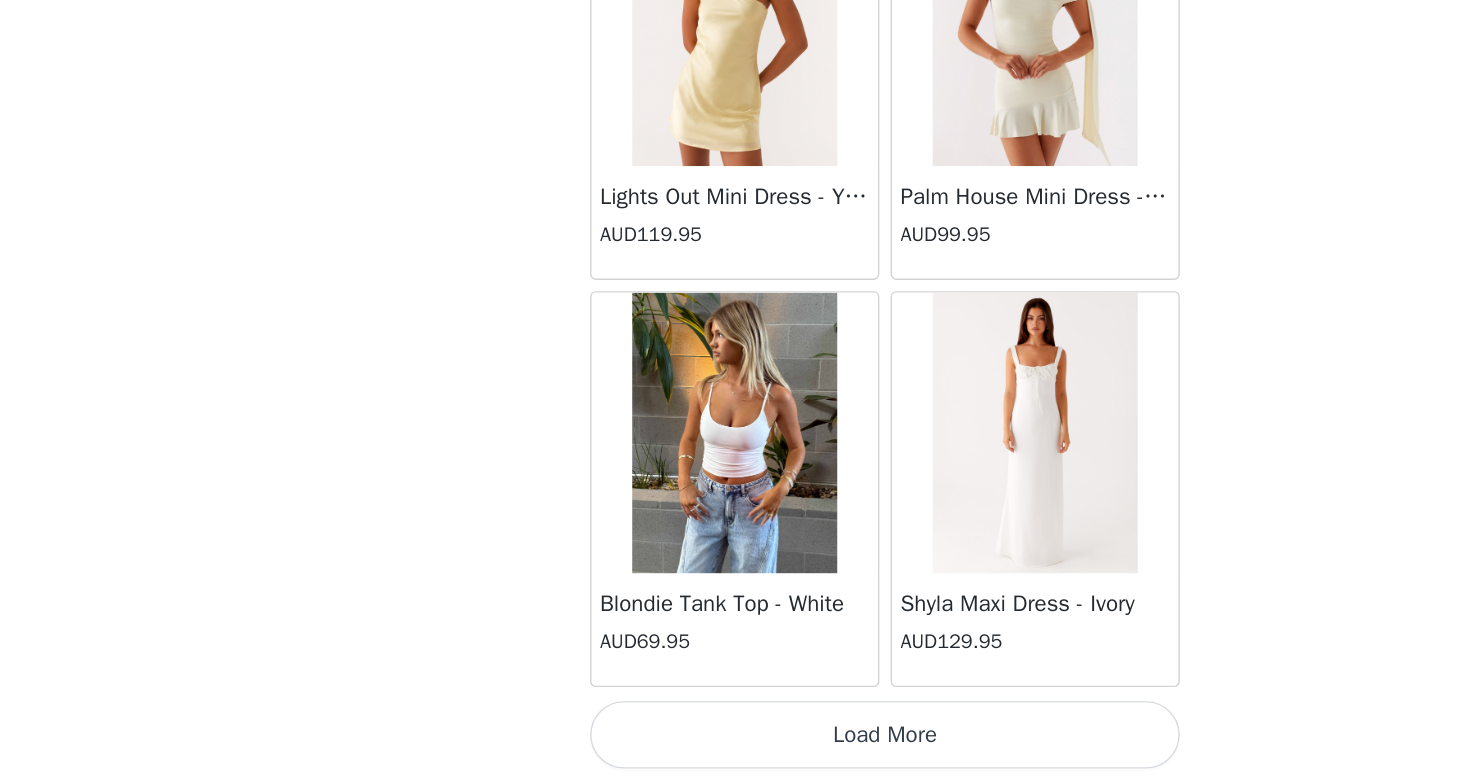 click on "Load More" at bounding box center [735, 748] 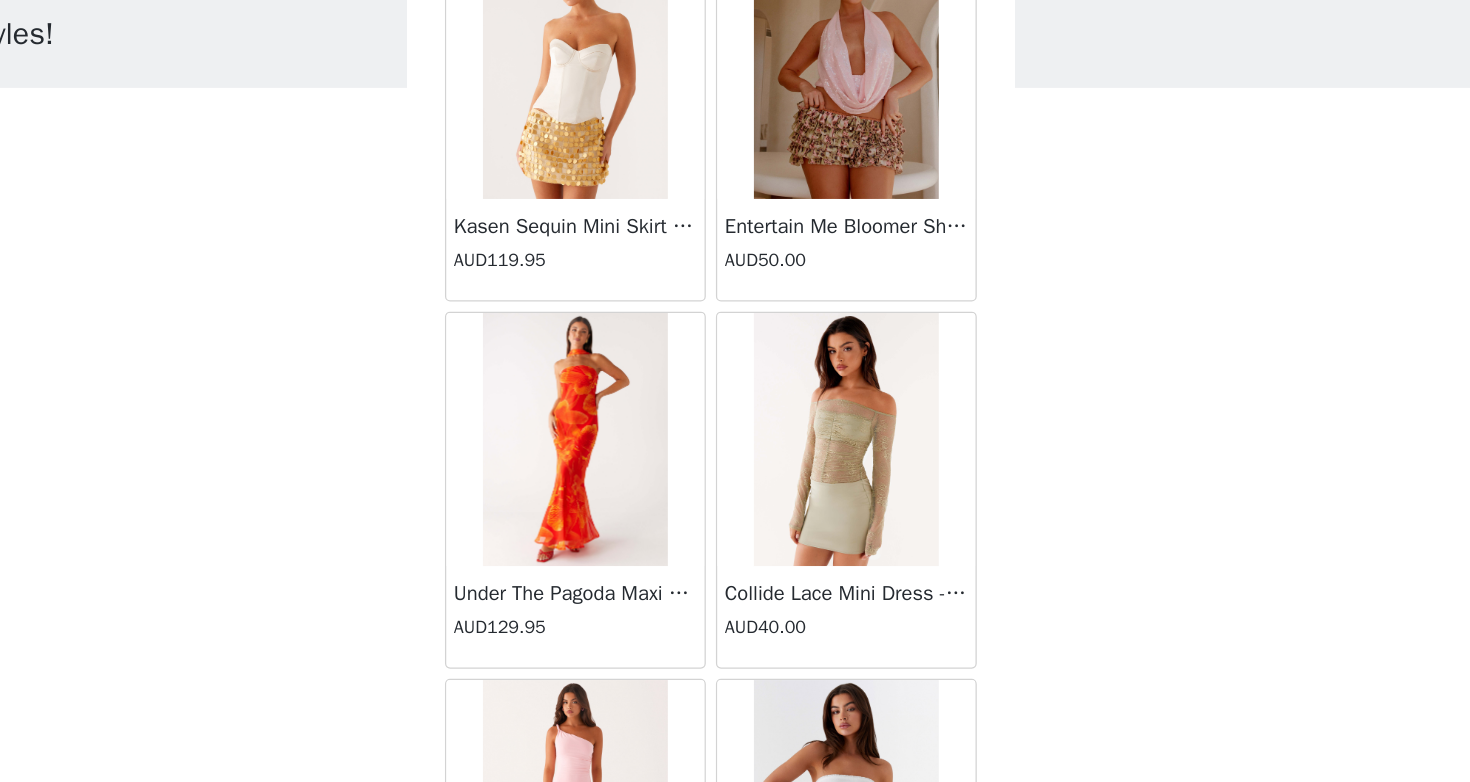 scroll, scrollTop: 64690, scrollLeft: 0, axis: vertical 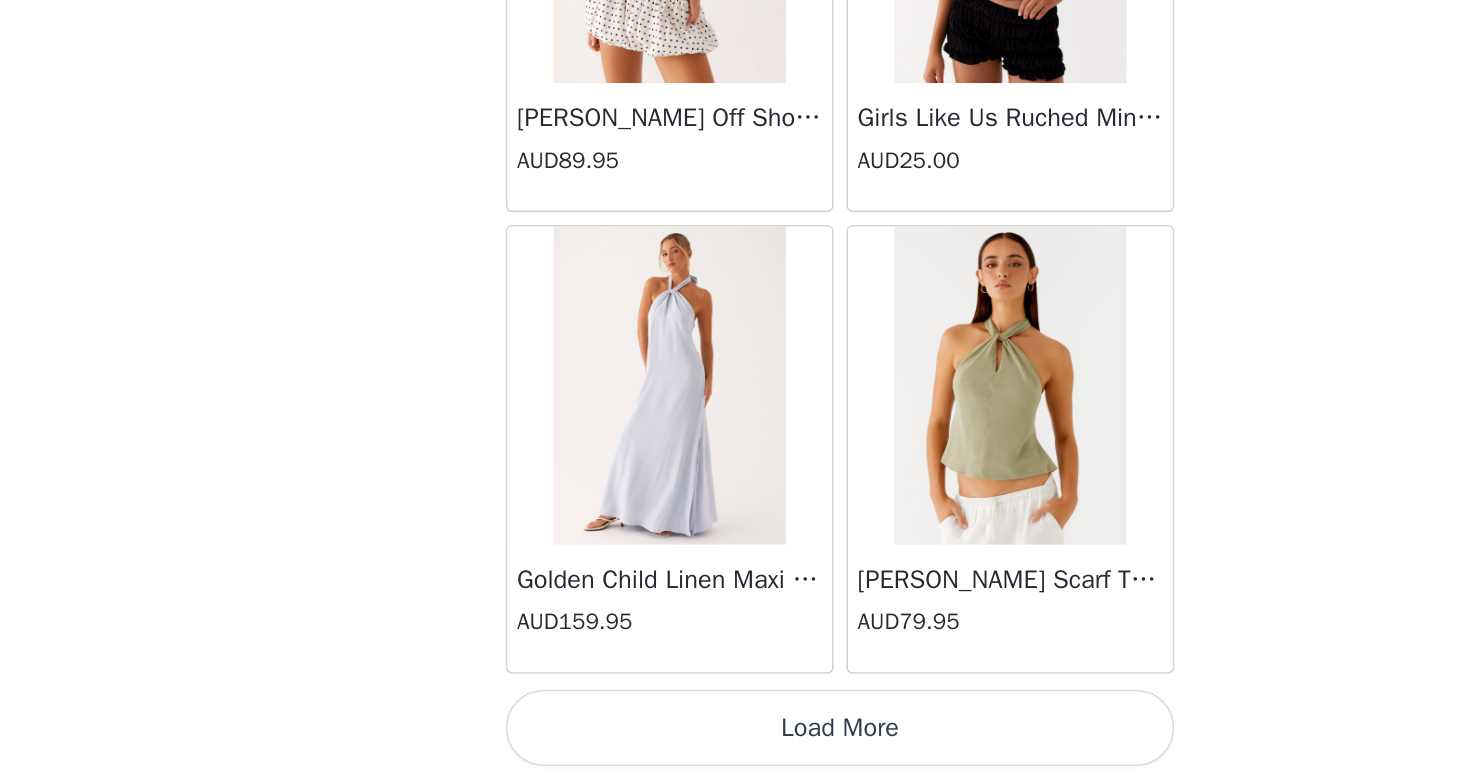 click on "Load More" at bounding box center (735, 748) 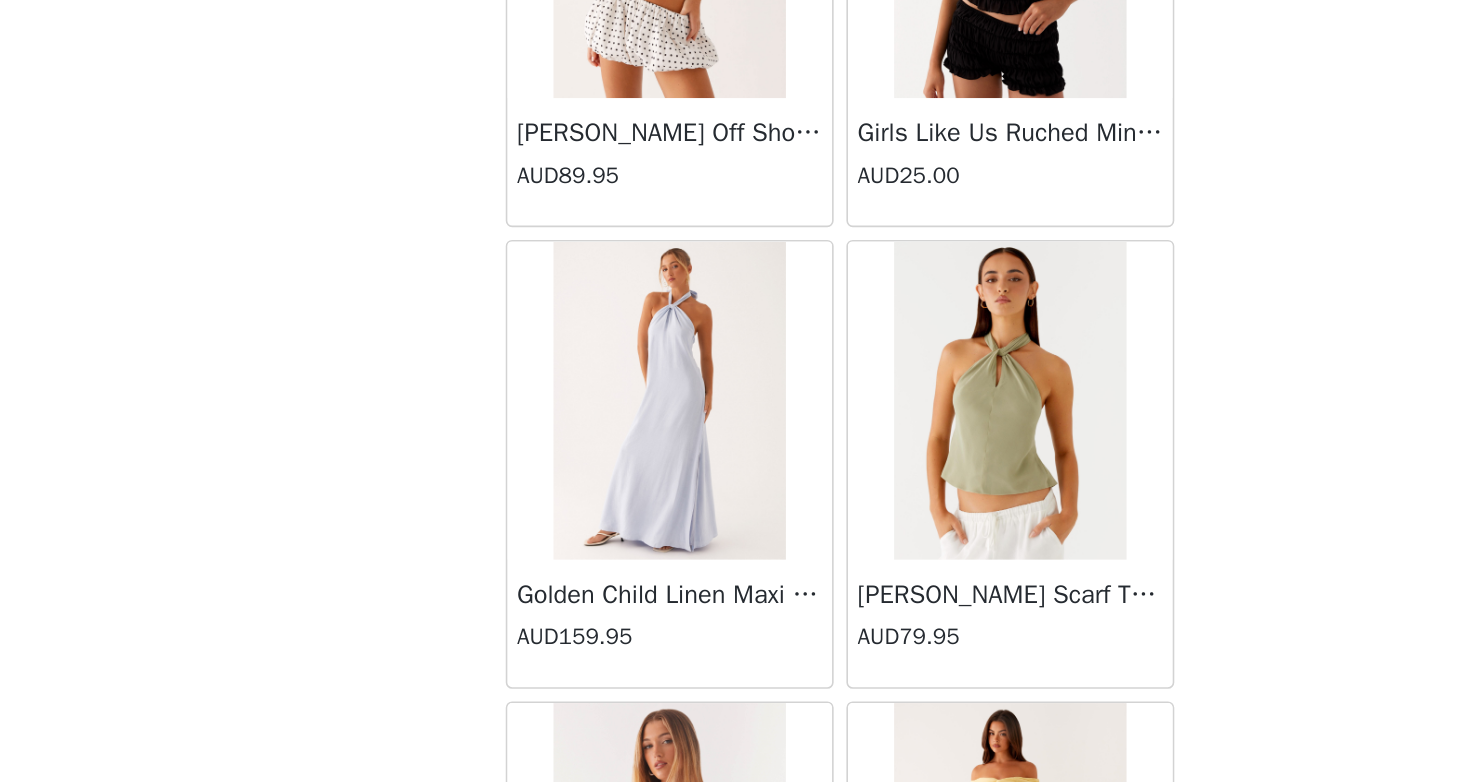 scroll, scrollTop: 66078, scrollLeft: 0, axis: vertical 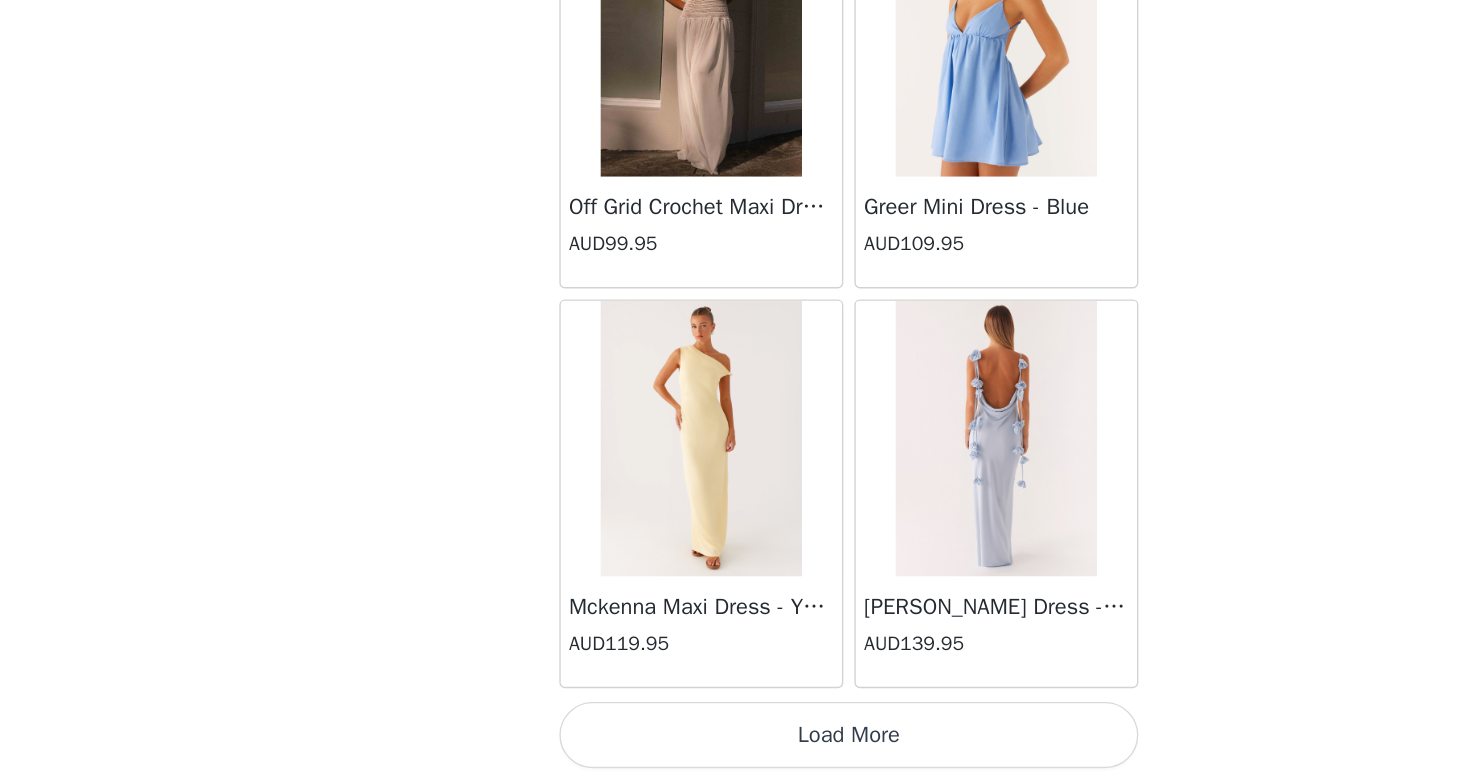 click on "Load More" at bounding box center [735, 748] 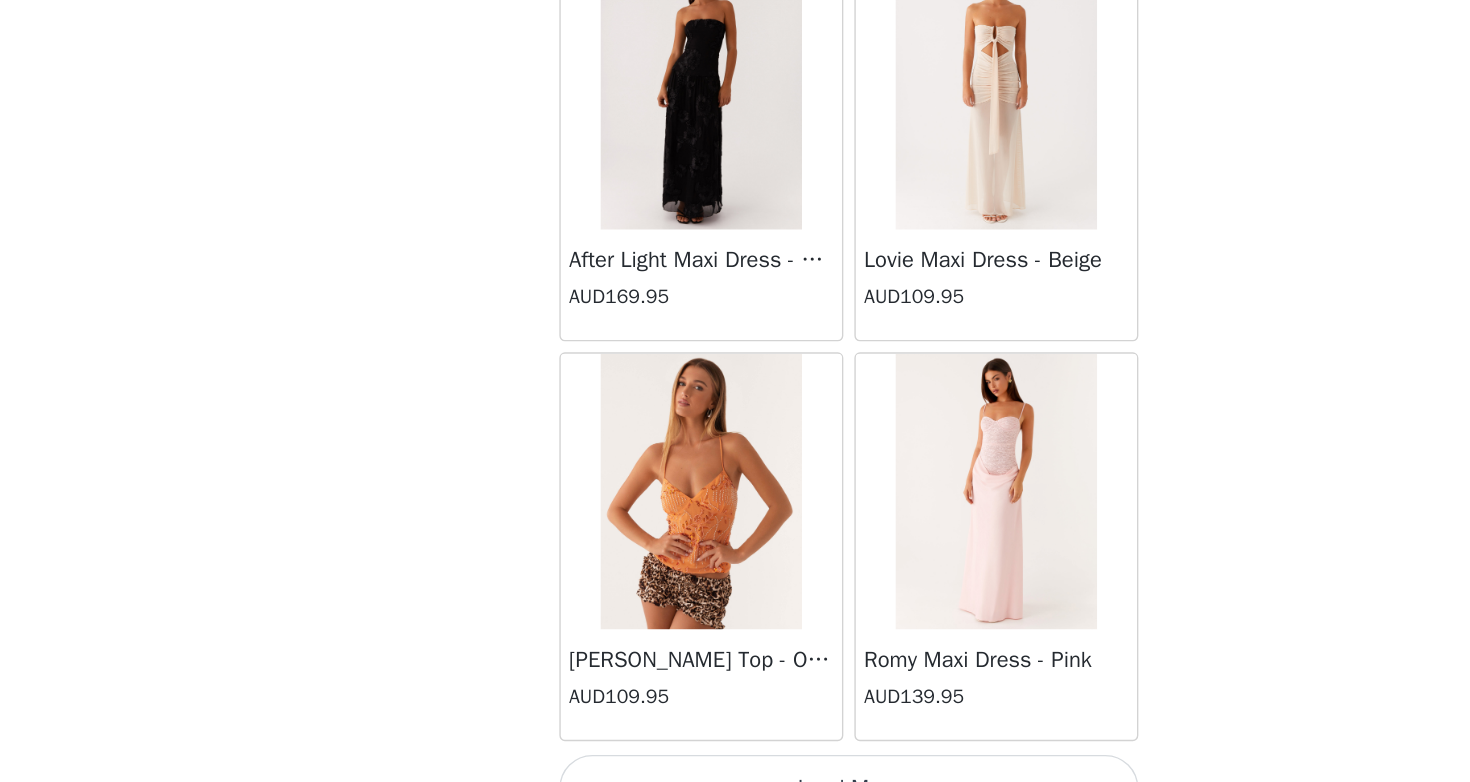 scroll, scrollTop: 71878, scrollLeft: 0, axis: vertical 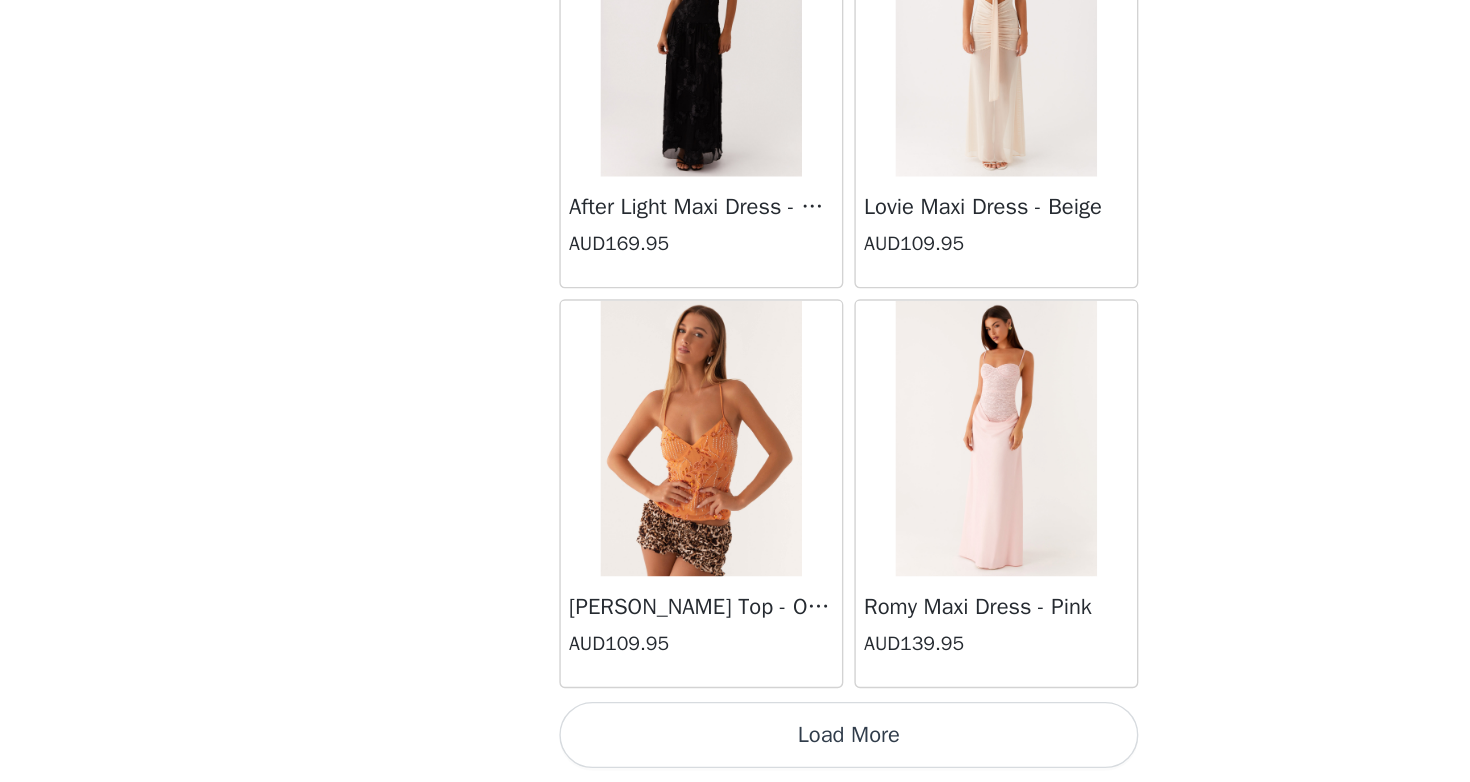 click on "Load More" at bounding box center [735, 748] 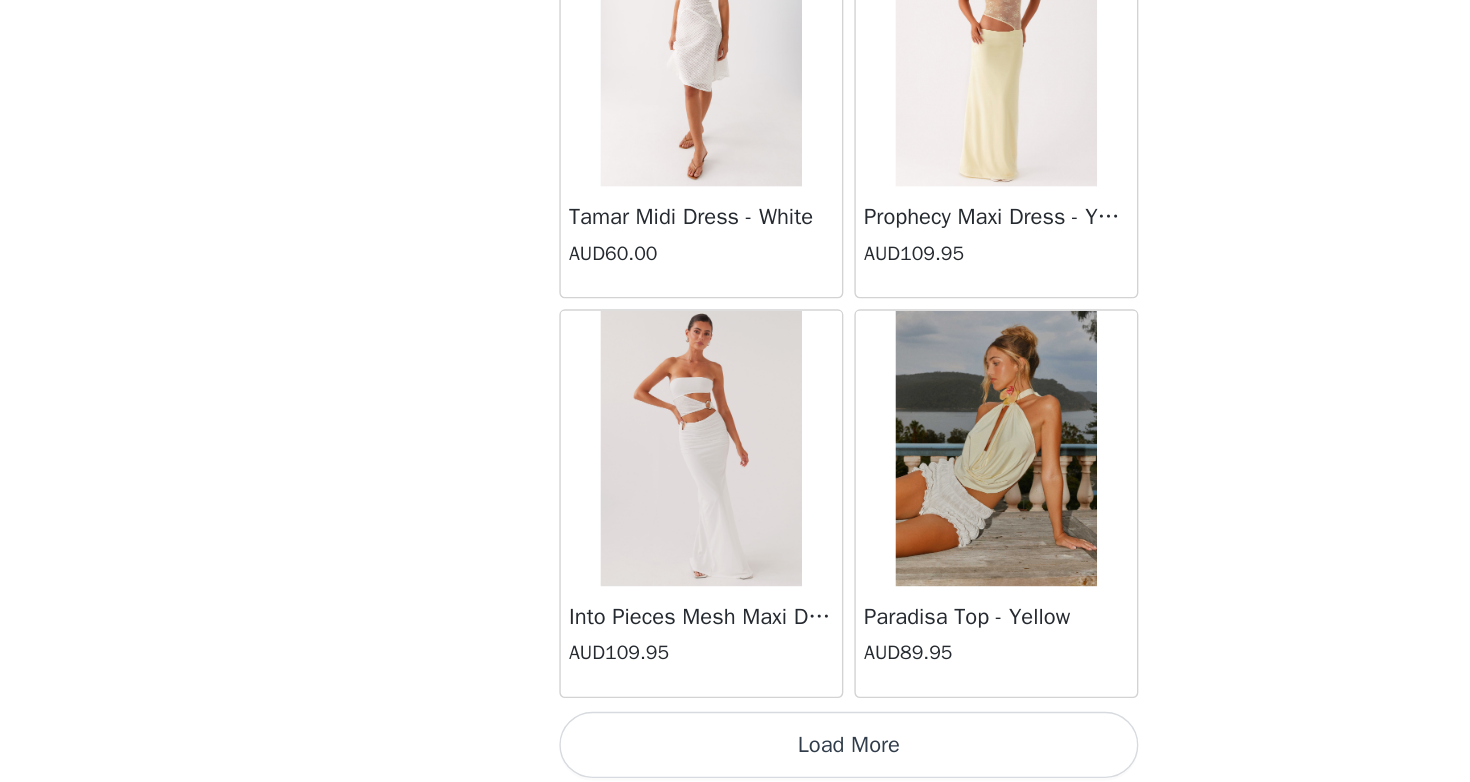 scroll, scrollTop: 74778, scrollLeft: 0, axis: vertical 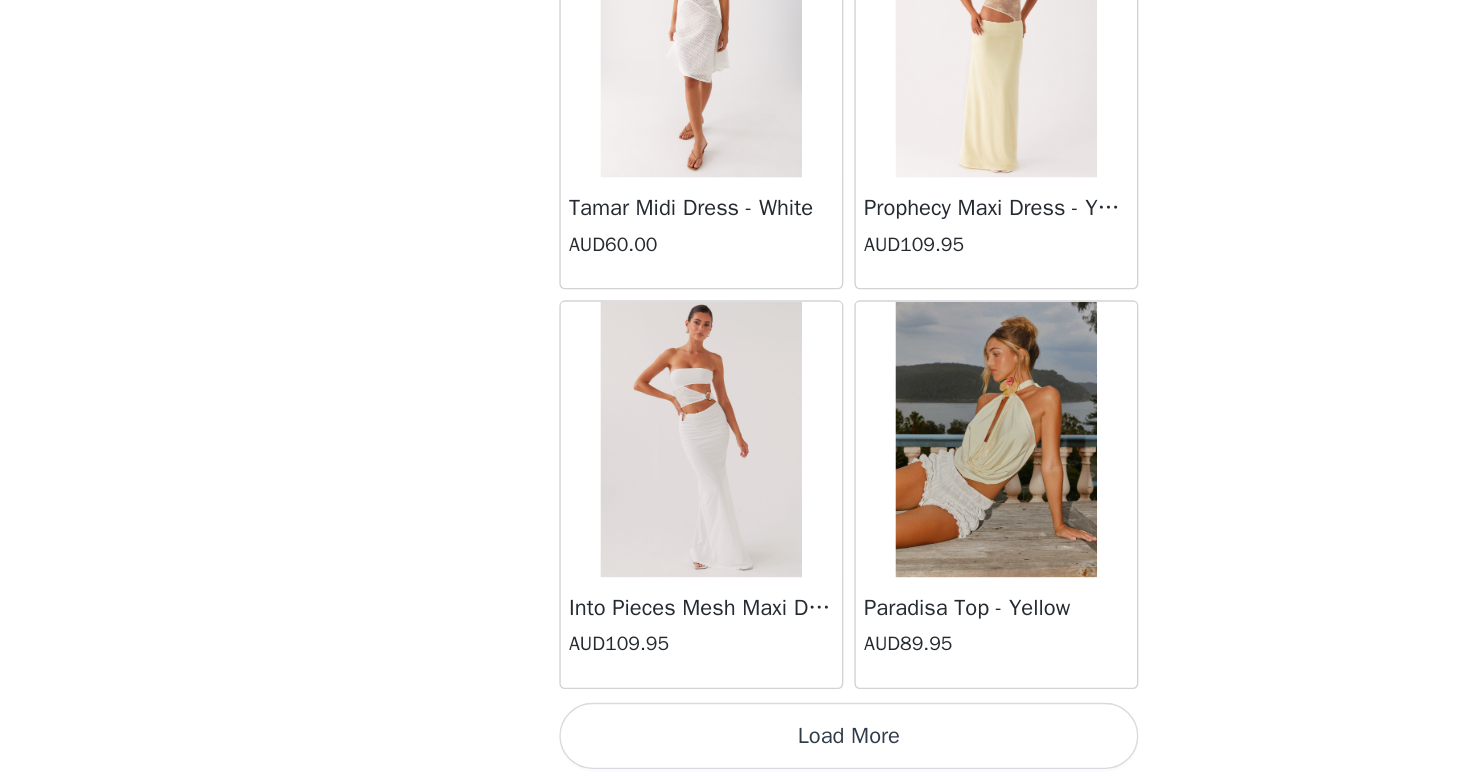 click on "Load More" at bounding box center (735, 748) 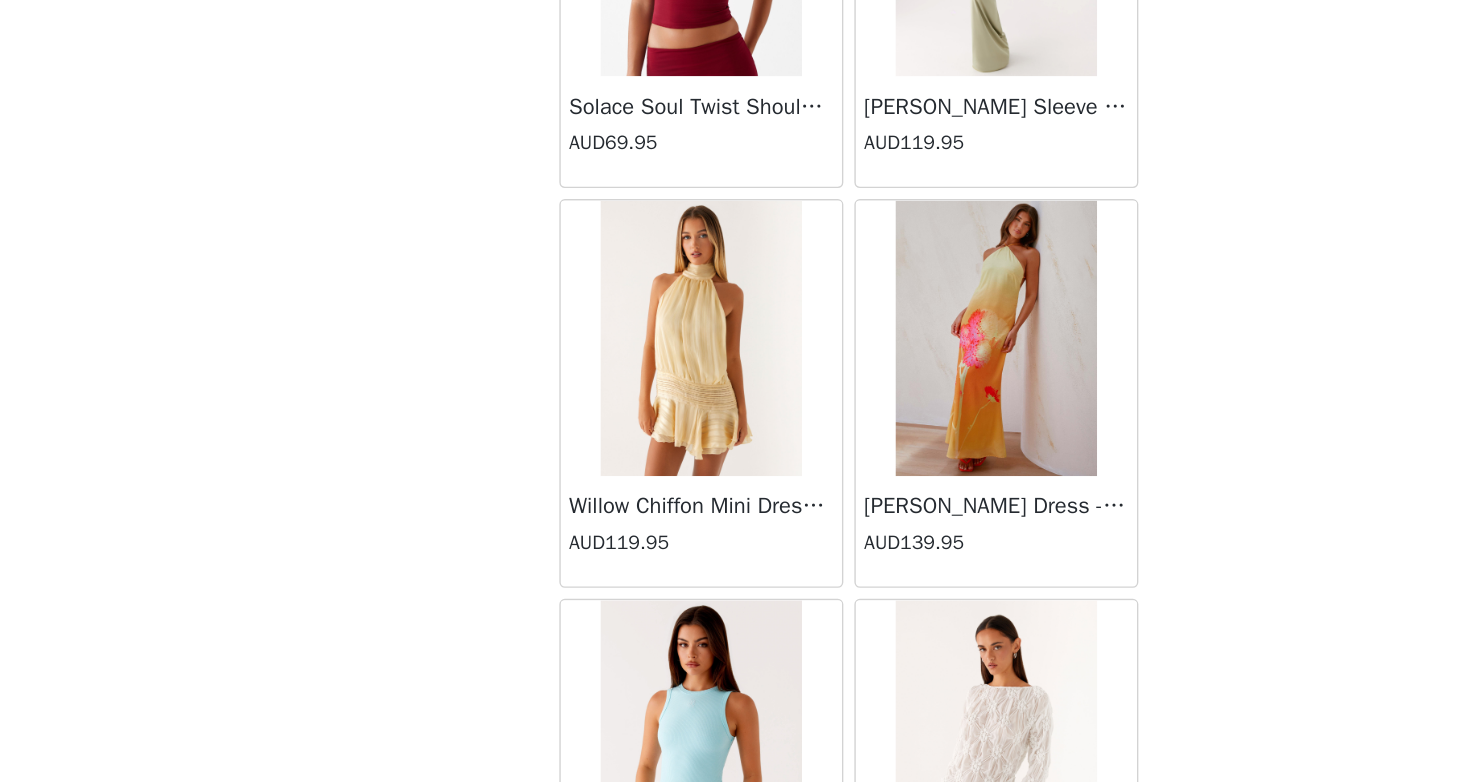scroll, scrollTop: 76741, scrollLeft: 0, axis: vertical 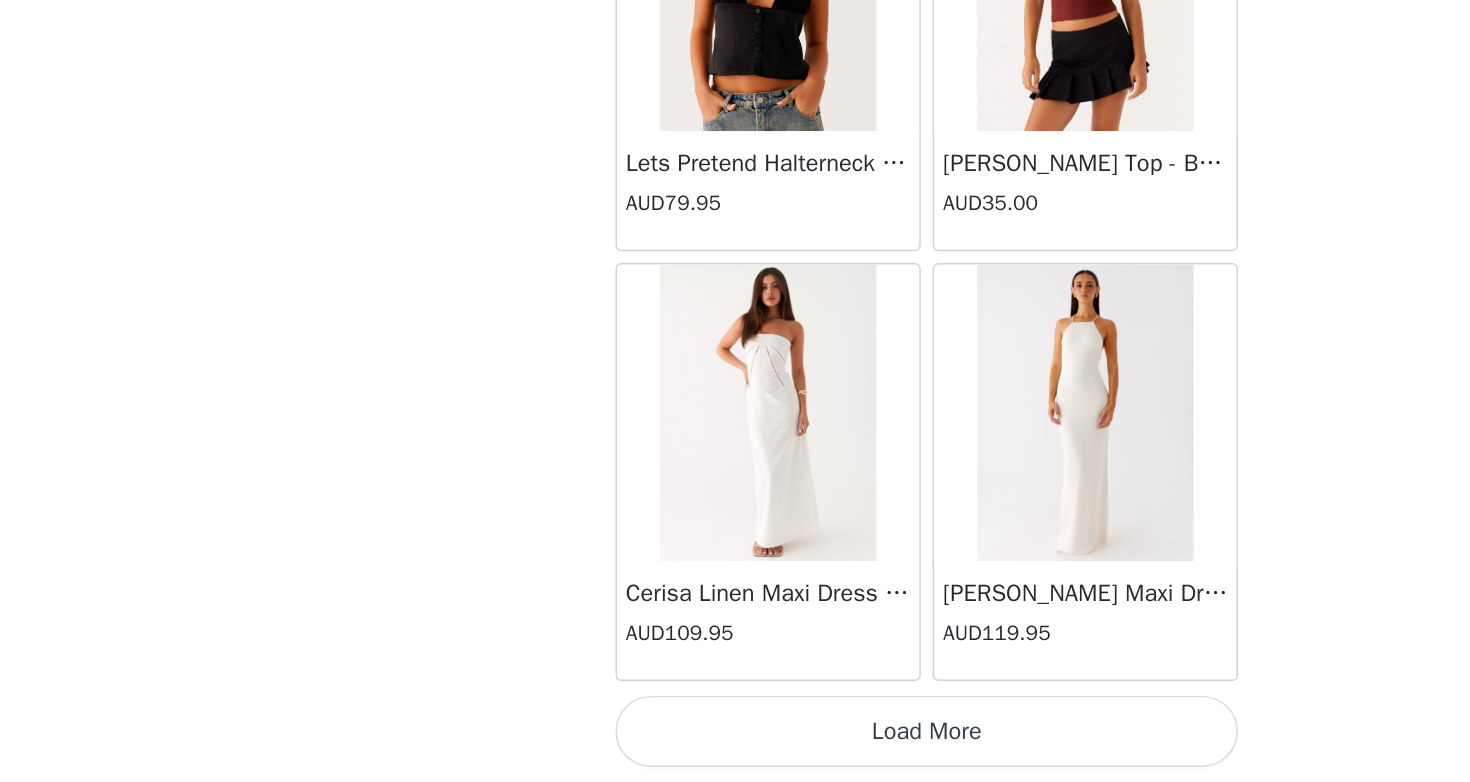 click on "Load More" at bounding box center (735, 748) 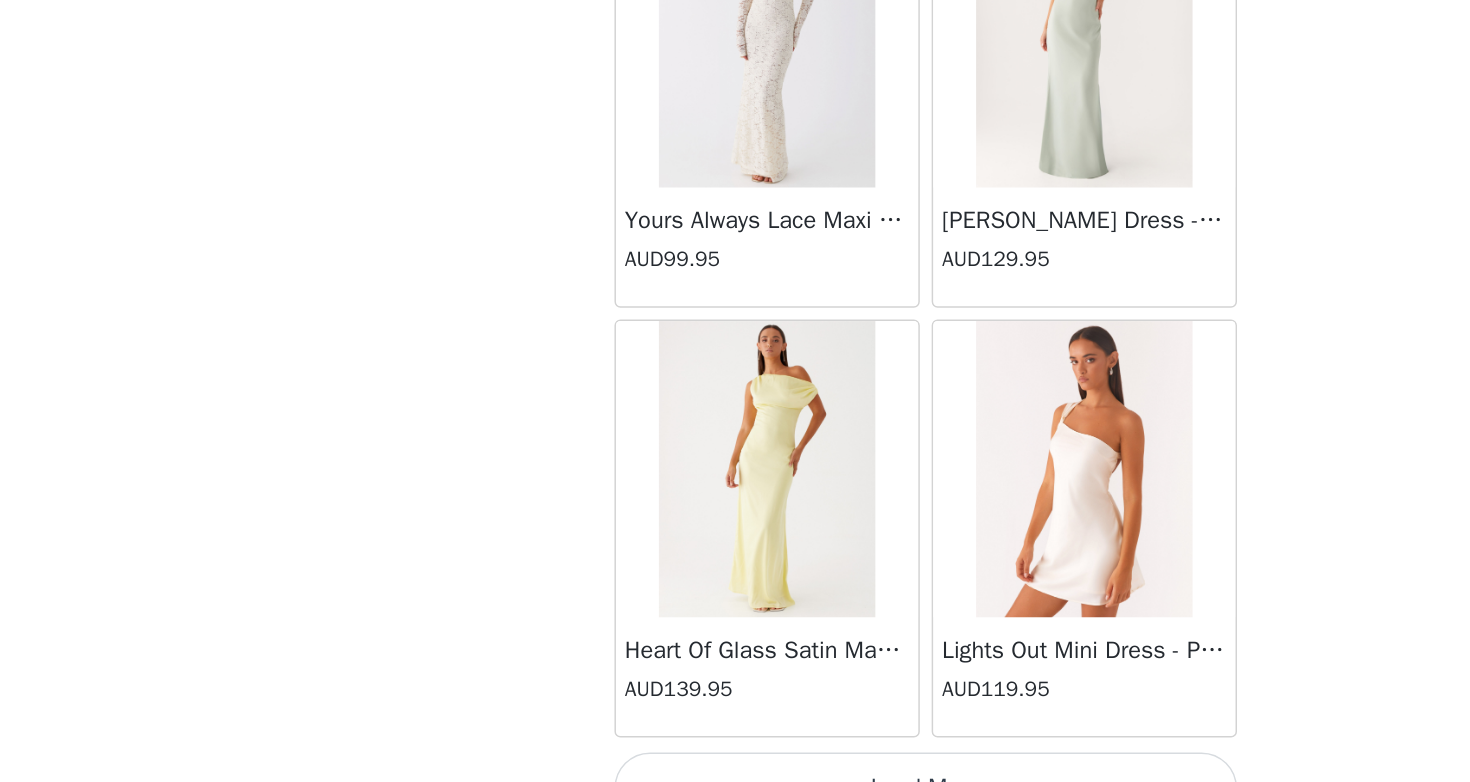 scroll, scrollTop: 80578, scrollLeft: 0, axis: vertical 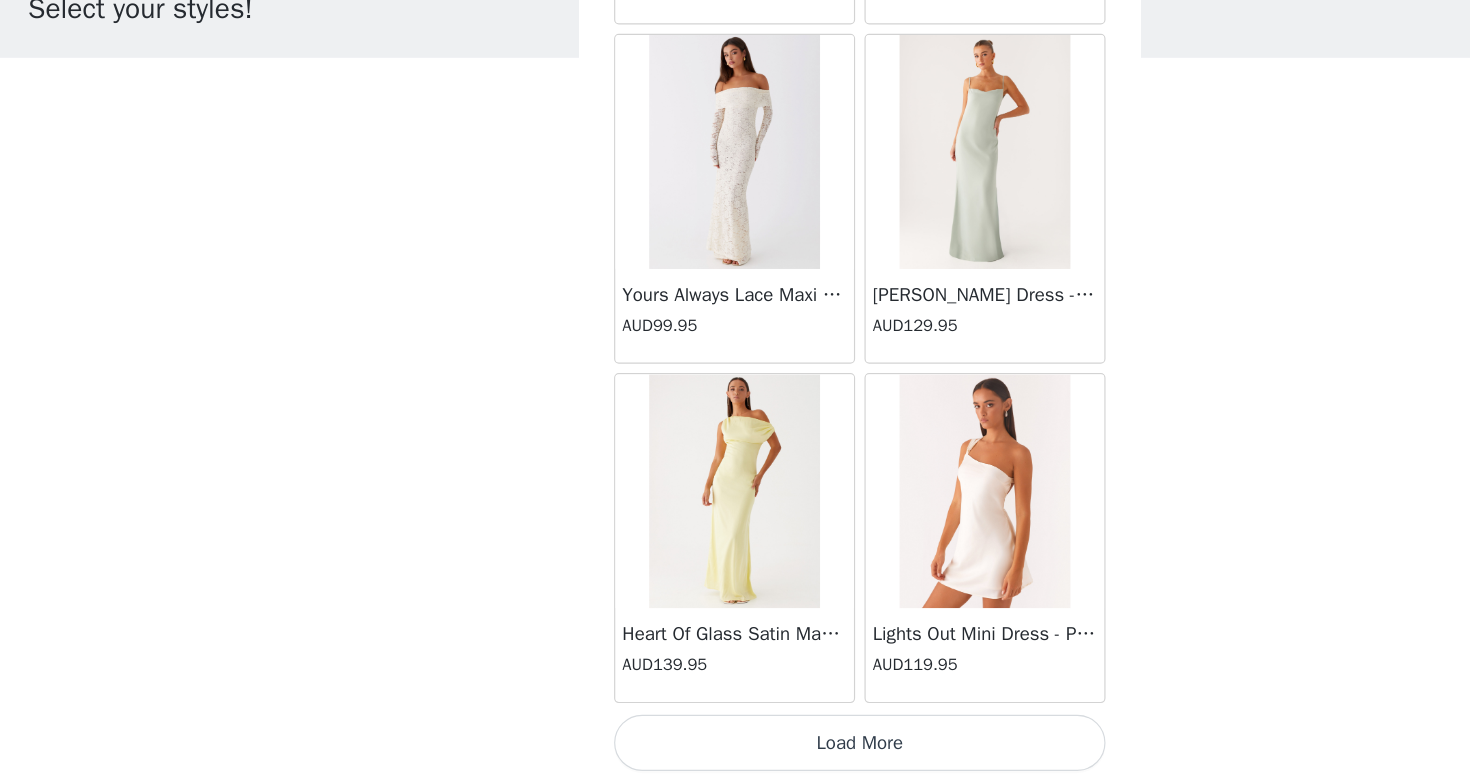 click on "Load More" at bounding box center (735, 748) 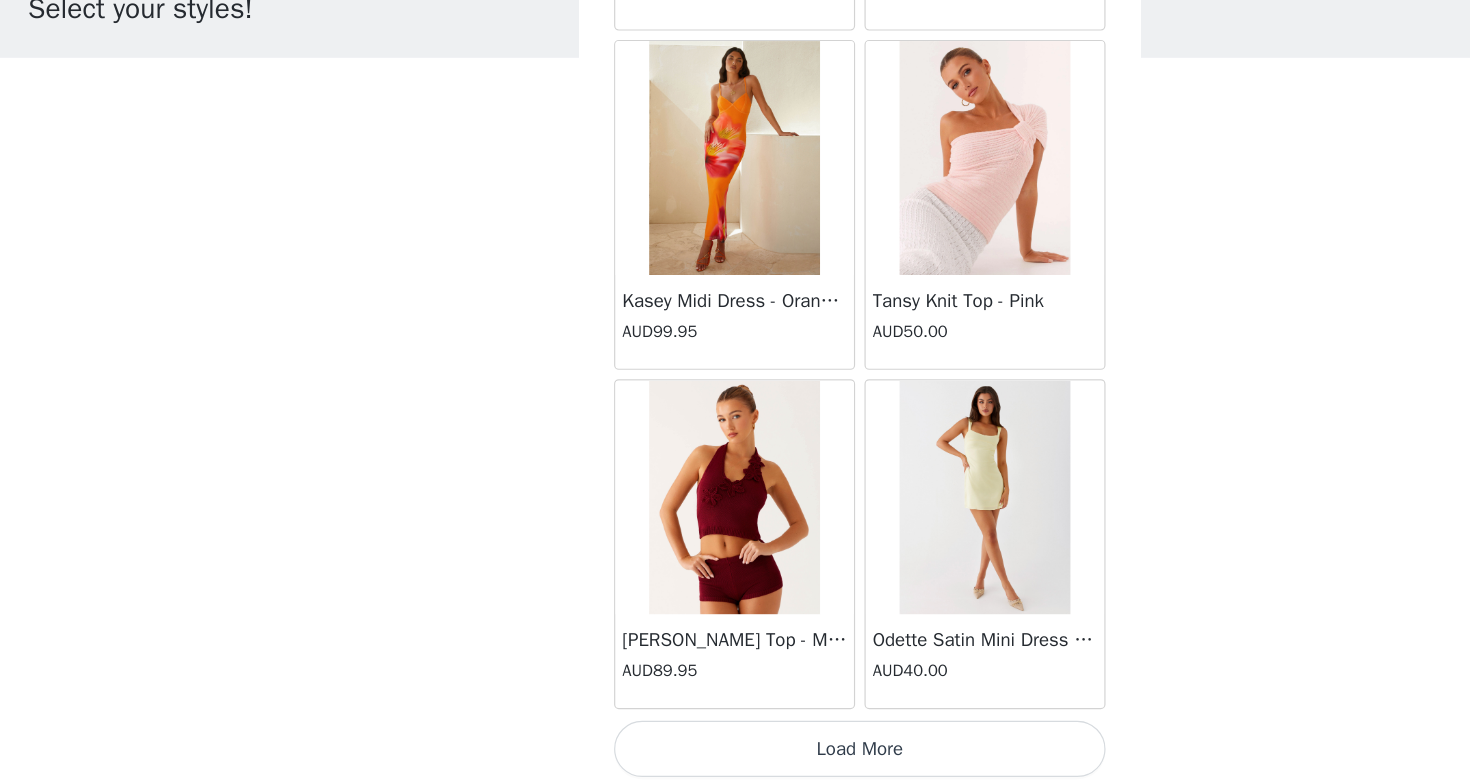 scroll, scrollTop: 83478, scrollLeft: 0, axis: vertical 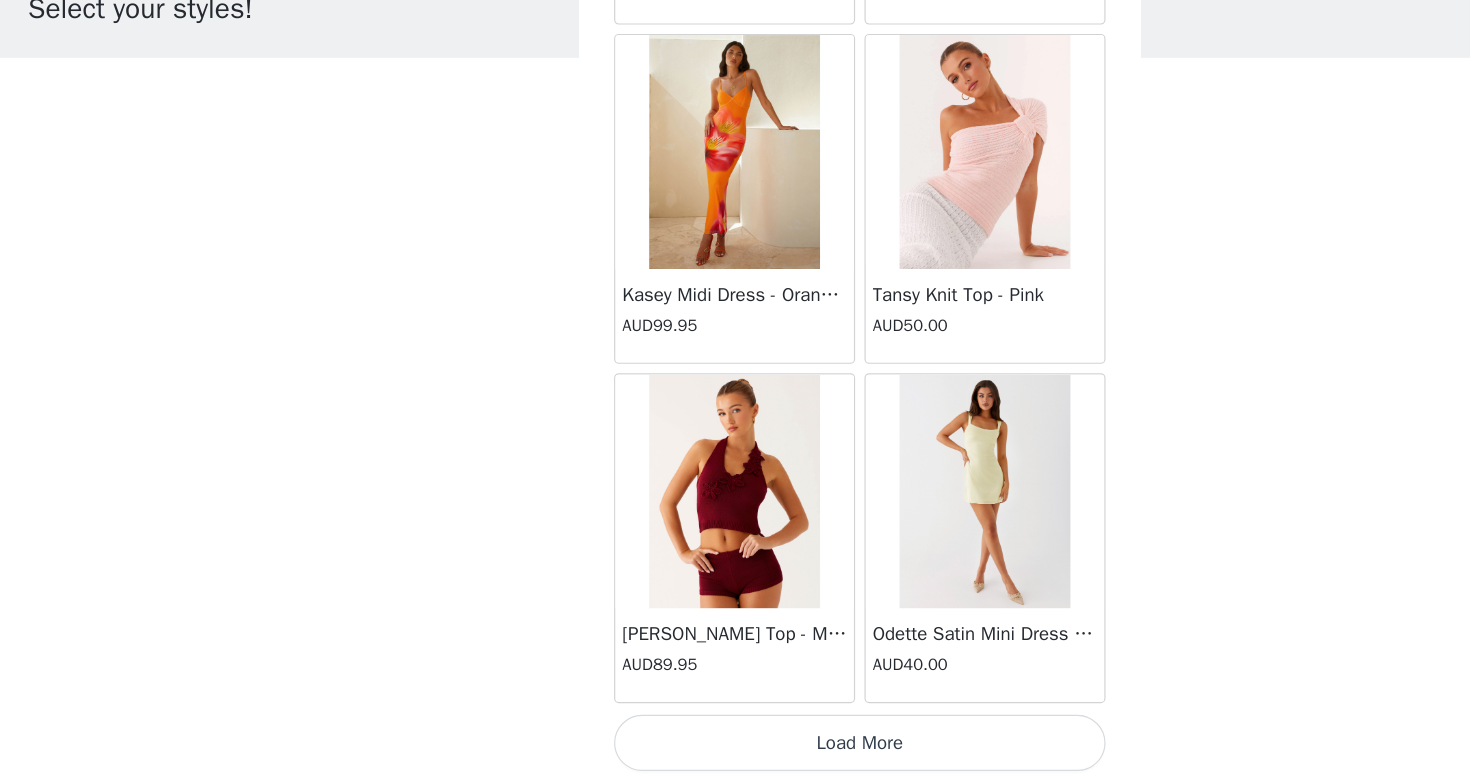 click on "Load More" at bounding box center (735, 748) 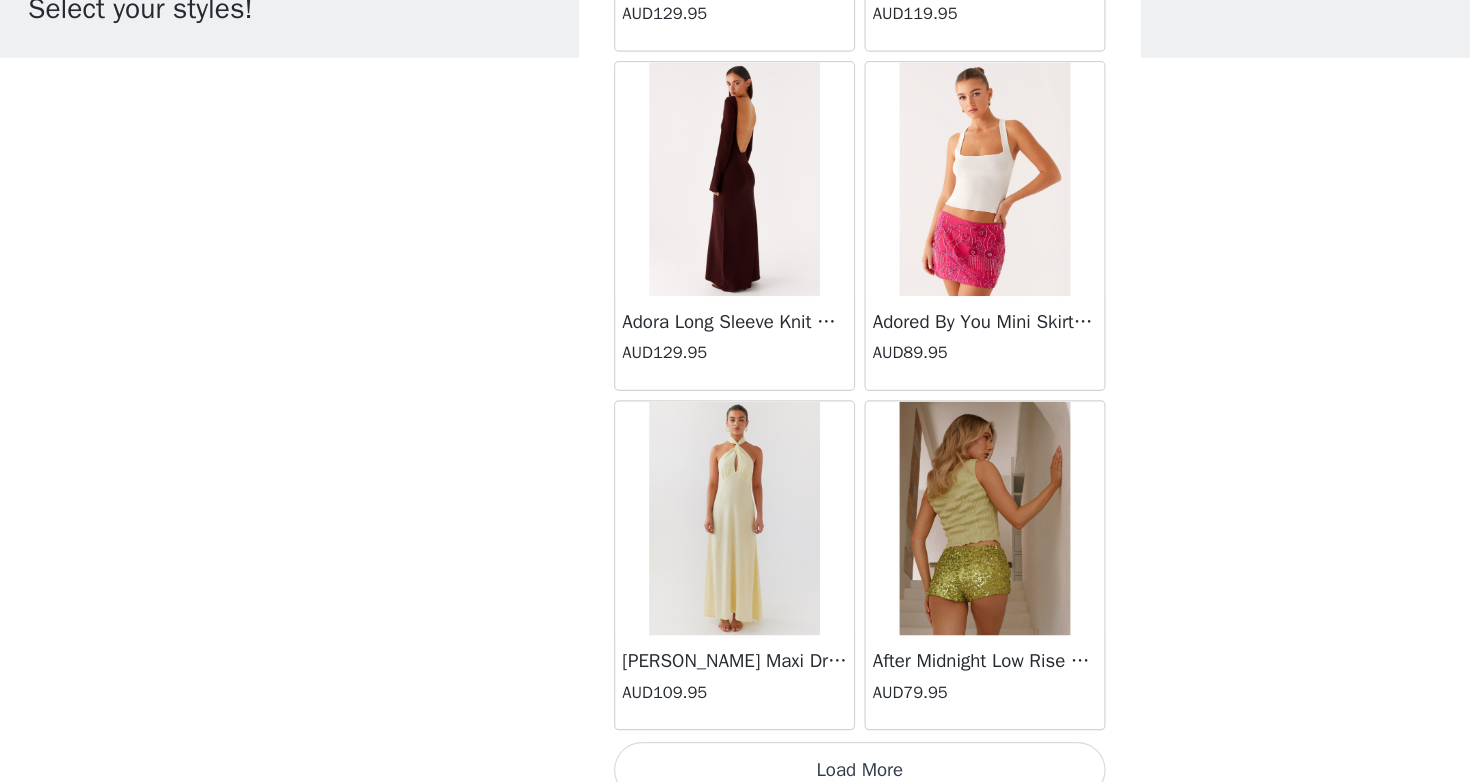 scroll, scrollTop: 86378, scrollLeft: 0, axis: vertical 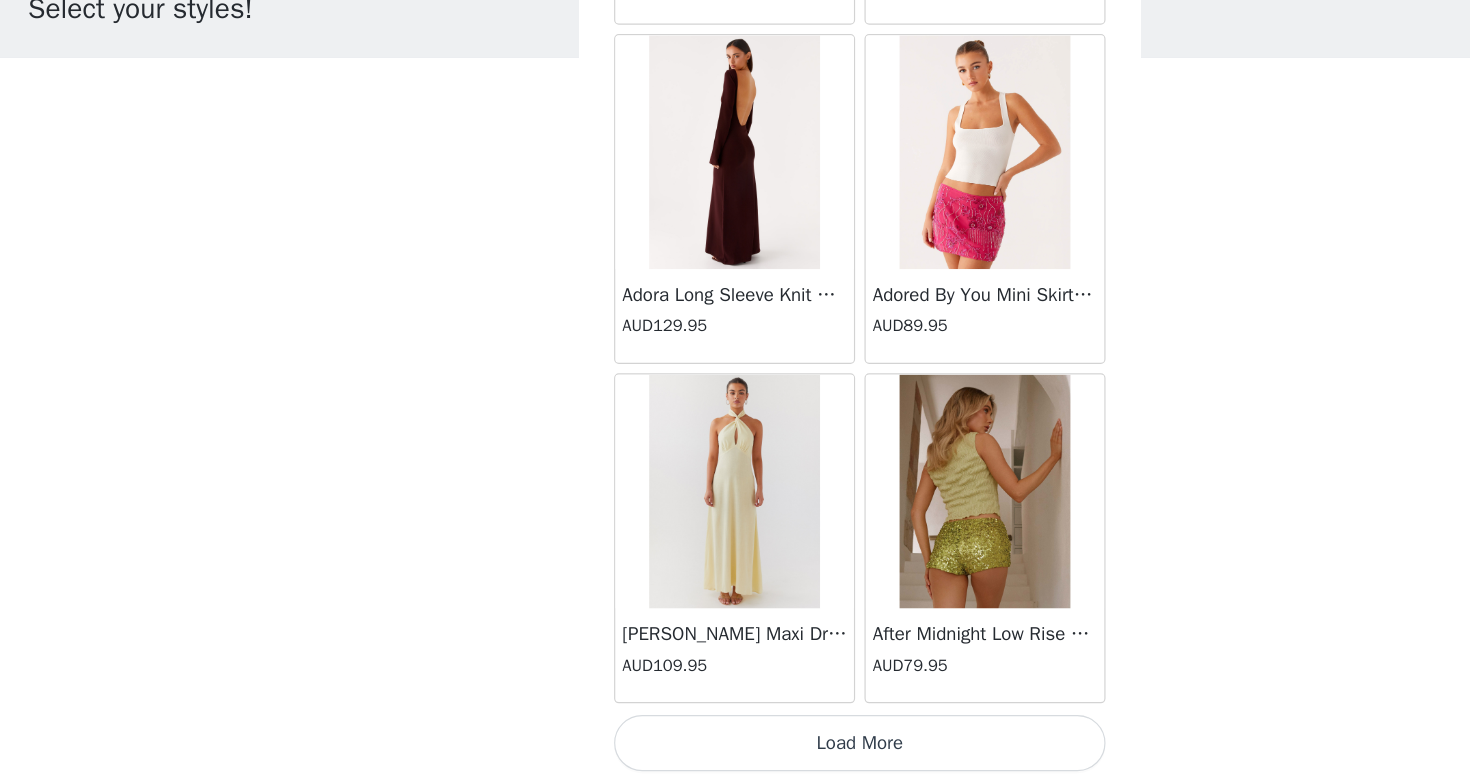 click on "Load More" at bounding box center (735, 748) 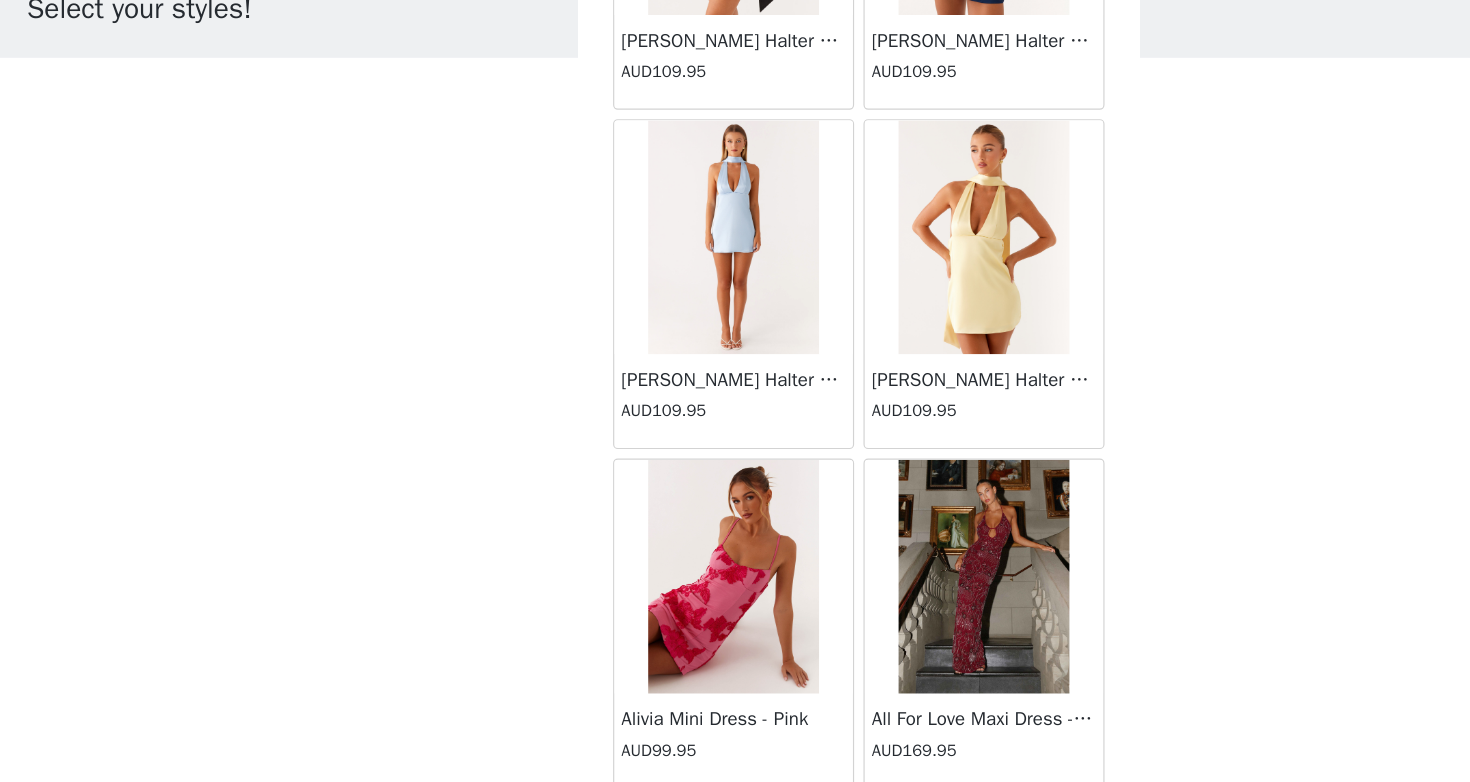 scroll, scrollTop: 89278, scrollLeft: 0, axis: vertical 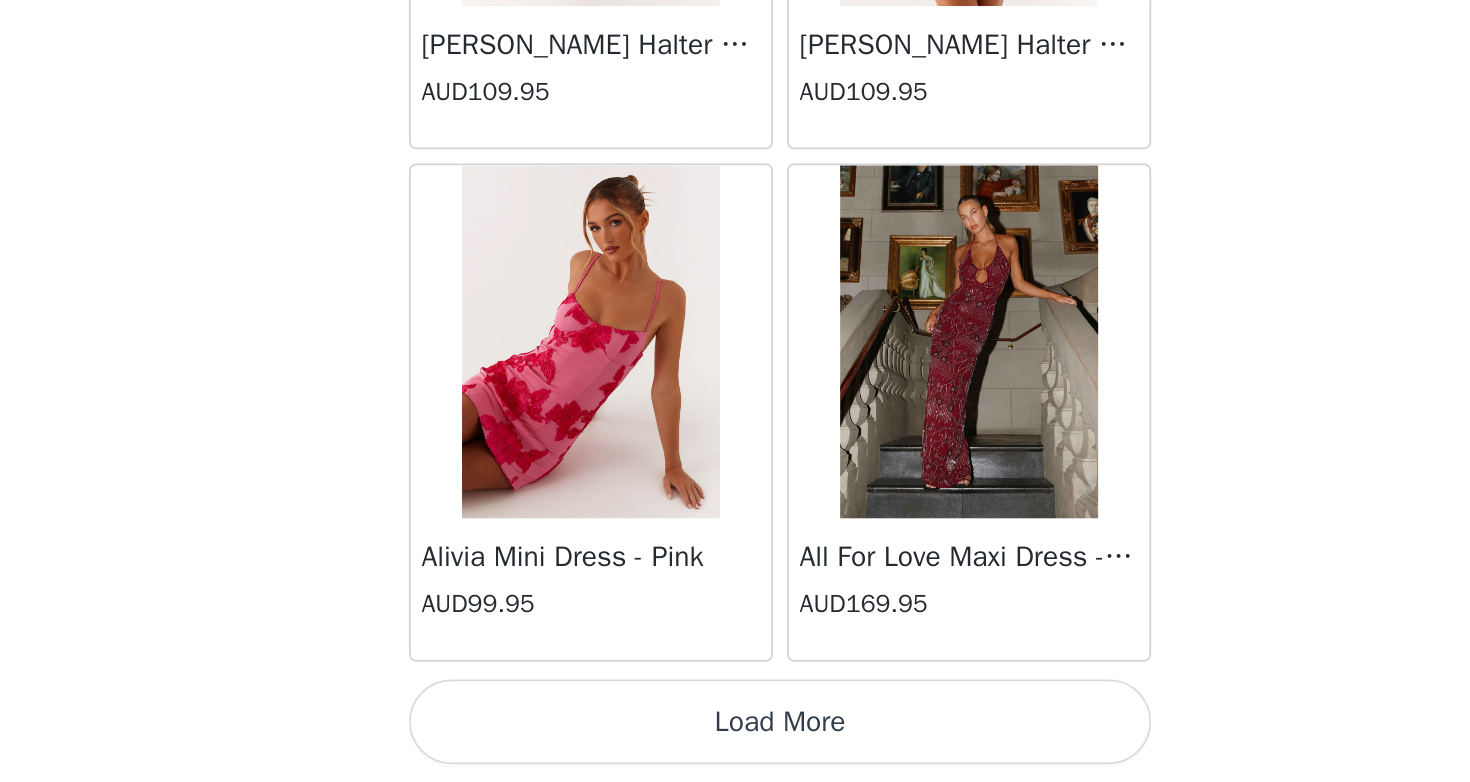 click on "Load More" at bounding box center (735, 748) 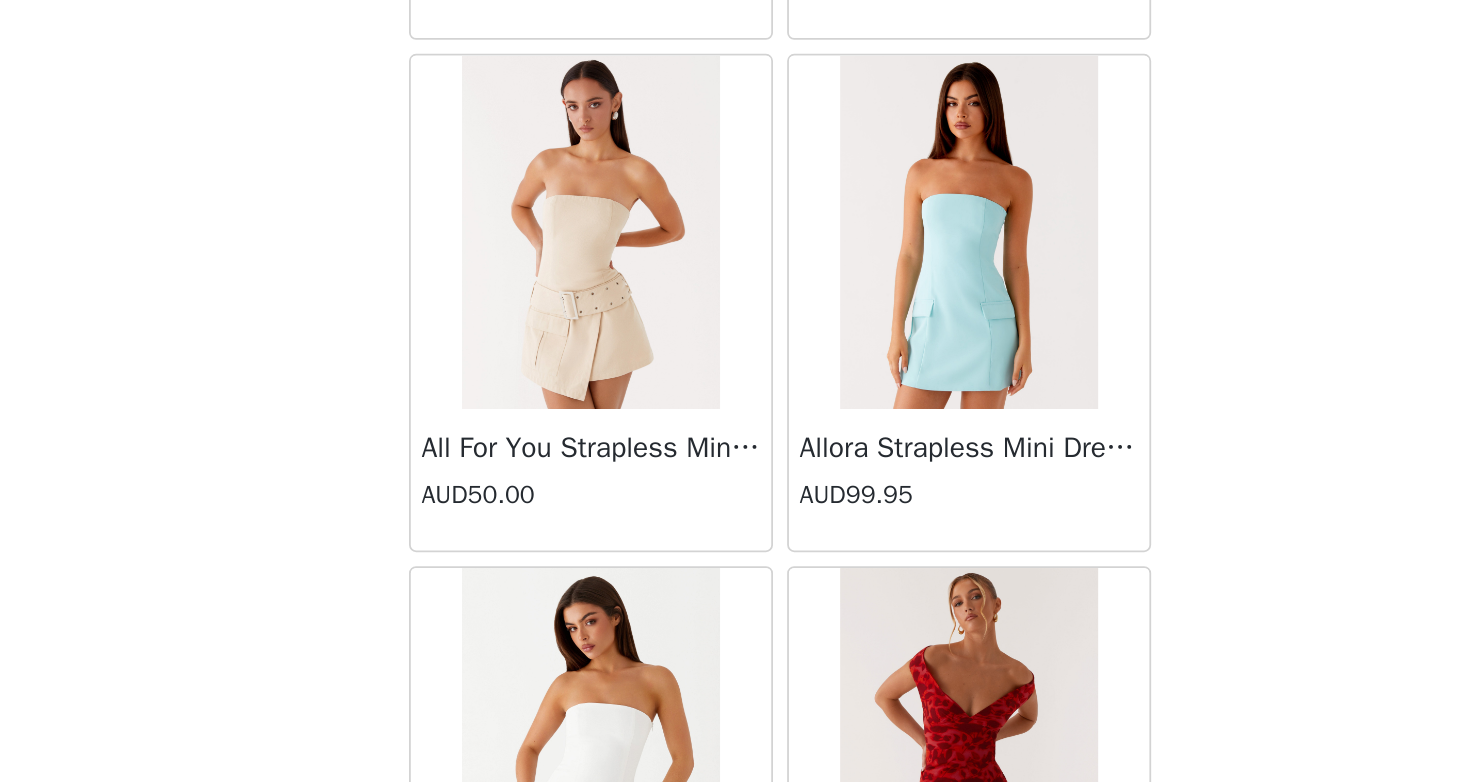 scroll, scrollTop: 89716, scrollLeft: 0, axis: vertical 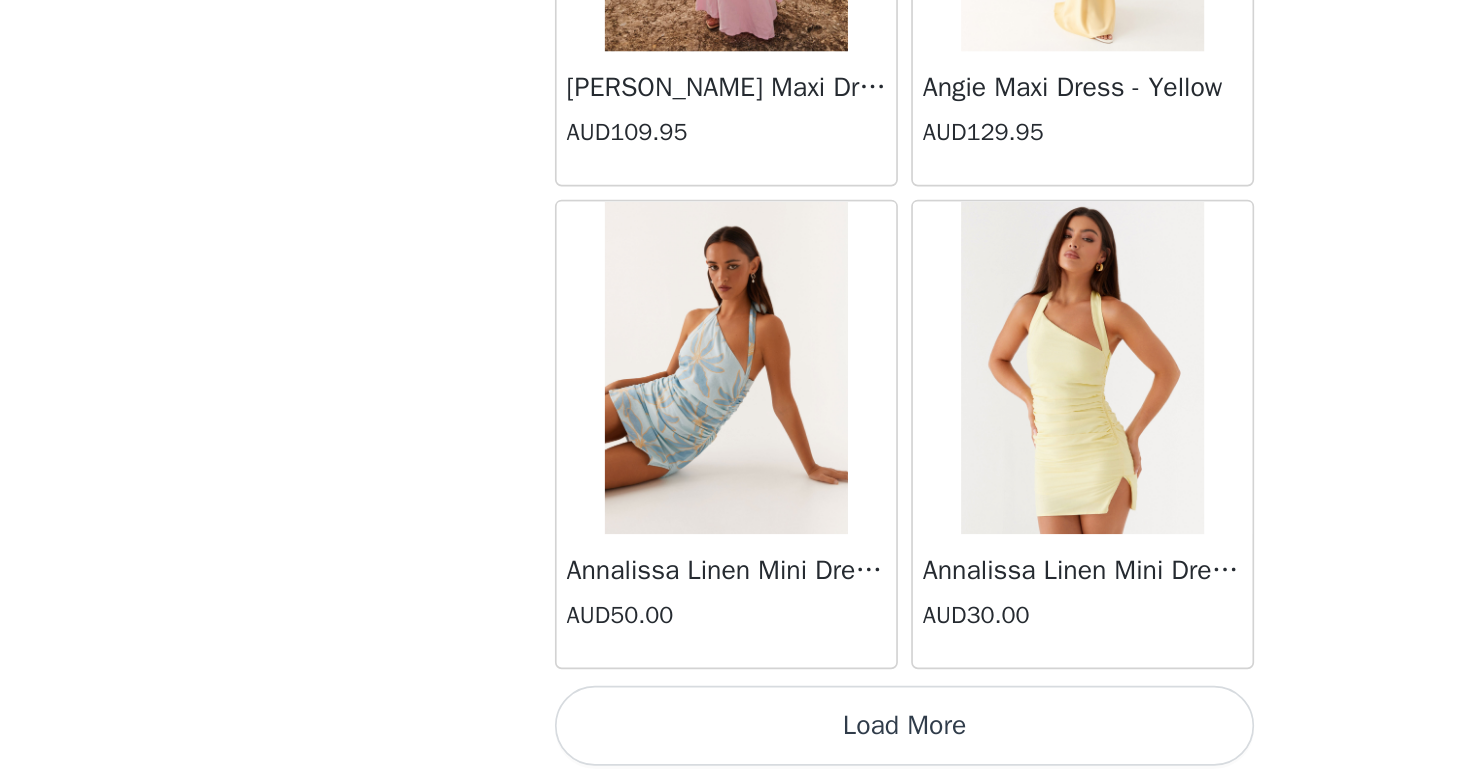 click on "Load More" at bounding box center [735, 748] 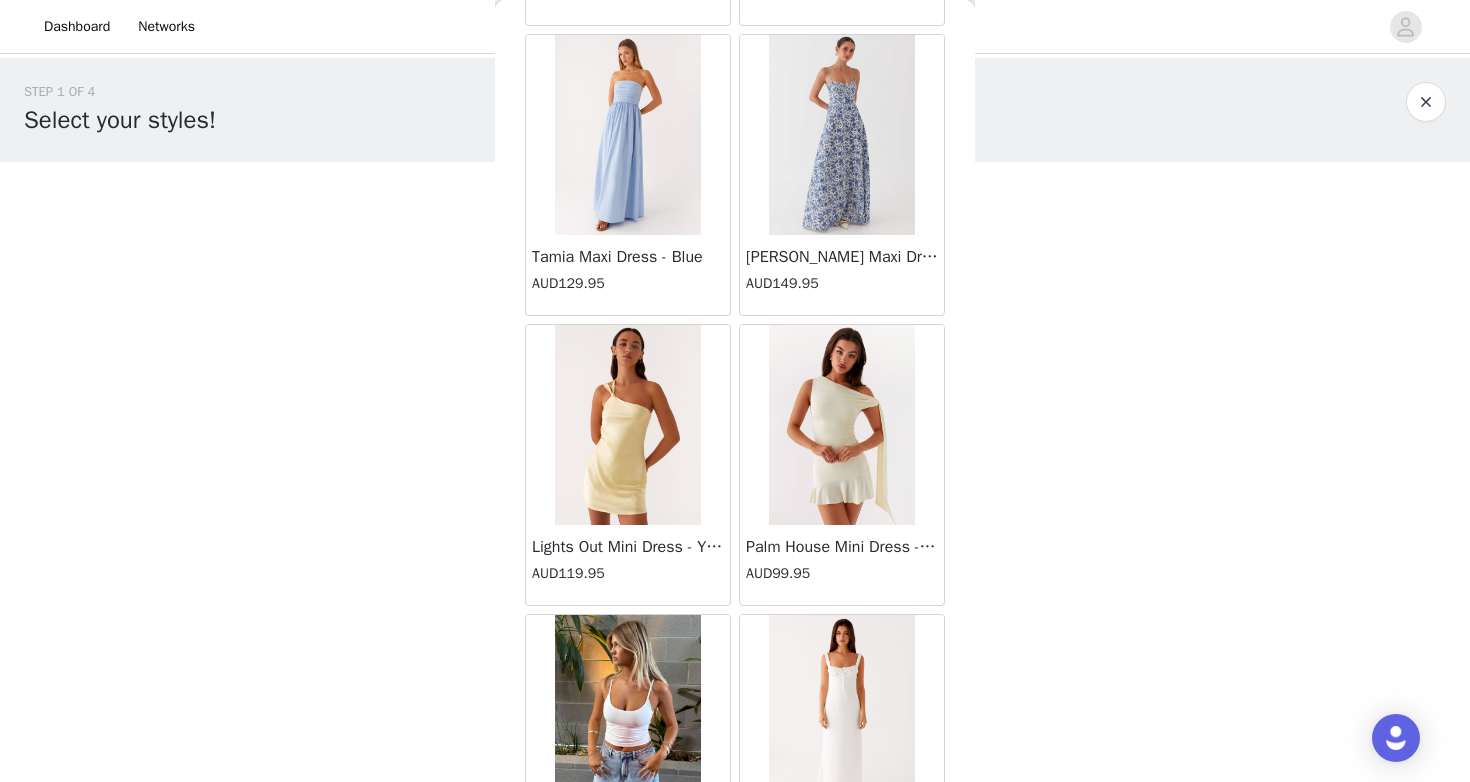 scroll, scrollTop: 63004, scrollLeft: 0, axis: vertical 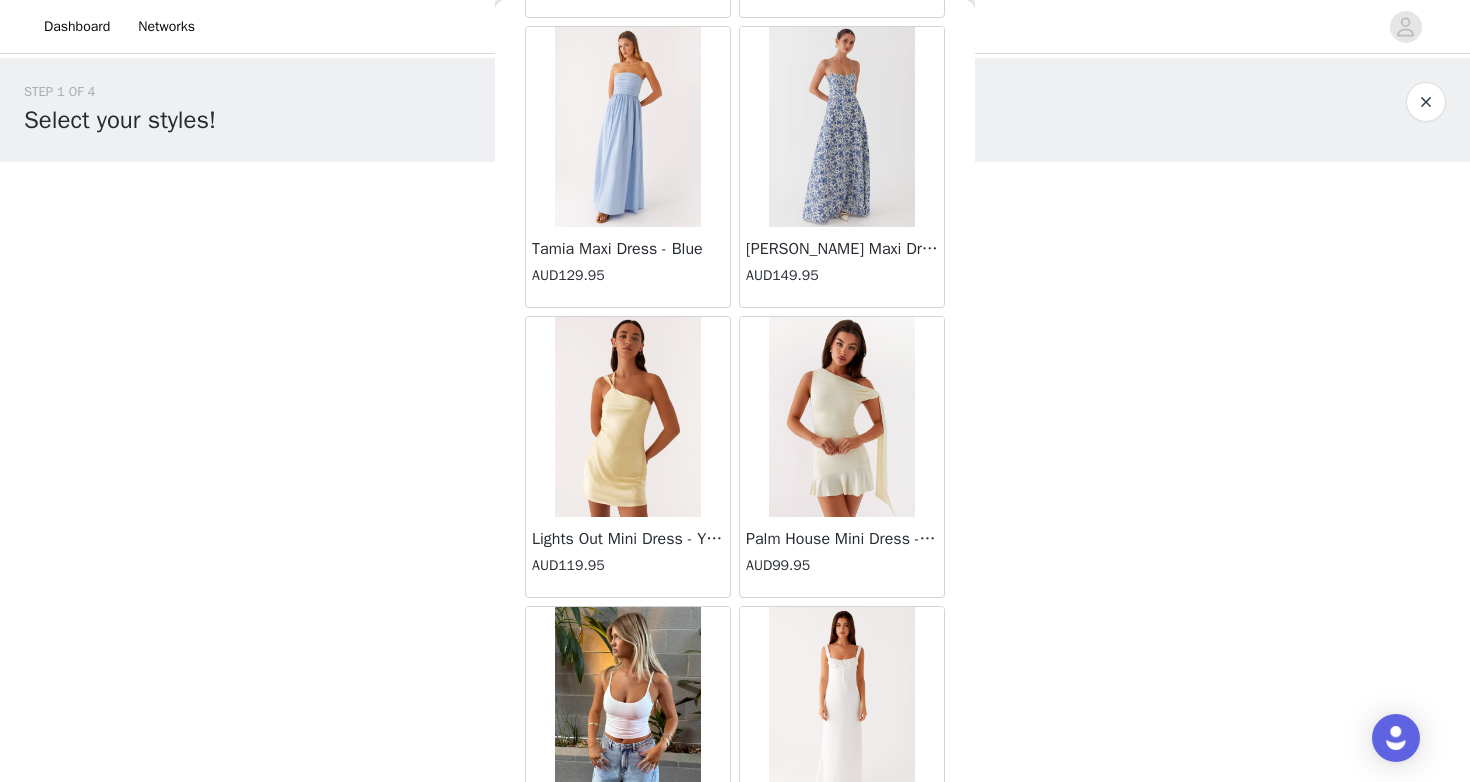 click at bounding box center (841, 127) 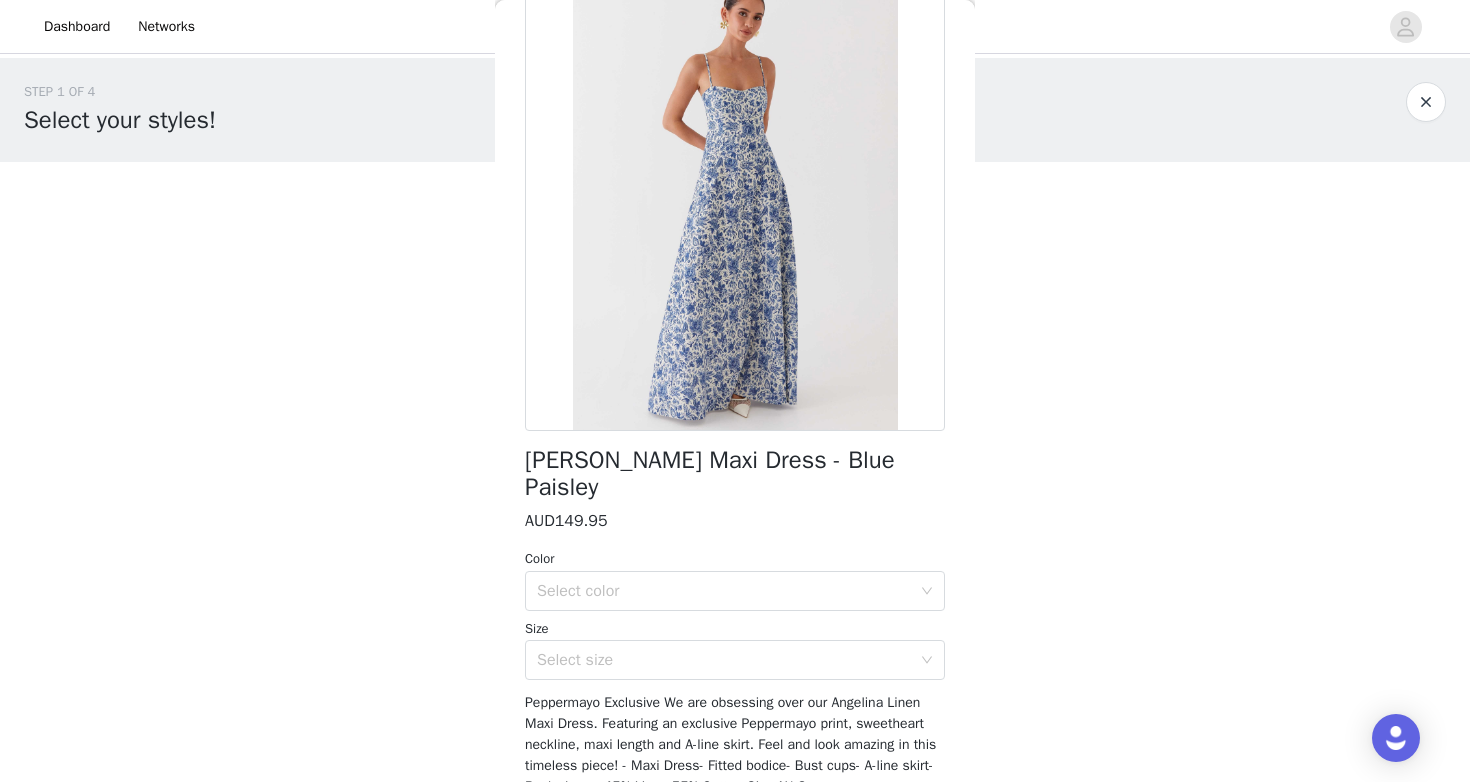 scroll, scrollTop: 157, scrollLeft: 0, axis: vertical 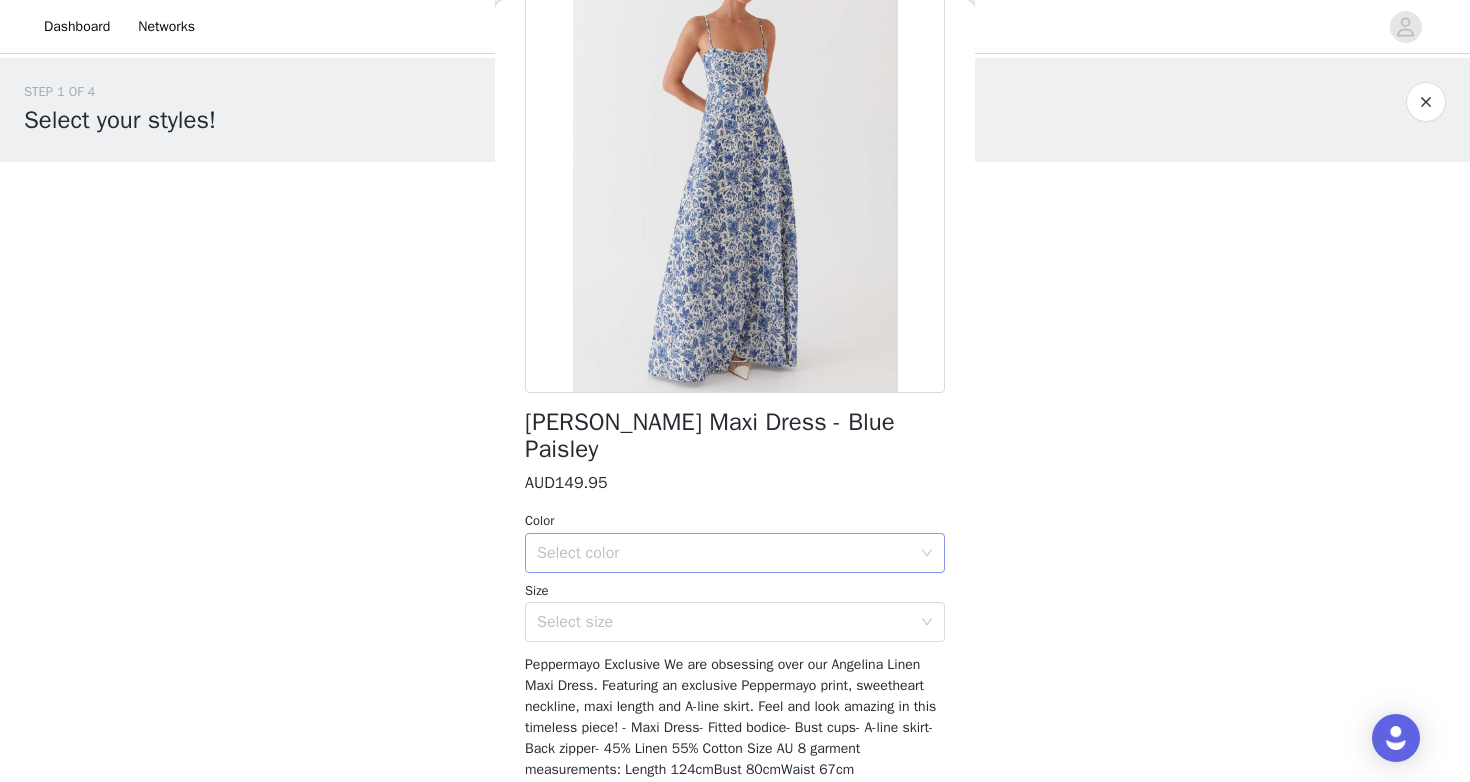 click on "Select color" at bounding box center [724, 553] 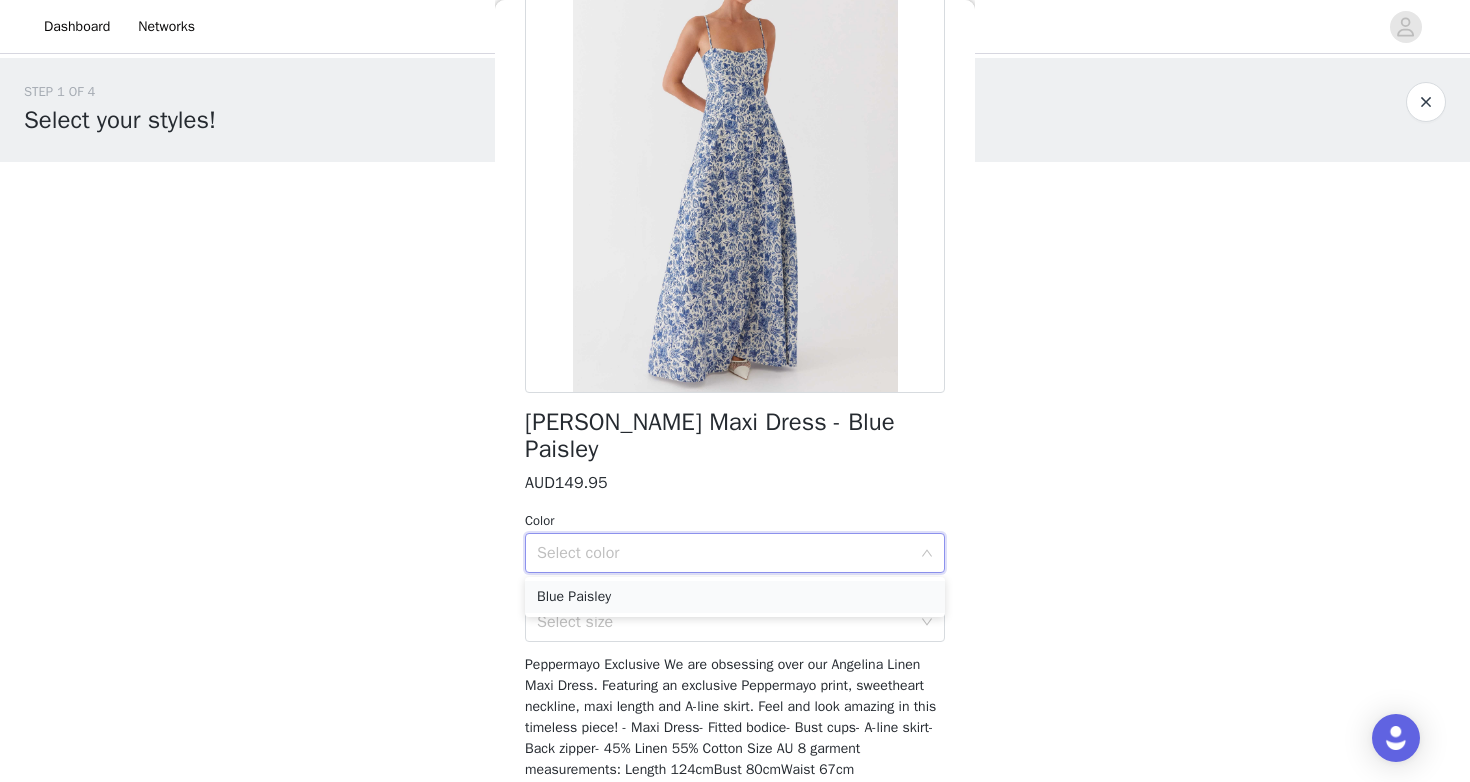 click on "Blue Paisley" at bounding box center (735, 597) 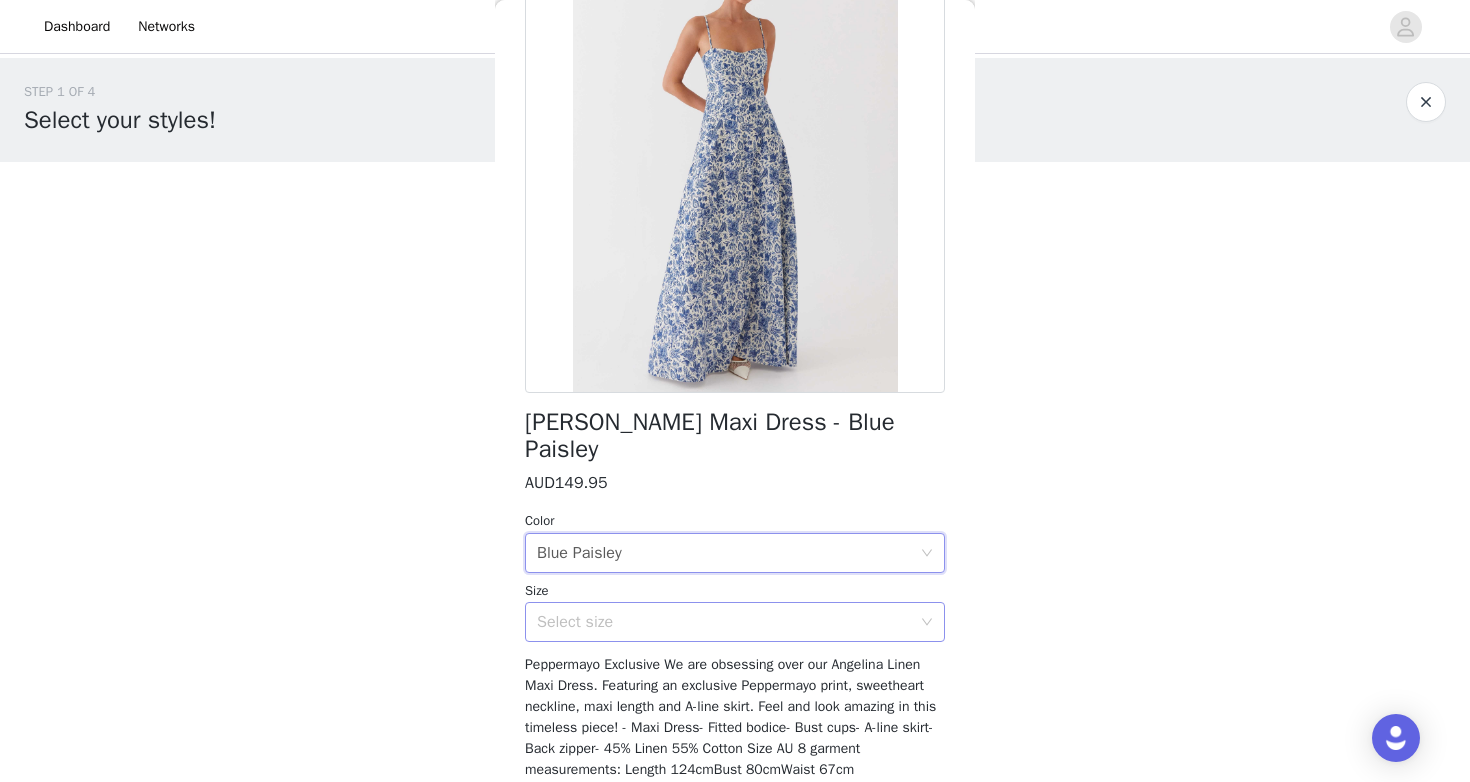 click on "Select size" at bounding box center [724, 622] 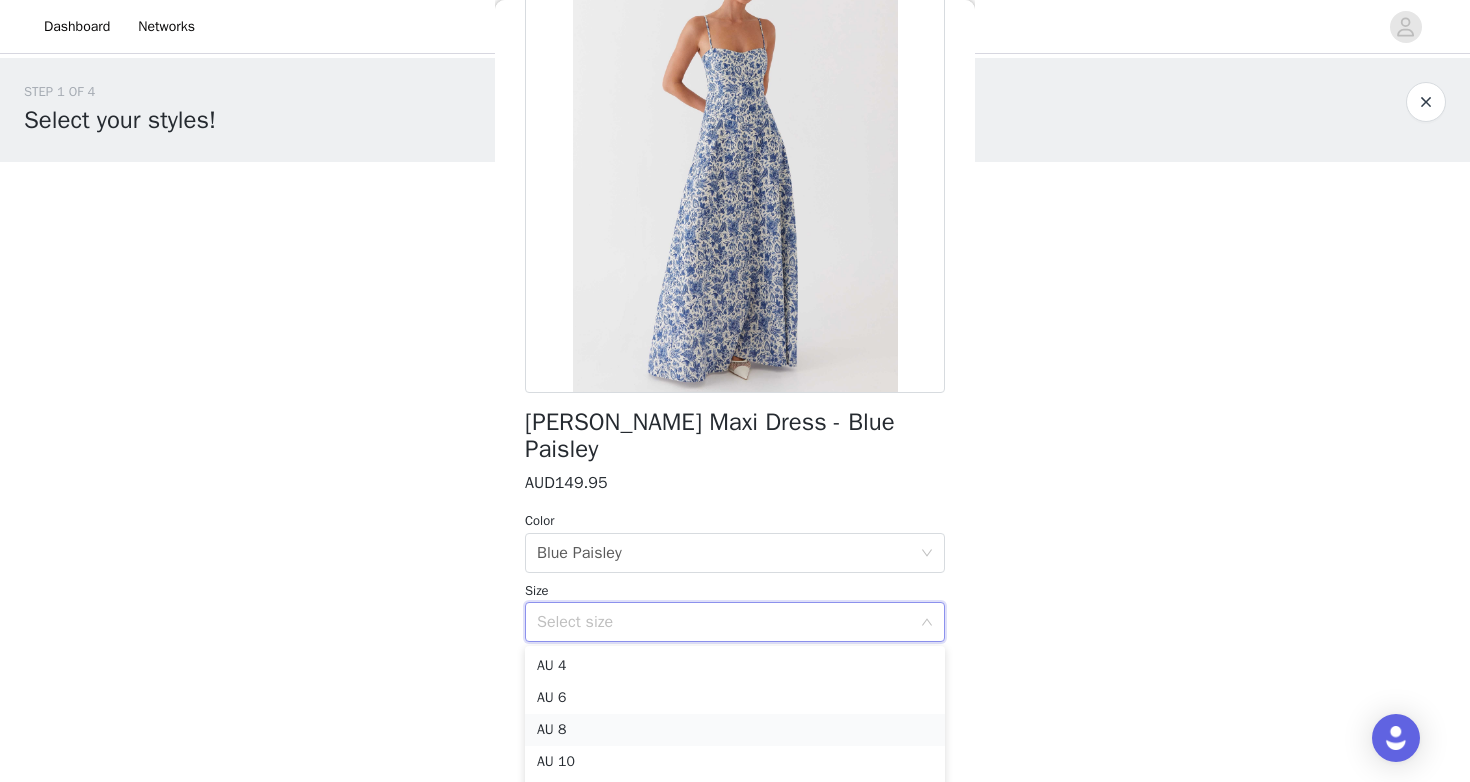 scroll, scrollTop: 58, scrollLeft: 0, axis: vertical 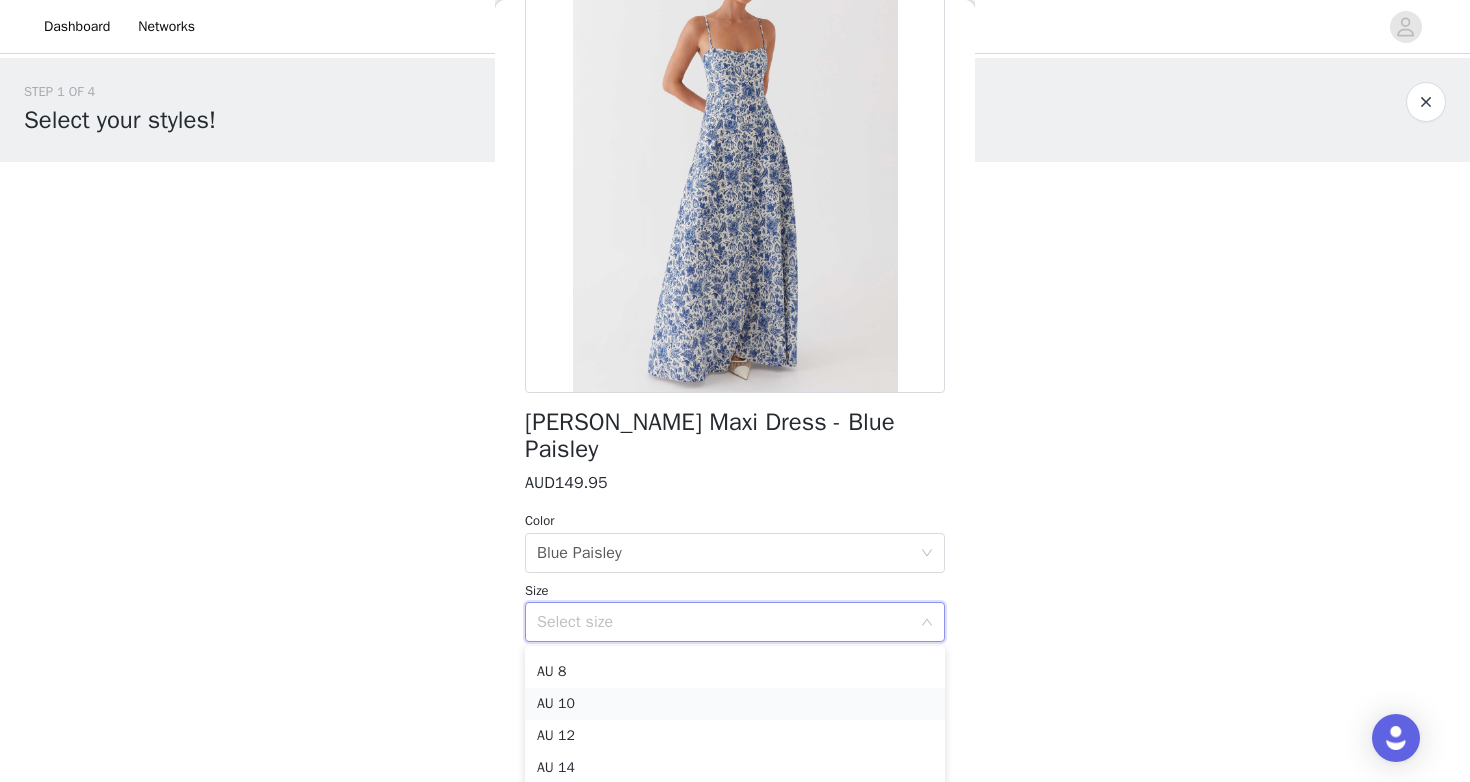 click on "AU 10" at bounding box center [735, 704] 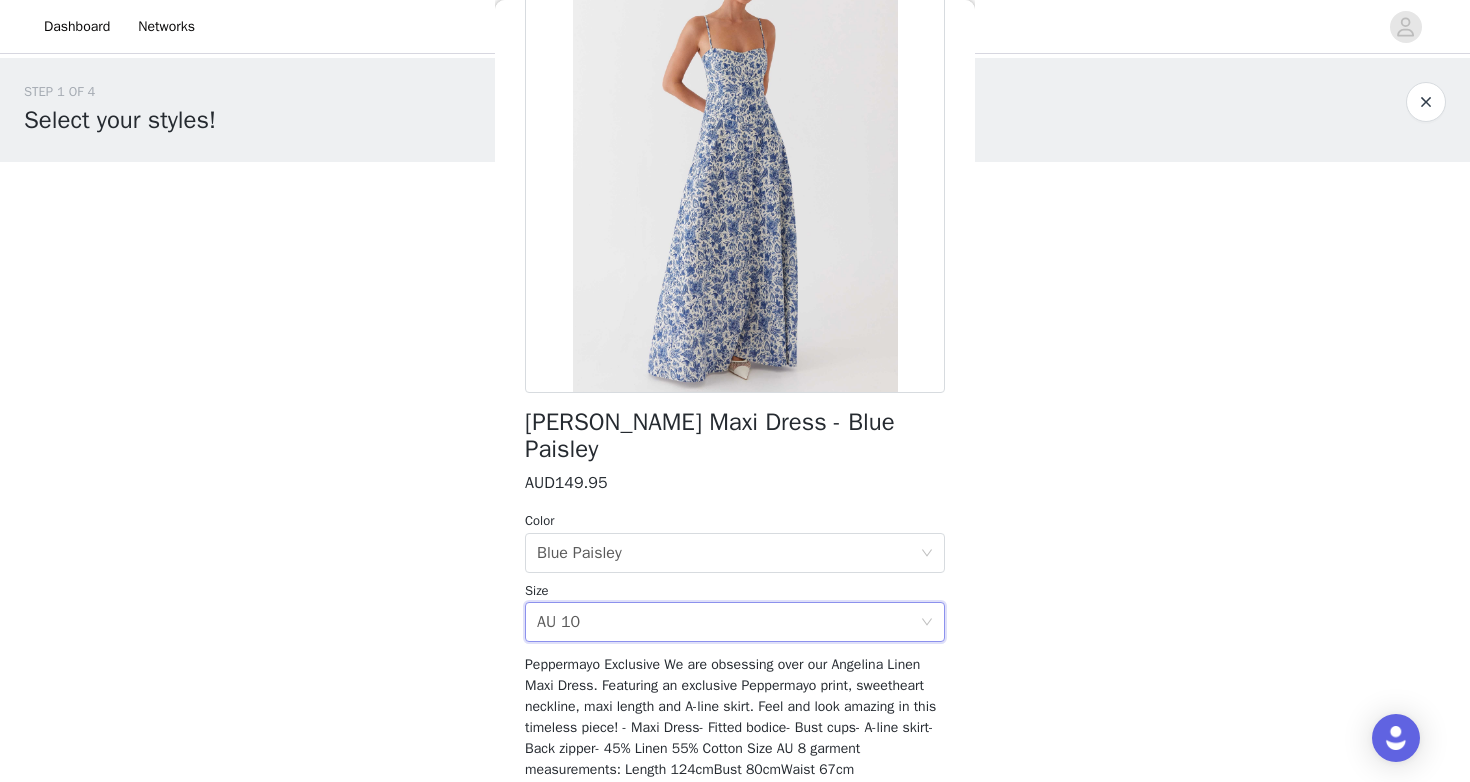 click on "STEP 1 OF 4
Select your styles!
Please note that the sizes are in AU Sizes. Australian Sizing is 2 sizes up, so a US0 = AU4, US4 = AU8. Peppermayo Size Guide: [URL][DOMAIN_NAME]       1/4 Selected           Willow Chiffon Mini Dress - Orange     AUD119.95       Orange, AU 10       Edit   Remove     Add Product       Back     Angelina Linen Maxi Dress - Blue Paisley       AUD149.95         Color   Select color Blue Paisley Size   Select size AU 10   Peppermayo Exclusive We are obsessing over our Angelina Linen Maxi Dress. Featuring an exclusive Peppermayo print, sweetheart neckline, maxi length and A-line skirt. Feel and look amazing in this timeless piece! - Maxi Dress- Fitted bodice- Bust cups- A-line skirt- Back zipper- 45% Linen 55% Cotton Size AU 8 garment measurements: Length 124cmBust 80cmWaist 67cm [PERSON_NAME] wears size 8 AU / size US 4   Add Product" at bounding box center (735, 326) 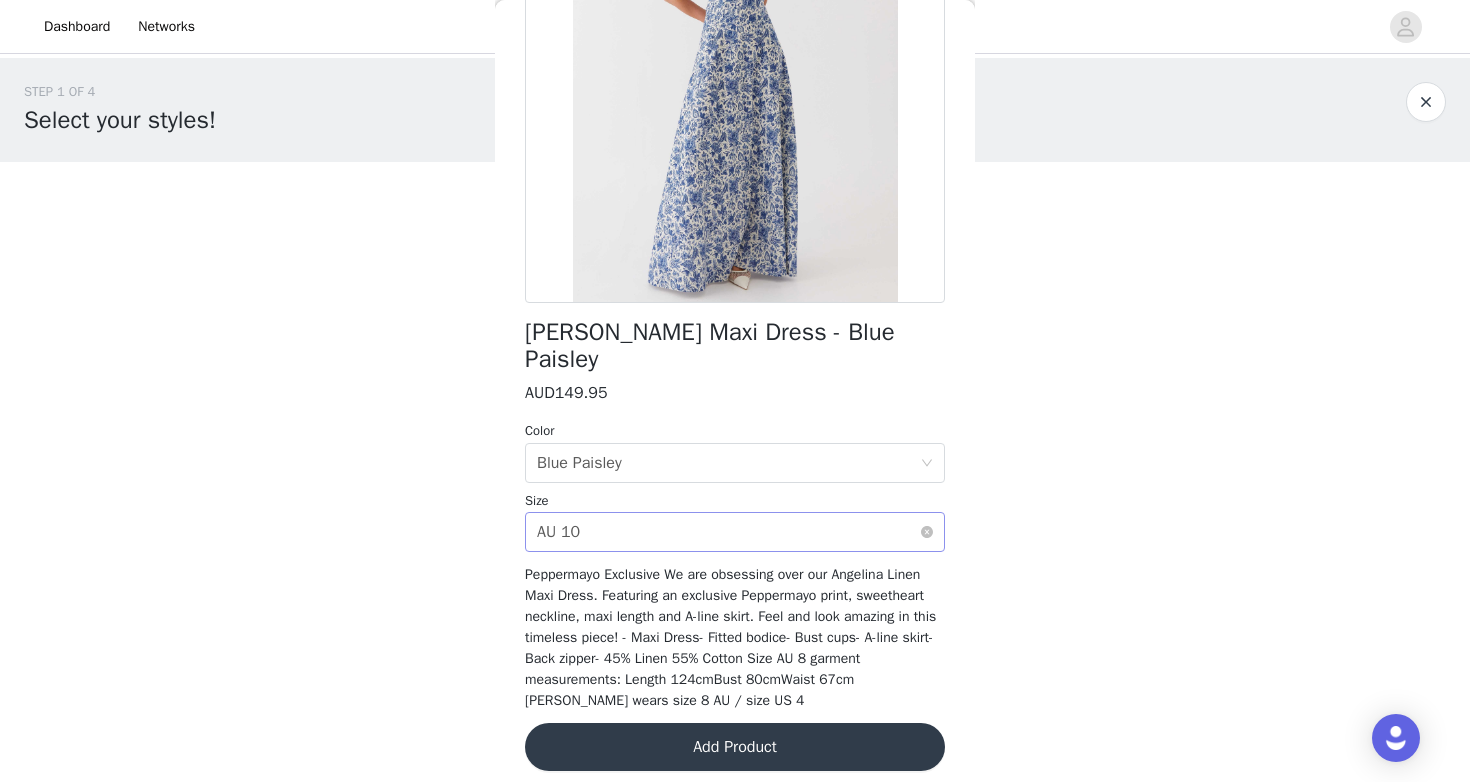 scroll, scrollTop: 260, scrollLeft: 0, axis: vertical 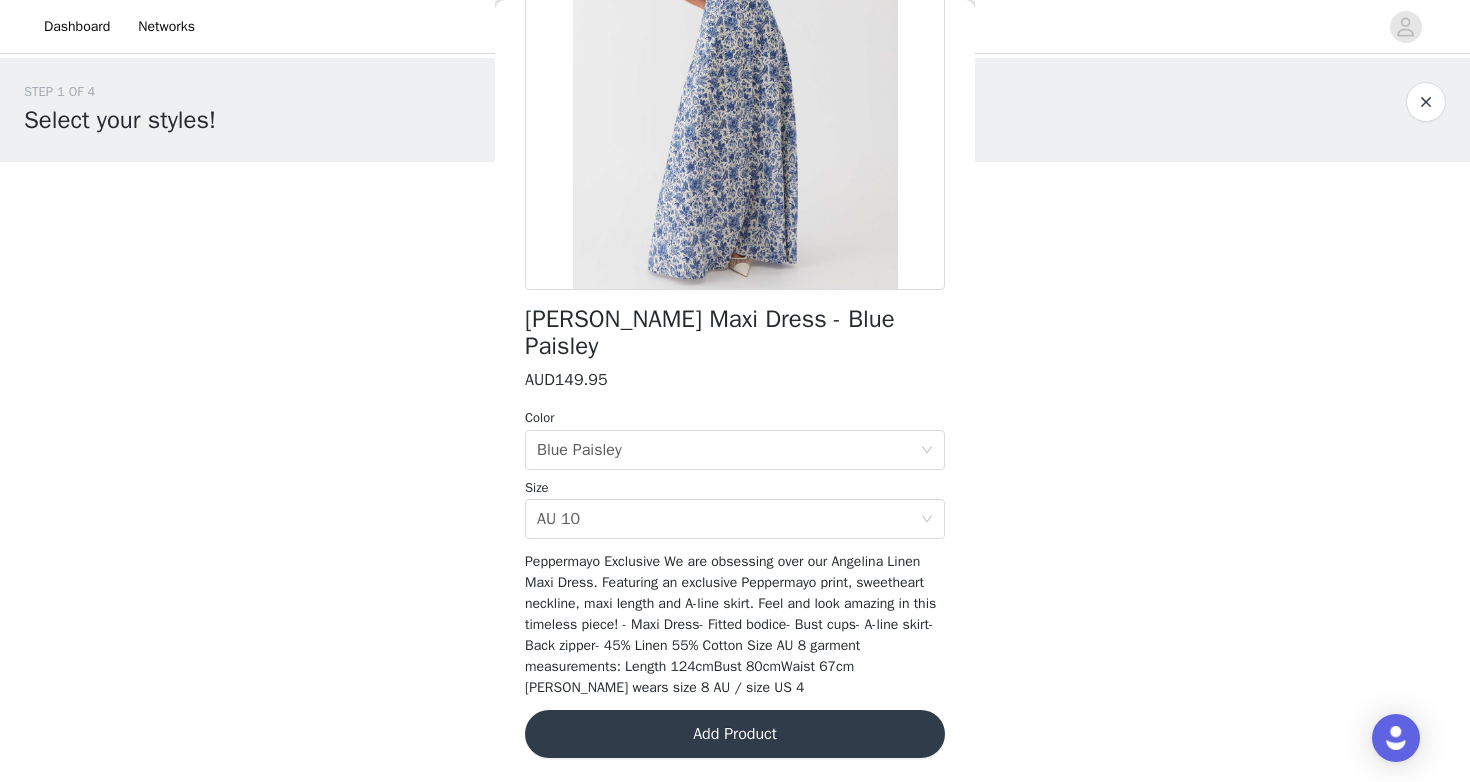click on "Add Product" at bounding box center (735, 734) 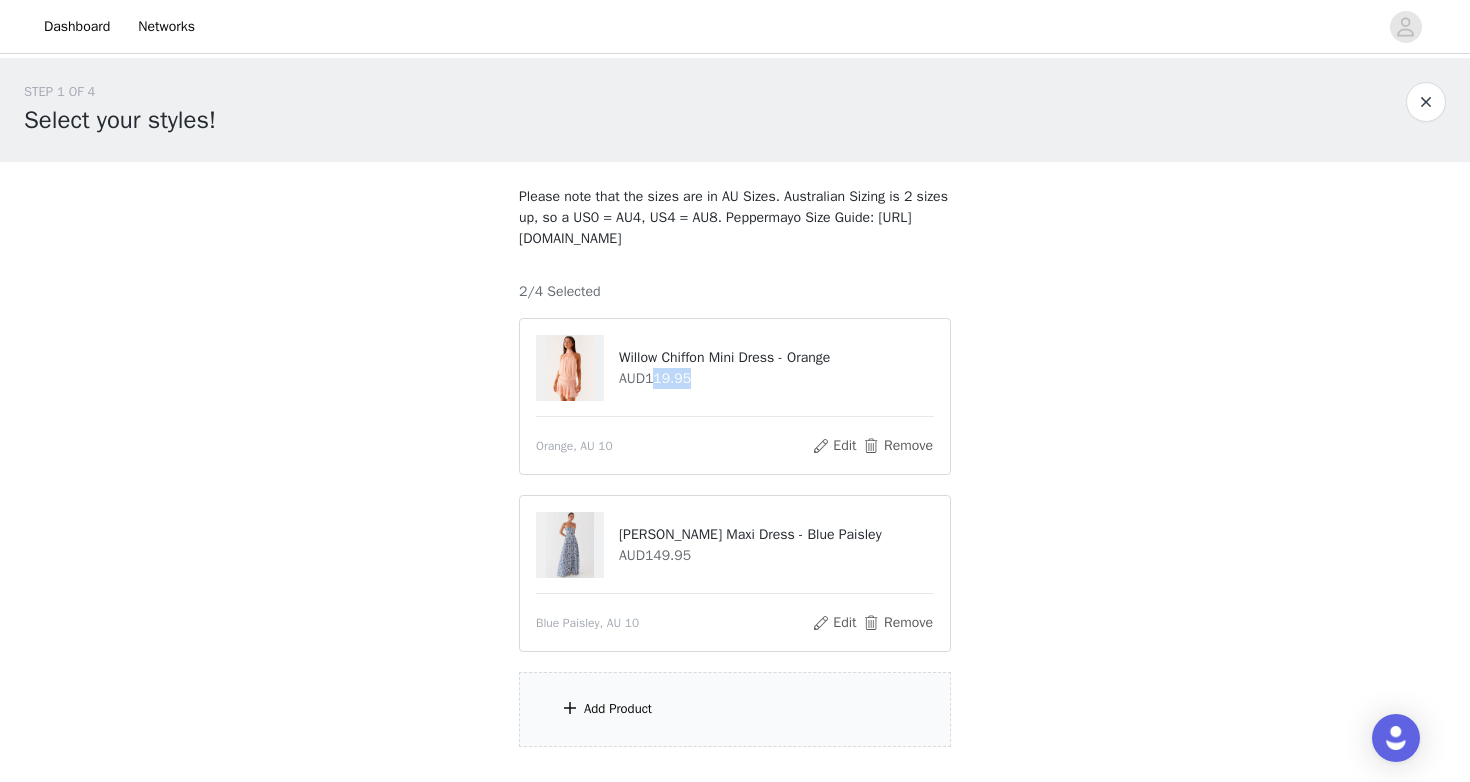 drag, startPoint x: 658, startPoint y: 378, endPoint x: 726, endPoint y: 379, distance: 68.007355 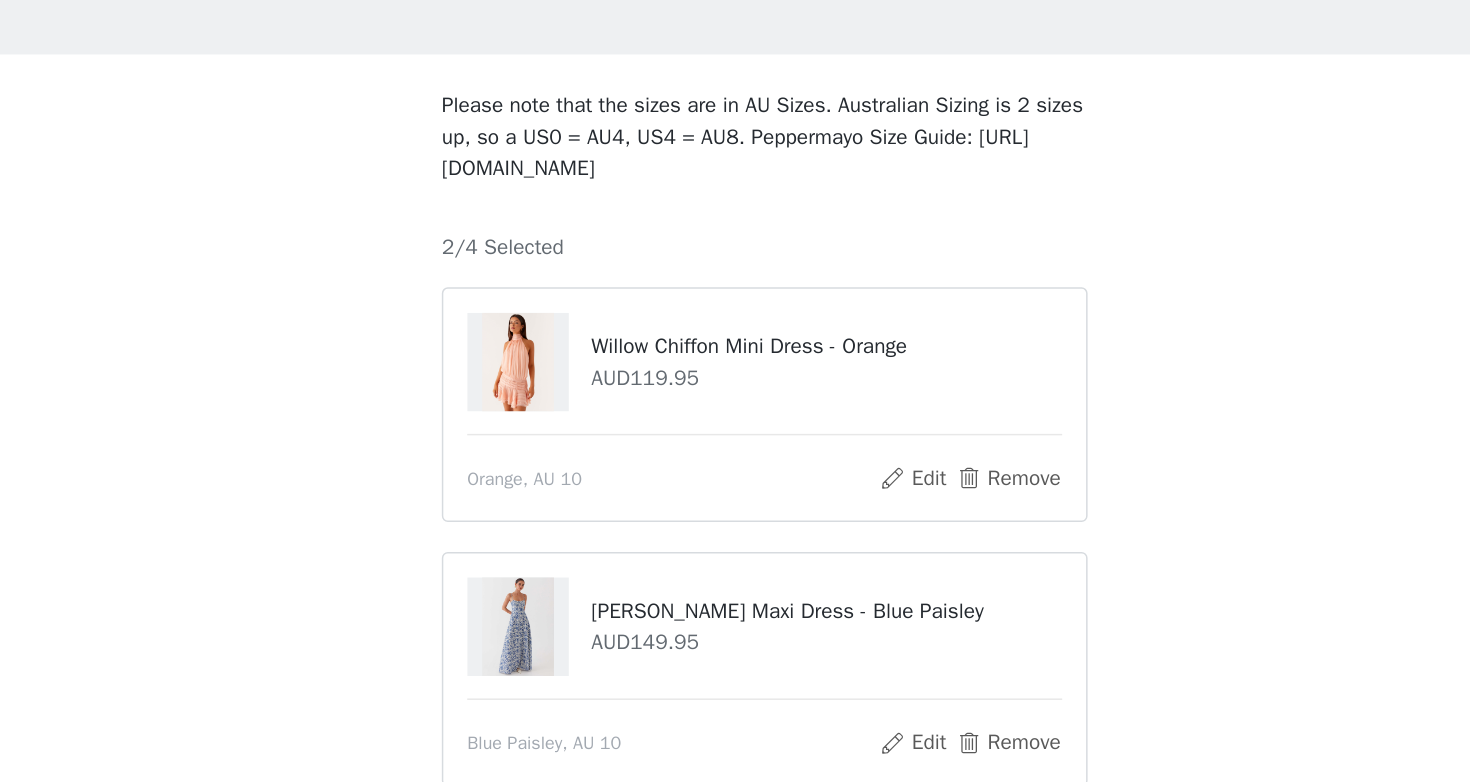click on "Willow Chiffon Mini Dress - Orange     AUD119.95" at bounding box center [735, 368] 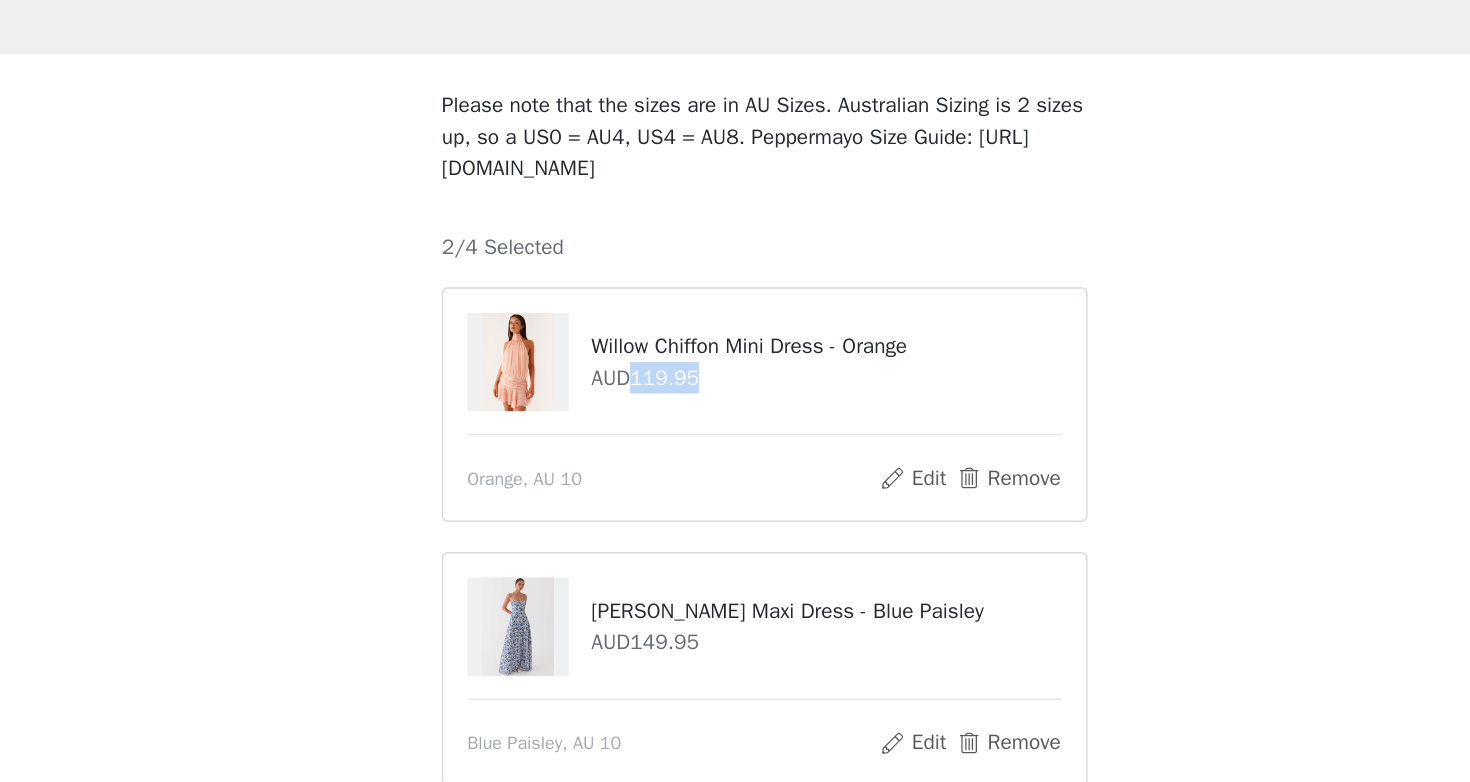 drag, startPoint x: 650, startPoint y: 378, endPoint x: 712, endPoint y: 380, distance: 62.03225 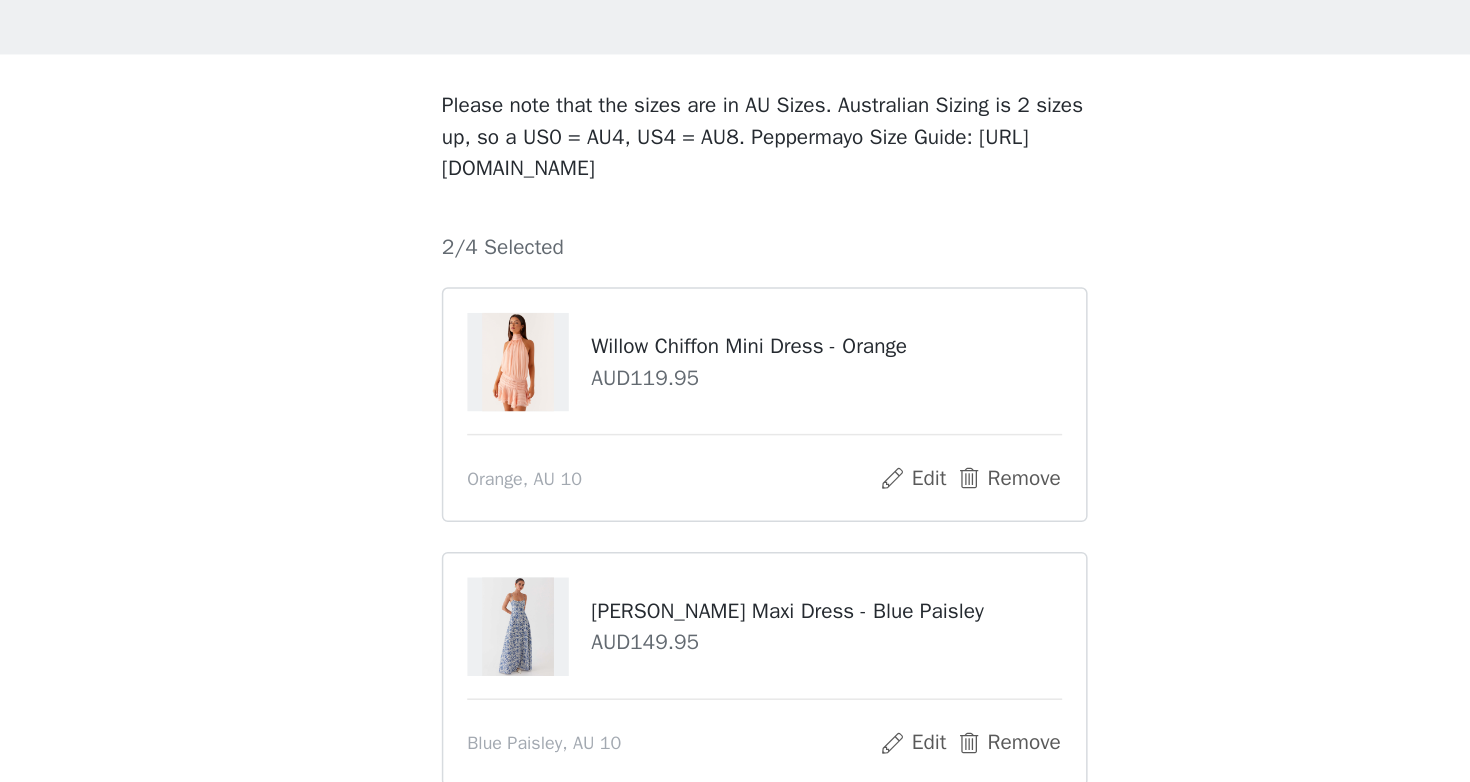 click on "Willow Chiffon Mini Dress - Orange     AUD119.95       Orange, AU 10       Edit   Remove" at bounding box center [735, 396] 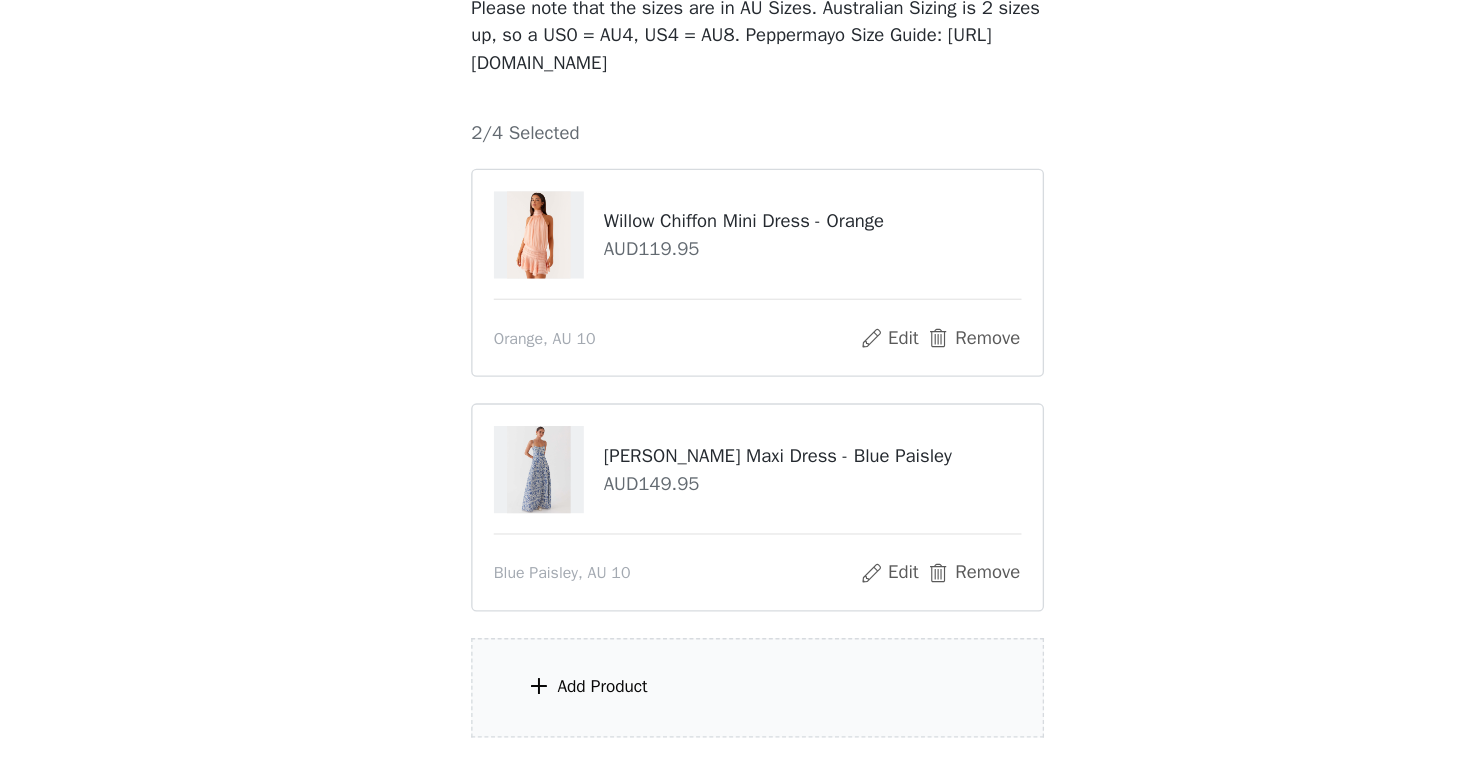click on "Add Product" at bounding box center (735, 709) 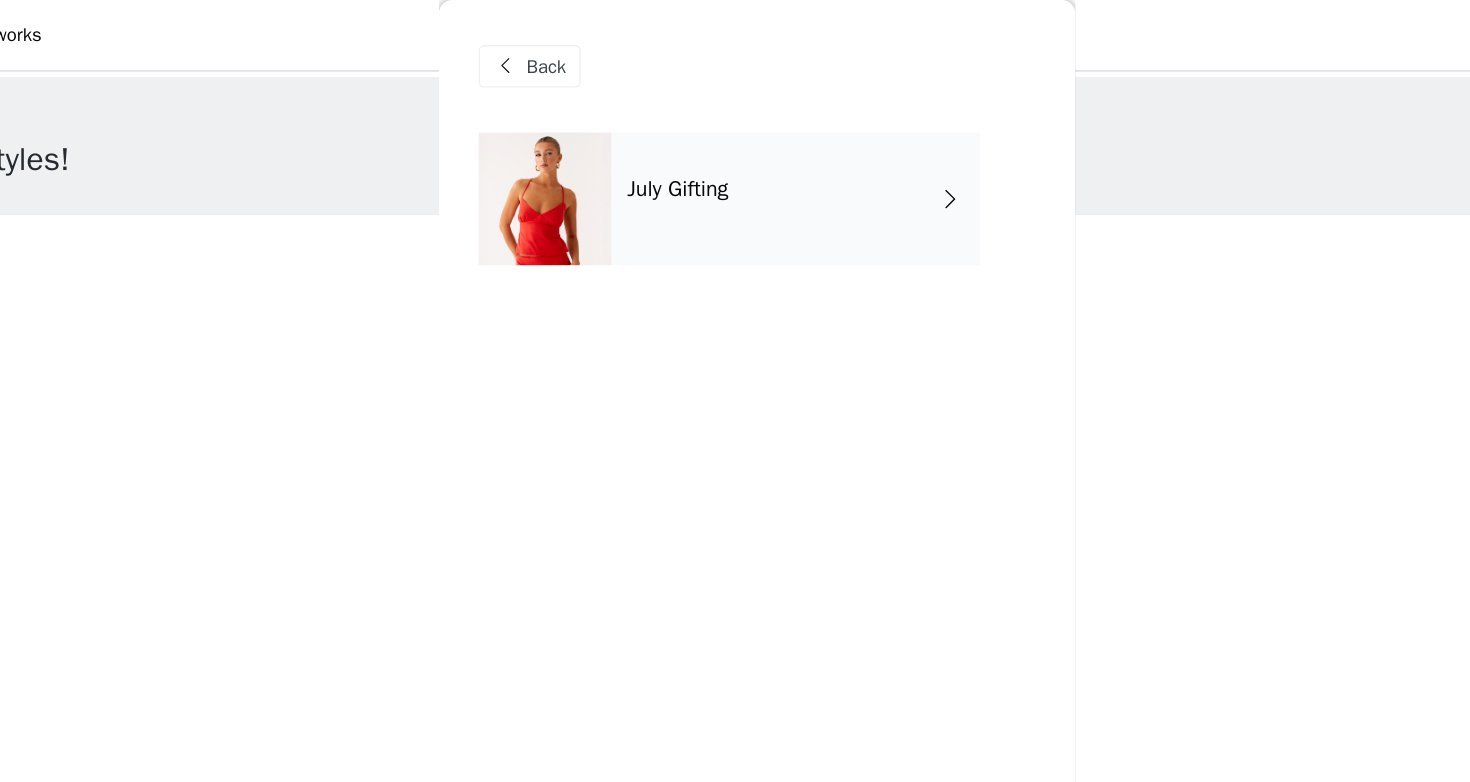 click on "July Gifting" at bounding box center (764, 150) 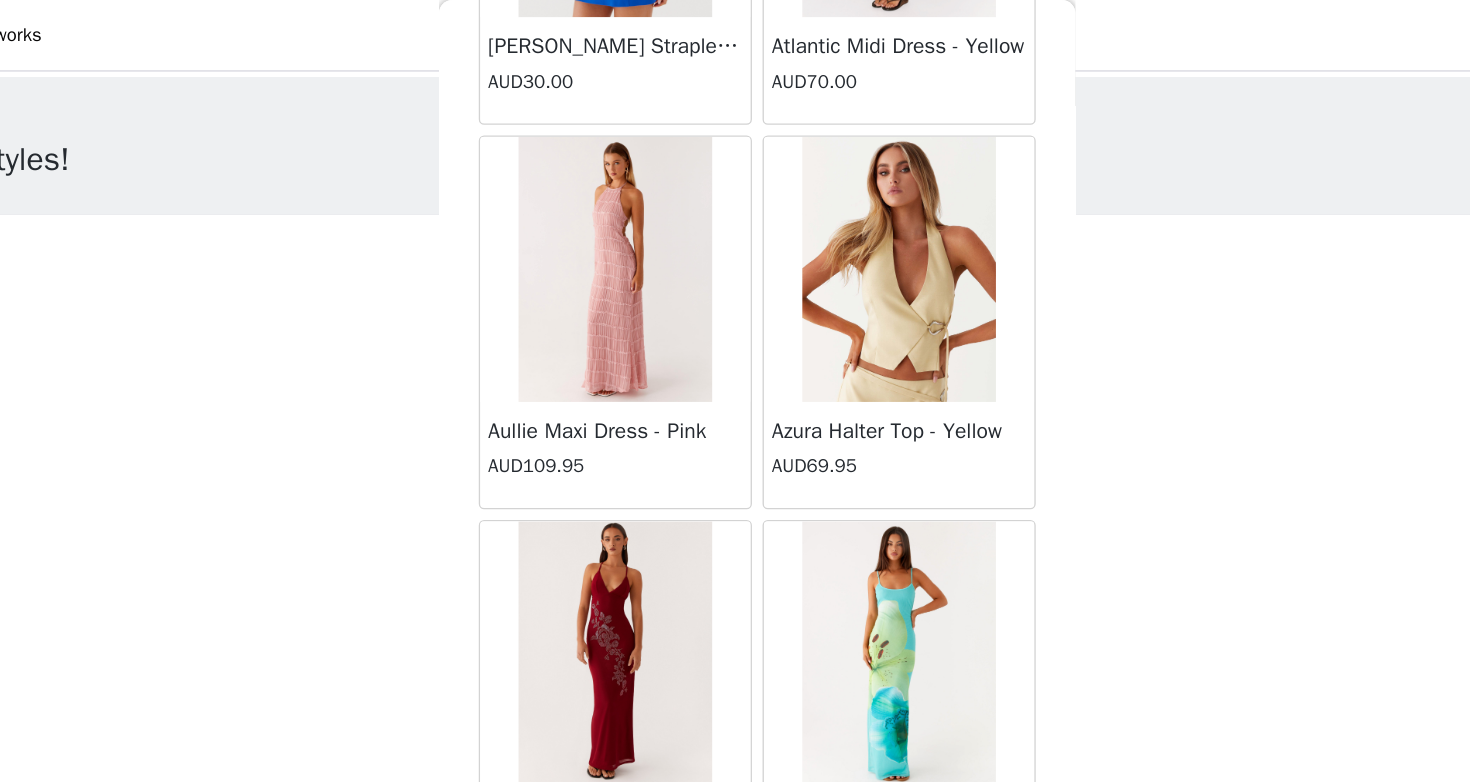 scroll, scrollTop: 2278, scrollLeft: 0, axis: vertical 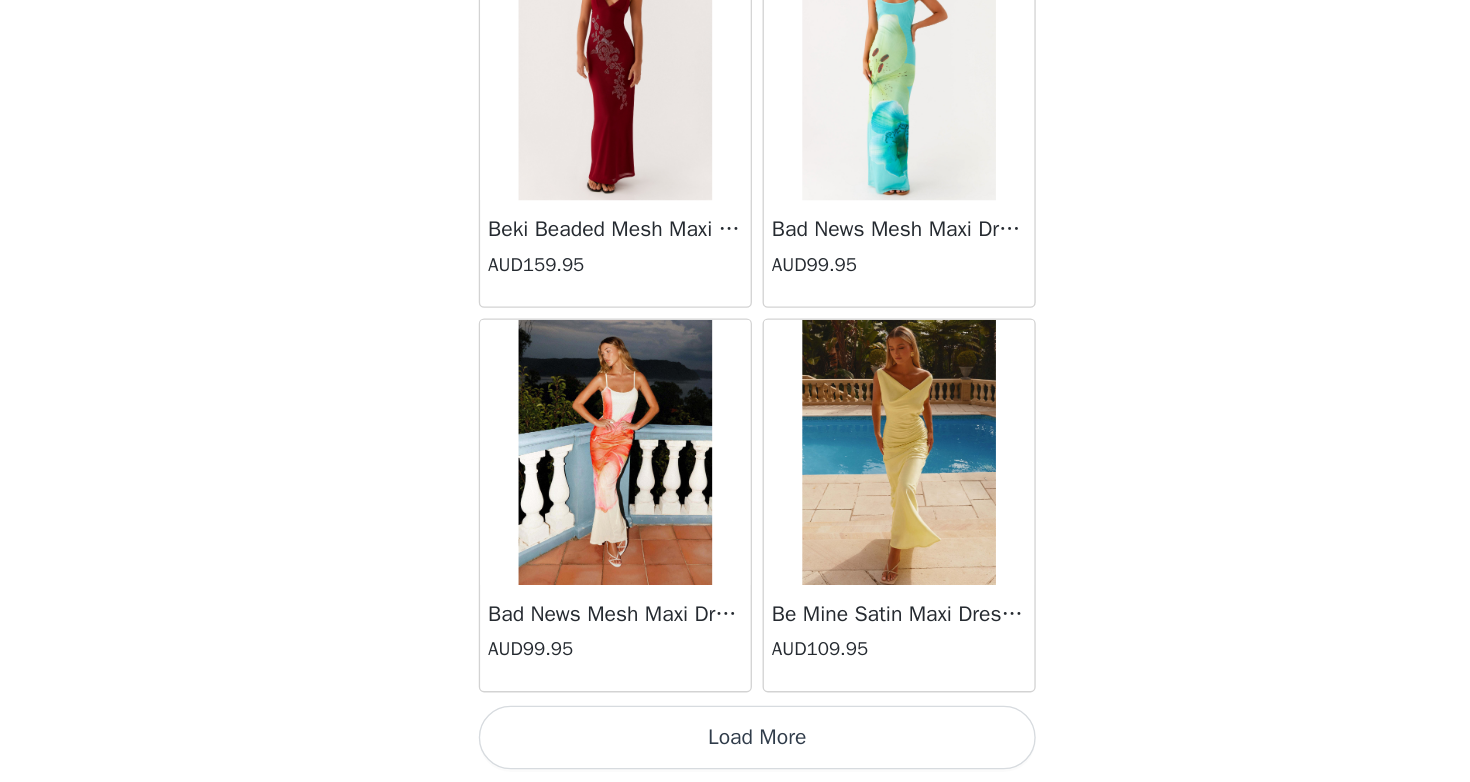 click on "Load More" at bounding box center (735, 748) 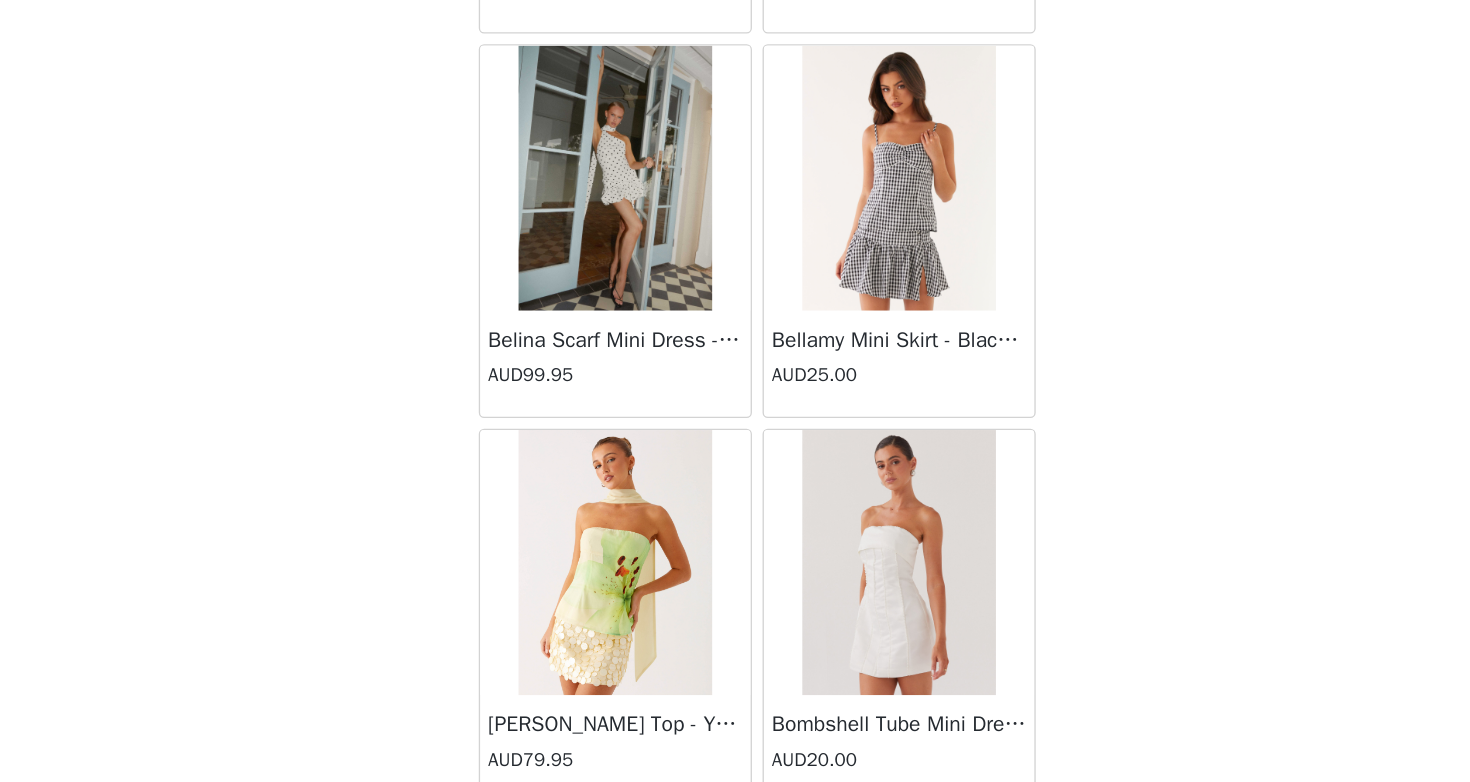 scroll, scrollTop: 3745, scrollLeft: 0, axis: vertical 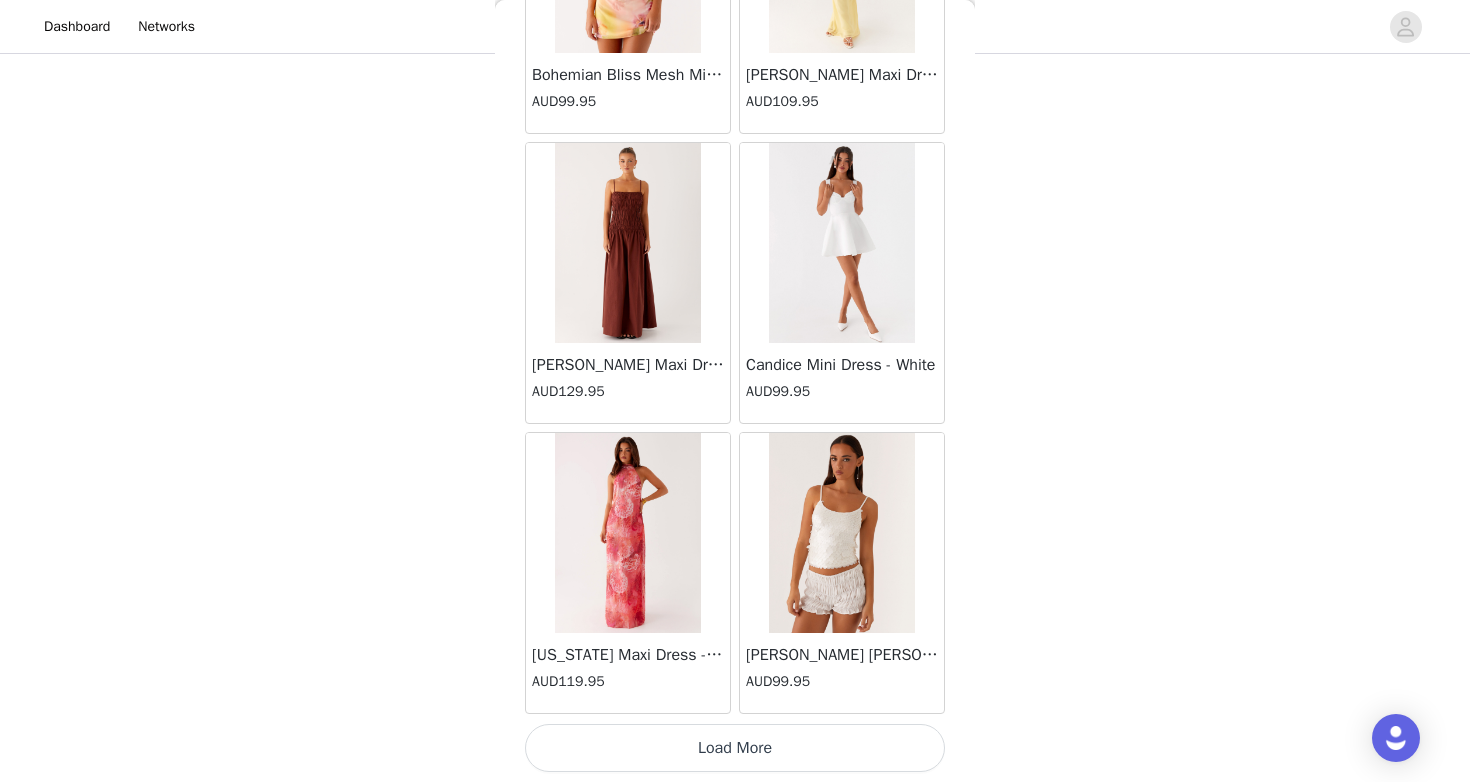 click on "Load More" at bounding box center (735, 748) 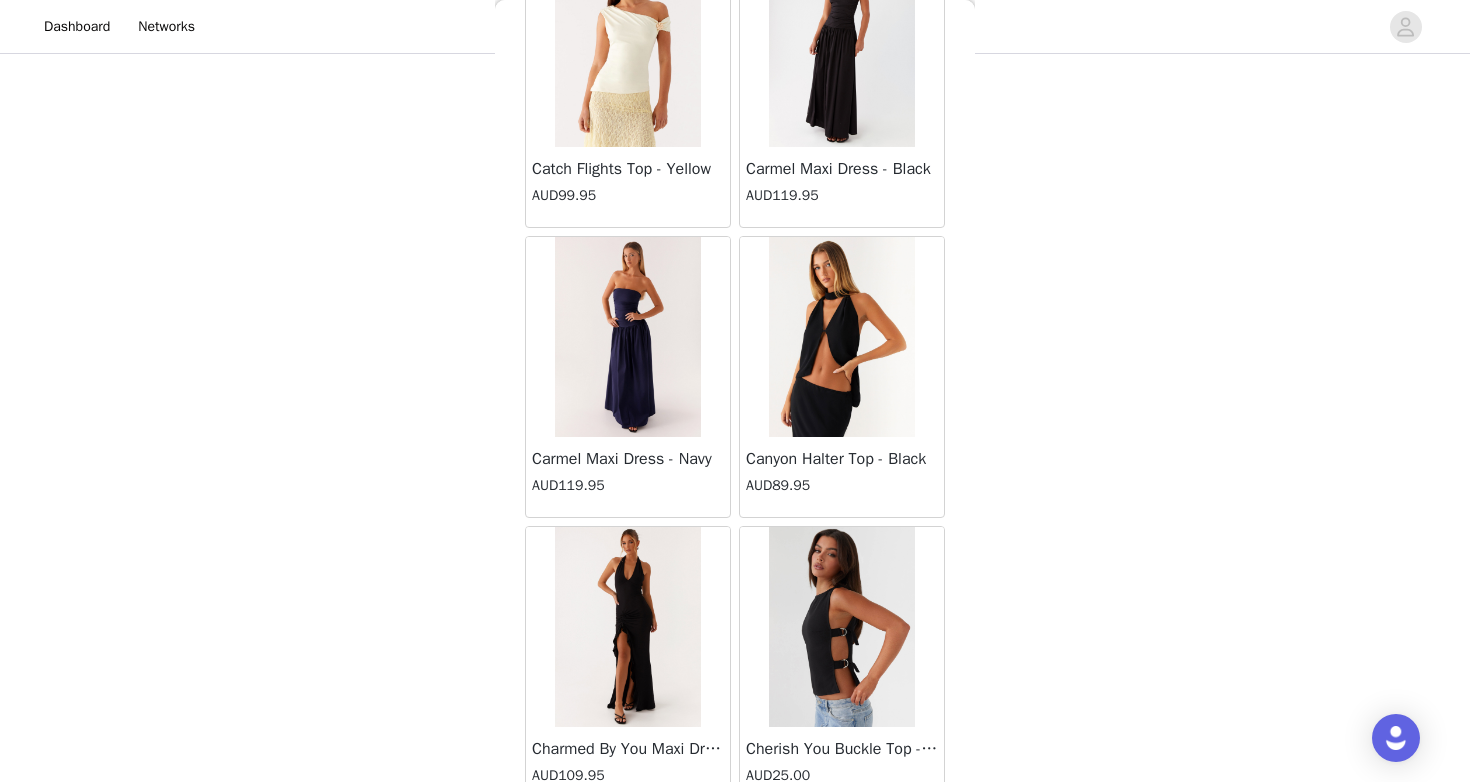 scroll, scrollTop: 8078, scrollLeft: 0, axis: vertical 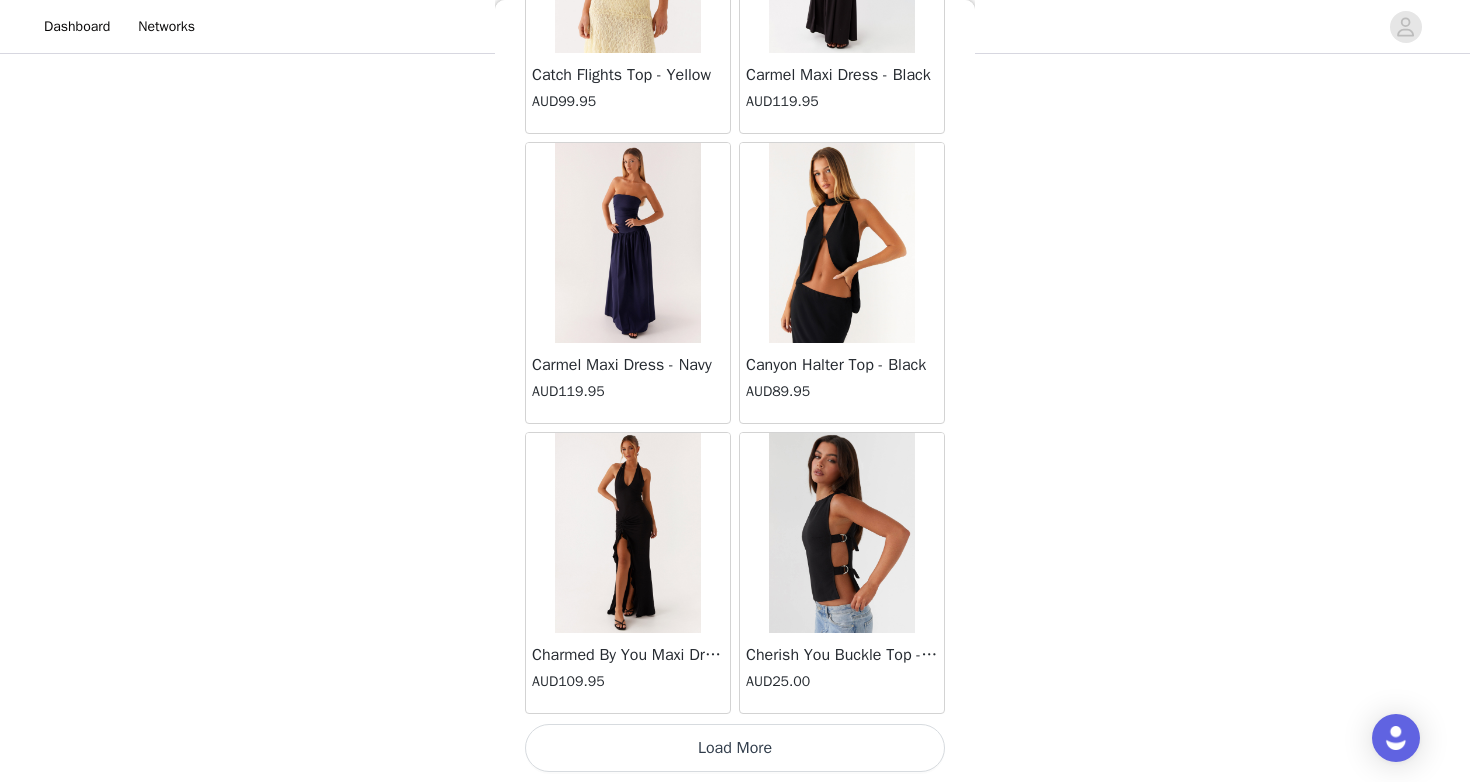 click on "Load More" at bounding box center (735, 748) 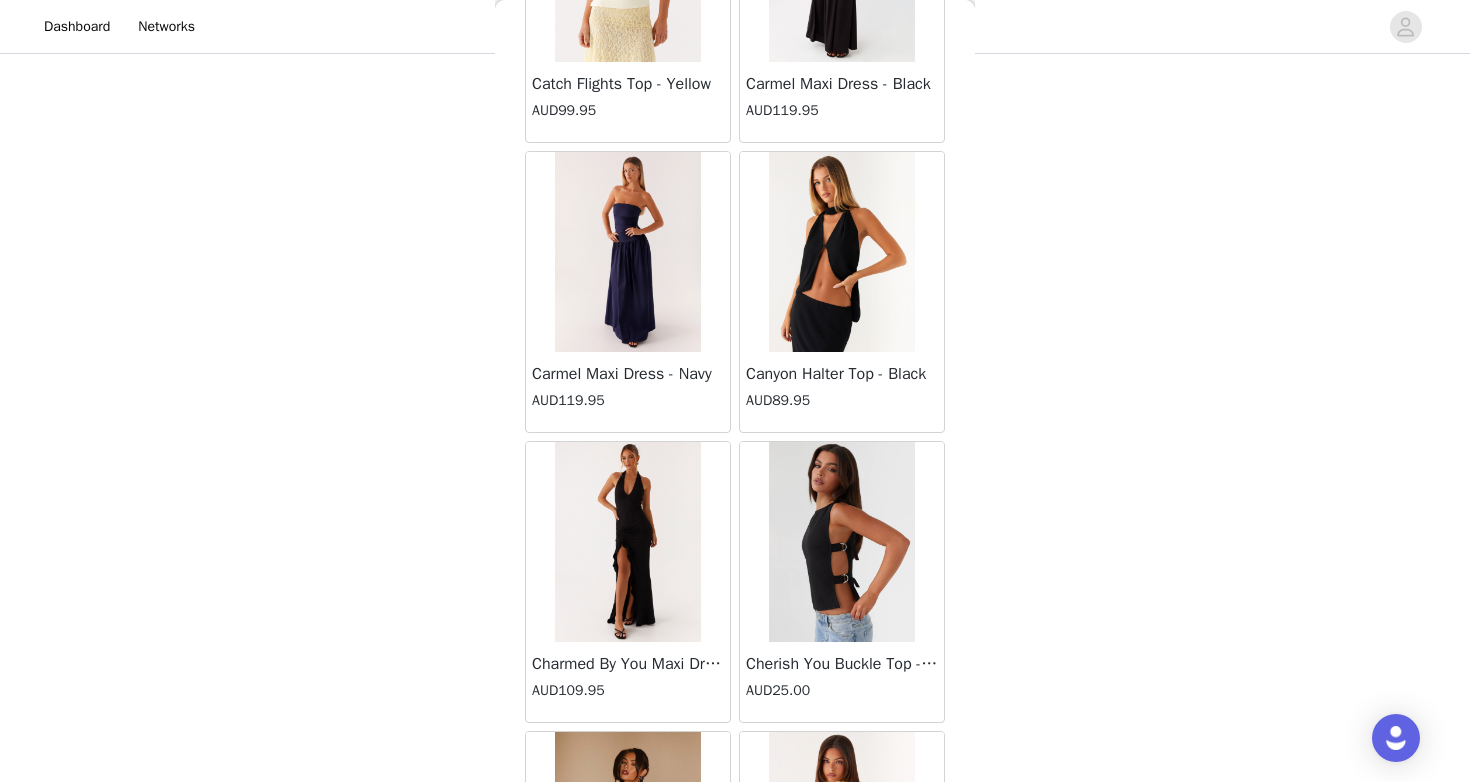 scroll, scrollTop: 8078, scrollLeft: 0, axis: vertical 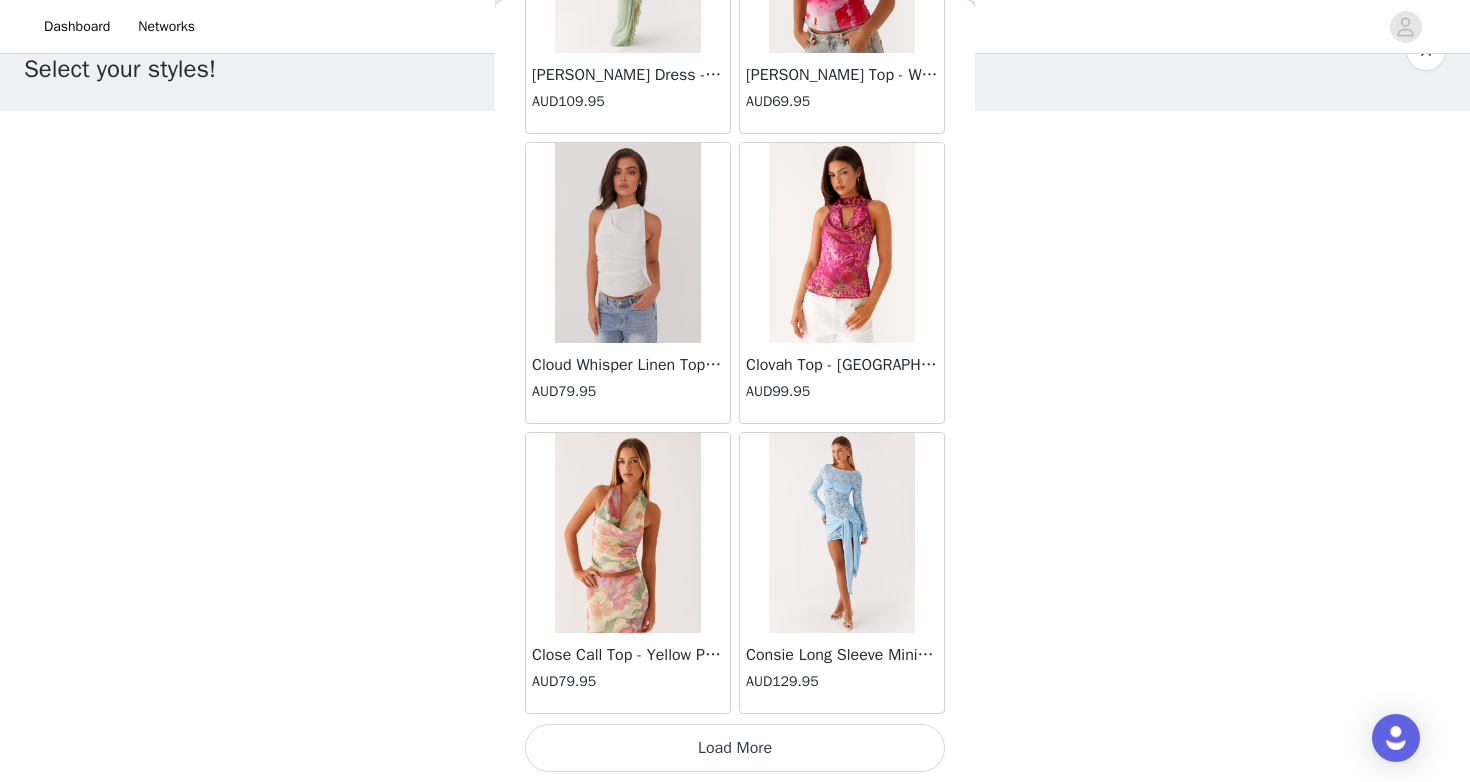 click on "Load More" at bounding box center [735, 748] 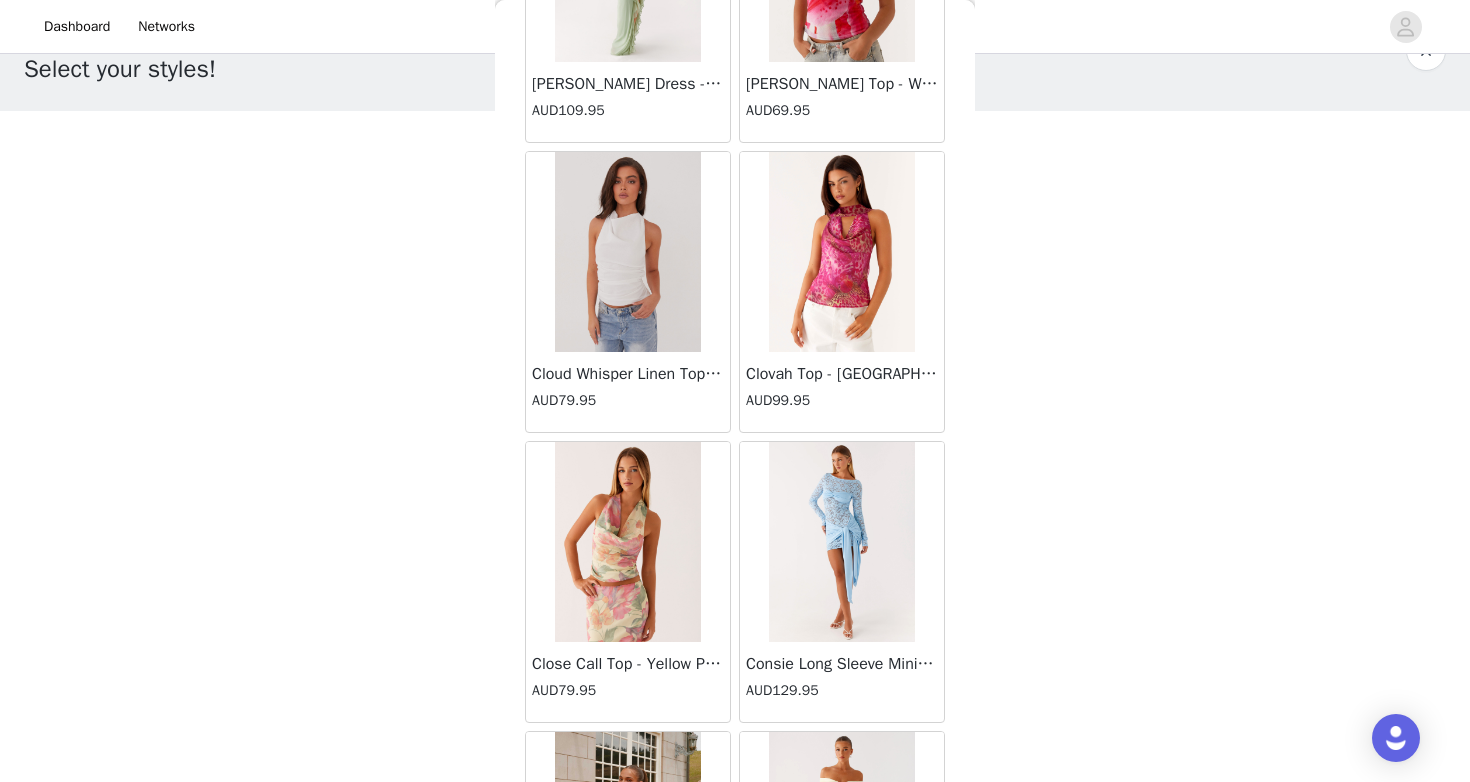 scroll, scrollTop: 10978, scrollLeft: 0, axis: vertical 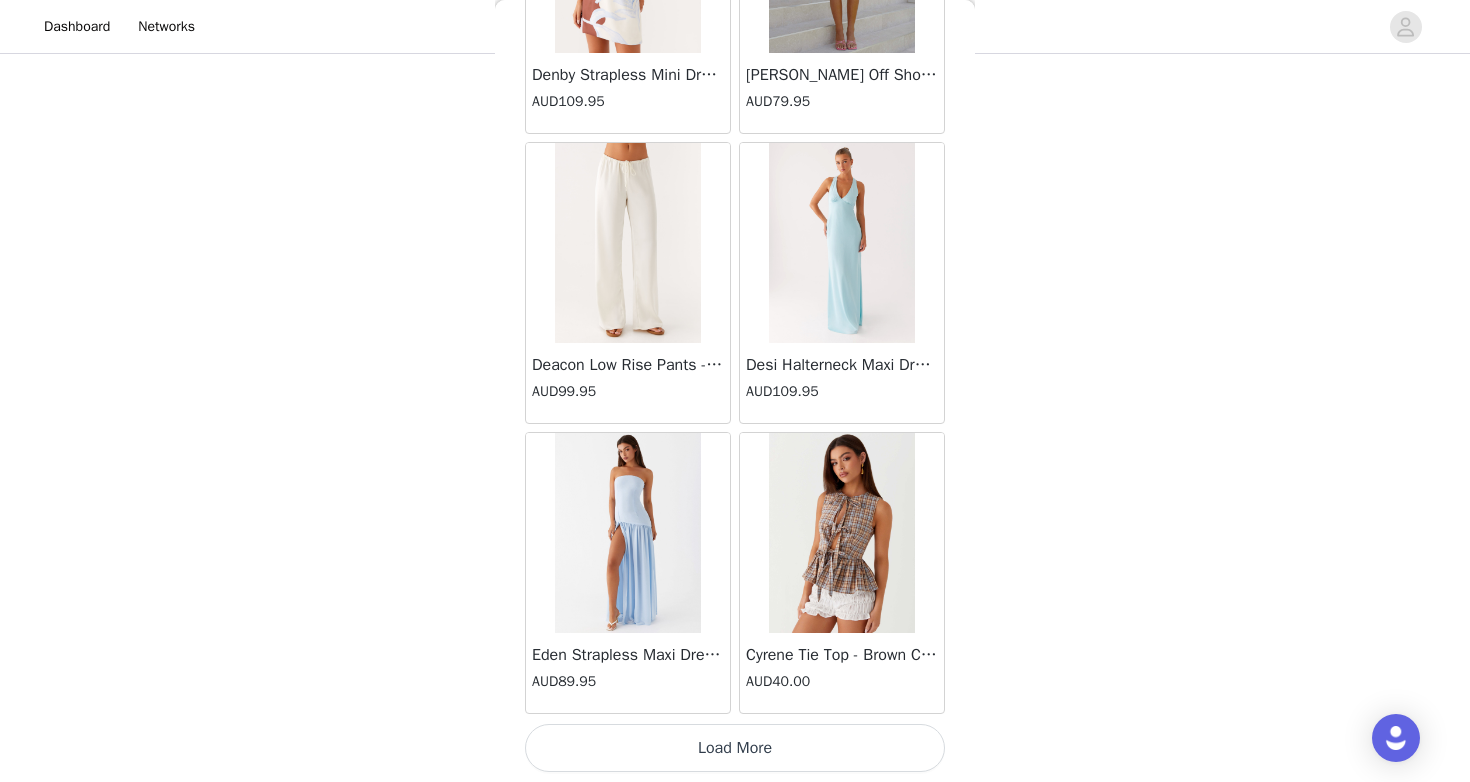 click on "Load More" at bounding box center (735, 748) 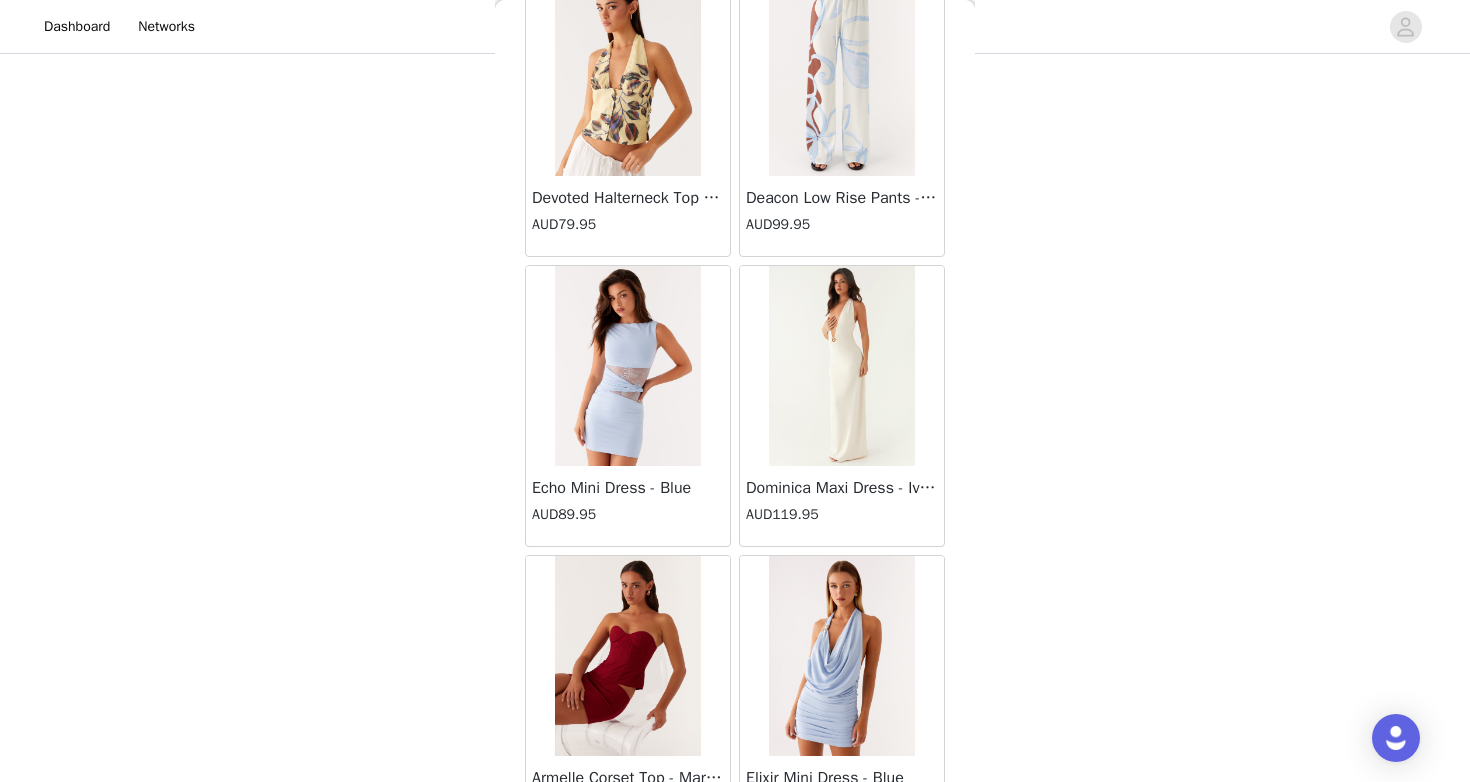 scroll, scrollTop: 16778, scrollLeft: 0, axis: vertical 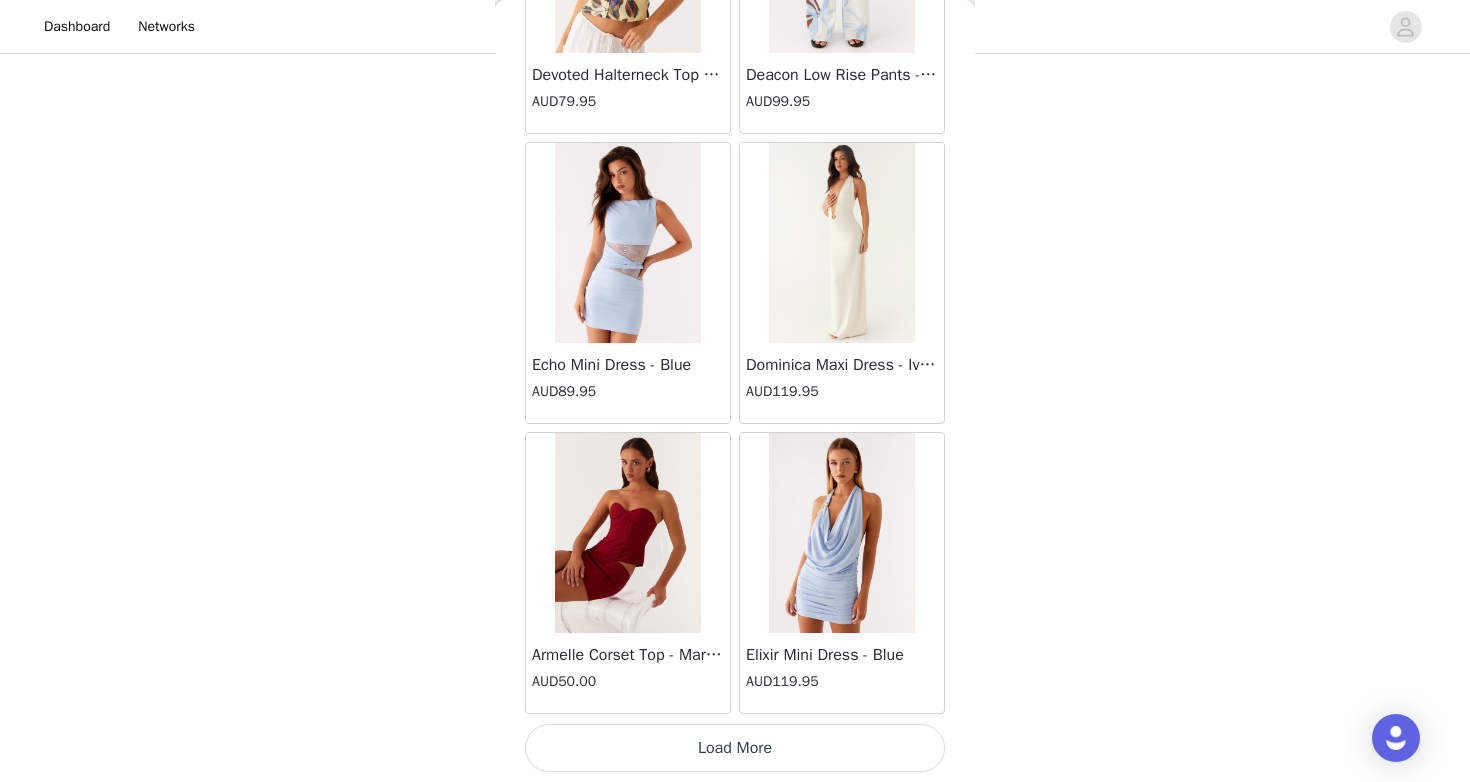 click on "Load More" at bounding box center [735, 748] 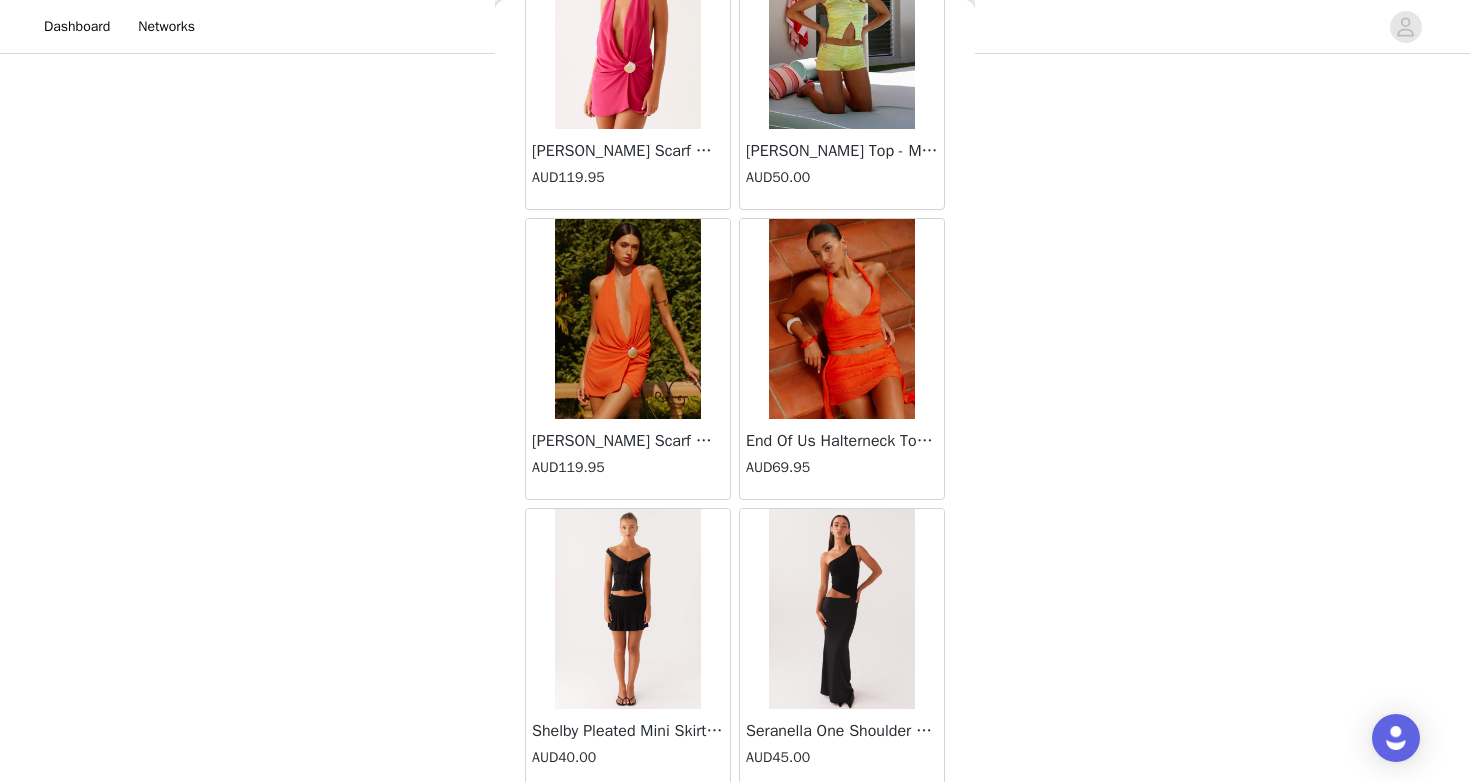 scroll, scrollTop: 19678, scrollLeft: 0, axis: vertical 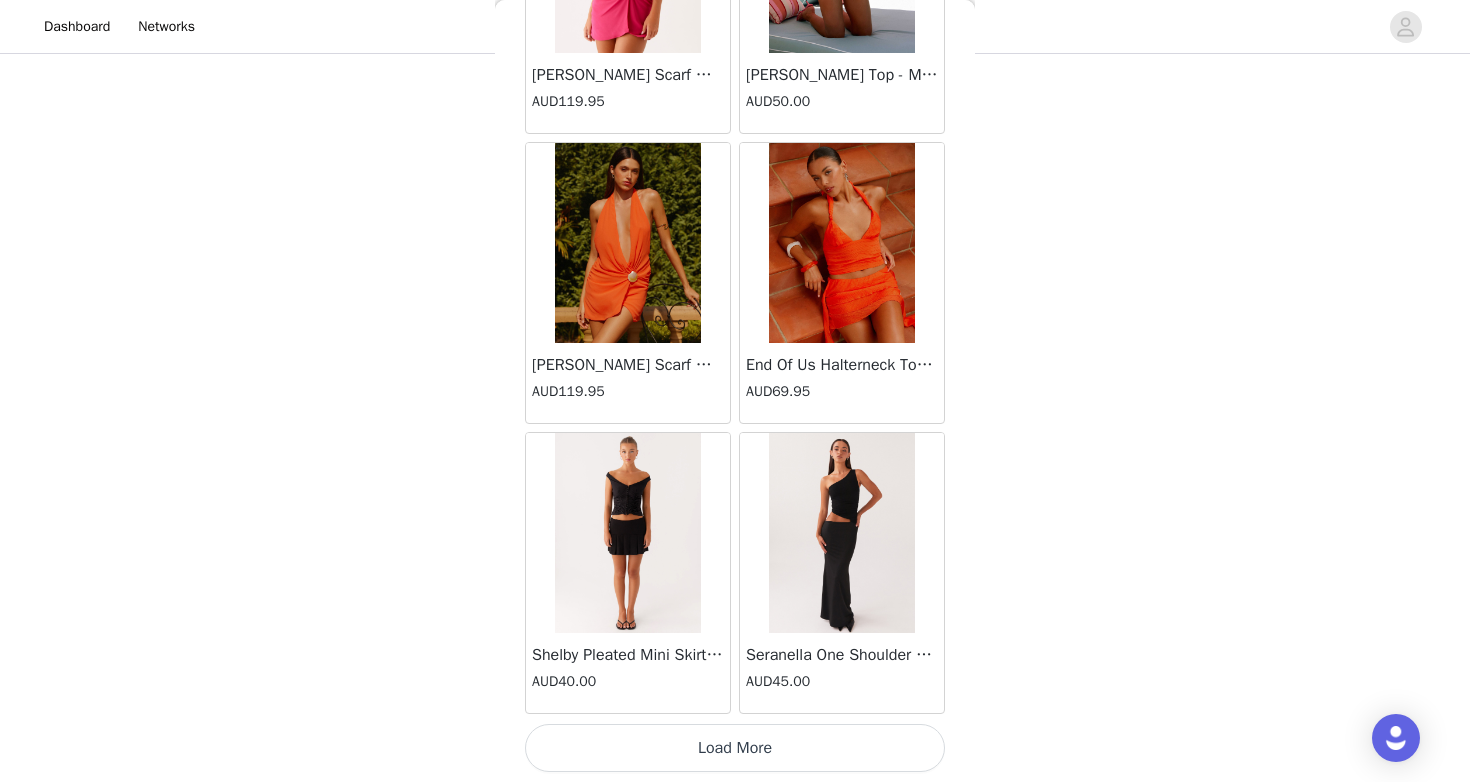 click on "Load More" at bounding box center [735, 748] 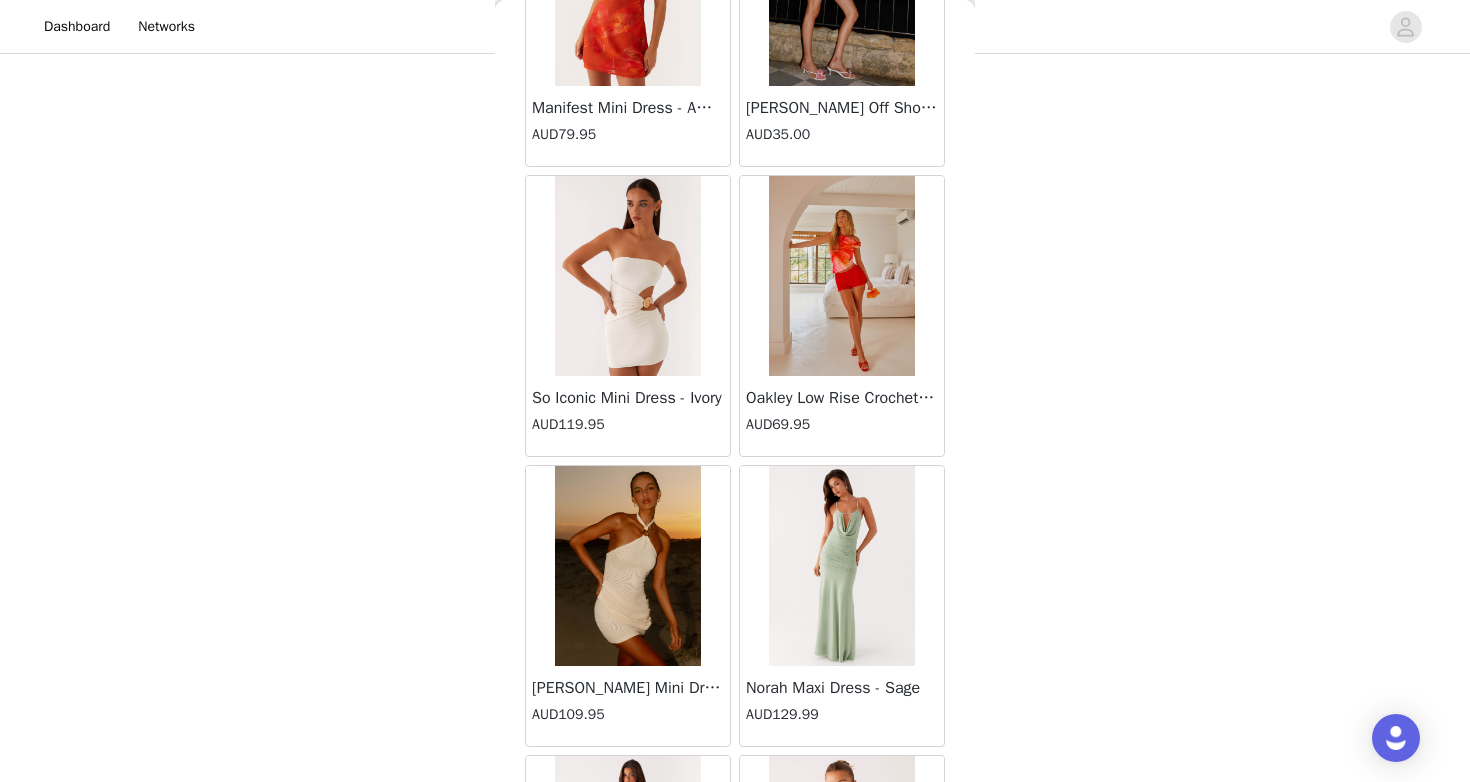 scroll, scrollTop: 22578, scrollLeft: 0, axis: vertical 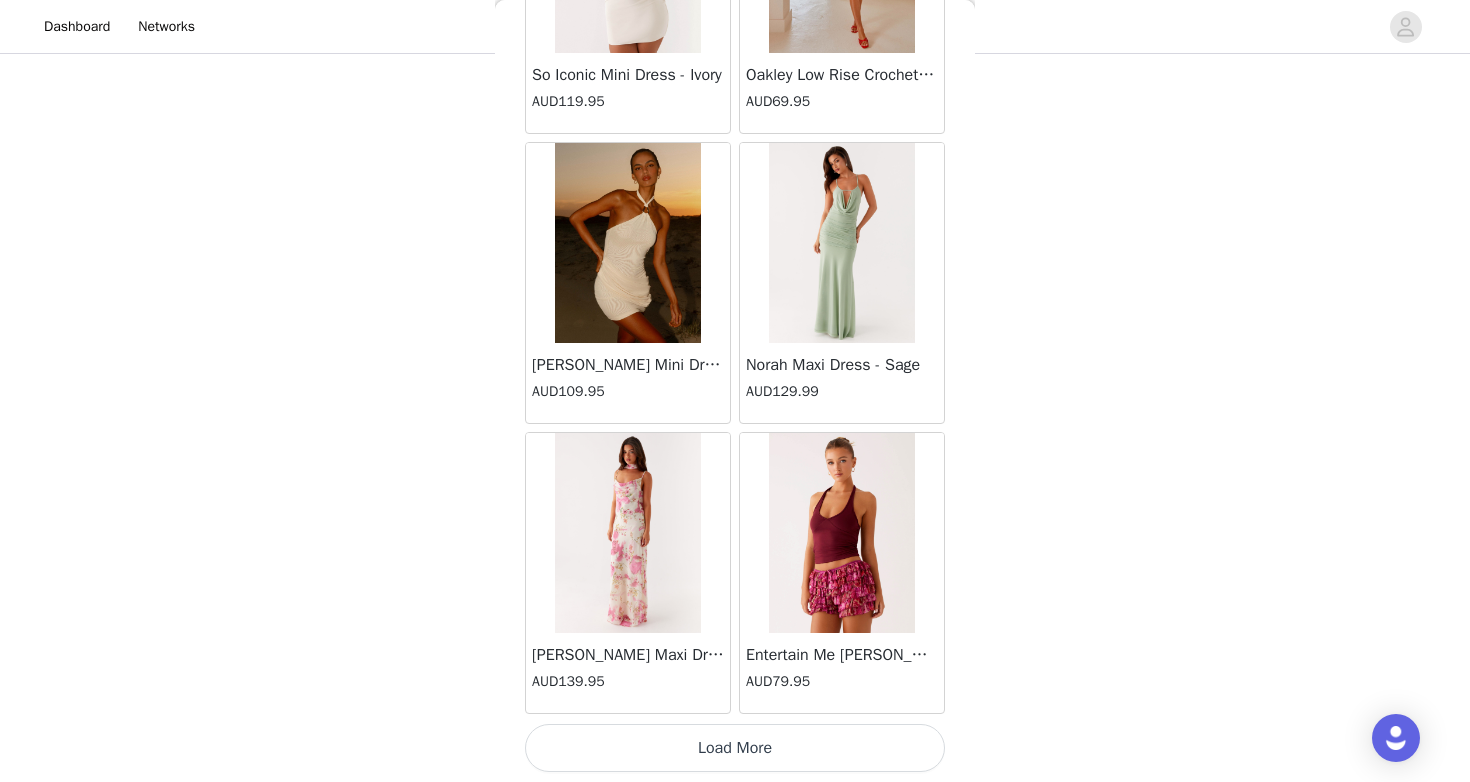 click on "Load More" at bounding box center [735, 748] 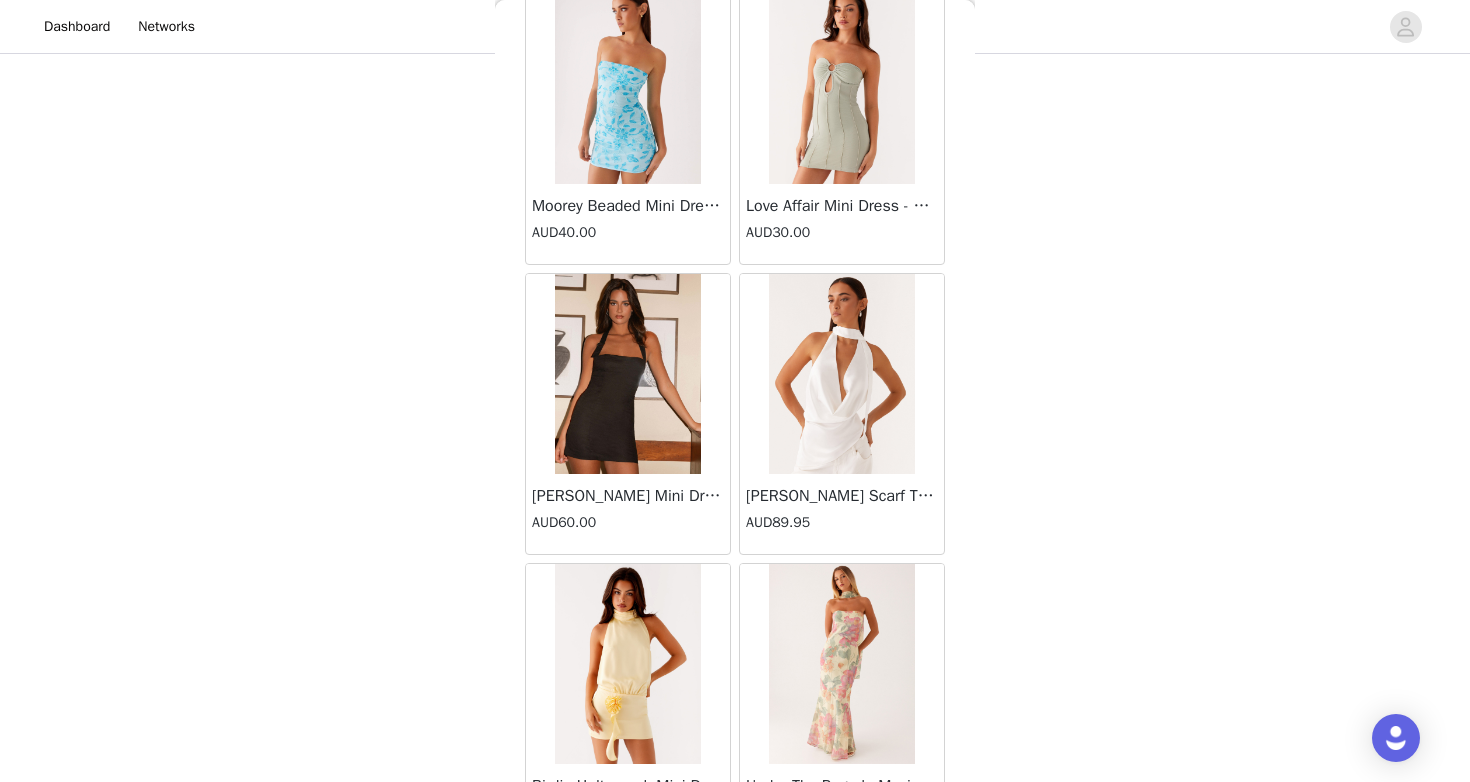 scroll, scrollTop: 25478, scrollLeft: 0, axis: vertical 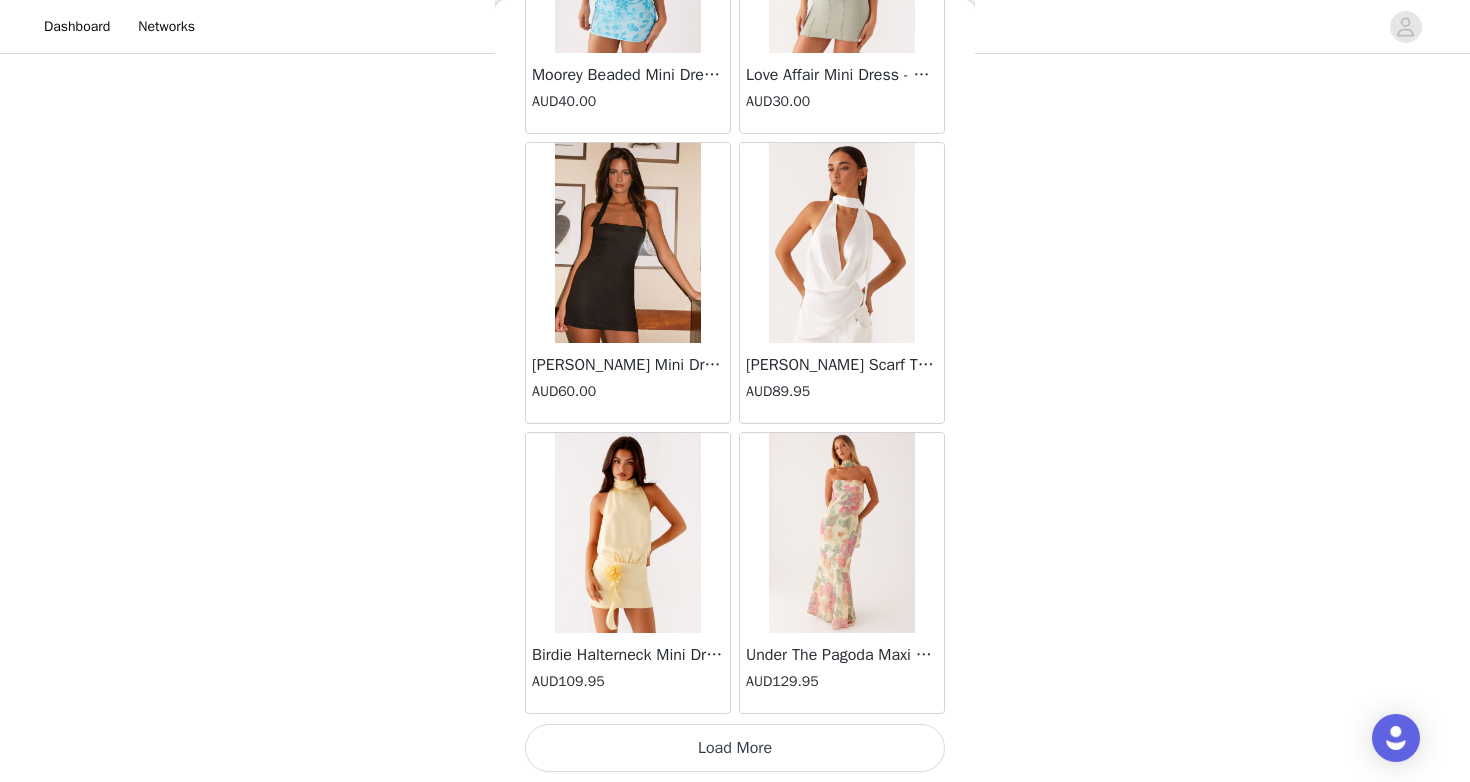 click on "Load More" at bounding box center [735, 748] 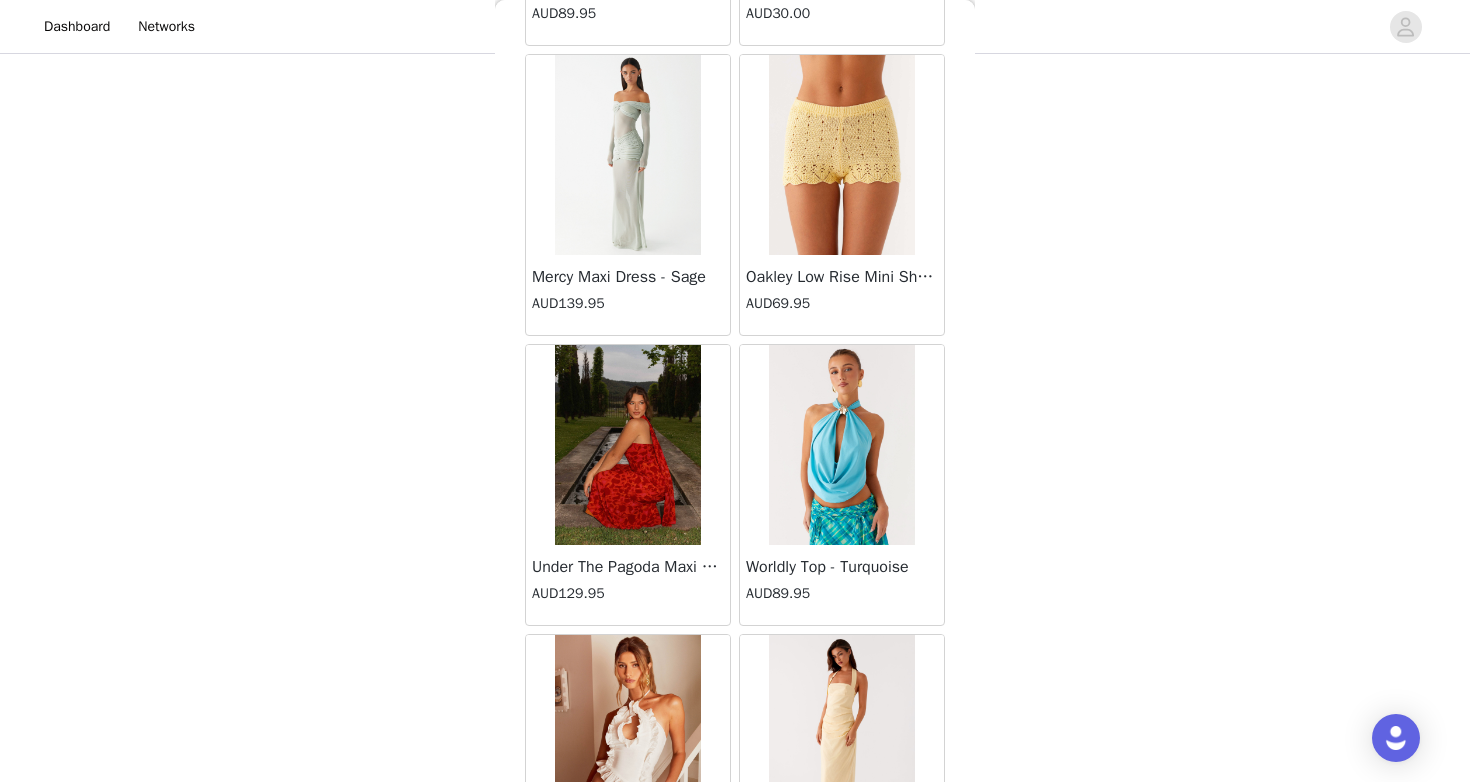 scroll, scrollTop: 26987, scrollLeft: 0, axis: vertical 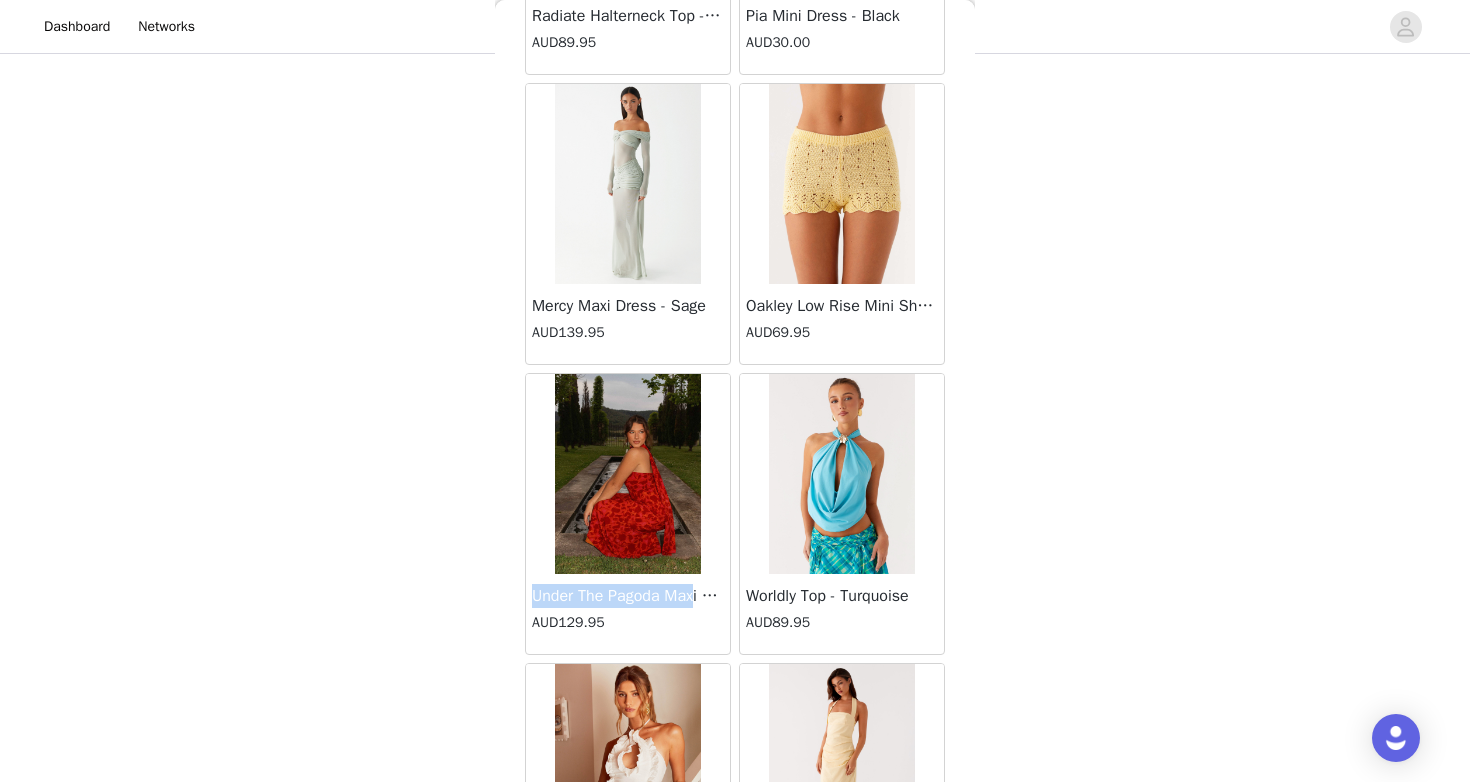 drag, startPoint x: 535, startPoint y: 595, endPoint x: 709, endPoint y: 601, distance: 174.10342 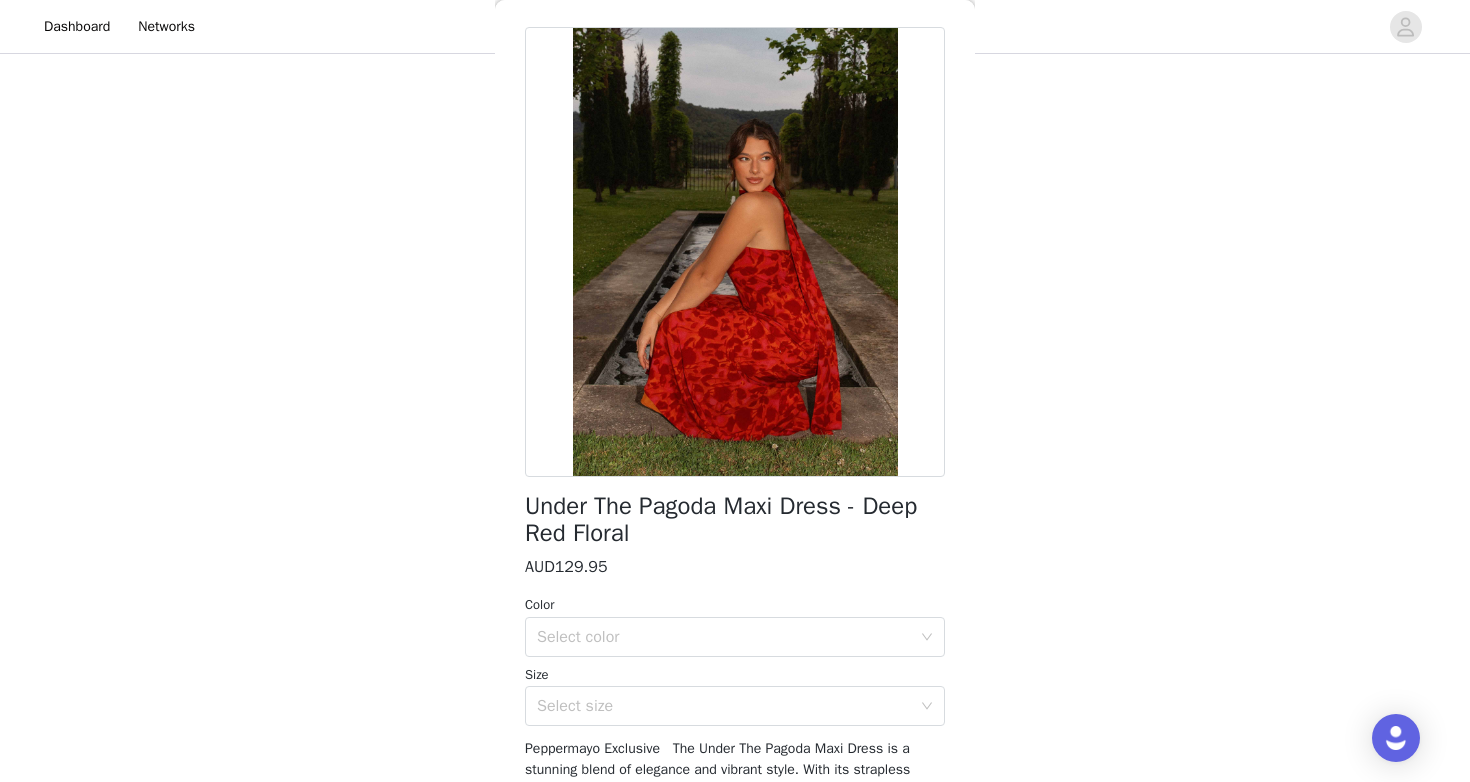 scroll, scrollTop: 83, scrollLeft: 0, axis: vertical 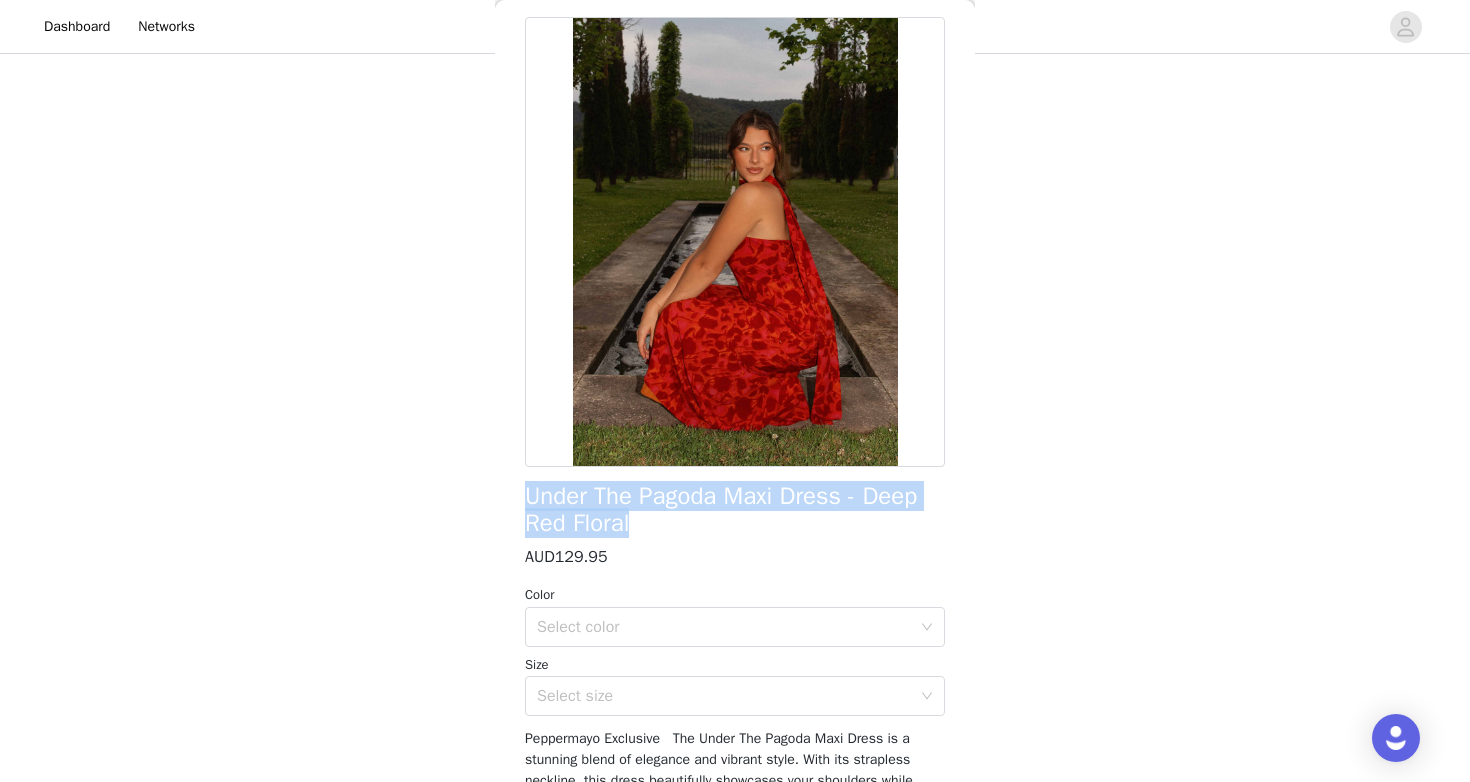 drag, startPoint x: 529, startPoint y: 499, endPoint x: 673, endPoint y: 518, distance: 145.24806 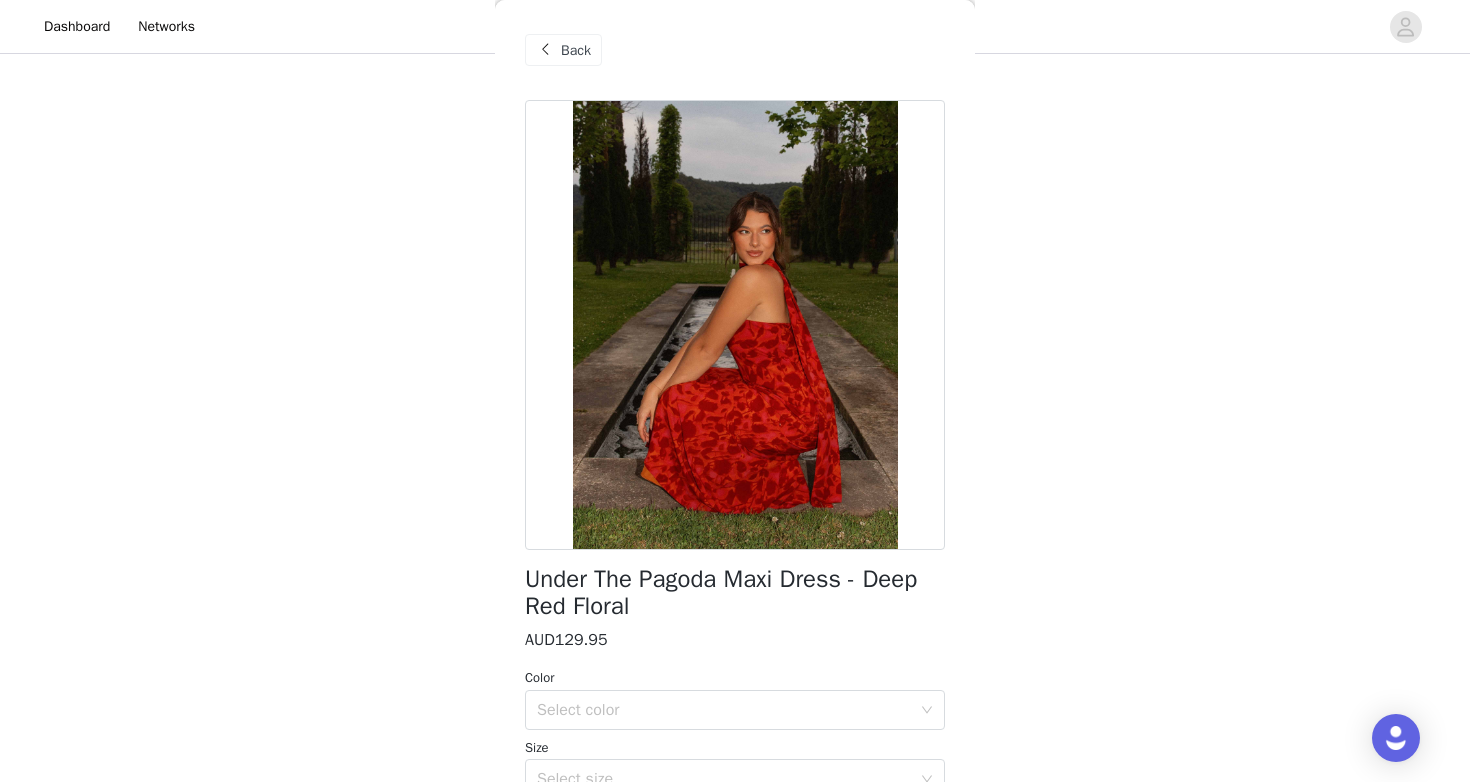 click on "Back" at bounding box center [576, 50] 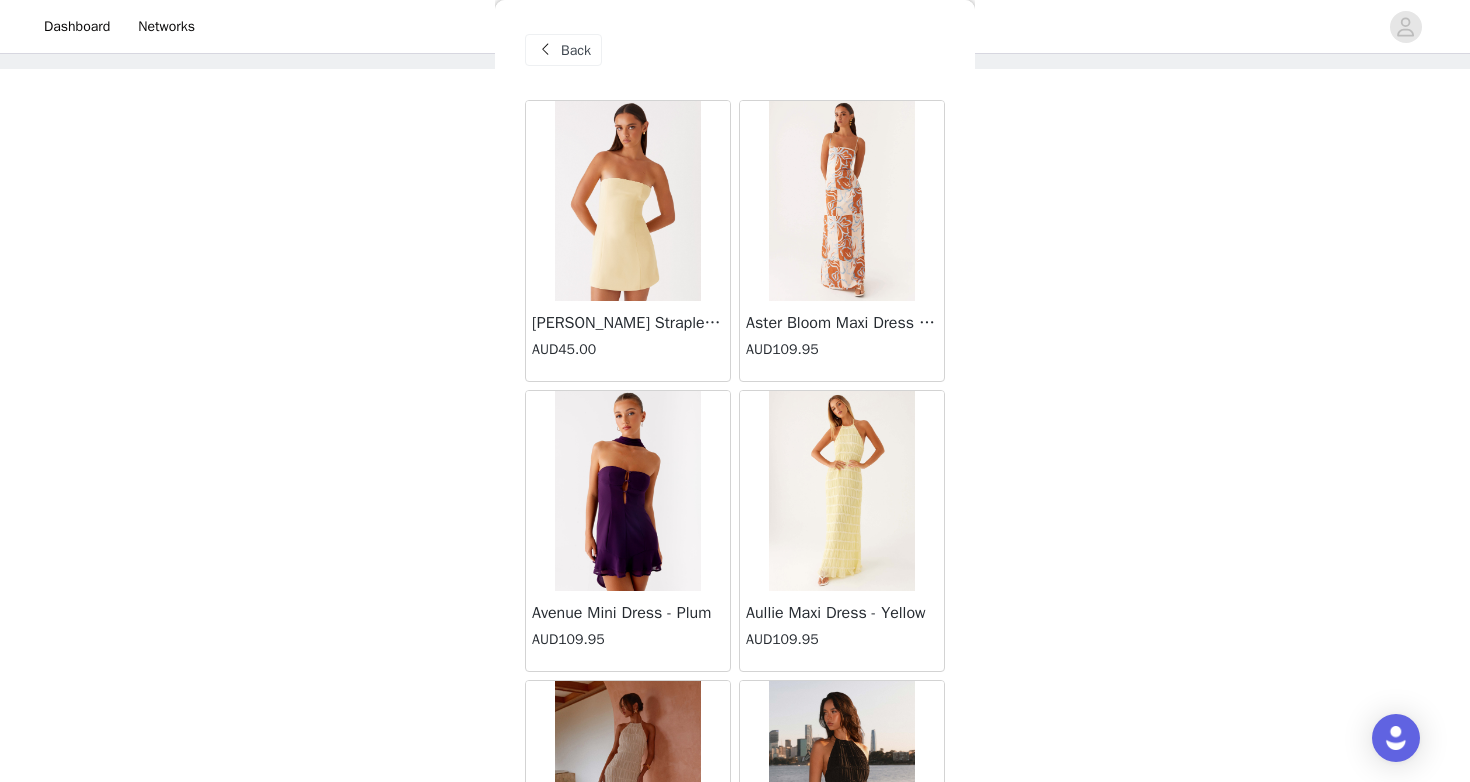 scroll, scrollTop: 0, scrollLeft: 0, axis: both 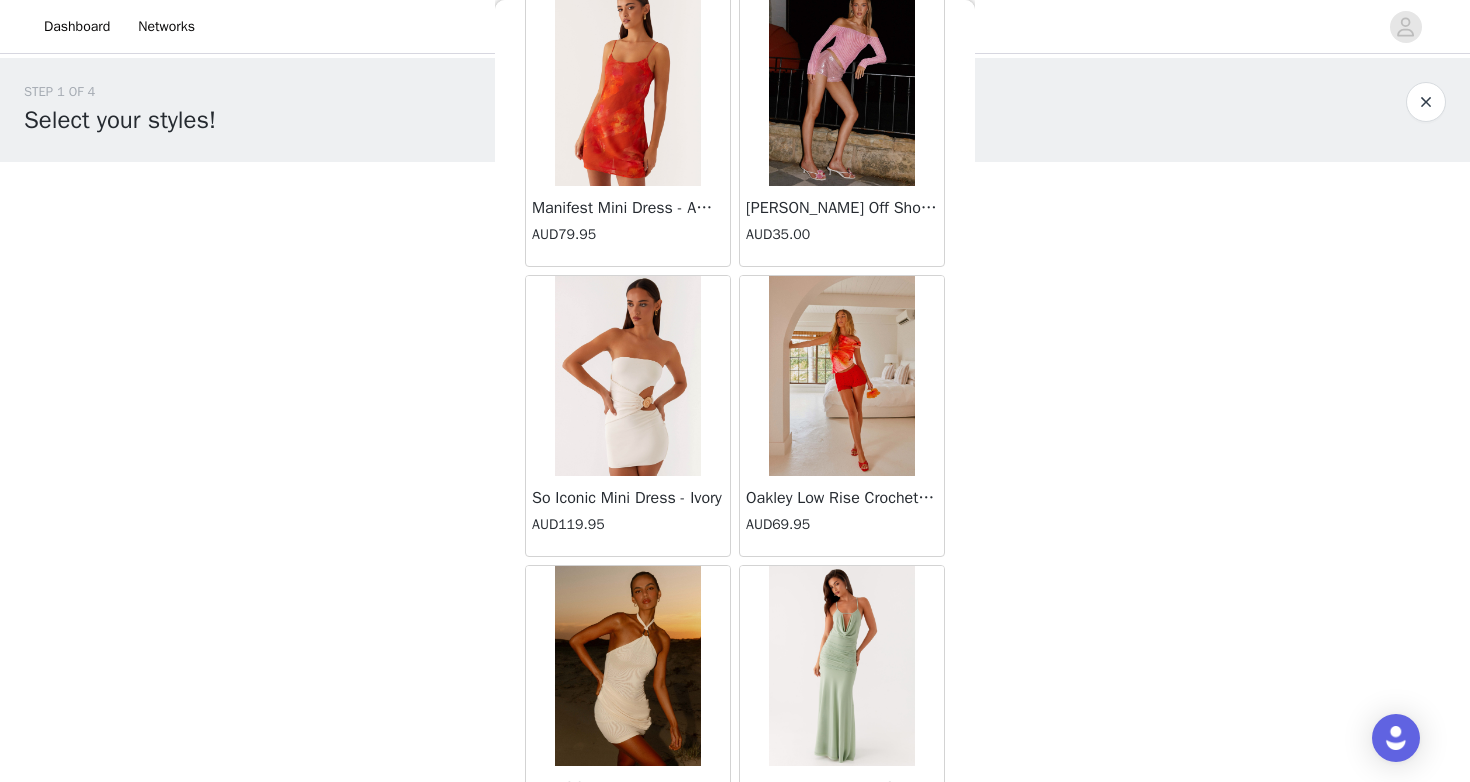 click at bounding box center (627, 86) 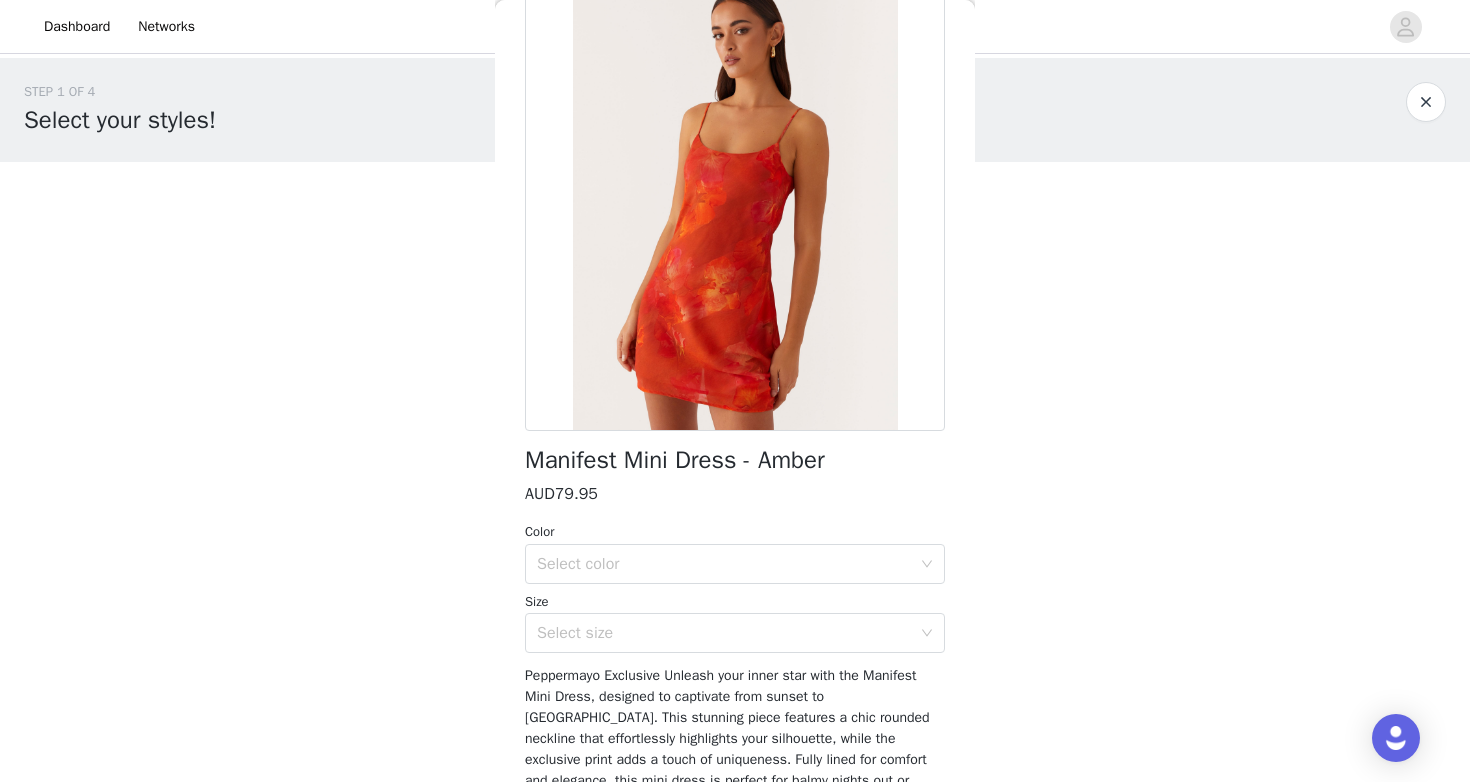 scroll, scrollTop: 213, scrollLeft: 0, axis: vertical 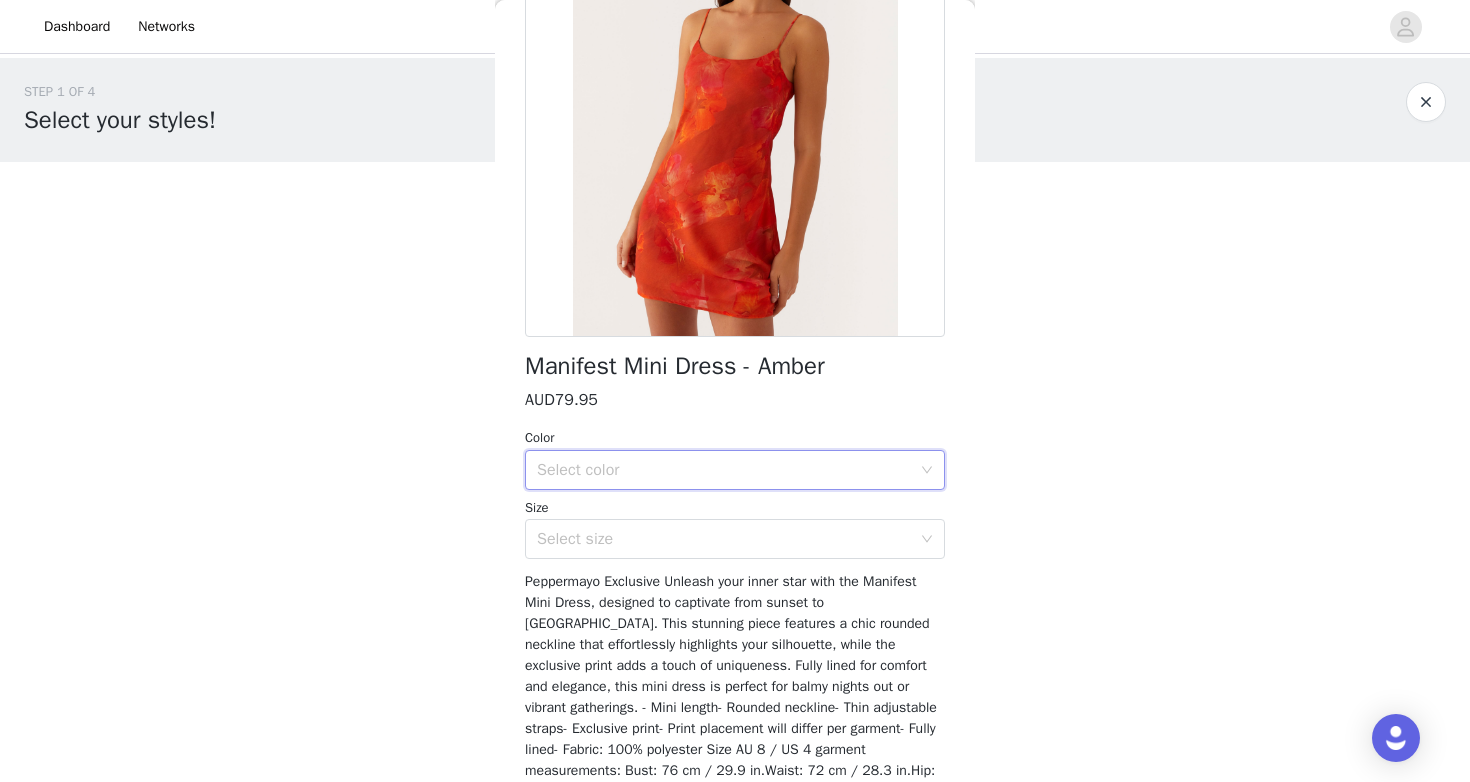 click on "Select color" at bounding box center (728, 470) 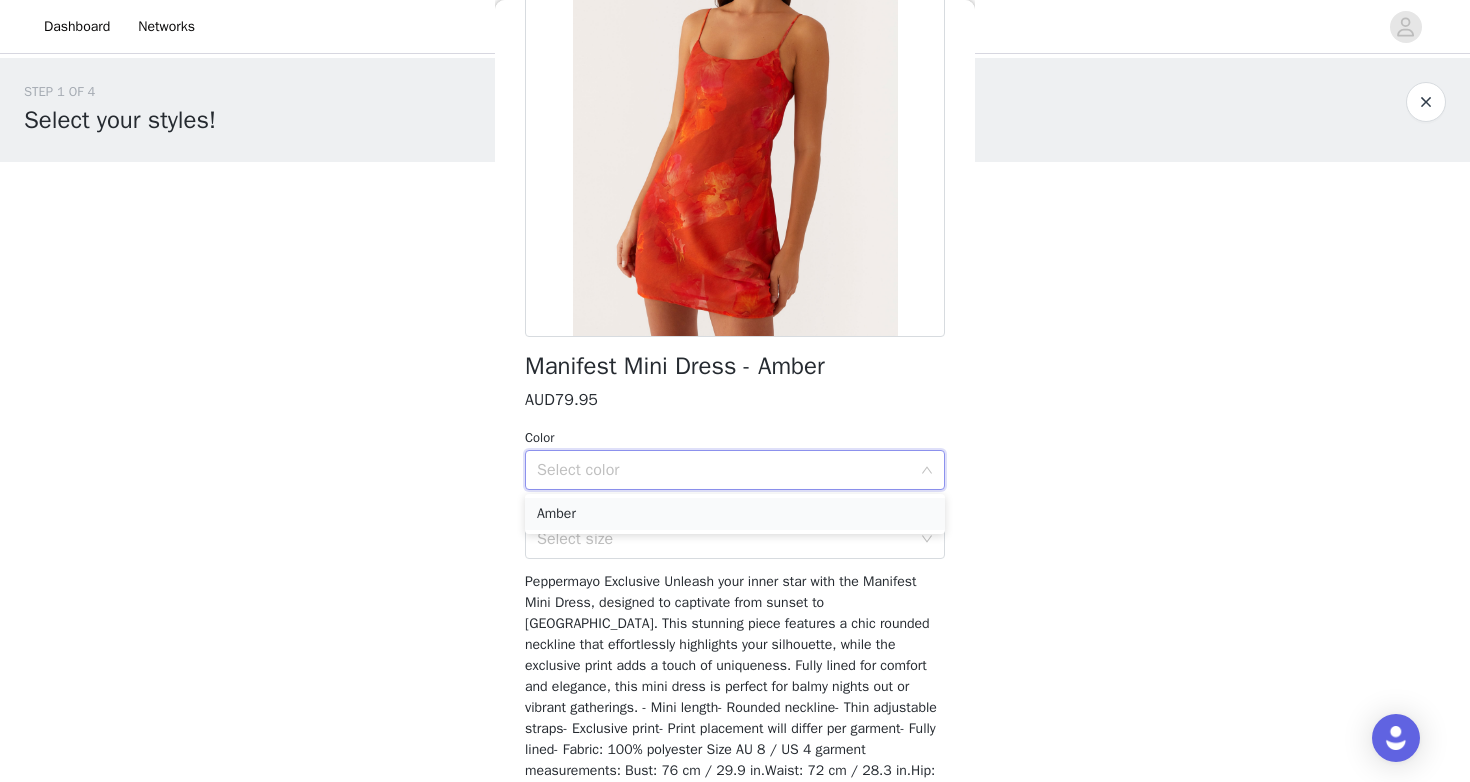 click on "Amber" at bounding box center [735, 514] 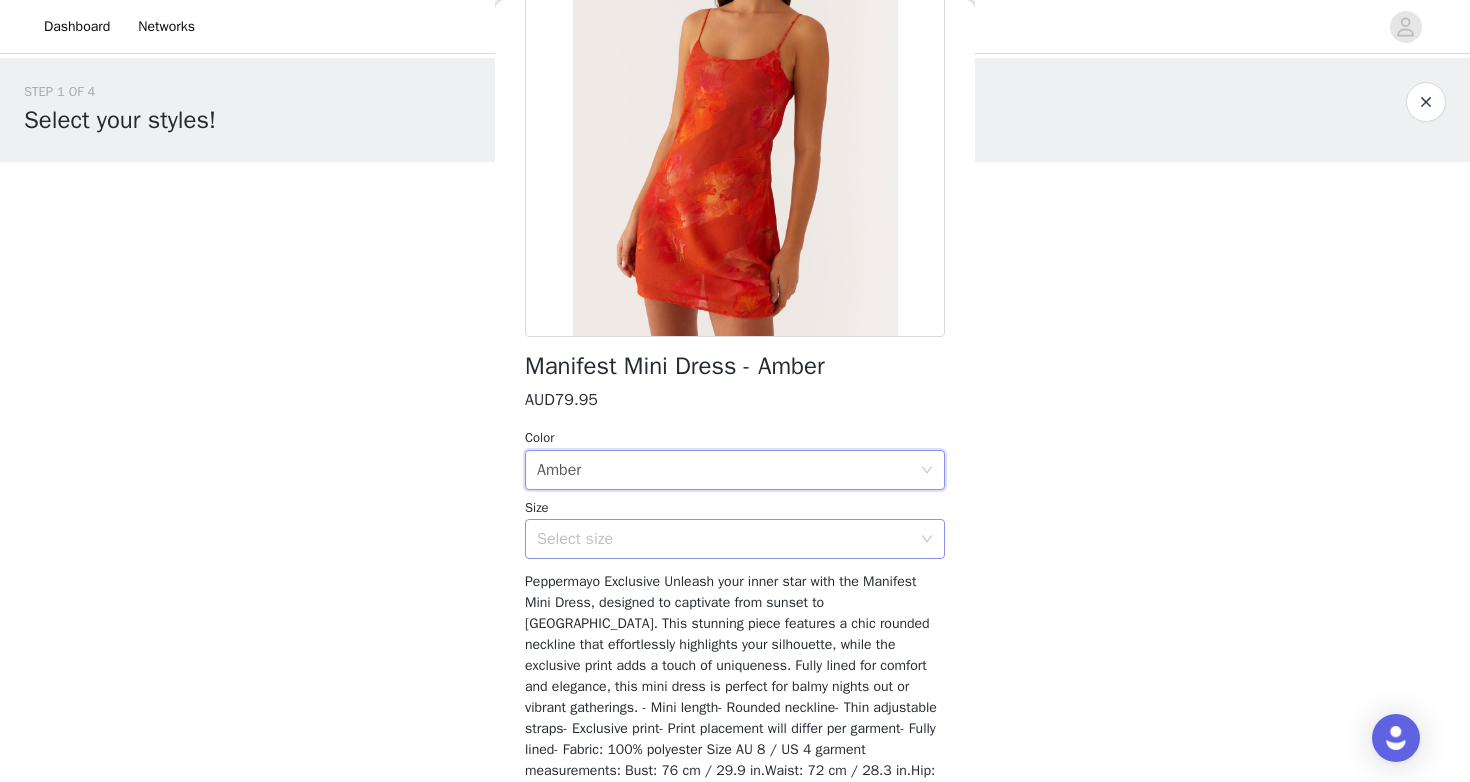 click on "Select size" at bounding box center (724, 539) 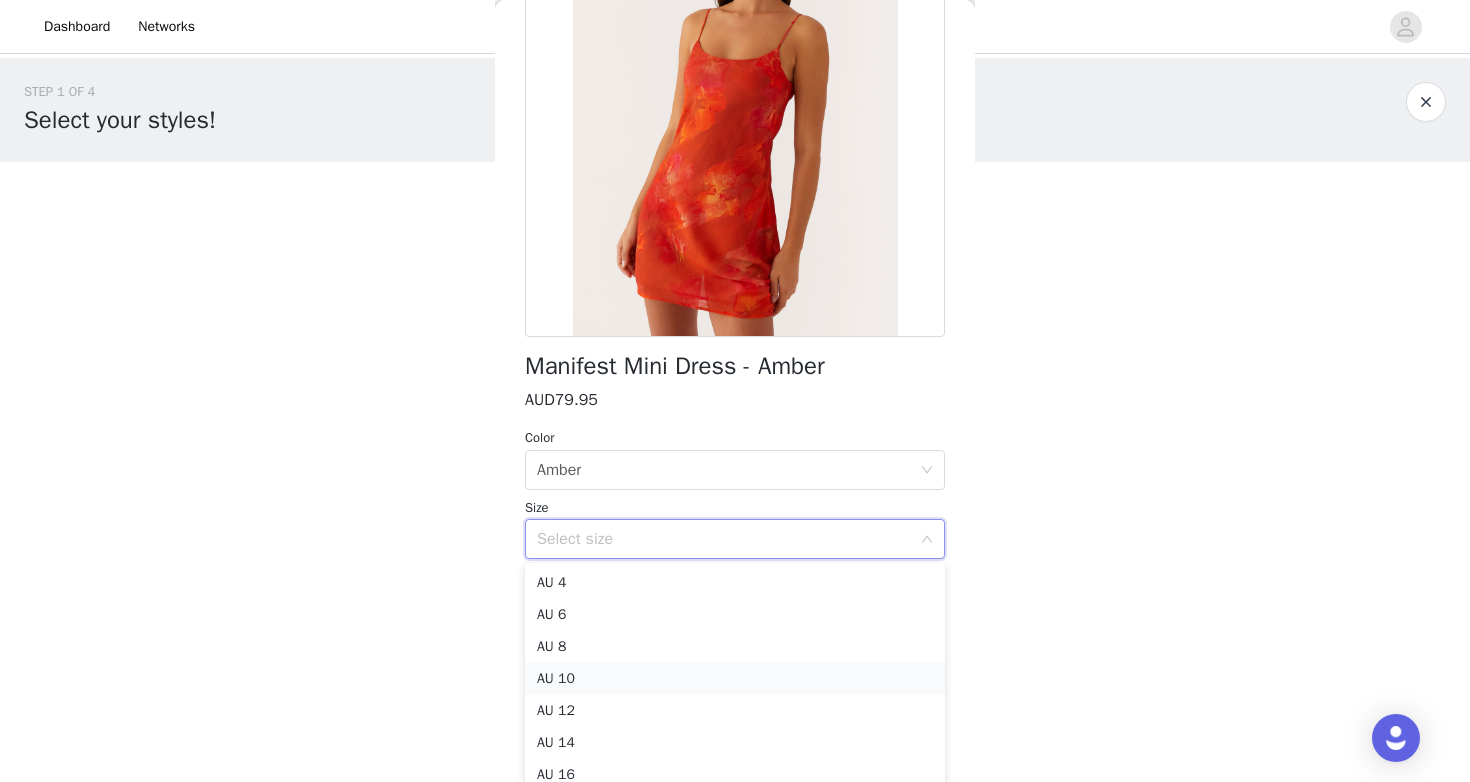 click on "AU 10" at bounding box center (735, 679) 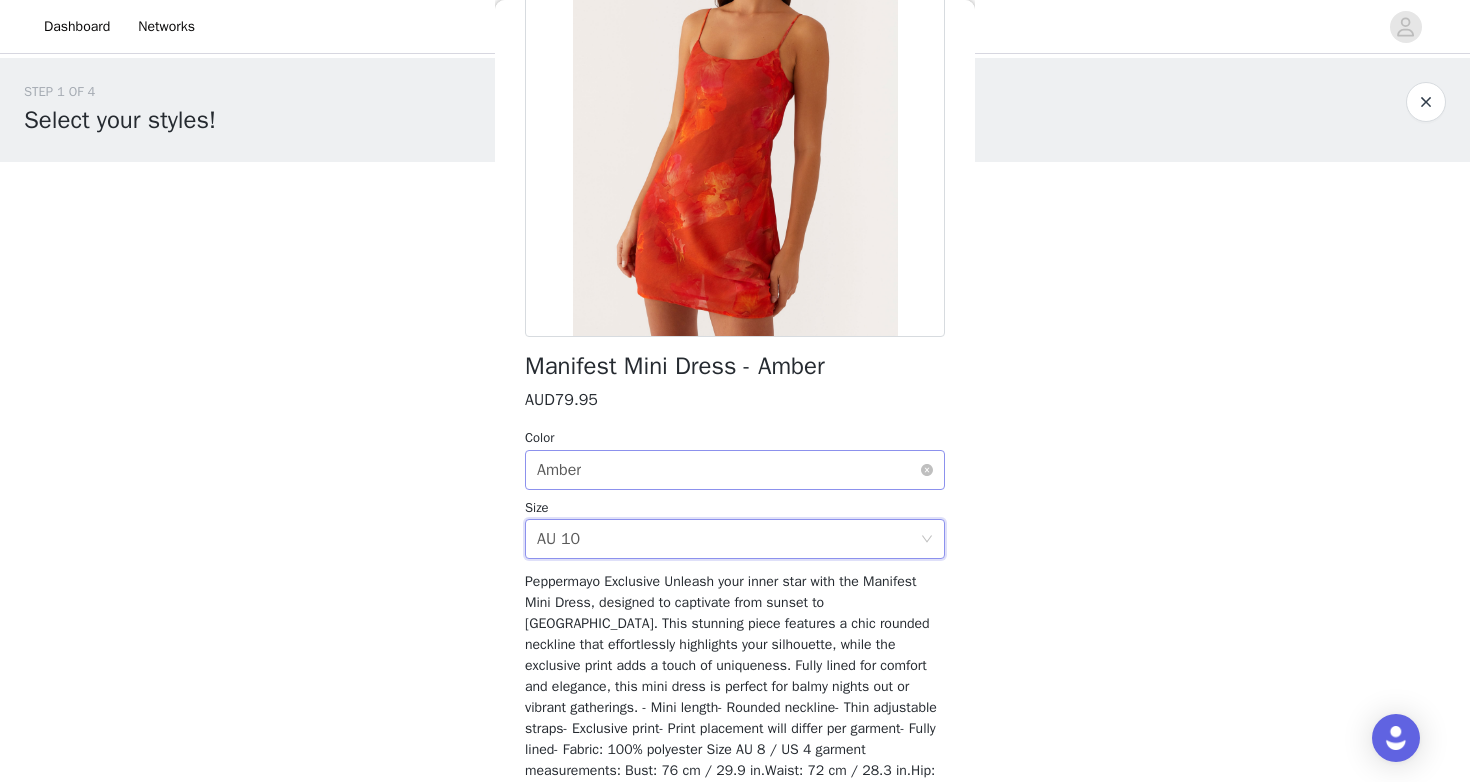 scroll, scrollTop: 338, scrollLeft: 0, axis: vertical 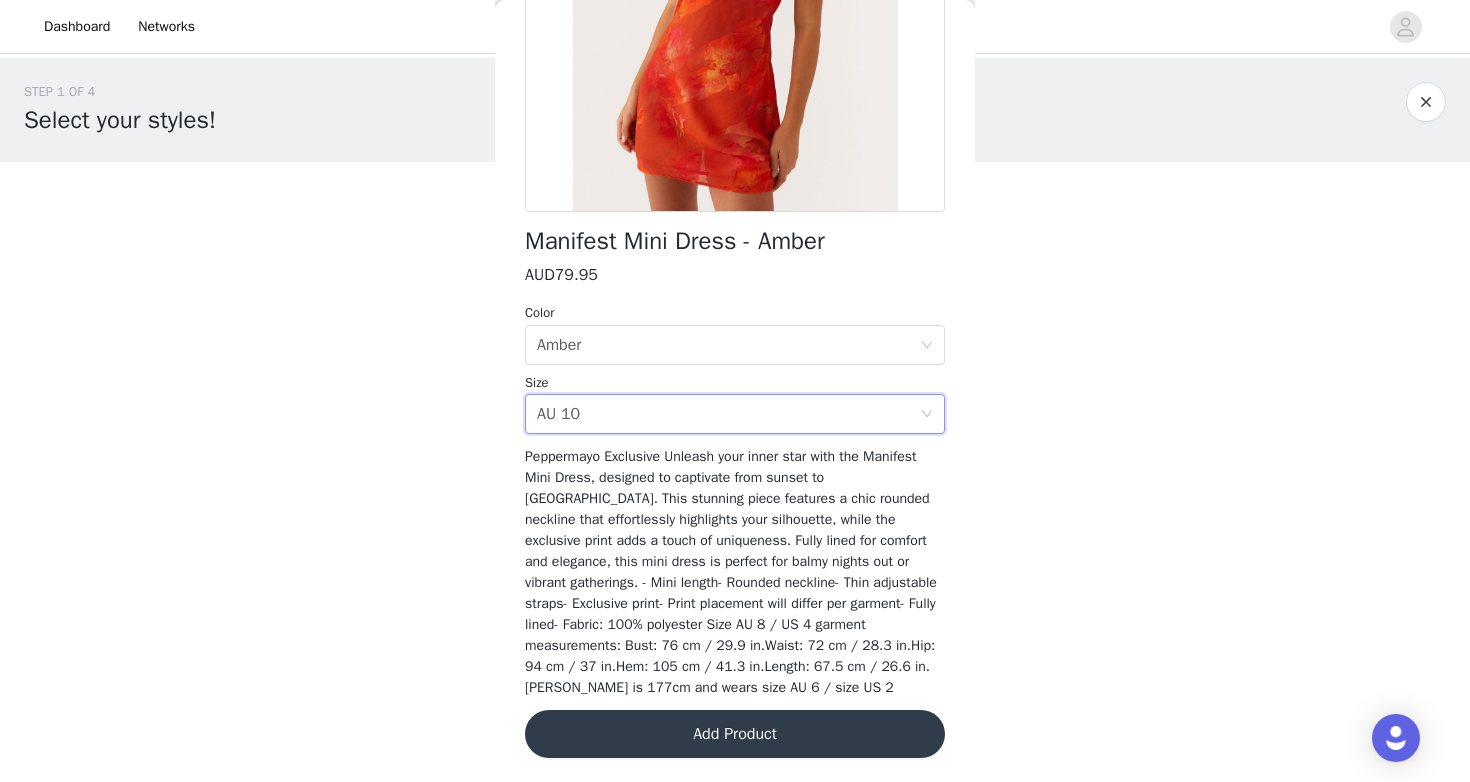 click on "Add Product" at bounding box center [735, 734] 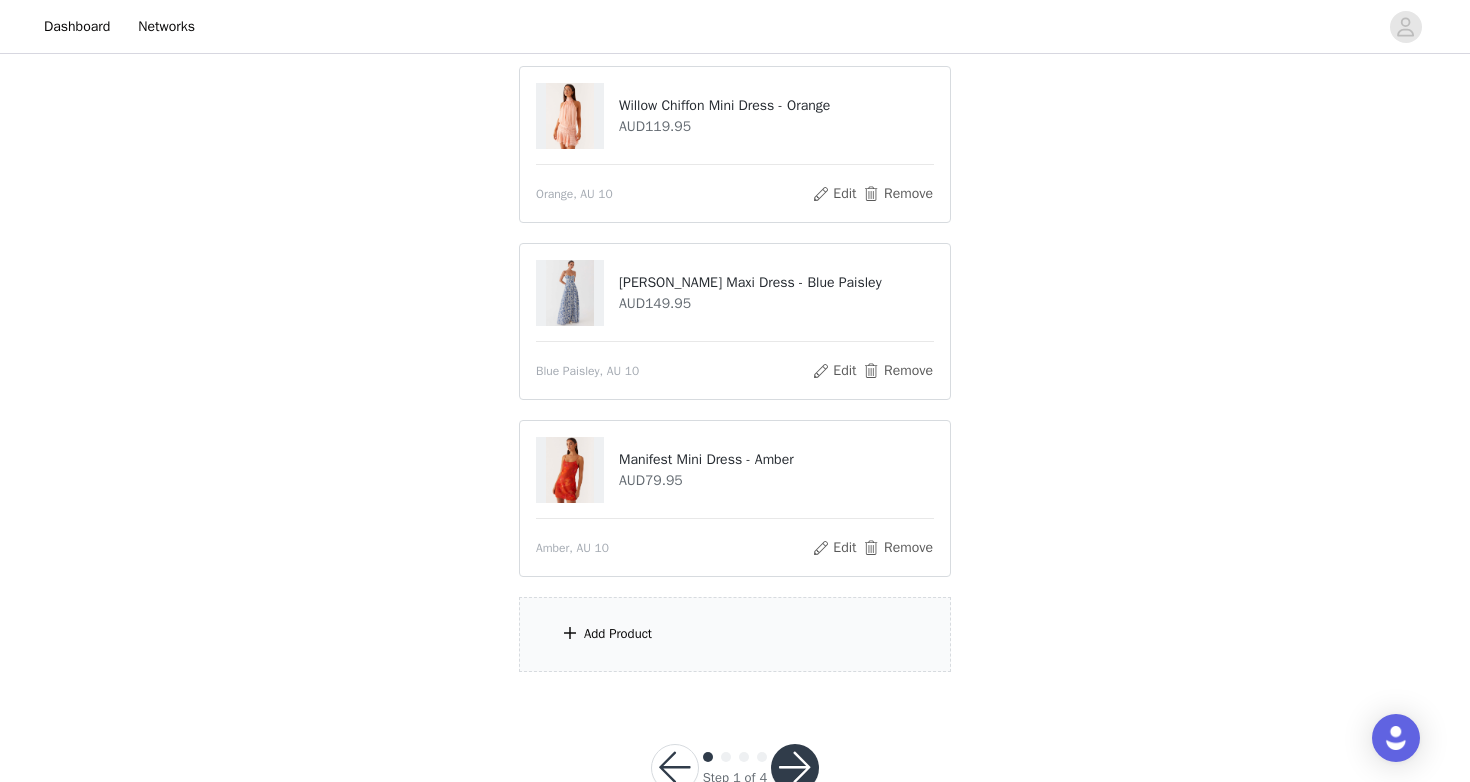scroll, scrollTop: 253, scrollLeft: 0, axis: vertical 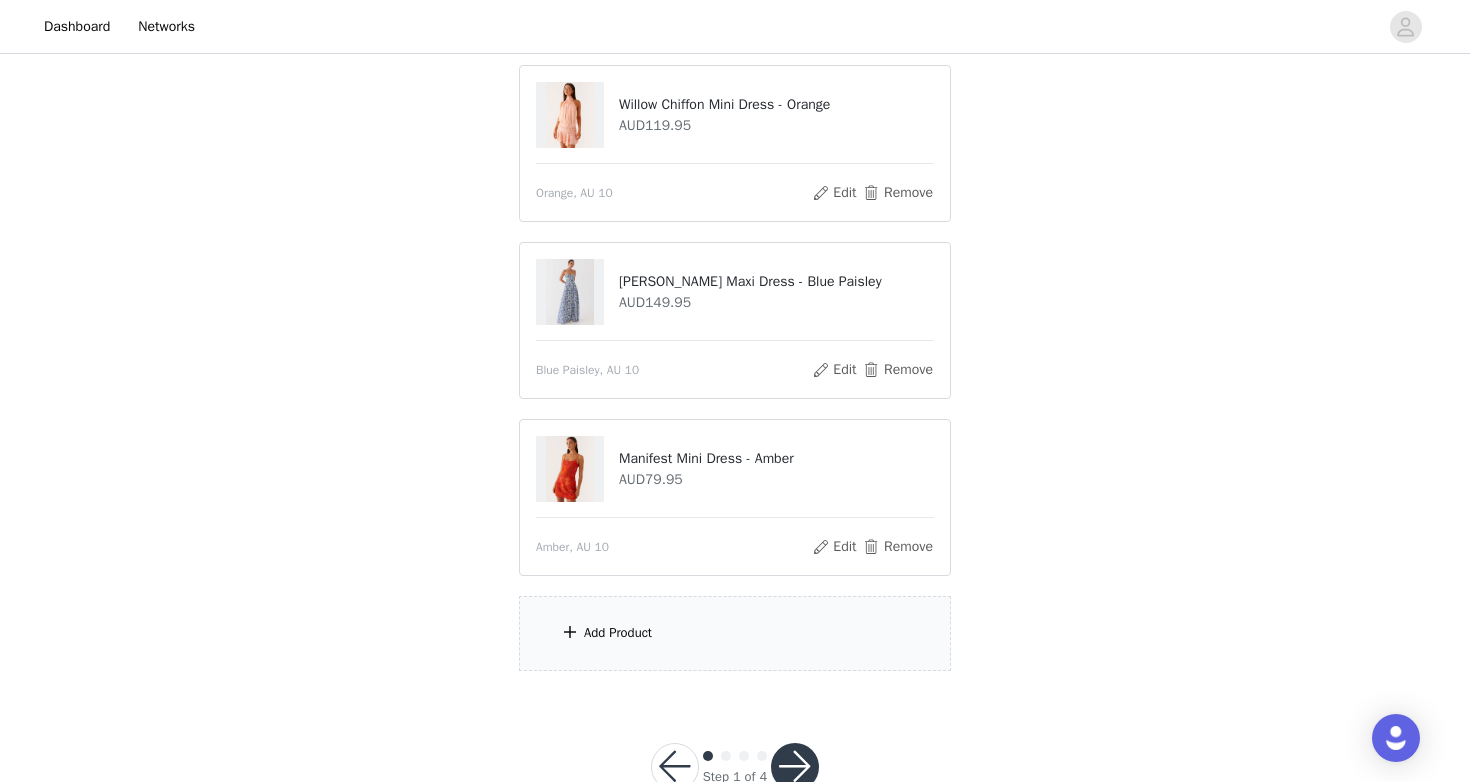 click on "Add Product" at bounding box center (735, 633) 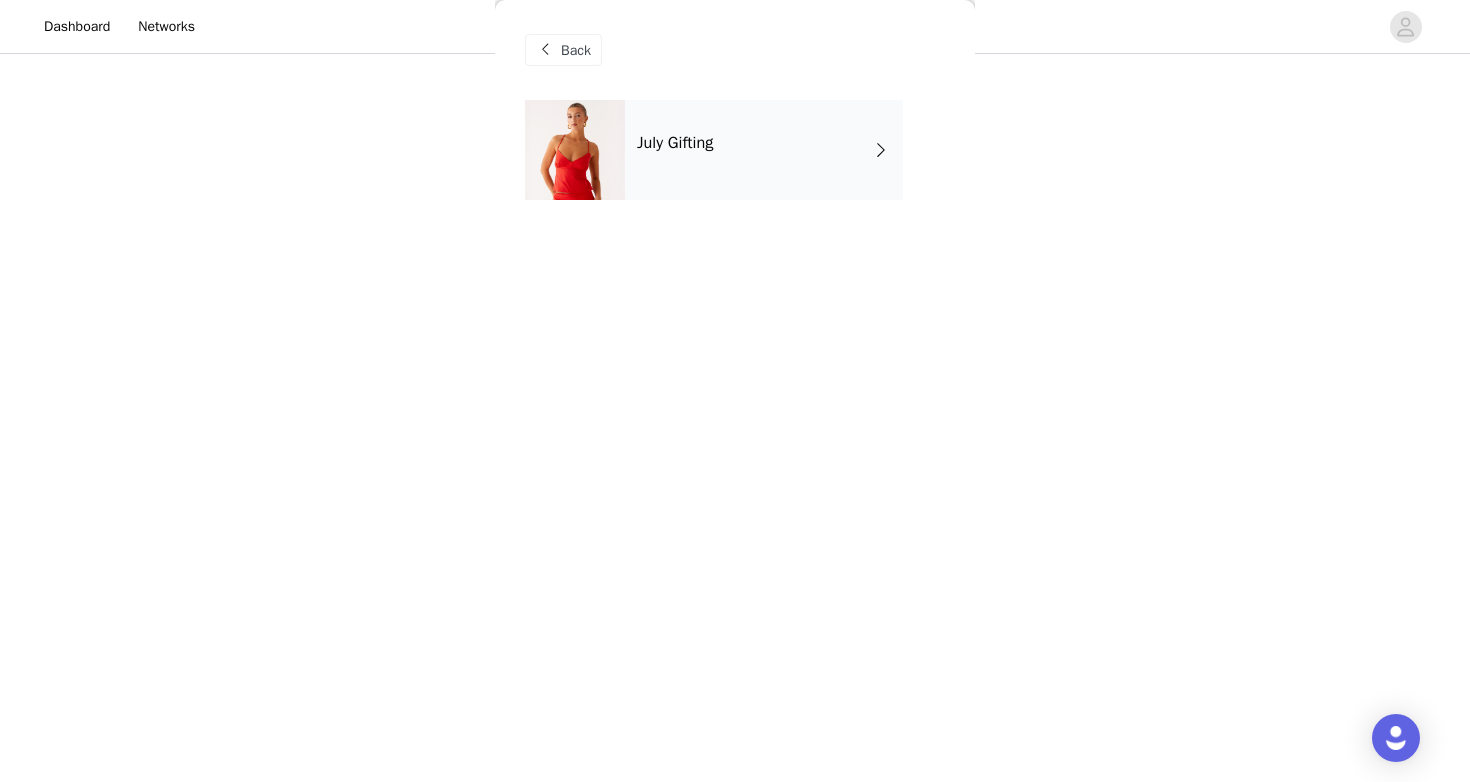 click on "July Gifting" at bounding box center [764, 150] 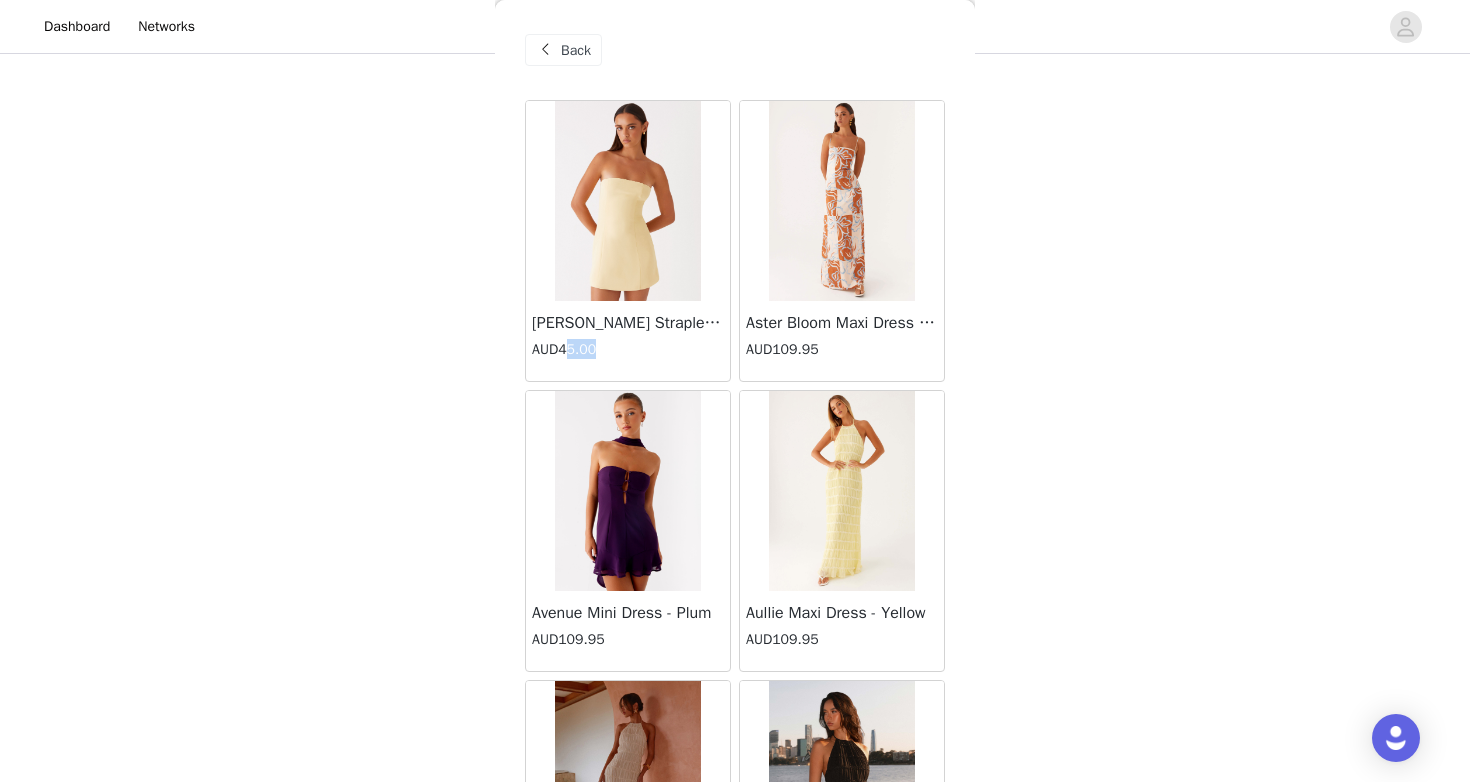drag, startPoint x: 567, startPoint y: 352, endPoint x: 677, endPoint y: 354, distance: 110.01818 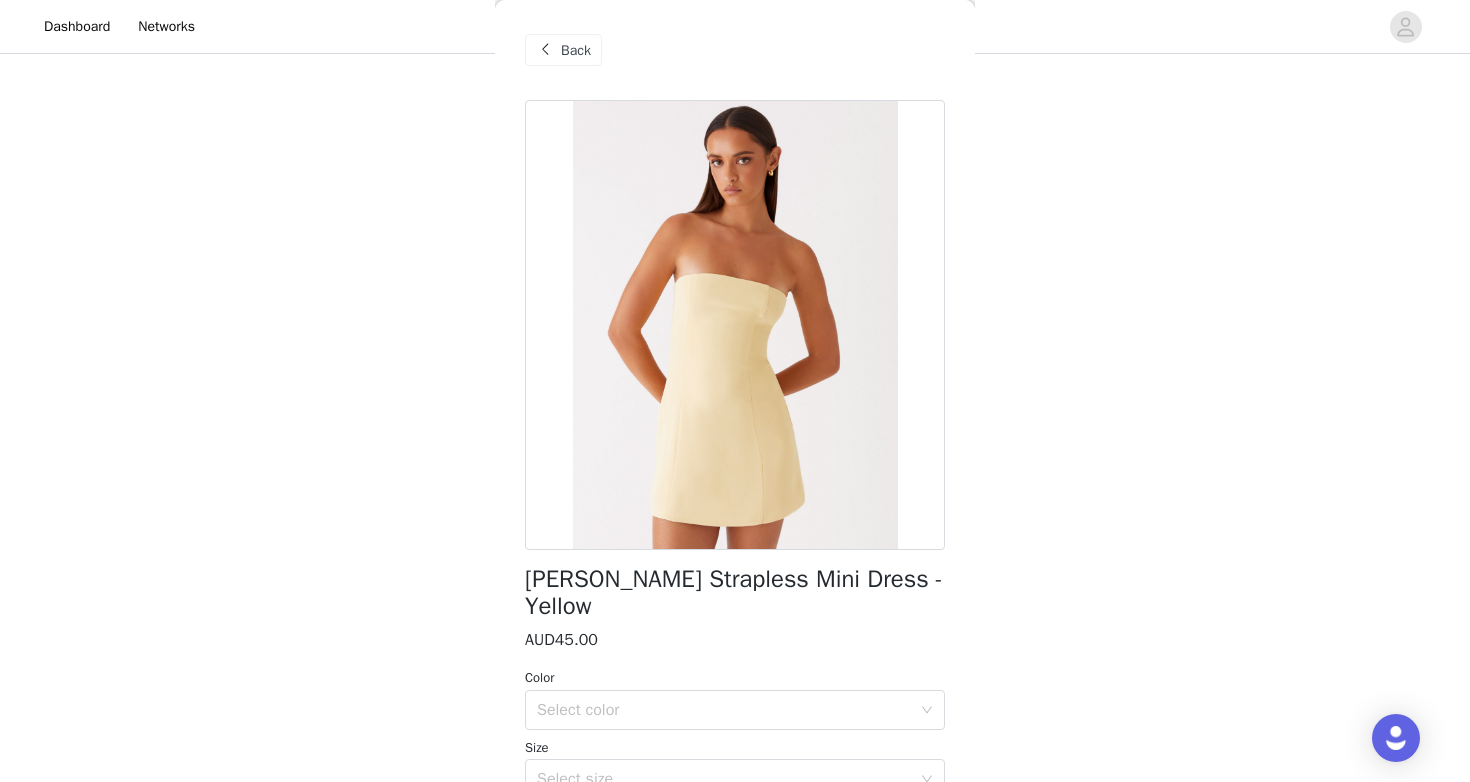 click on "Back" at bounding box center (576, 50) 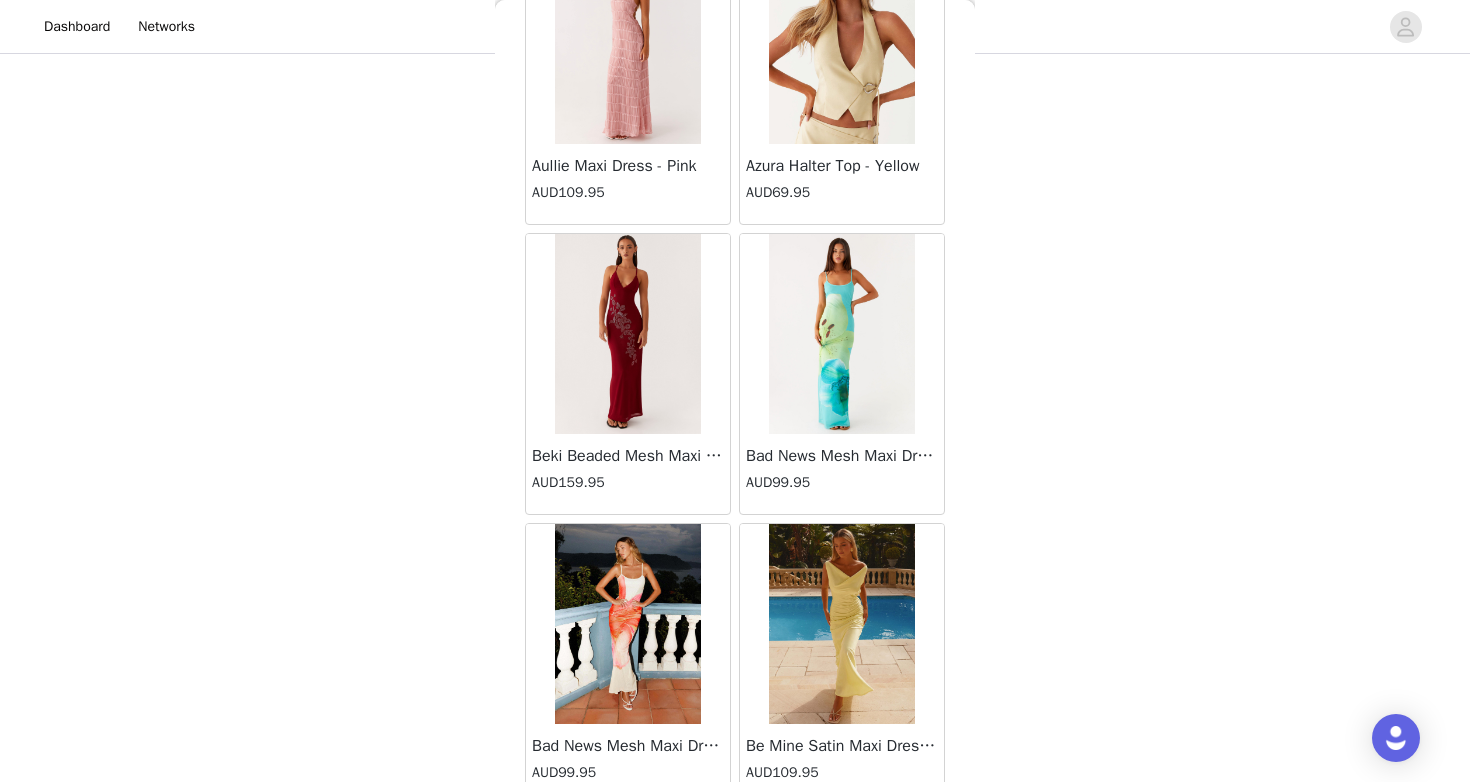 scroll, scrollTop: 2278, scrollLeft: 0, axis: vertical 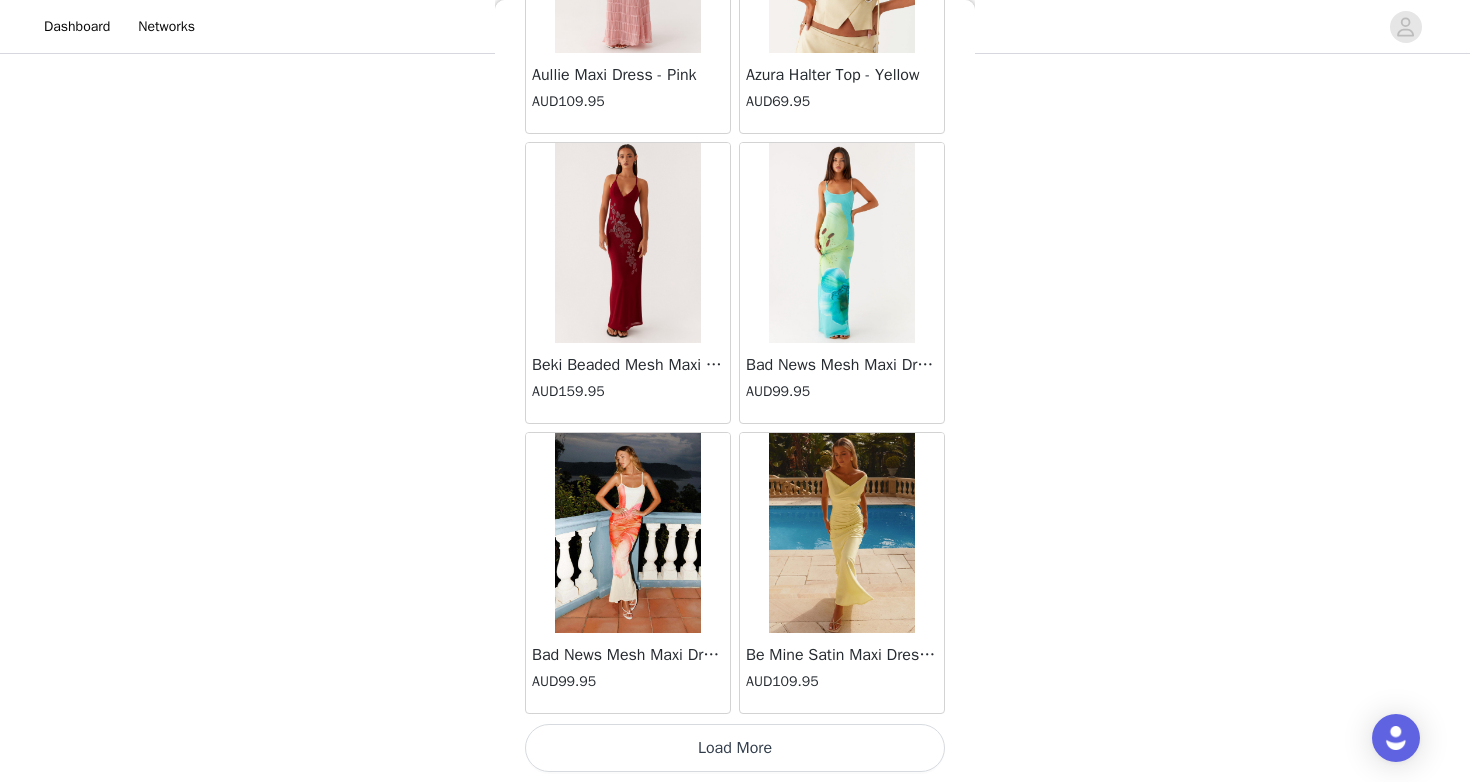 click on "Load More" at bounding box center [735, 748] 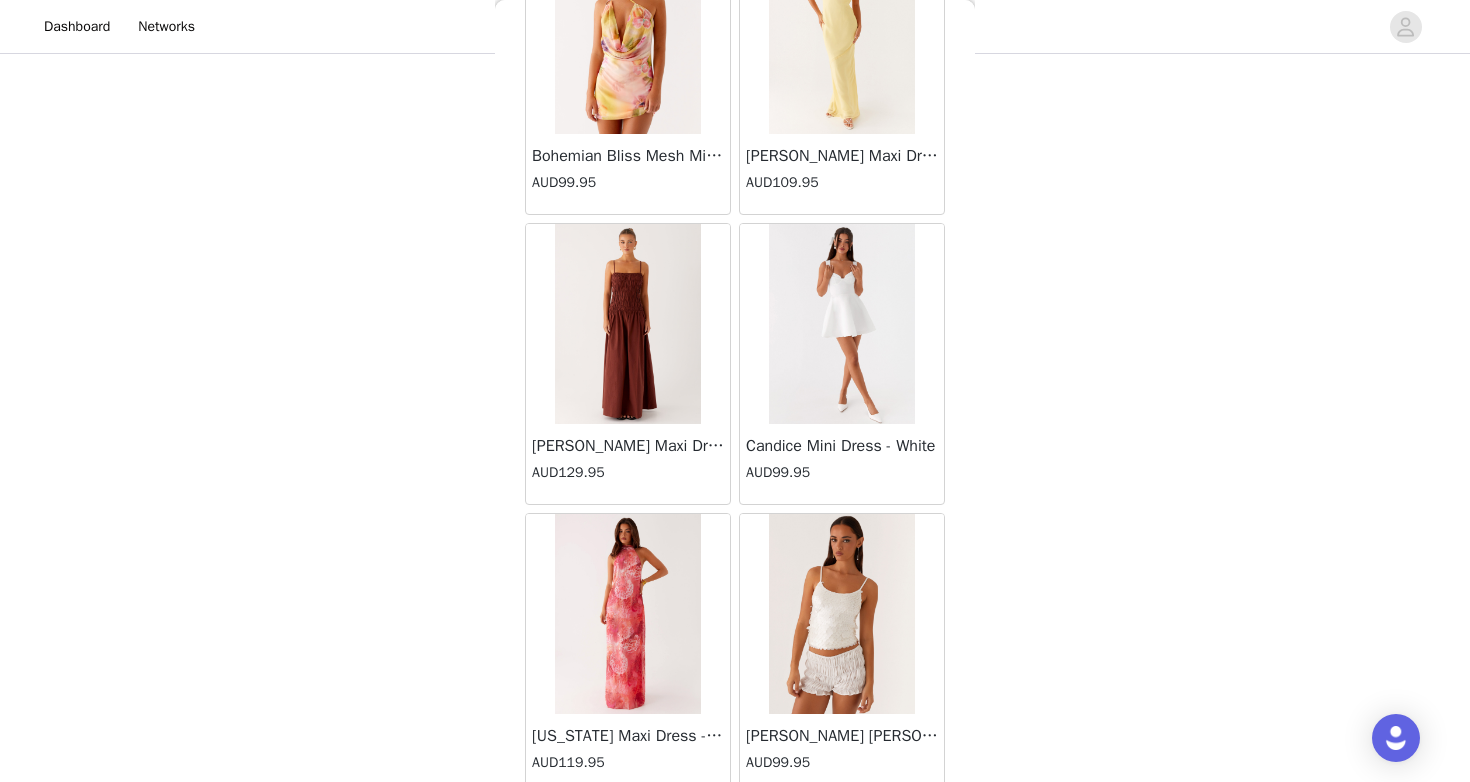 scroll, scrollTop: 5178, scrollLeft: 0, axis: vertical 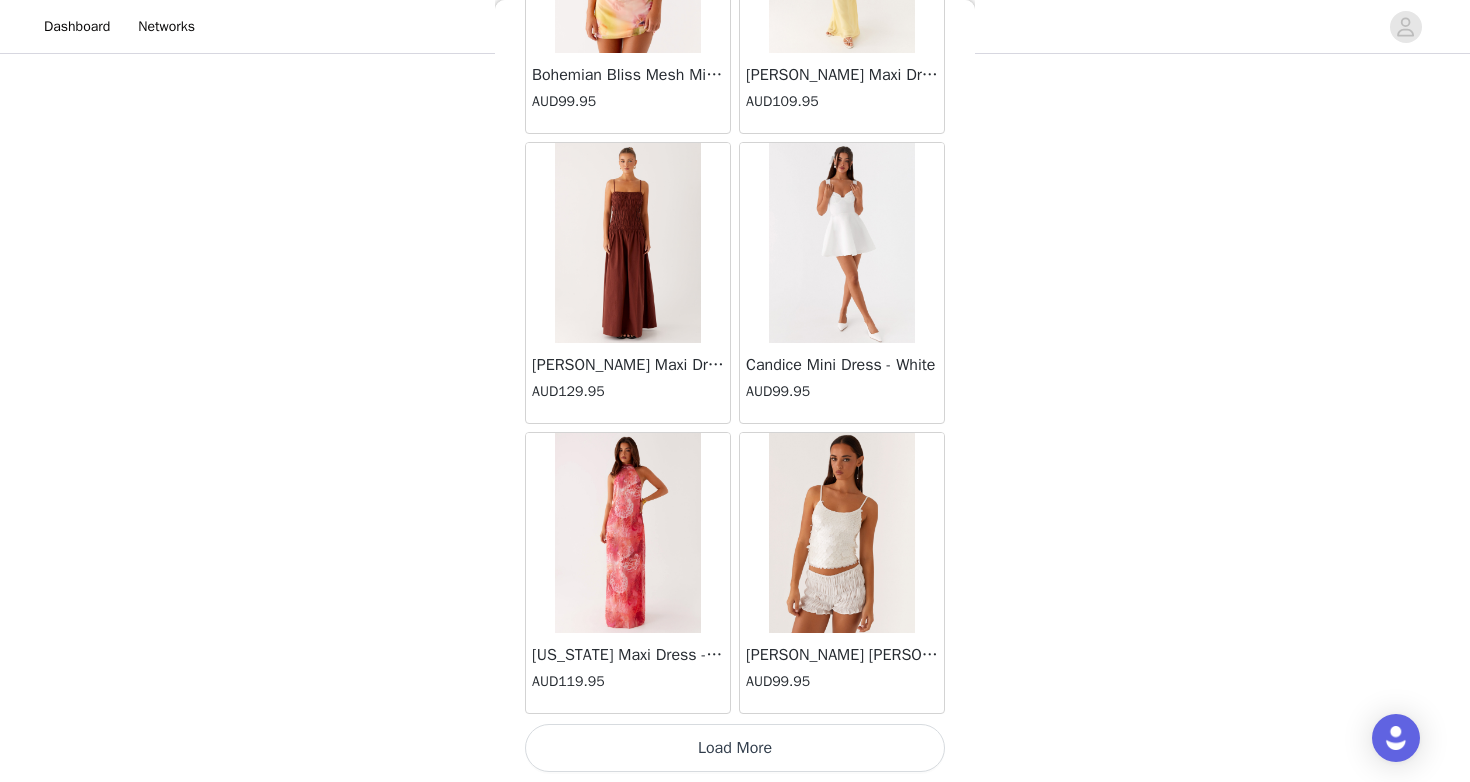 click on "Load More" at bounding box center (735, 748) 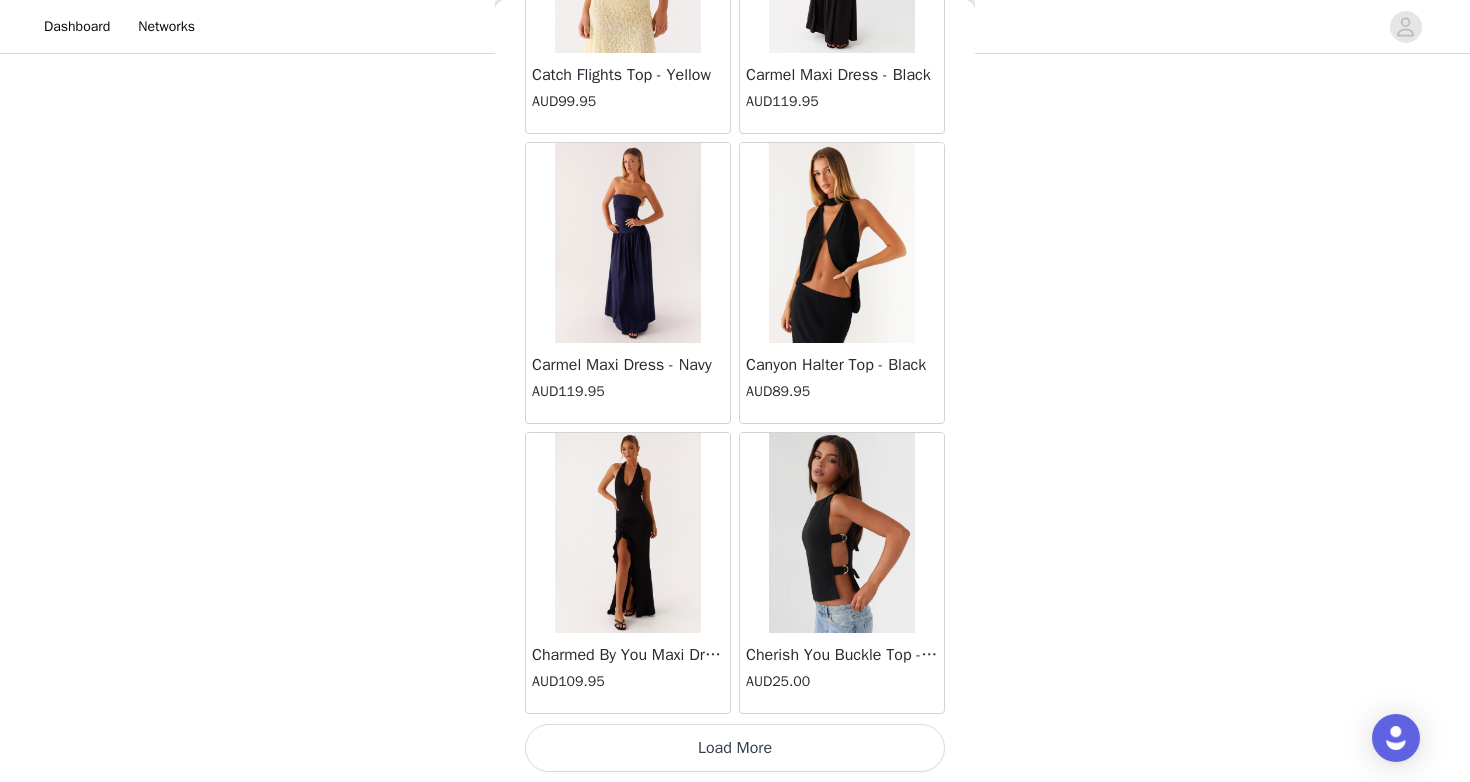 scroll, scrollTop: 8077, scrollLeft: 0, axis: vertical 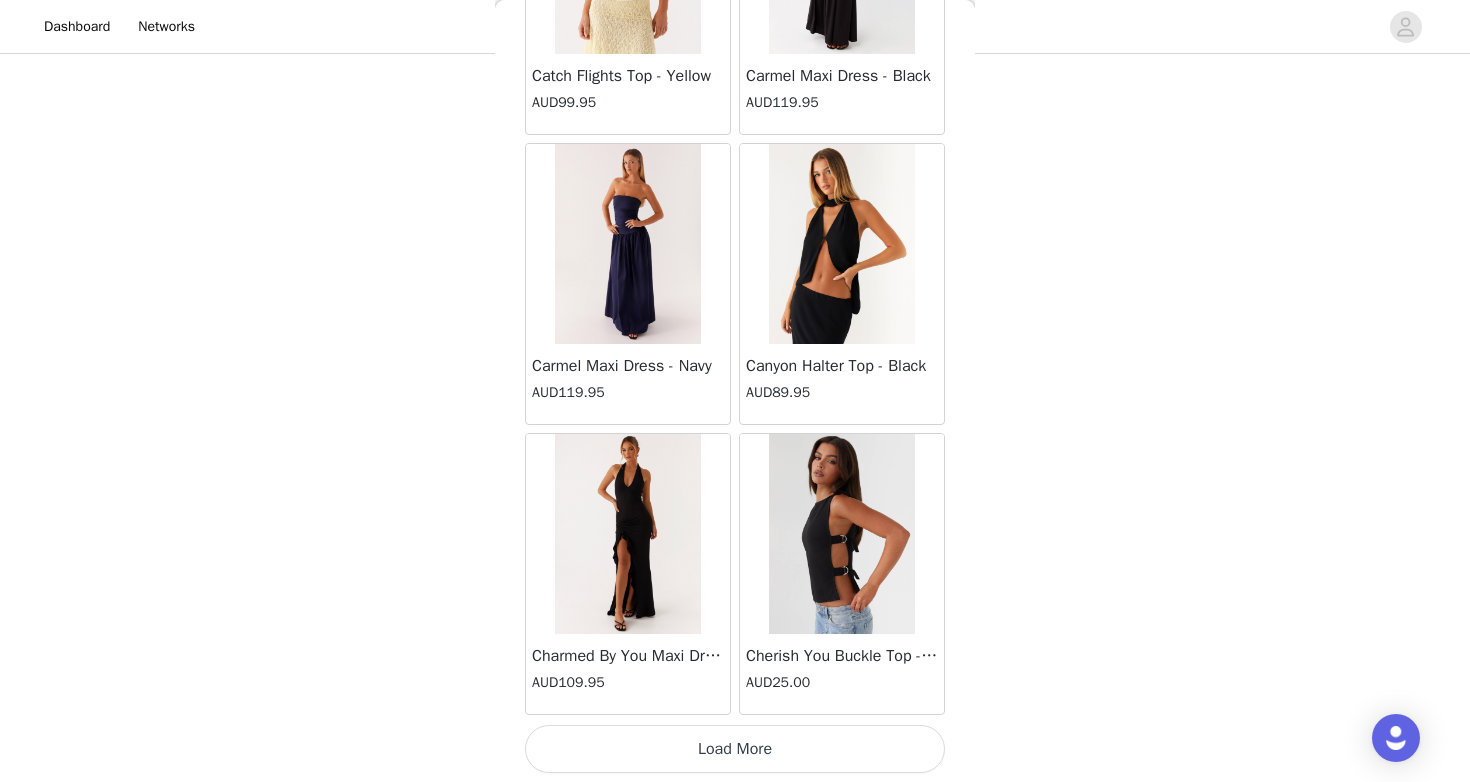 click on "Load More" at bounding box center [735, 749] 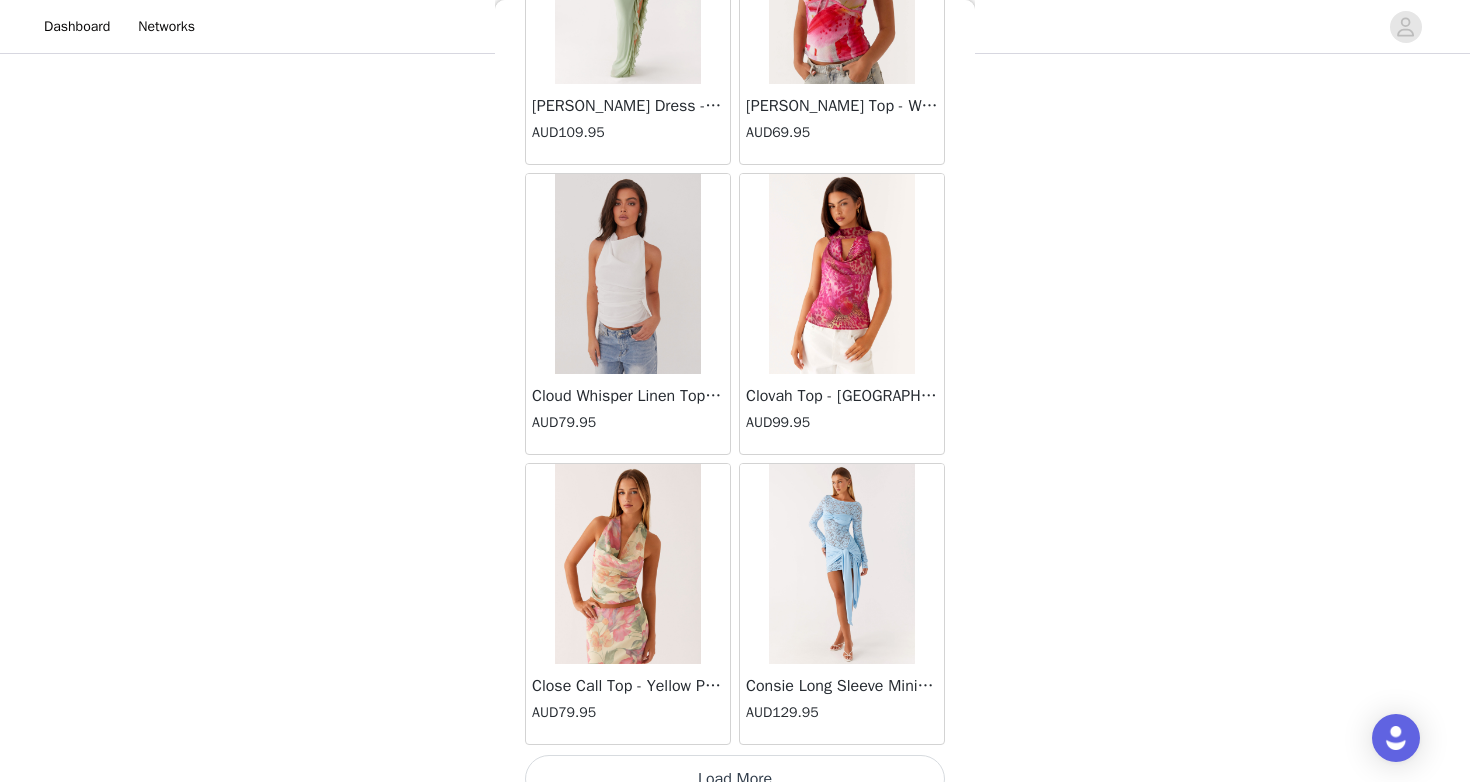 scroll, scrollTop: 10978, scrollLeft: 0, axis: vertical 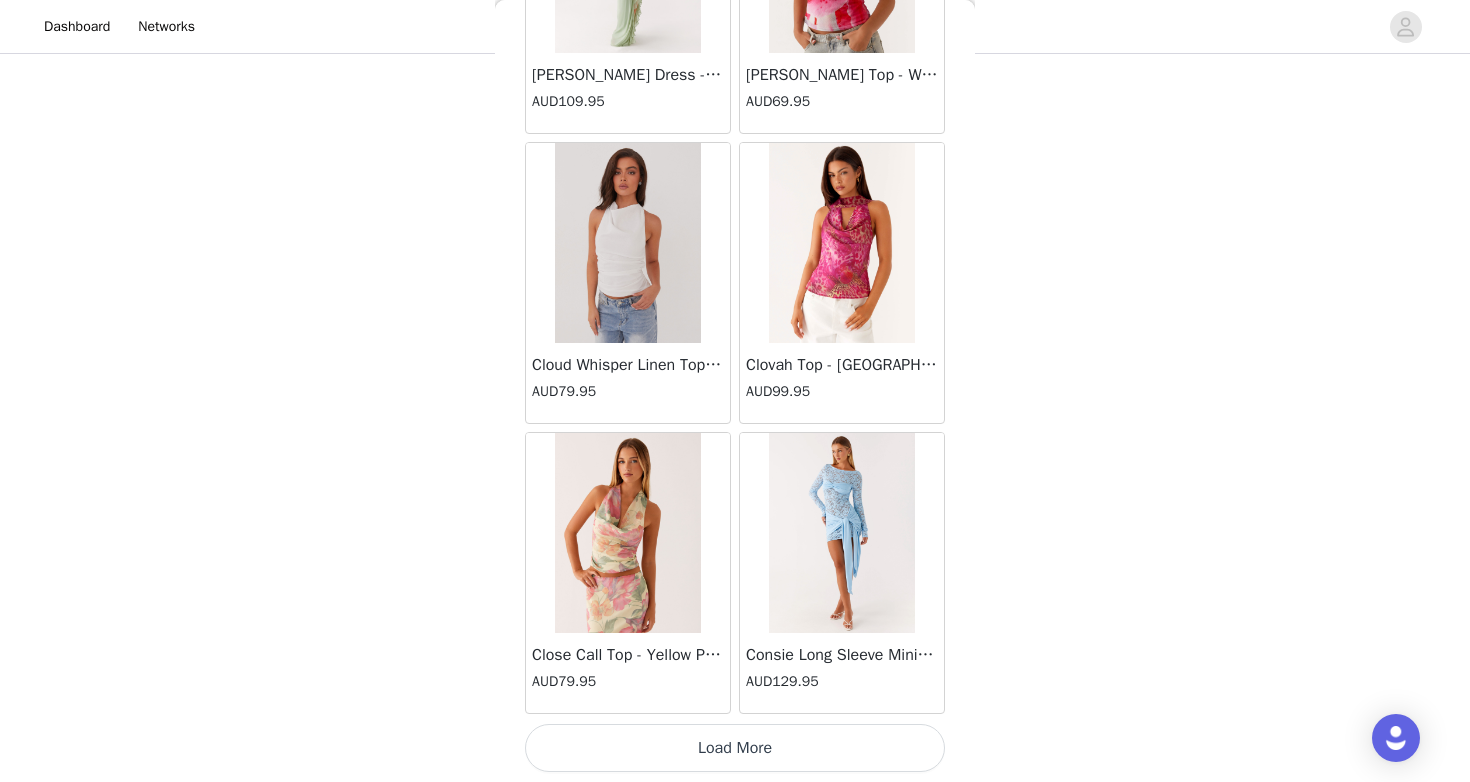 click on "Load More" at bounding box center [735, 748] 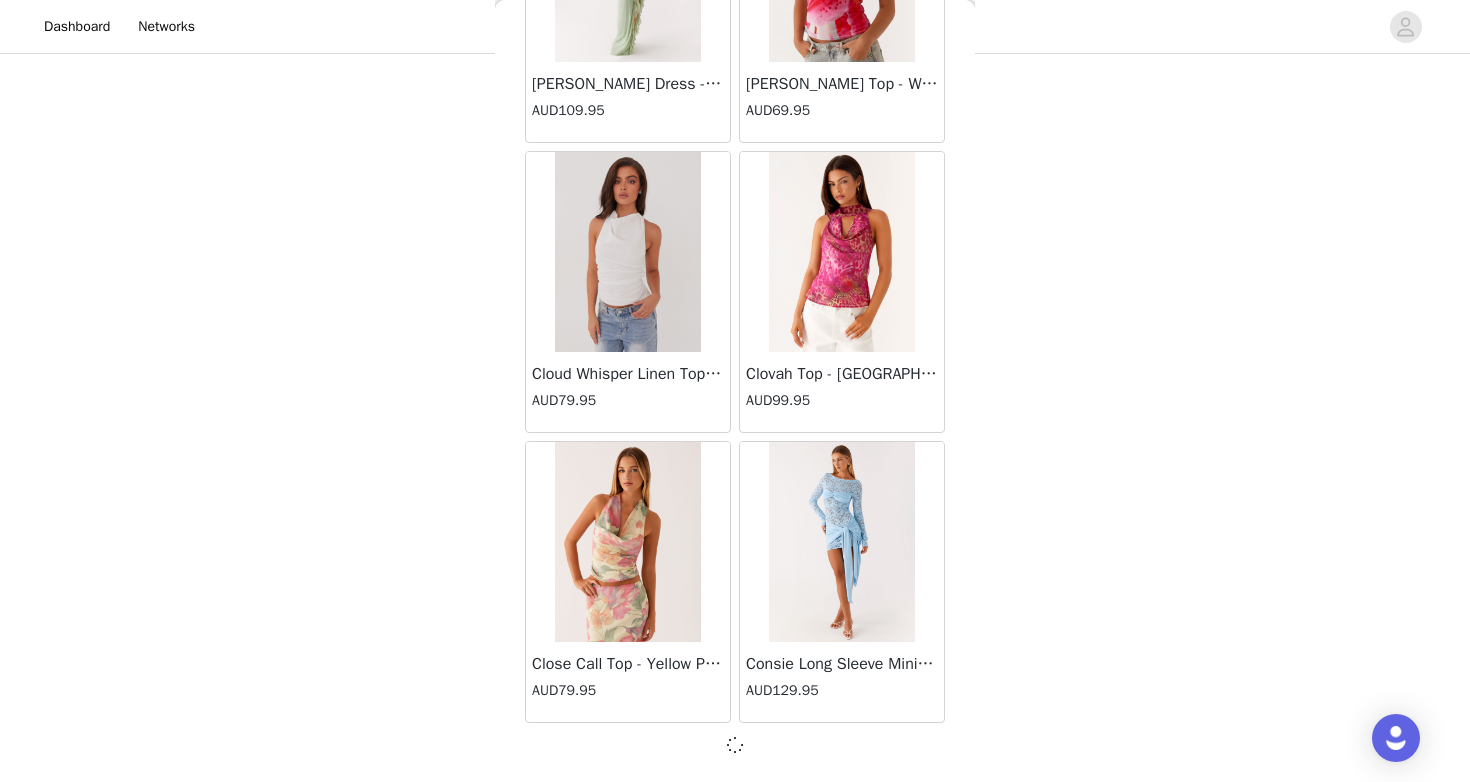 scroll, scrollTop: 10969, scrollLeft: 0, axis: vertical 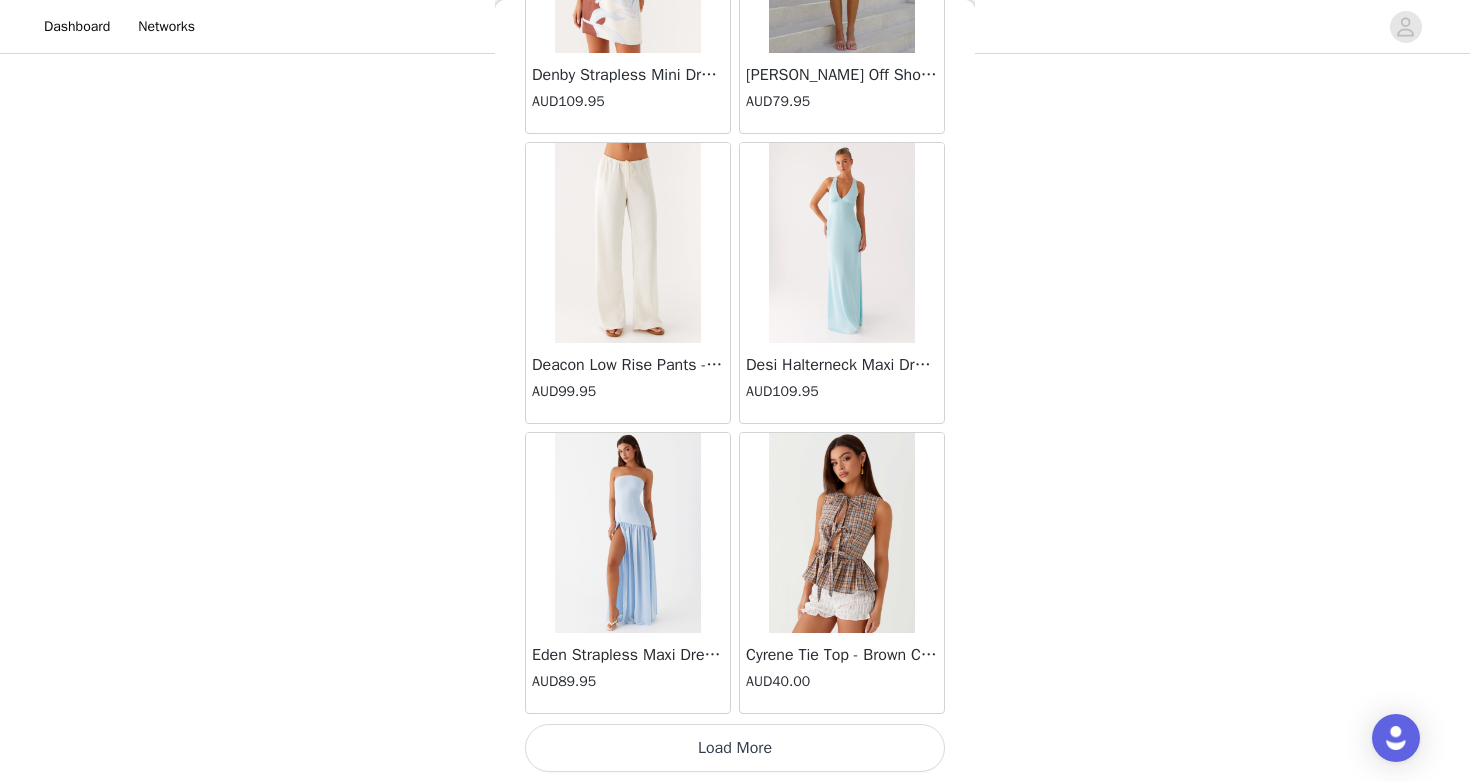 click on "Load More" at bounding box center (735, 748) 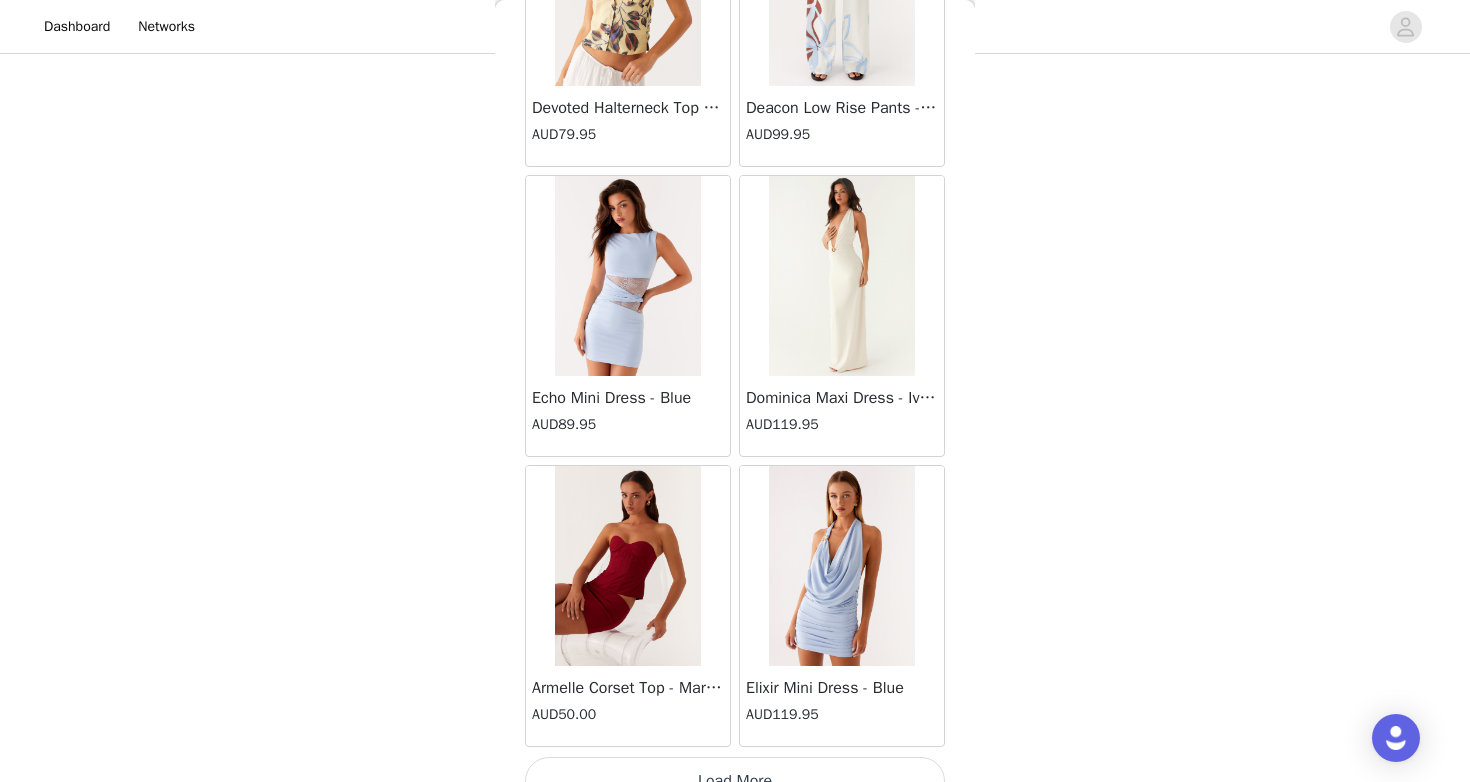 scroll, scrollTop: 16778, scrollLeft: 0, axis: vertical 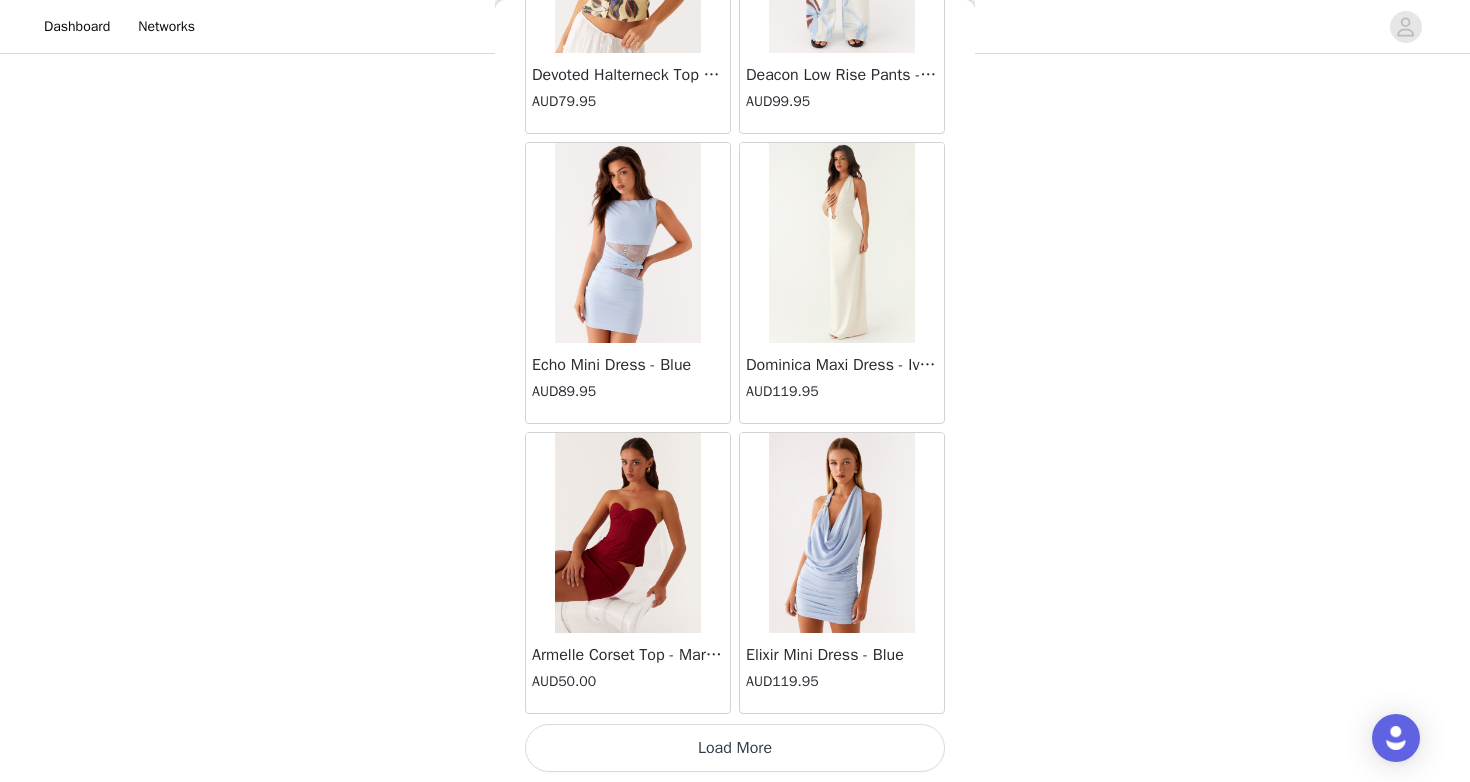 click on "Load More" at bounding box center (735, 748) 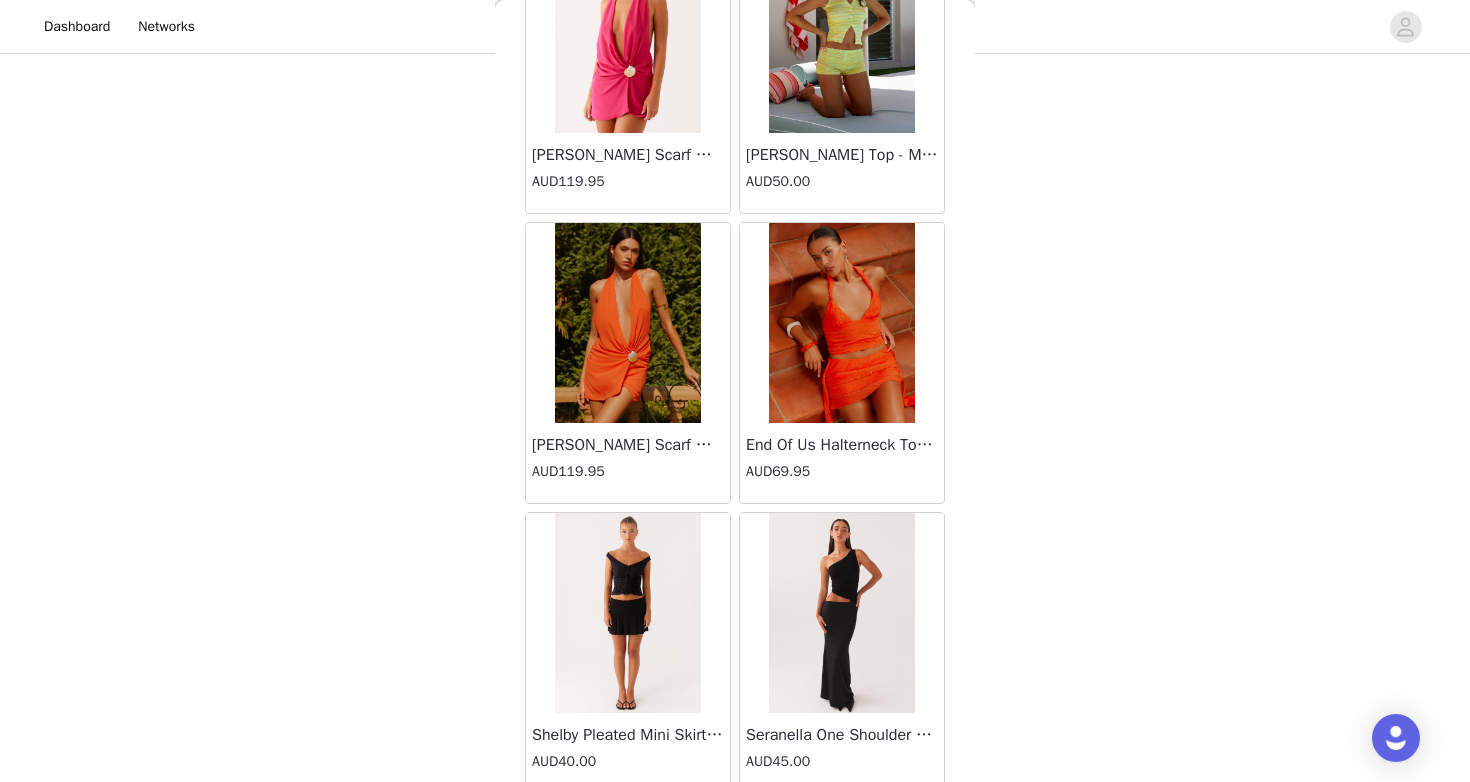scroll, scrollTop: 19678, scrollLeft: 0, axis: vertical 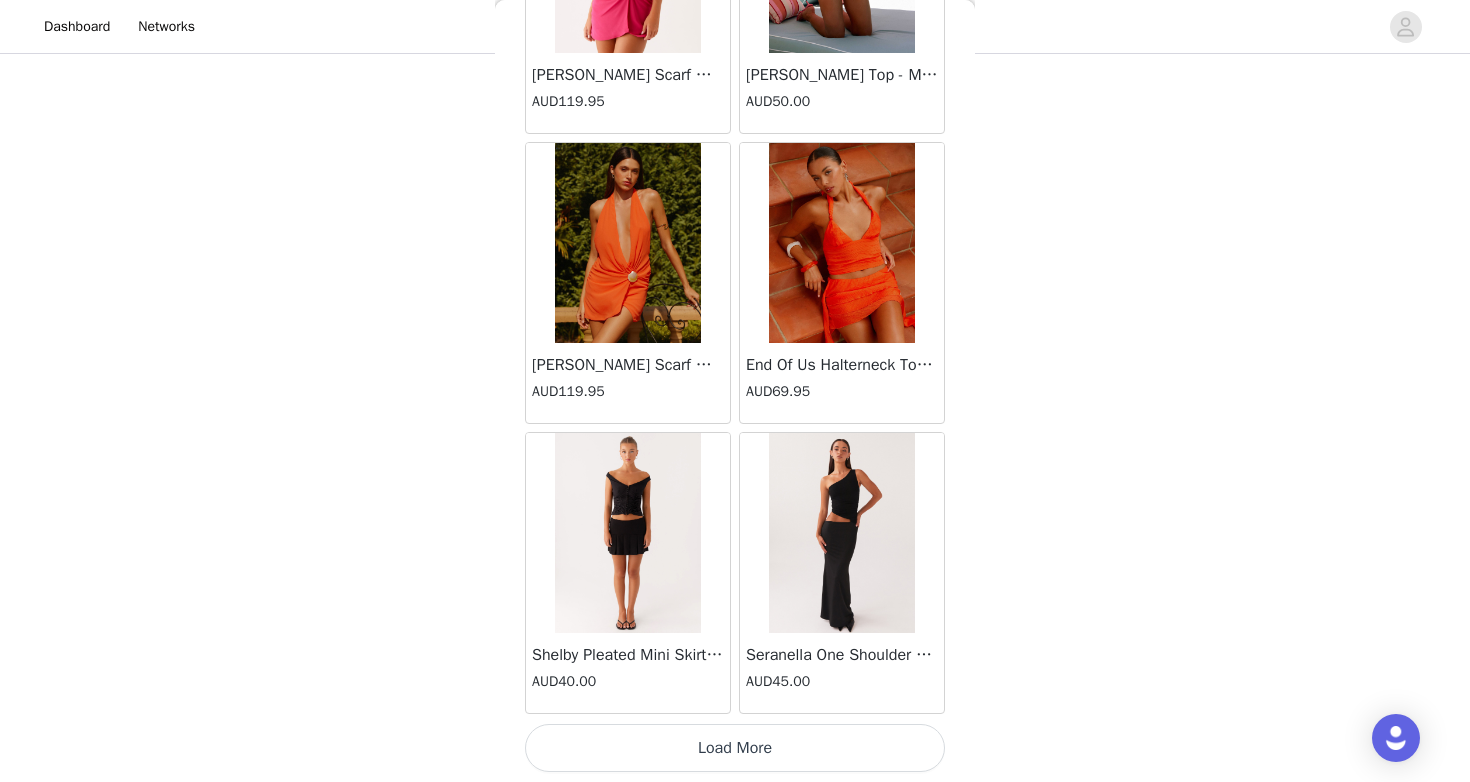 click on "Load More" at bounding box center [735, 748] 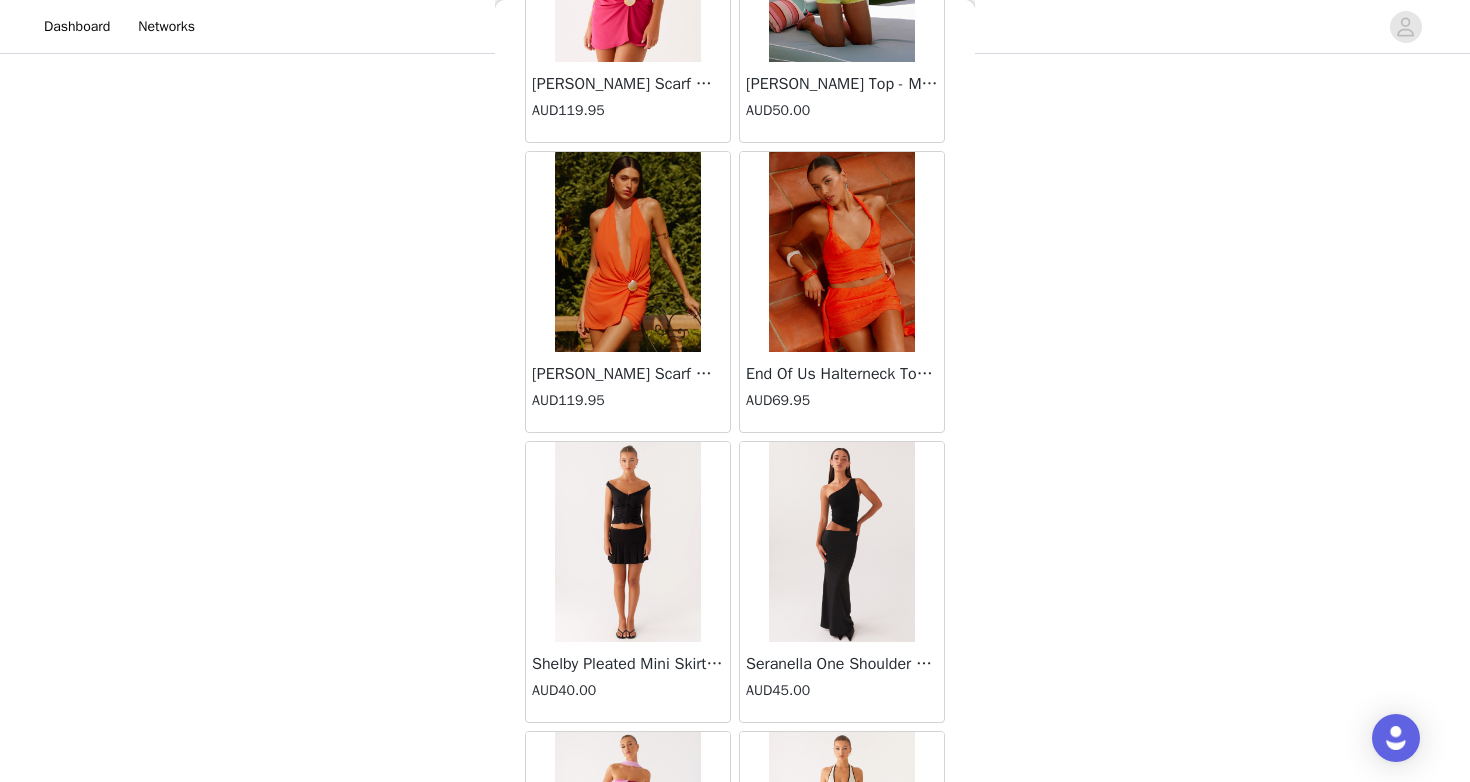 scroll, scrollTop: 19678, scrollLeft: 0, axis: vertical 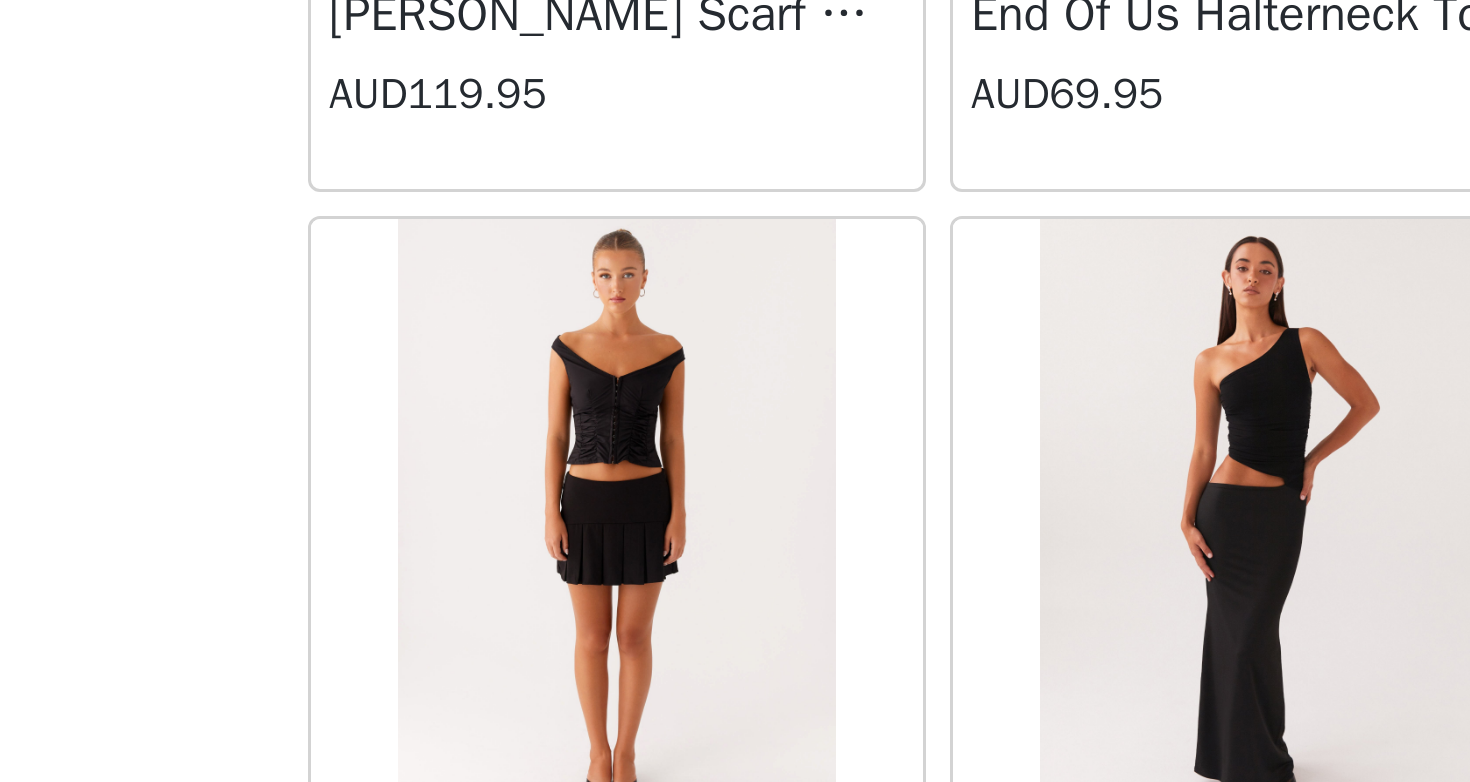 click at bounding box center (628, 533) 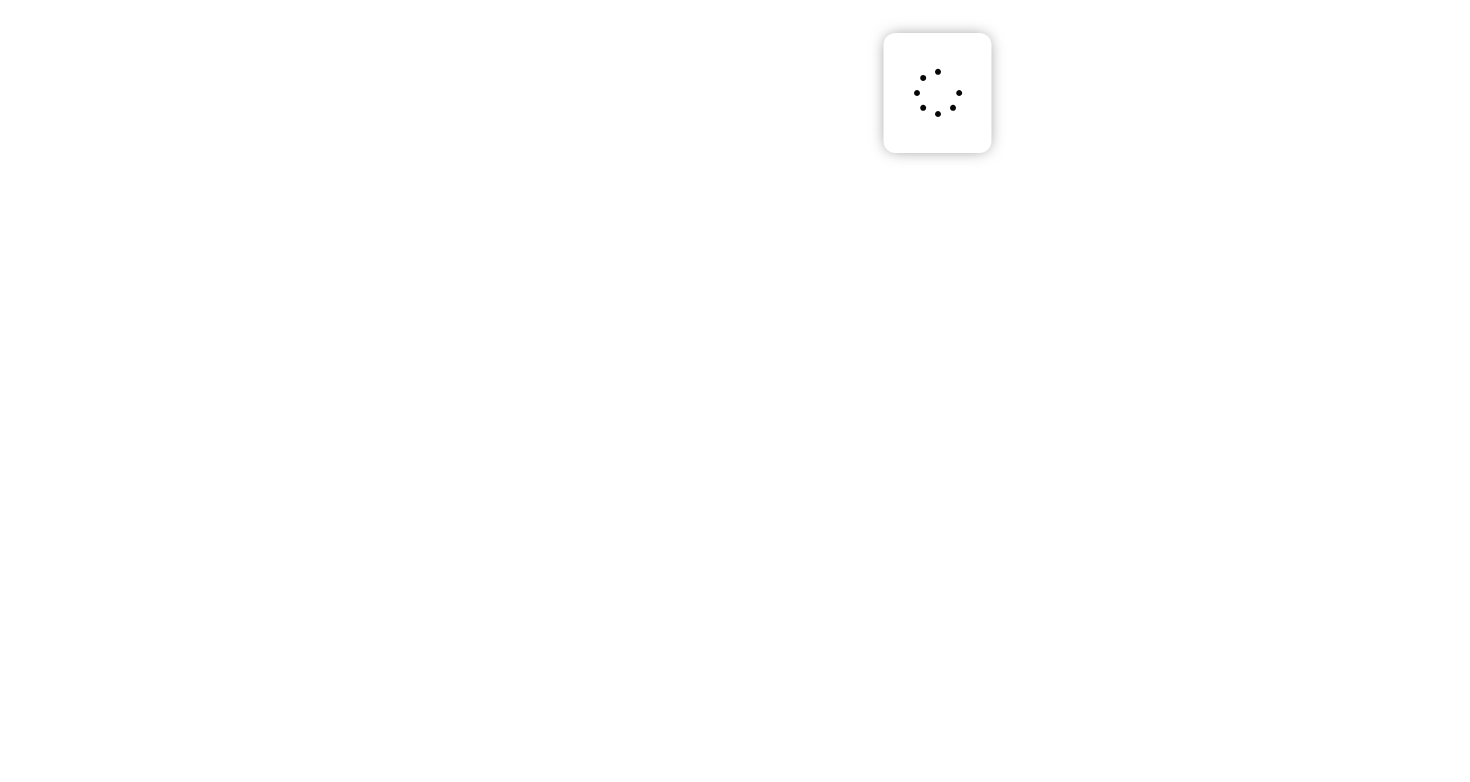 scroll, scrollTop: 0, scrollLeft: 0, axis: both 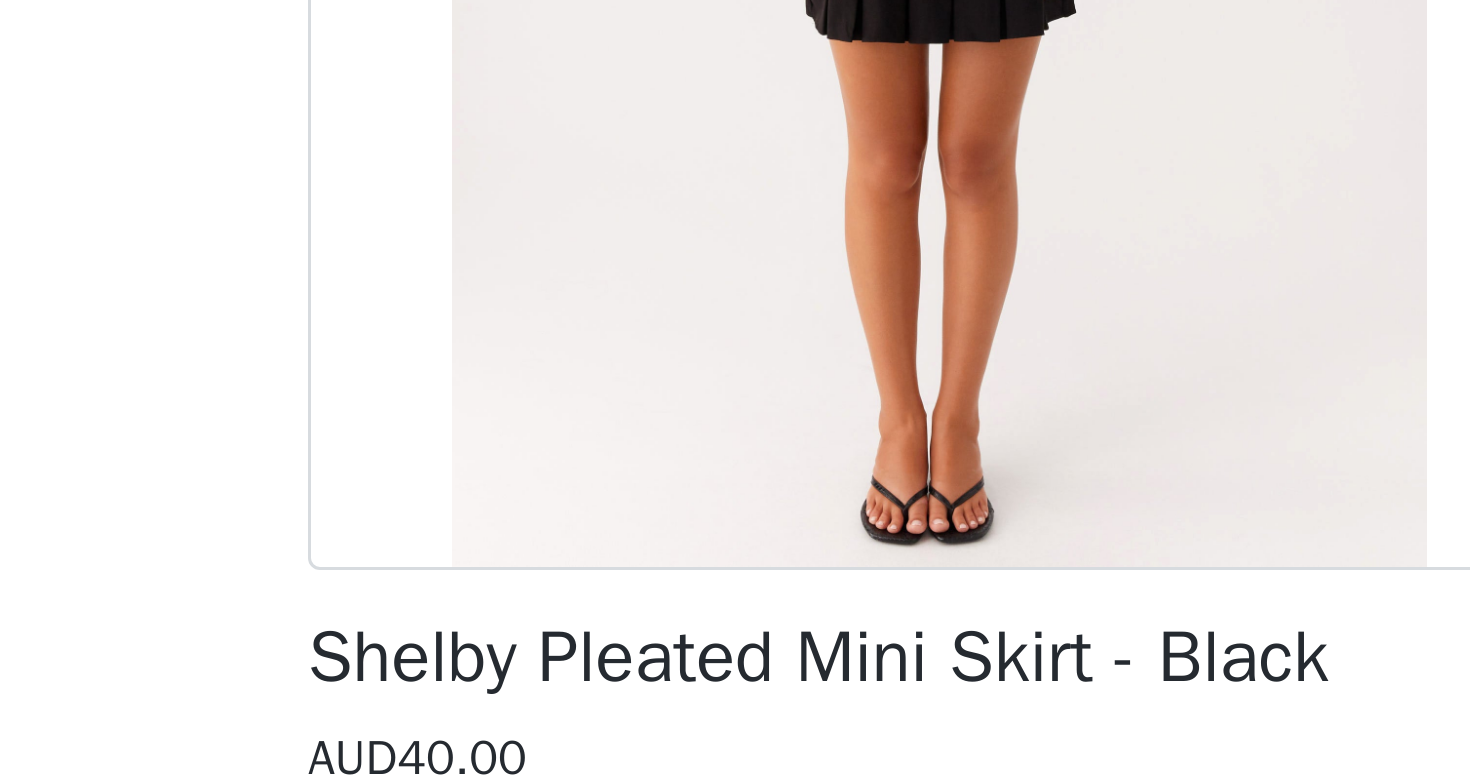 drag, startPoint x: 639, startPoint y: 431, endPoint x: 617, endPoint y: 529, distance: 100.43903 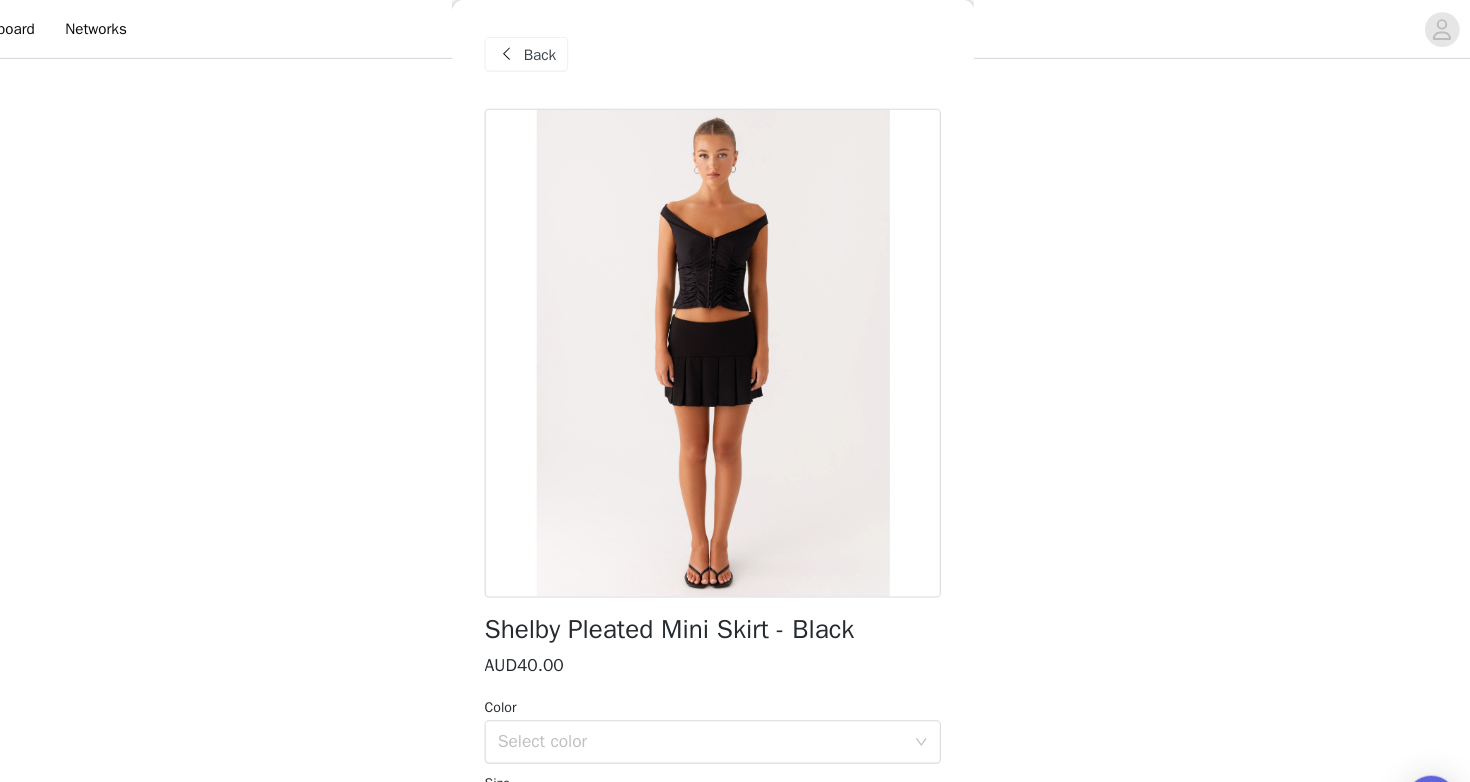 scroll, scrollTop: 0, scrollLeft: 0, axis: both 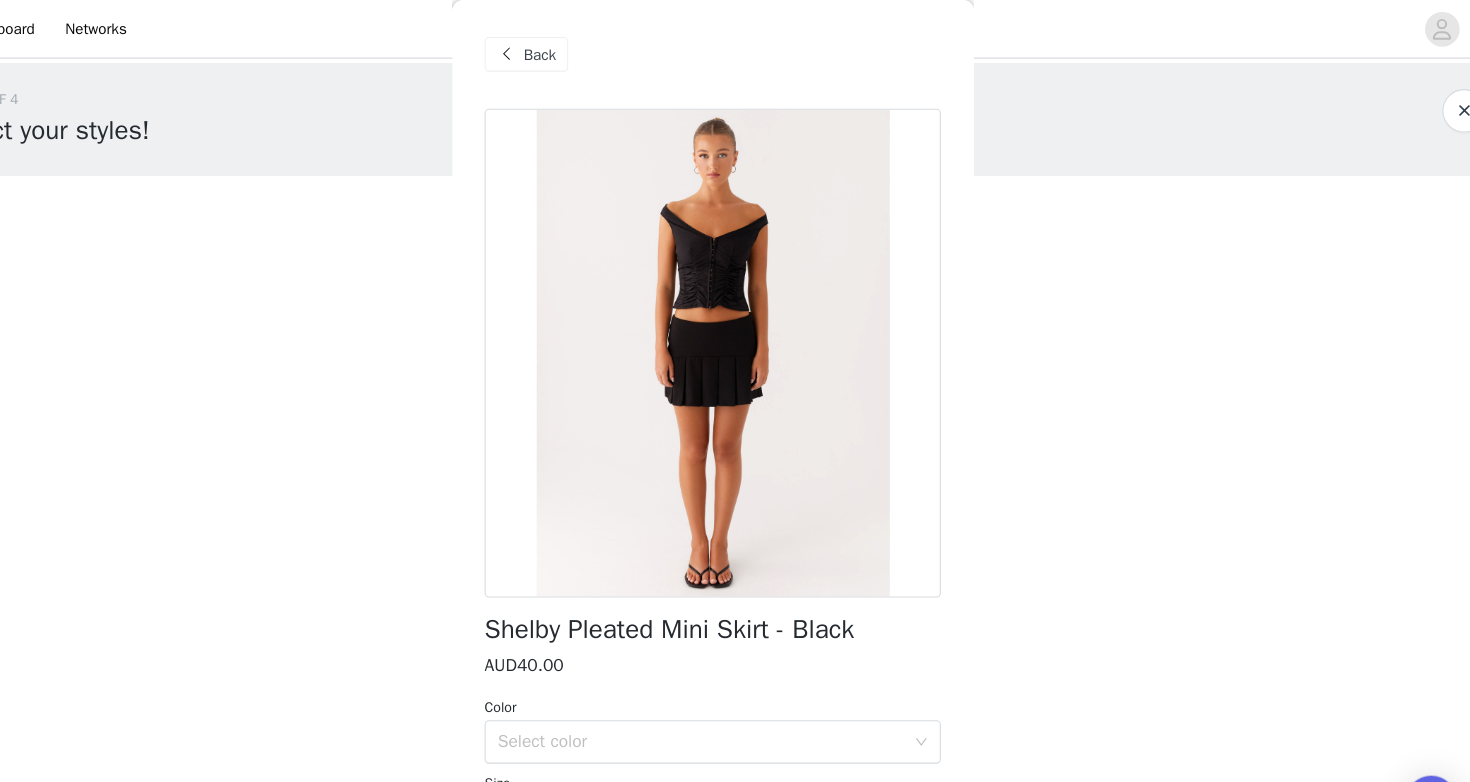 click on "Back" at bounding box center [563, 50] 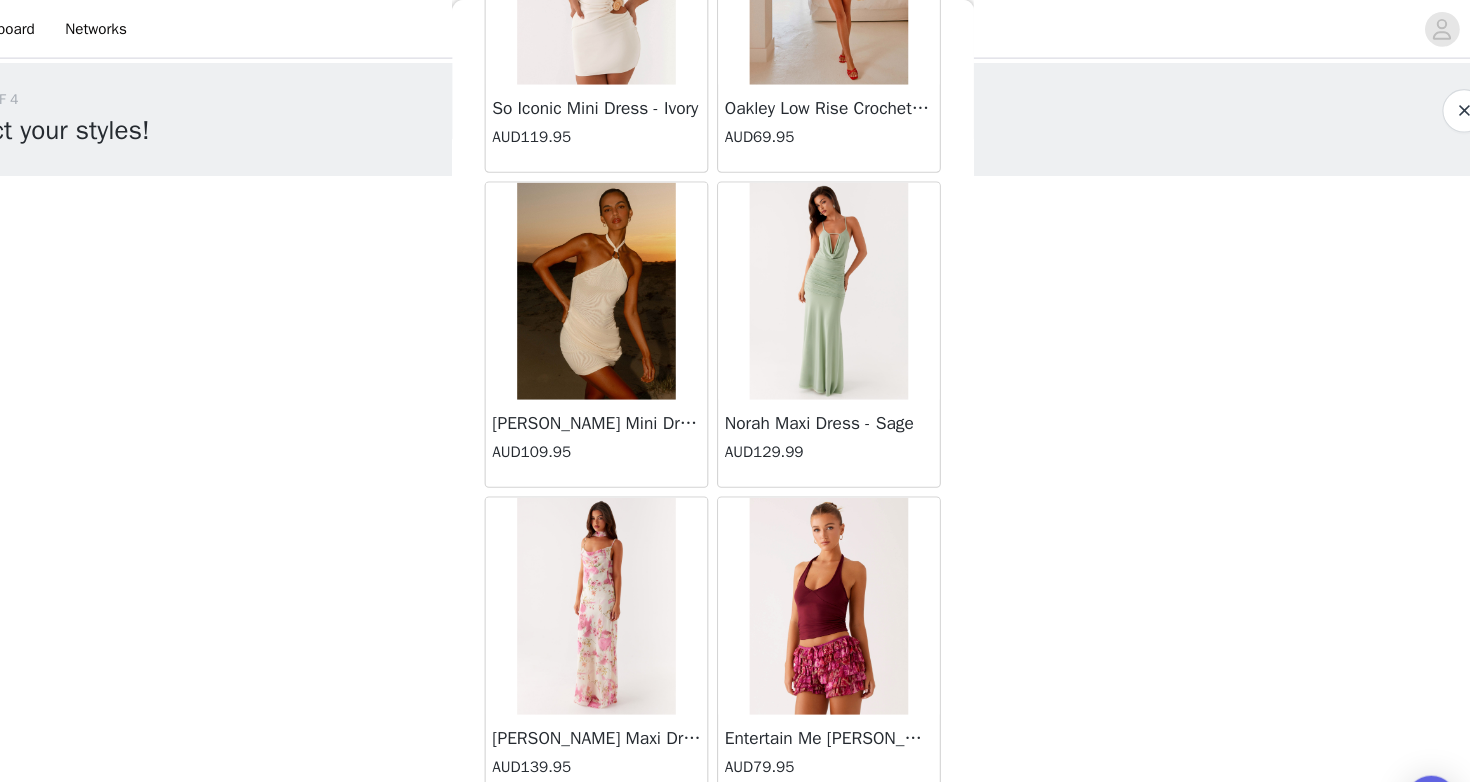 scroll, scrollTop: 22578, scrollLeft: 0, axis: vertical 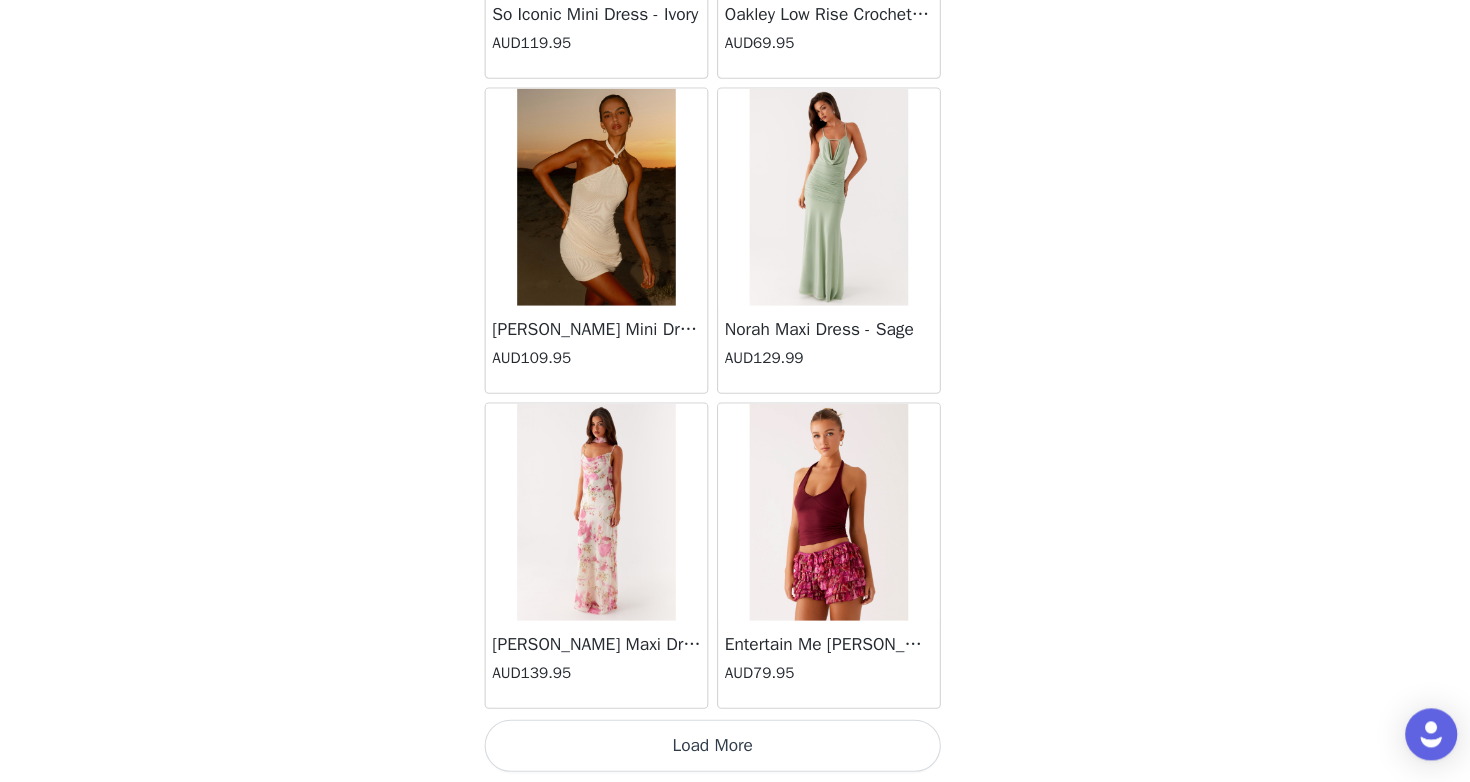 click on "Load More" at bounding box center [735, 748] 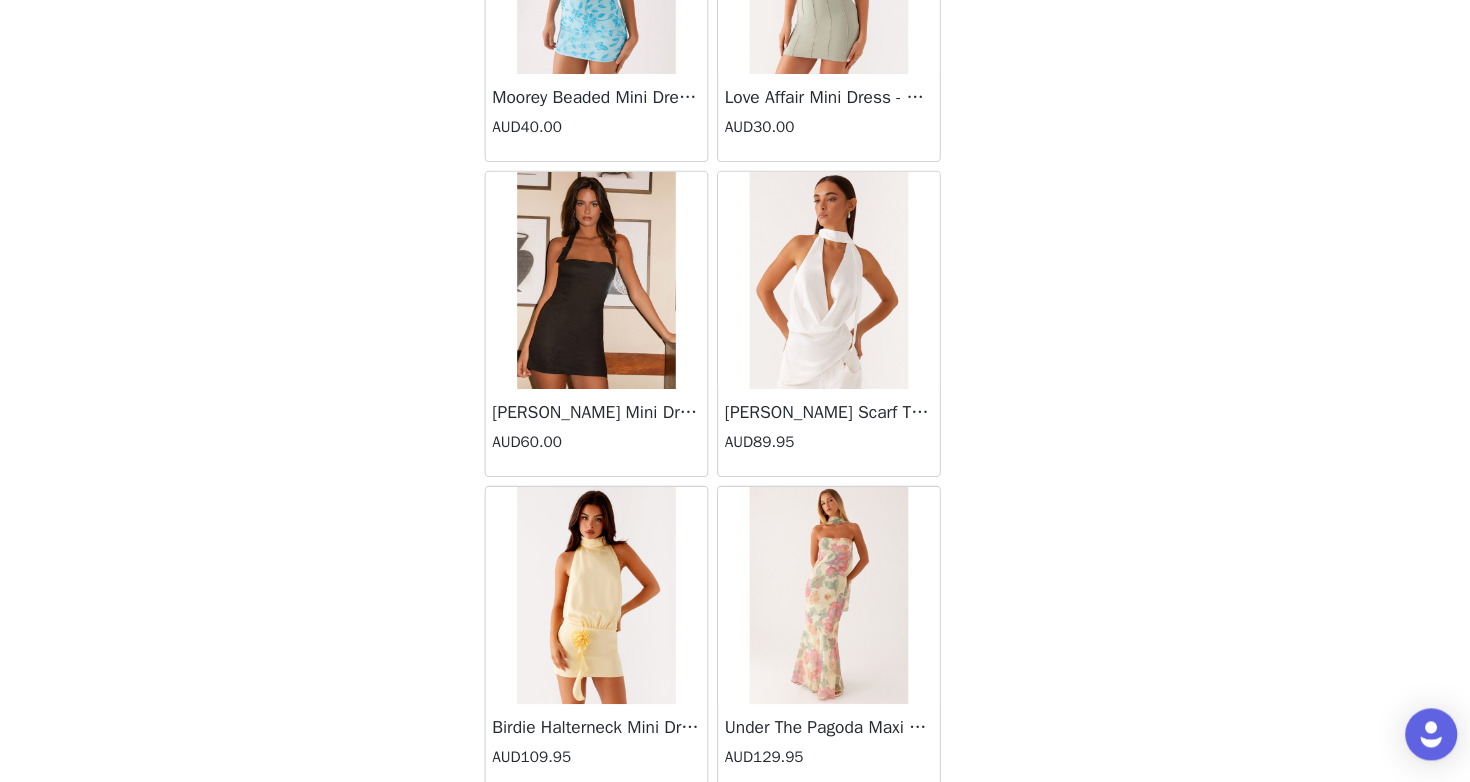 scroll, scrollTop: 25478, scrollLeft: 0, axis: vertical 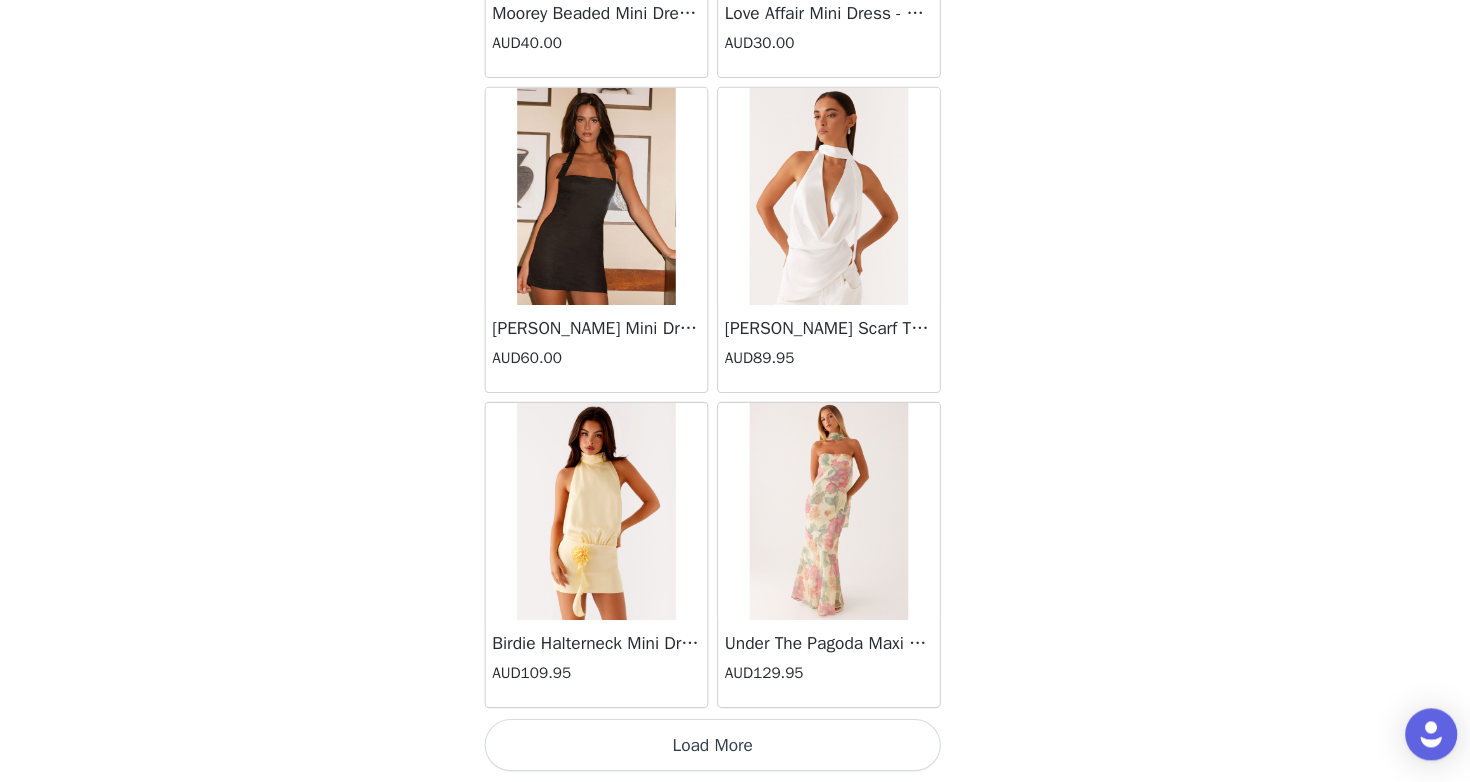 click on "Load More" at bounding box center (735, 748) 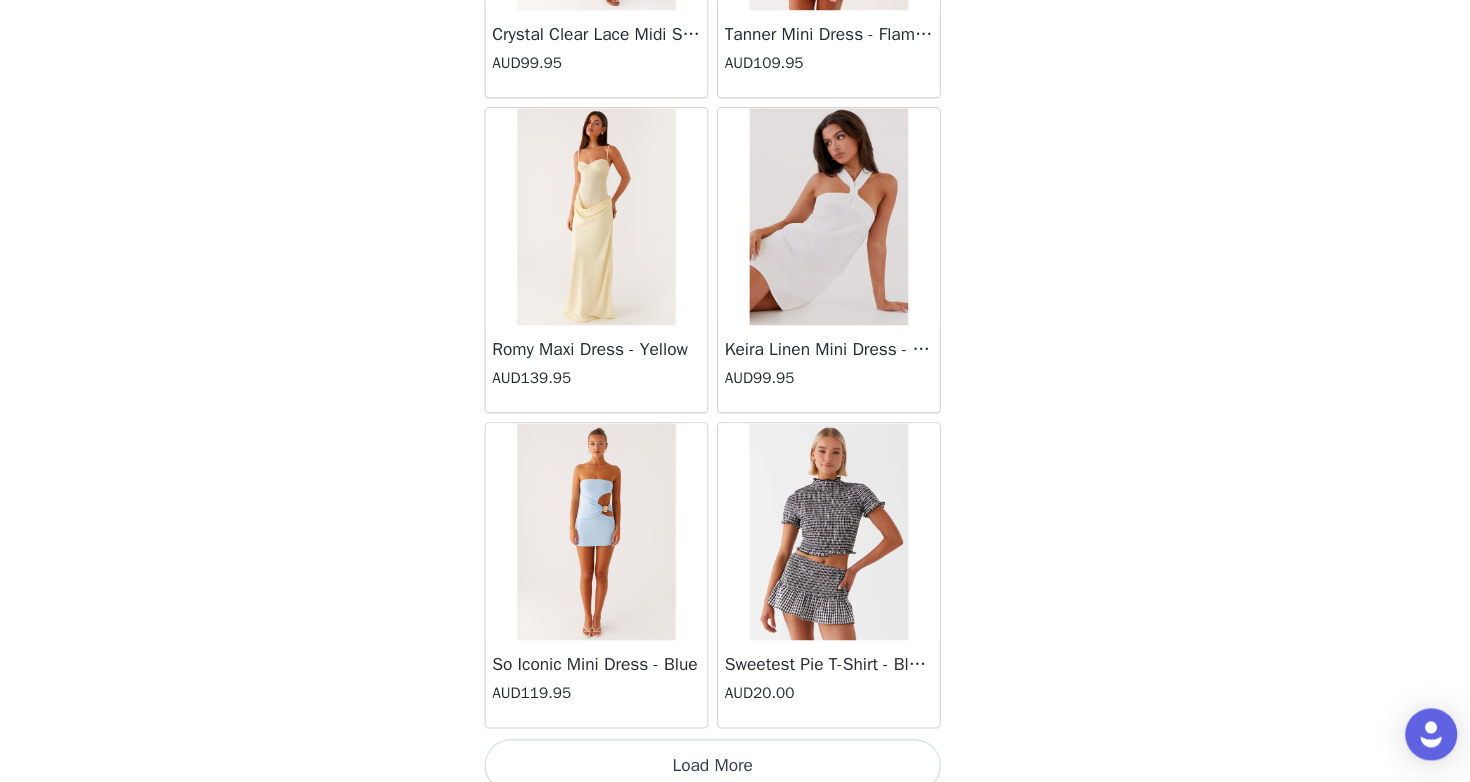 scroll, scrollTop: 28378, scrollLeft: 0, axis: vertical 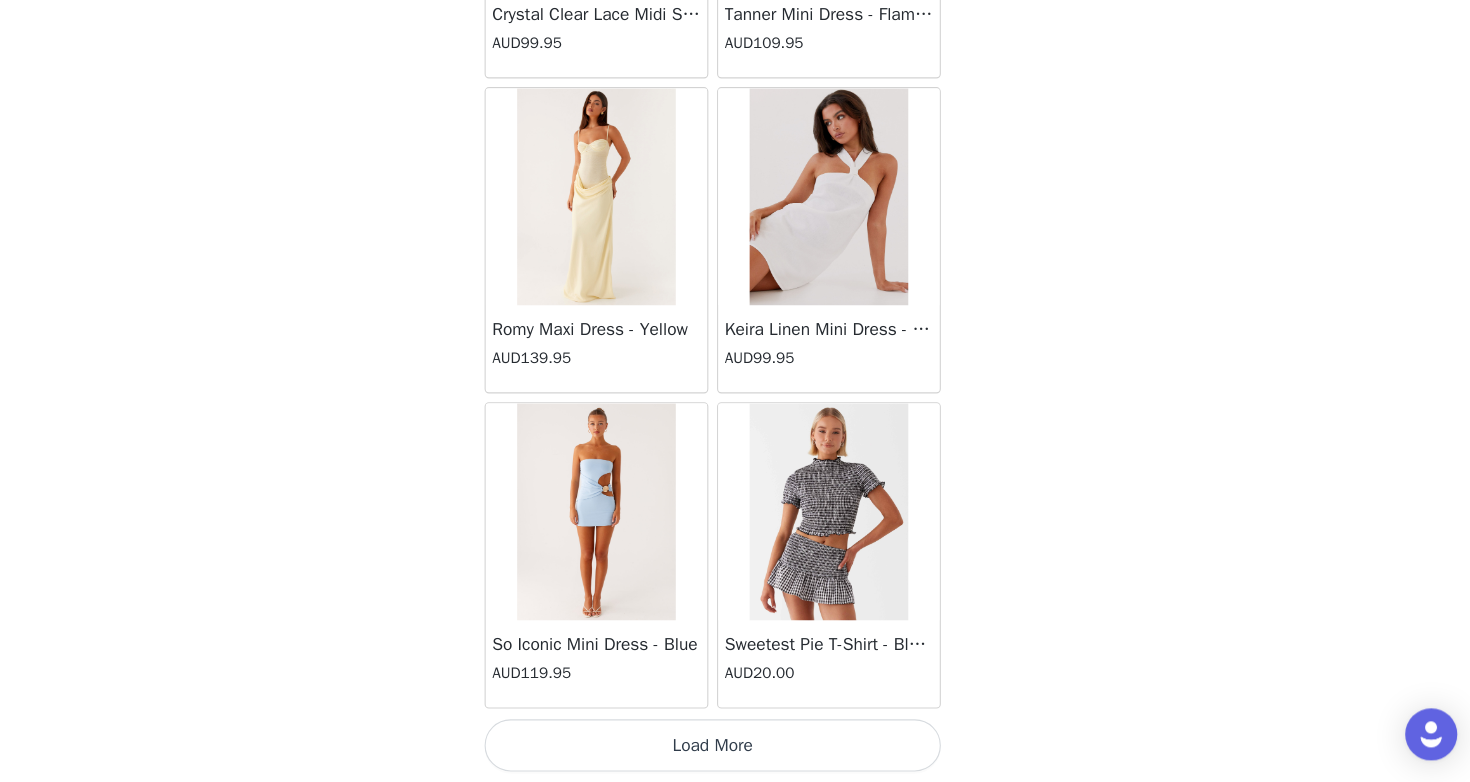 click on "Load More" at bounding box center [735, 748] 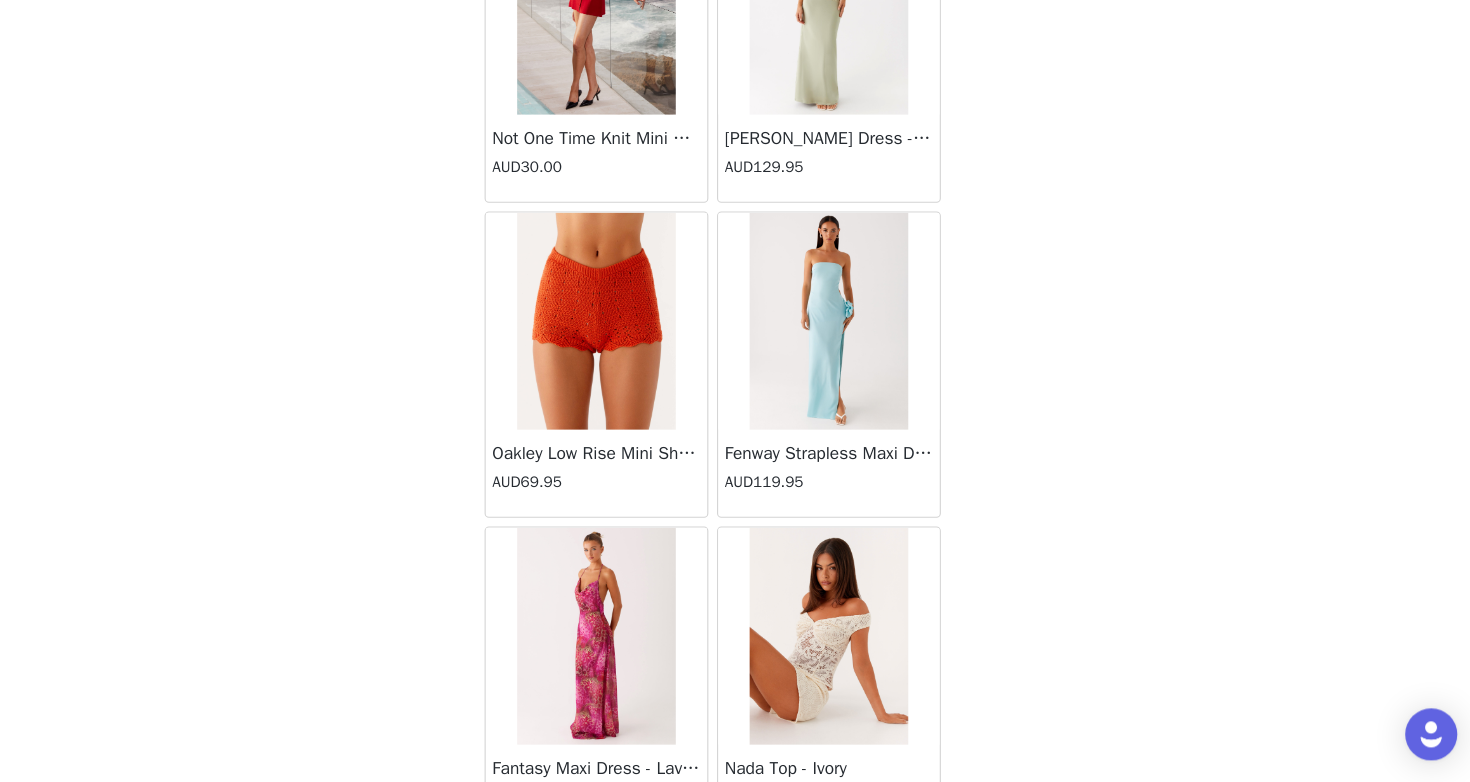 scroll, scrollTop: 31278, scrollLeft: 0, axis: vertical 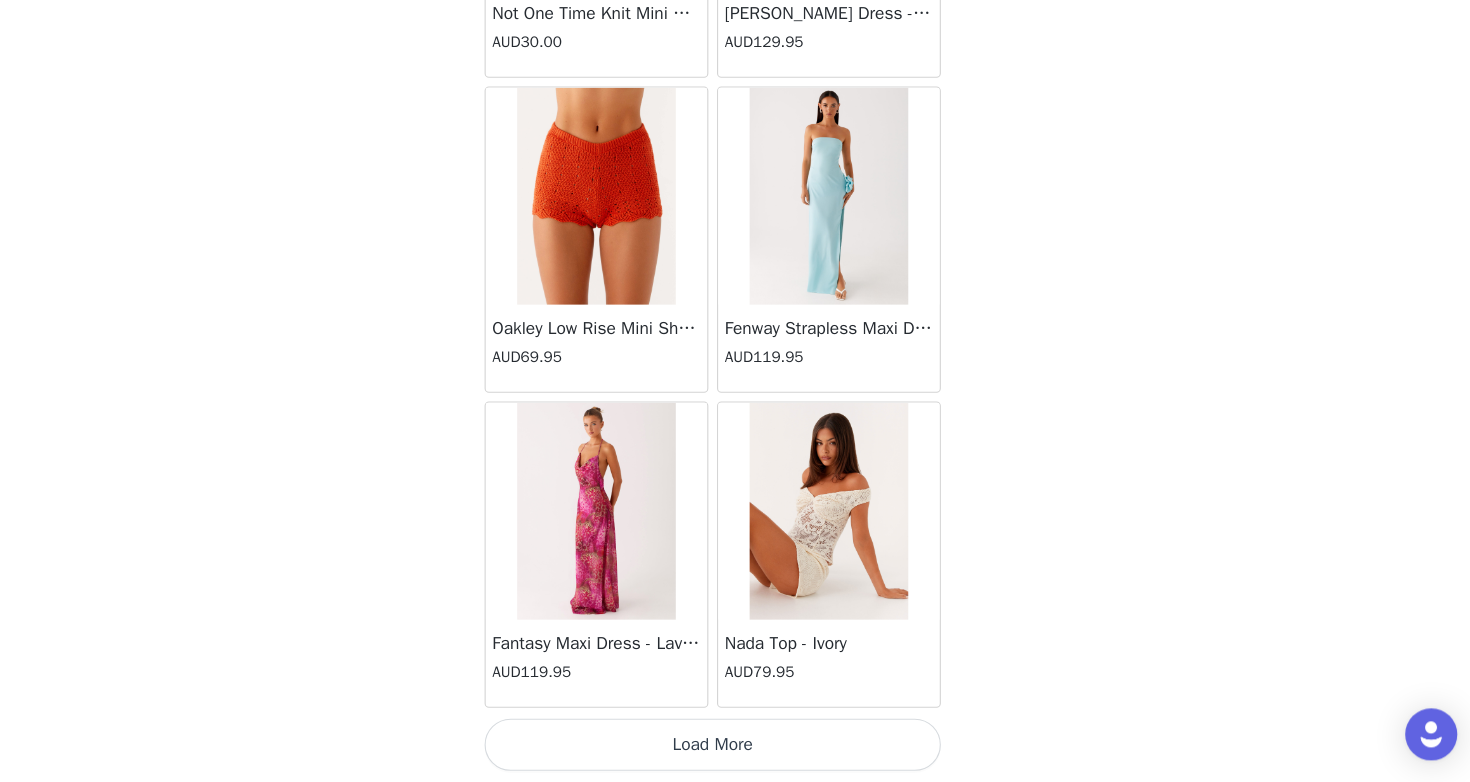 click on "Load More" at bounding box center (735, 748) 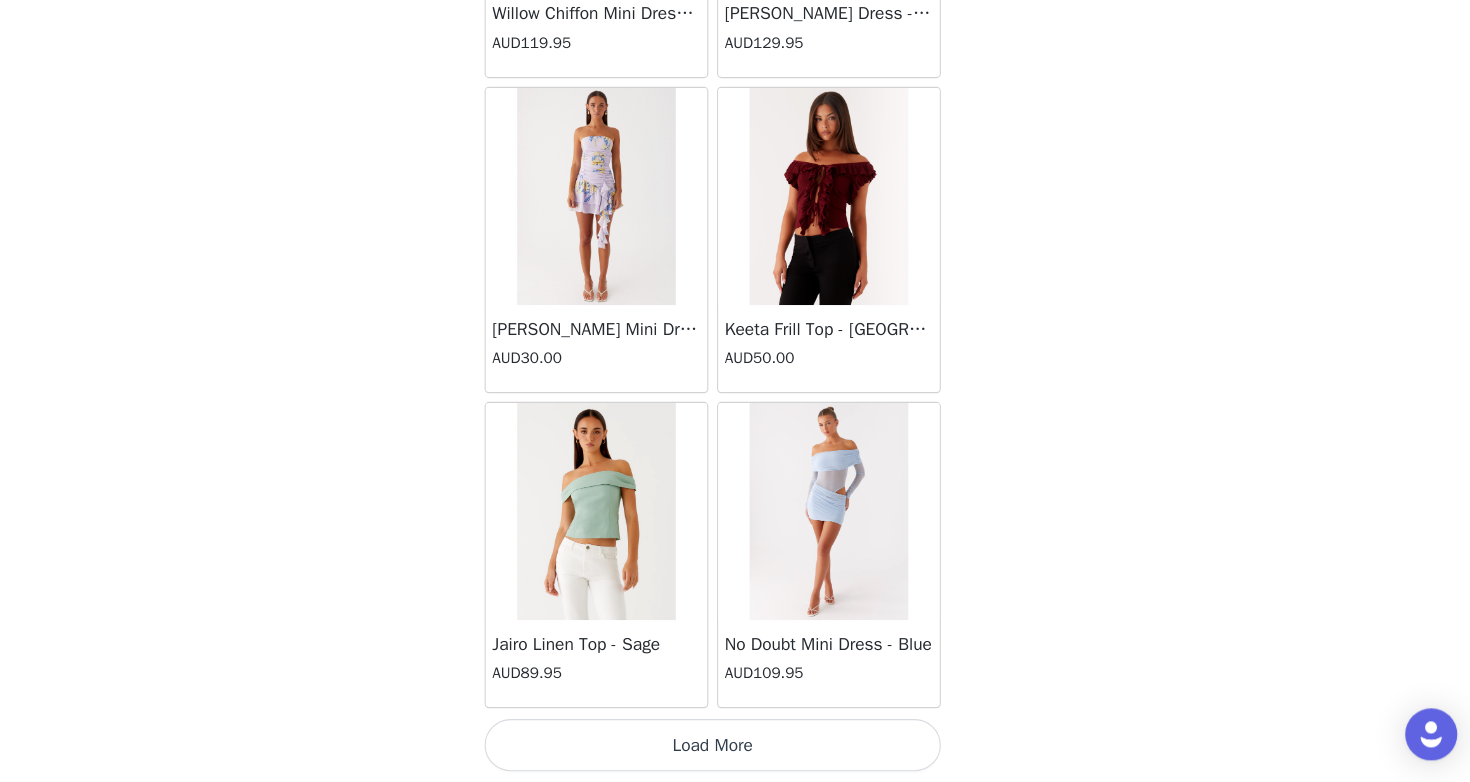 scroll, scrollTop: 34176, scrollLeft: 0, axis: vertical 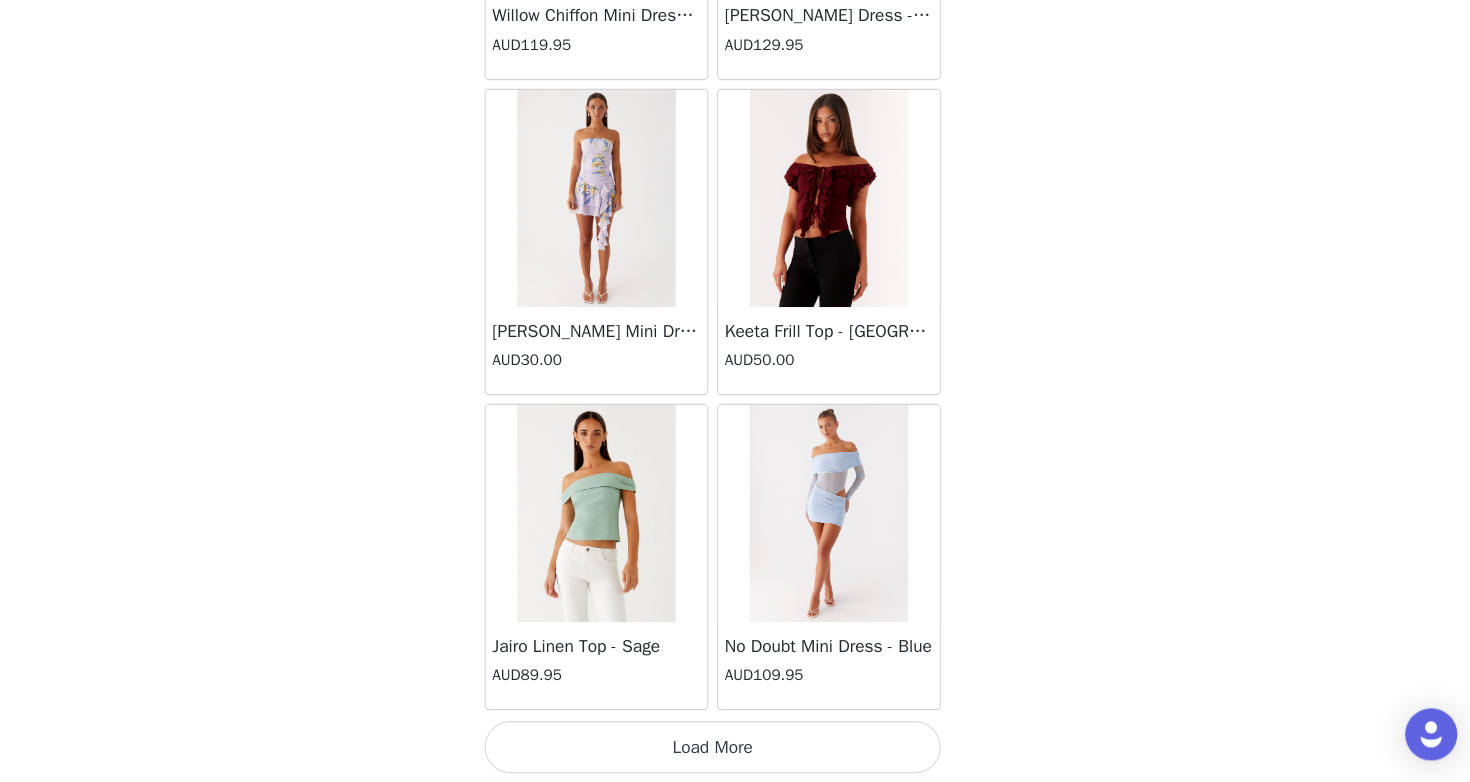 click on "Load More" at bounding box center [735, 750] 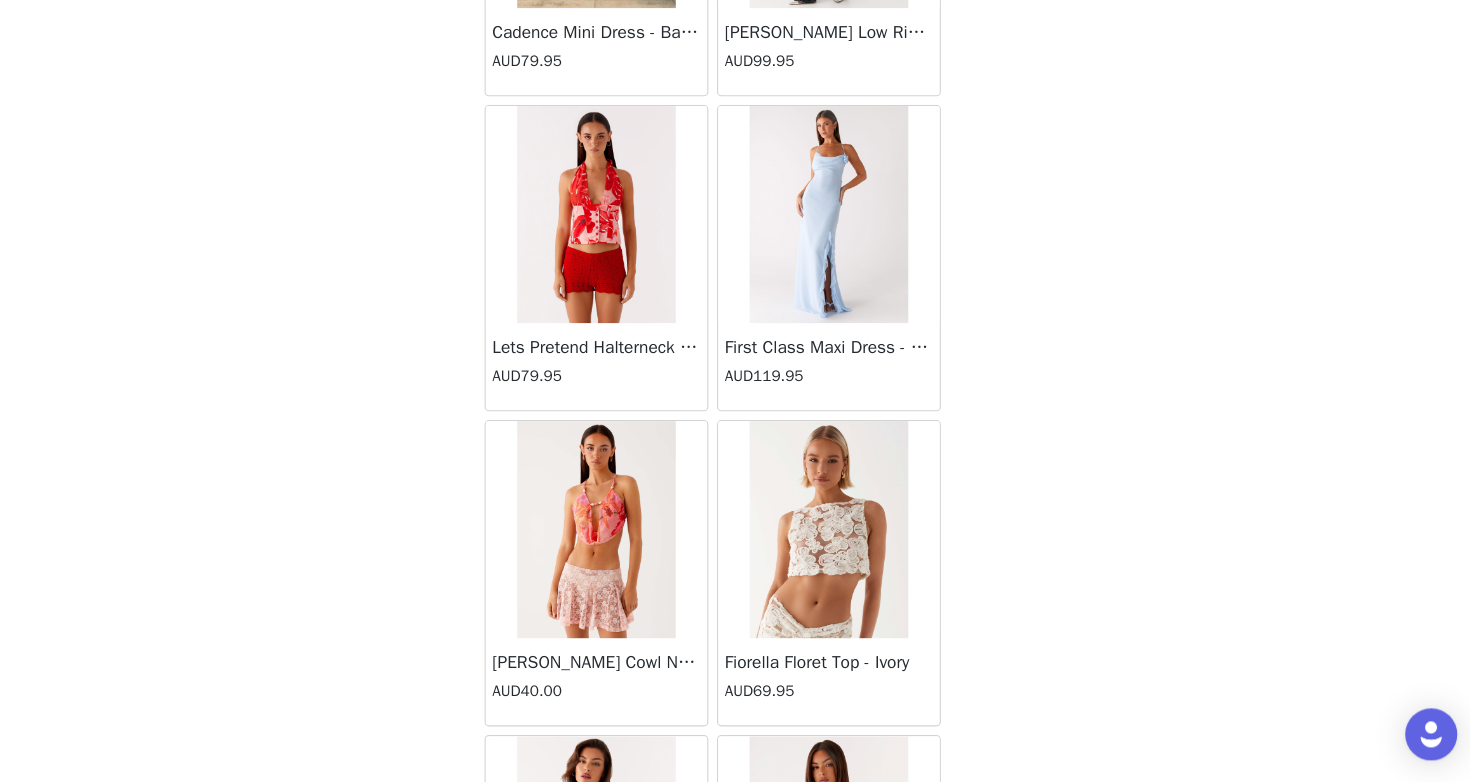 scroll, scrollTop: 35676, scrollLeft: 0, axis: vertical 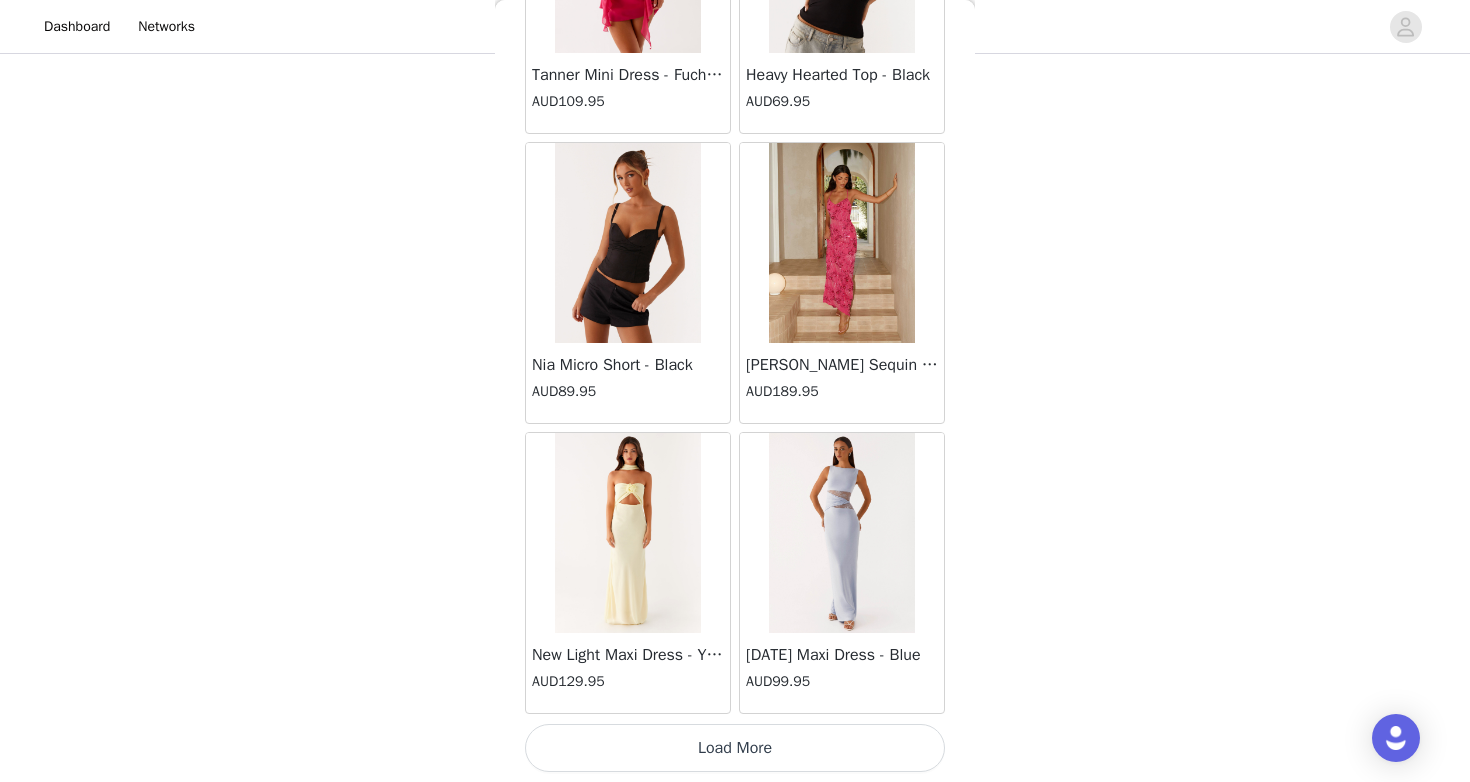 click on "Load More" at bounding box center (735, 748) 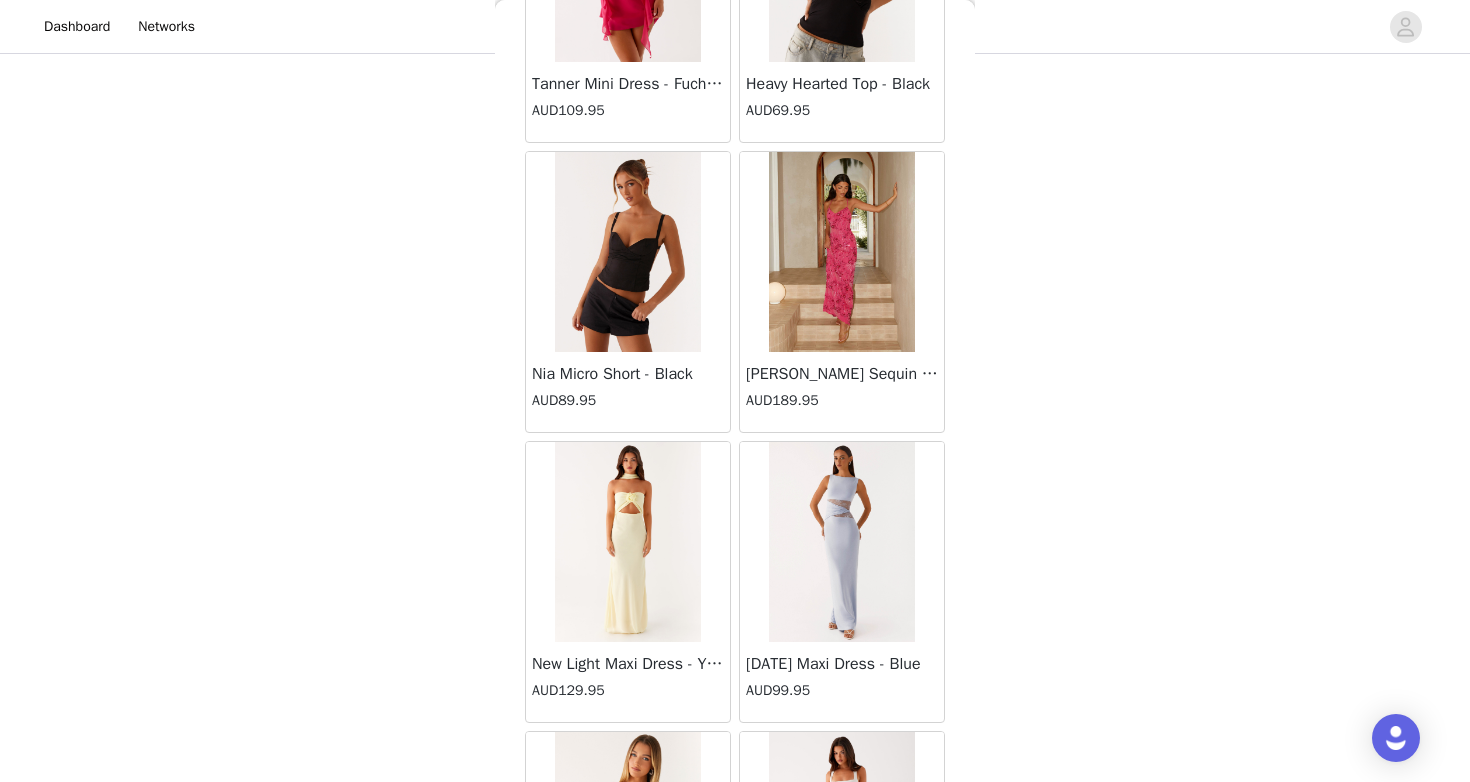 scroll, scrollTop: 309, scrollLeft: 0, axis: vertical 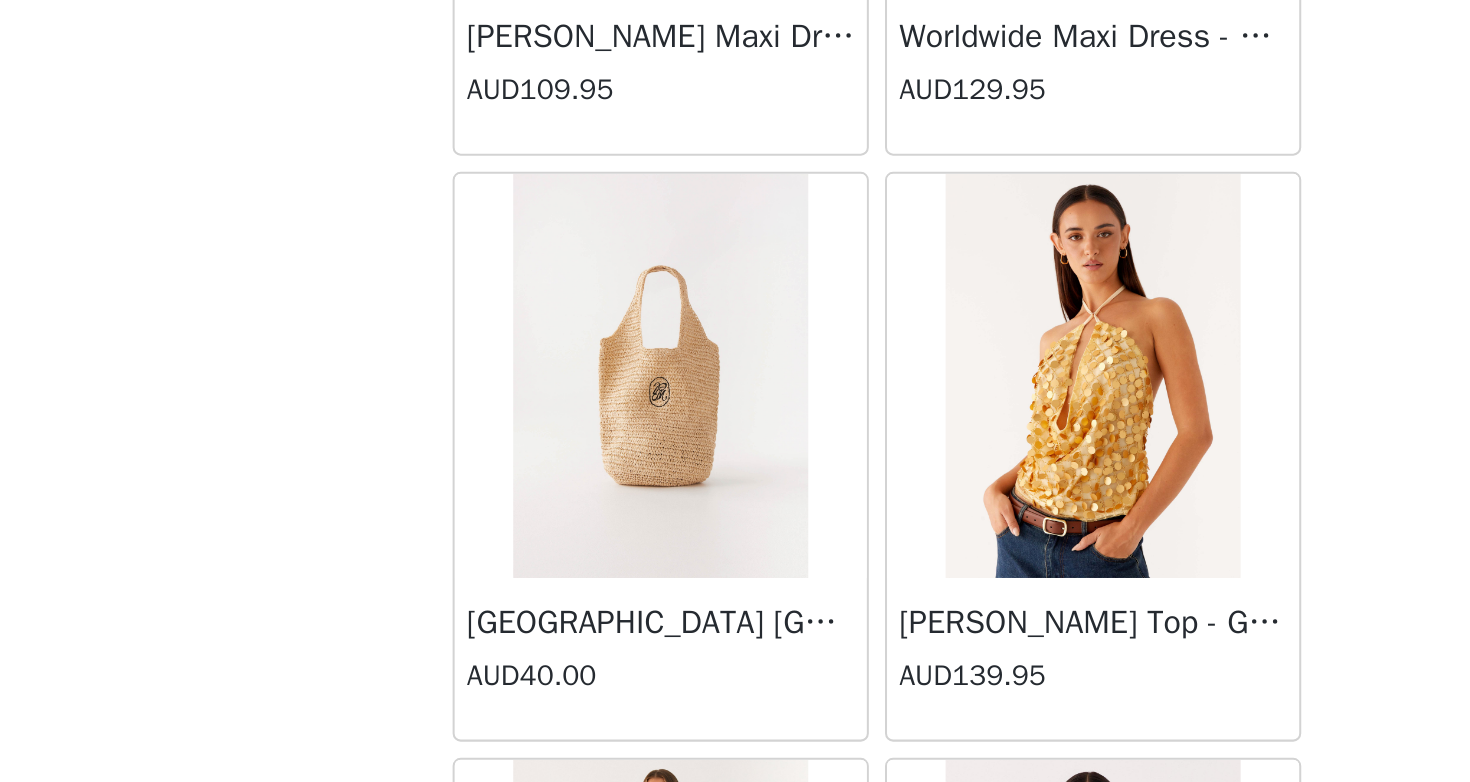 click at bounding box center (627, 433) 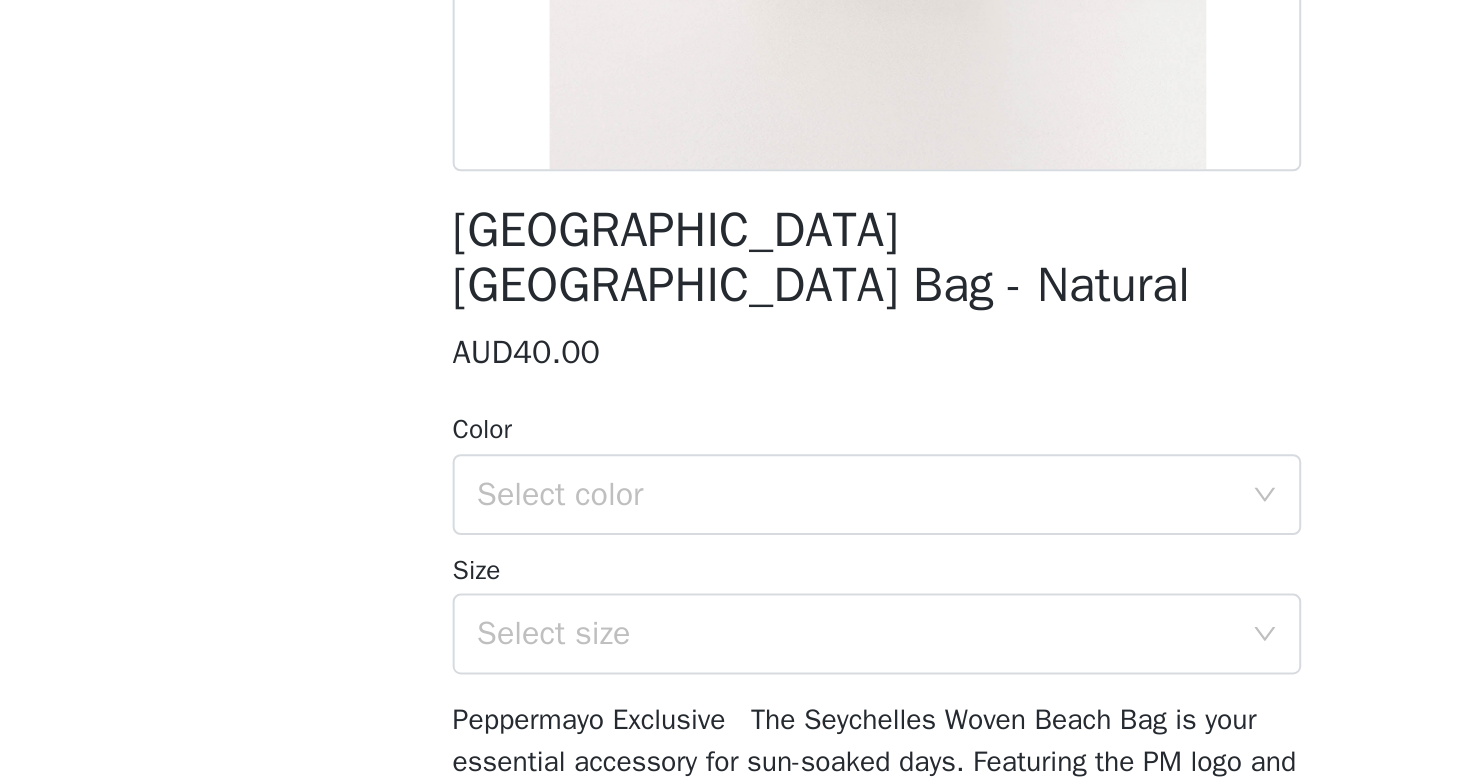 scroll, scrollTop: 191, scrollLeft: 0, axis: vertical 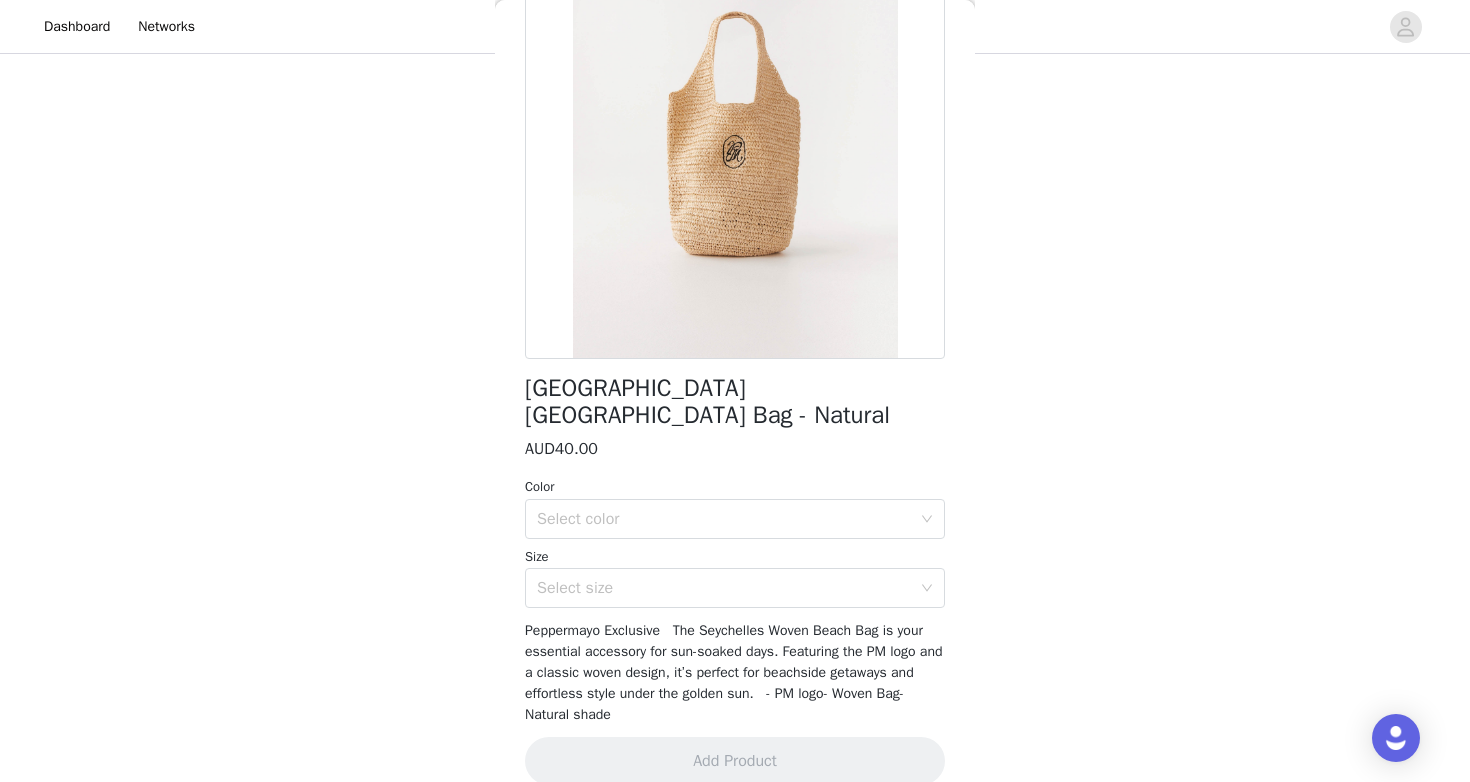 click on "Color" at bounding box center (735, 487) 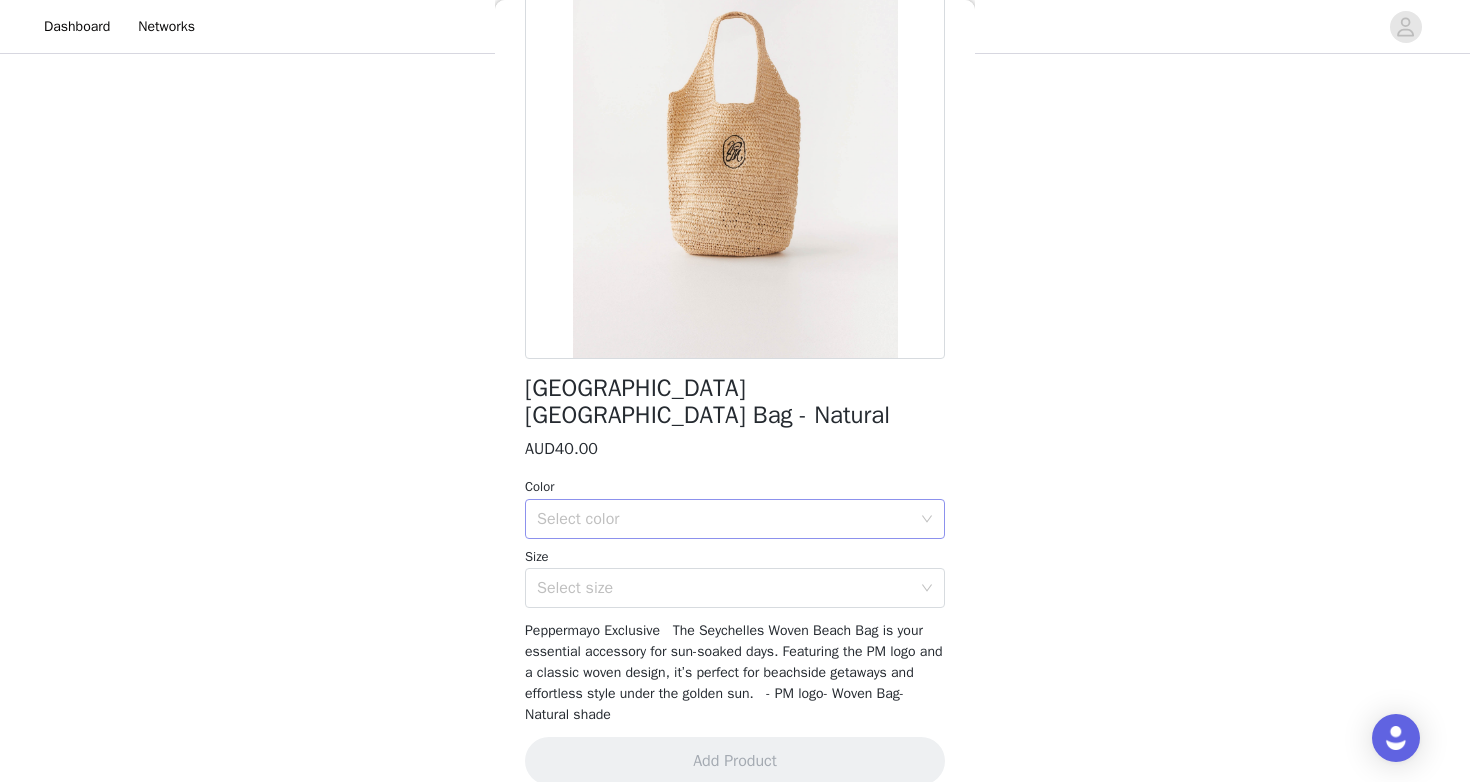 click on "Select color" at bounding box center (724, 519) 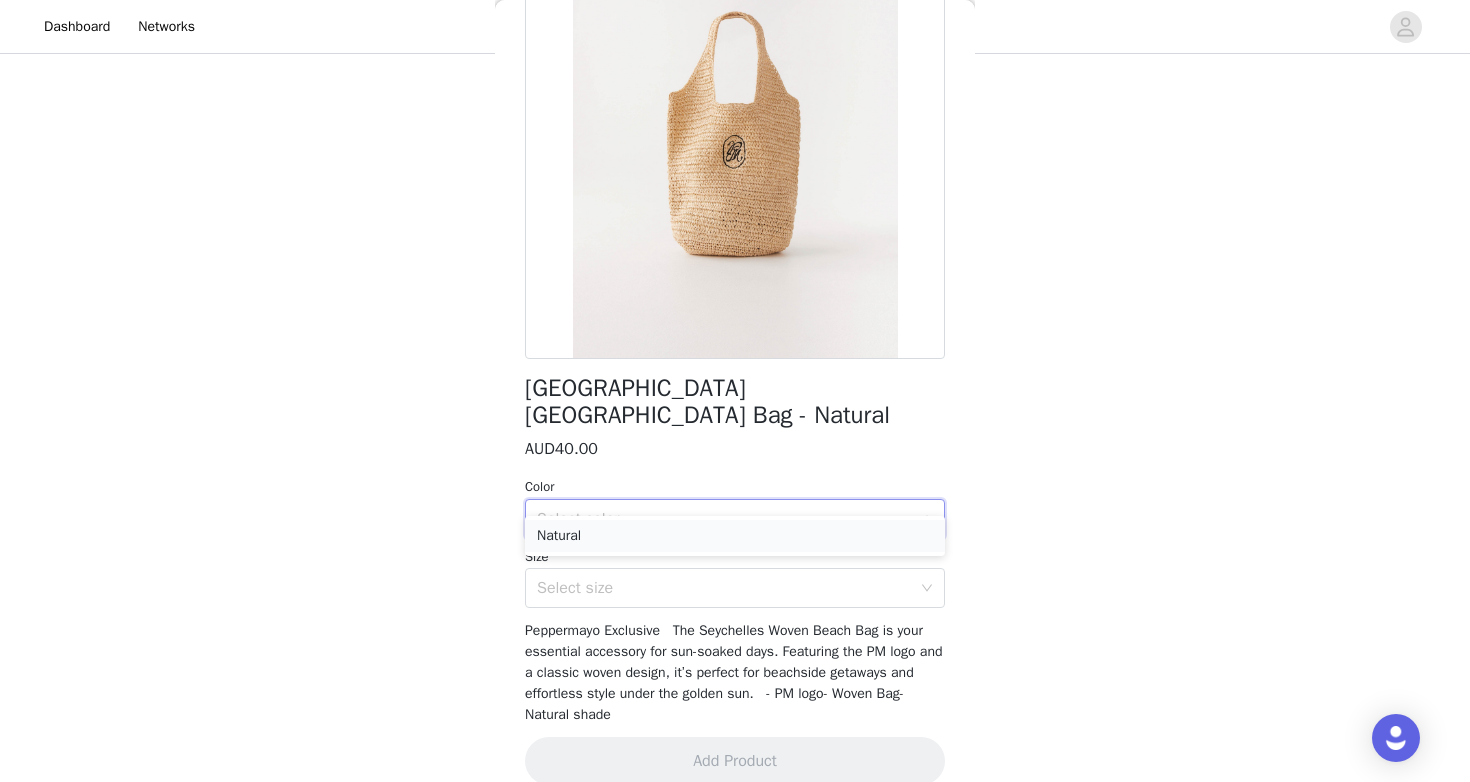 click on "Natural" at bounding box center (735, 536) 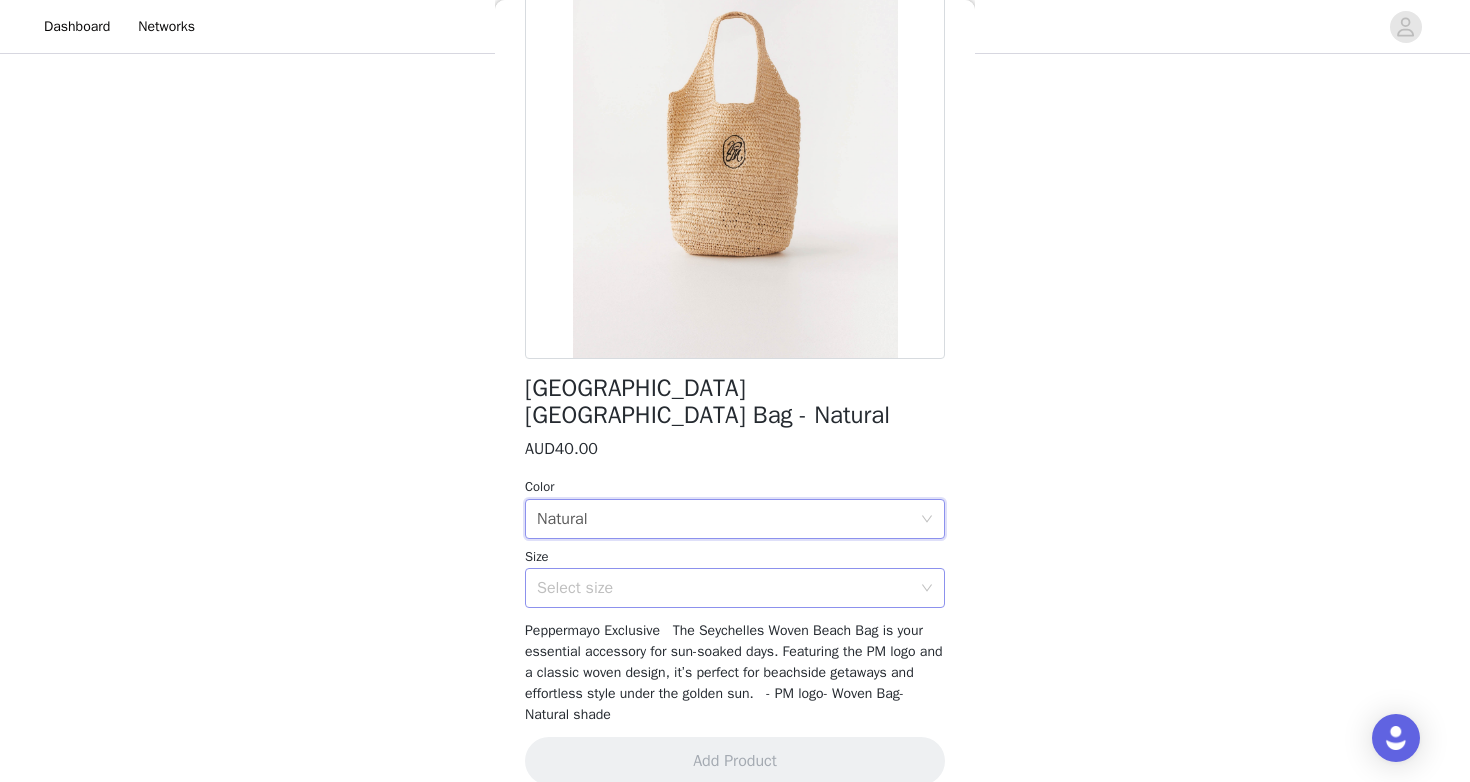 click on "Select size" at bounding box center [724, 588] 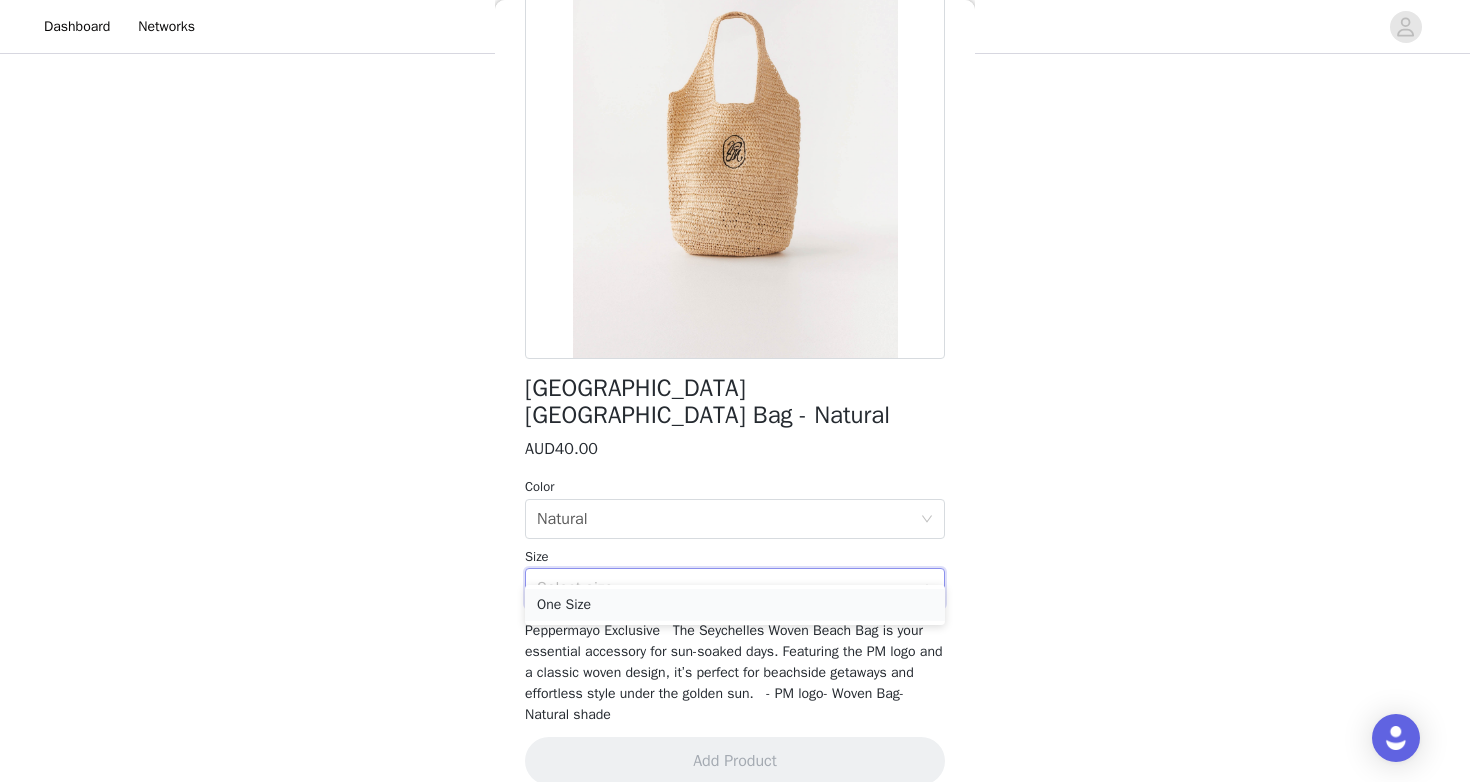 click on "One Size" at bounding box center [735, 605] 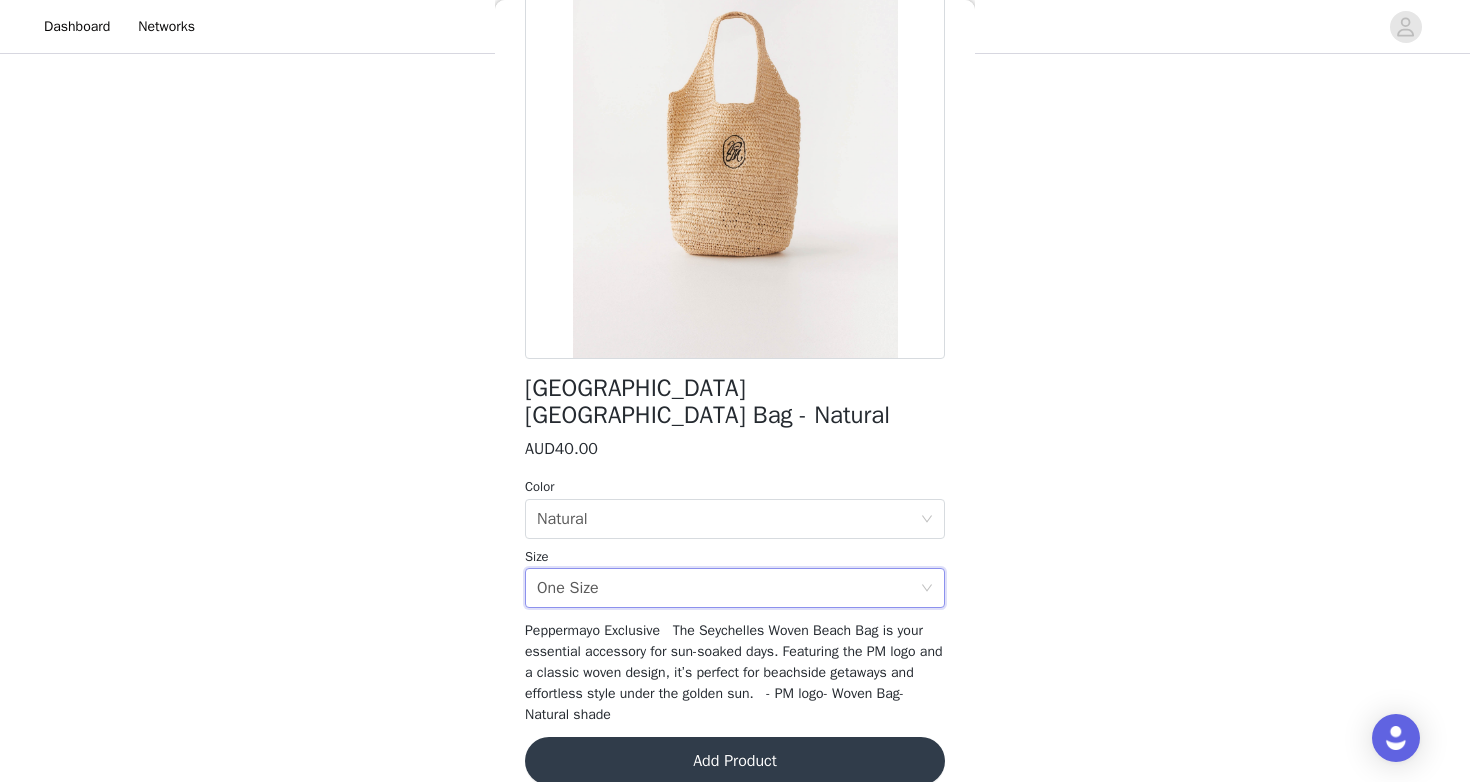 click on "Add Product" at bounding box center [735, 761] 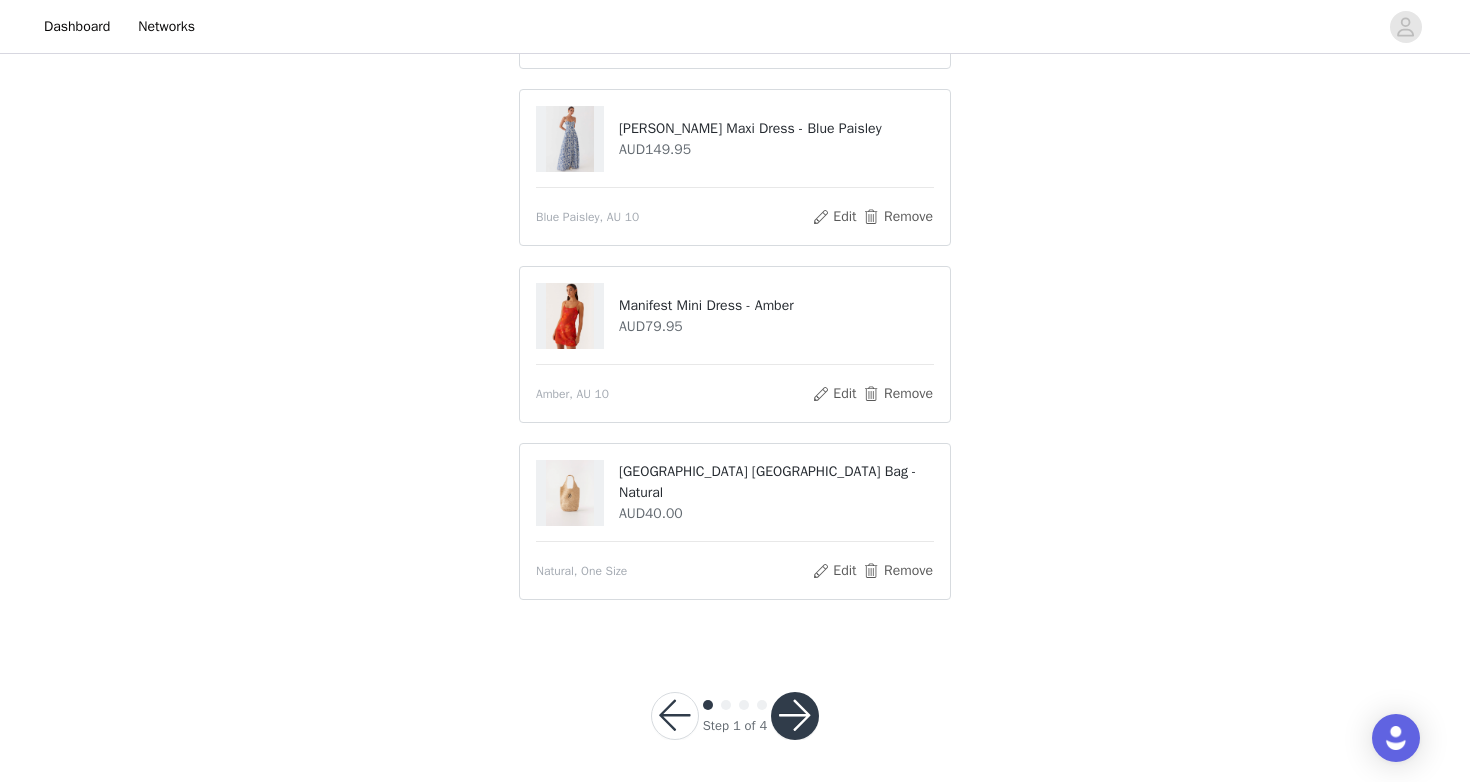 scroll, scrollTop: 486, scrollLeft: 0, axis: vertical 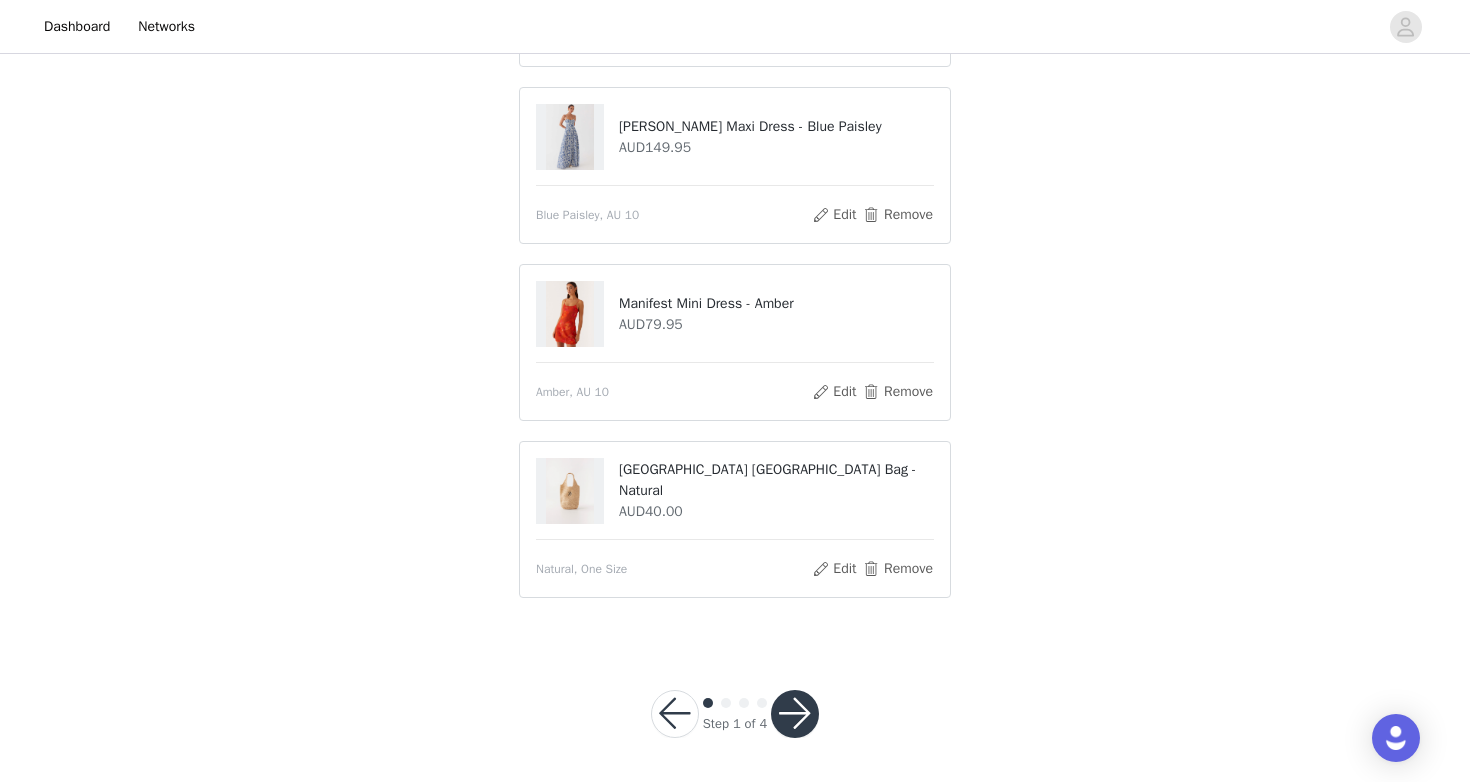 click at bounding box center (795, 714) 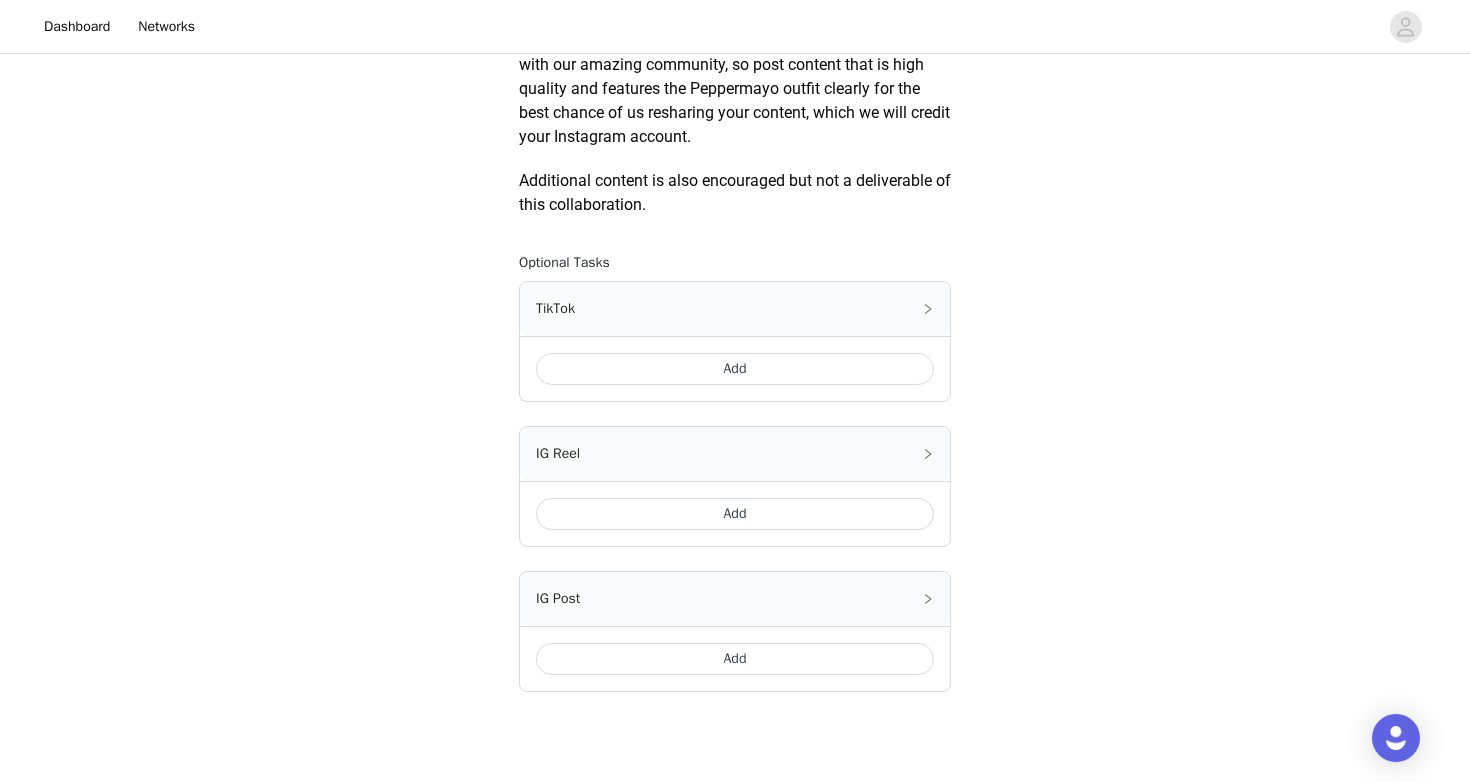 scroll, scrollTop: 1166, scrollLeft: 0, axis: vertical 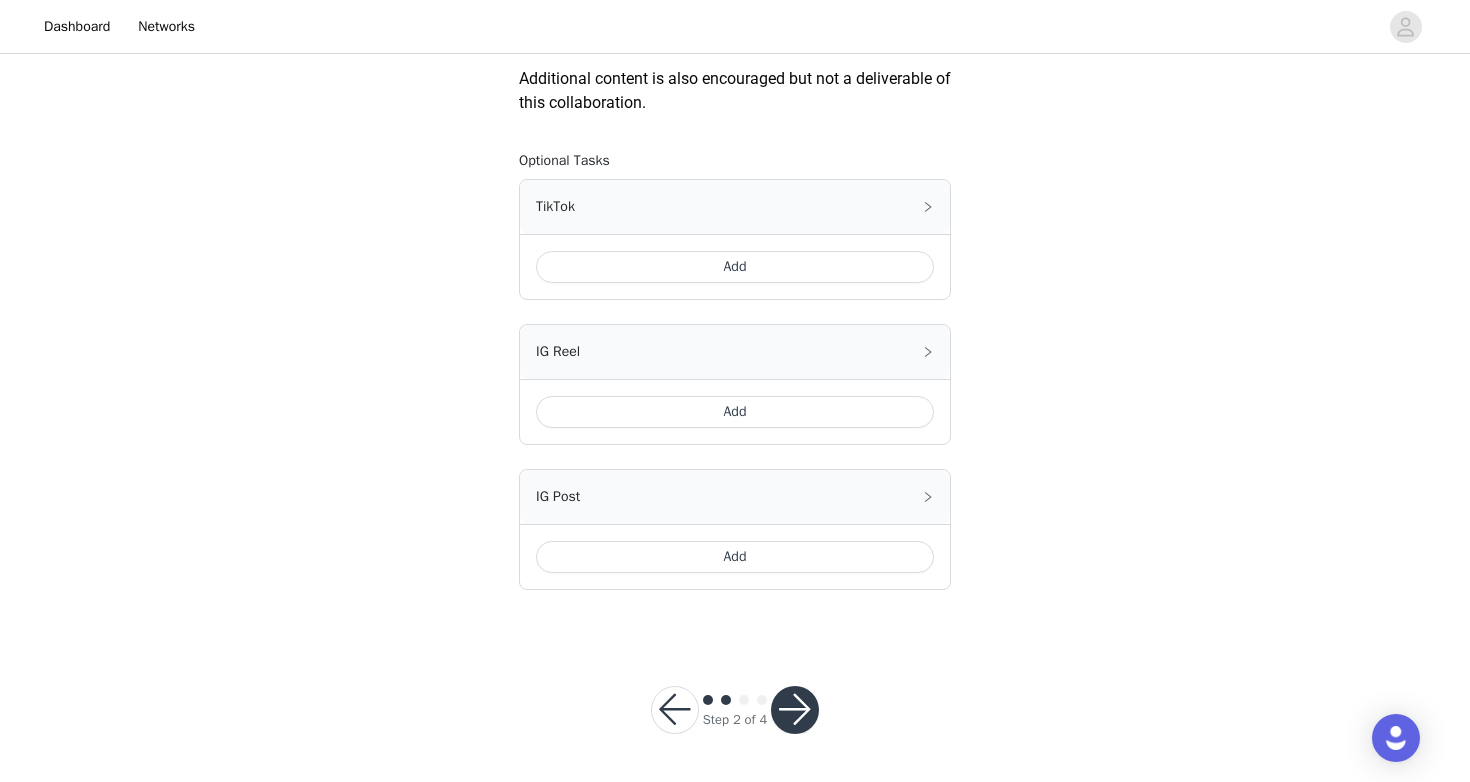 click at bounding box center [795, 710] 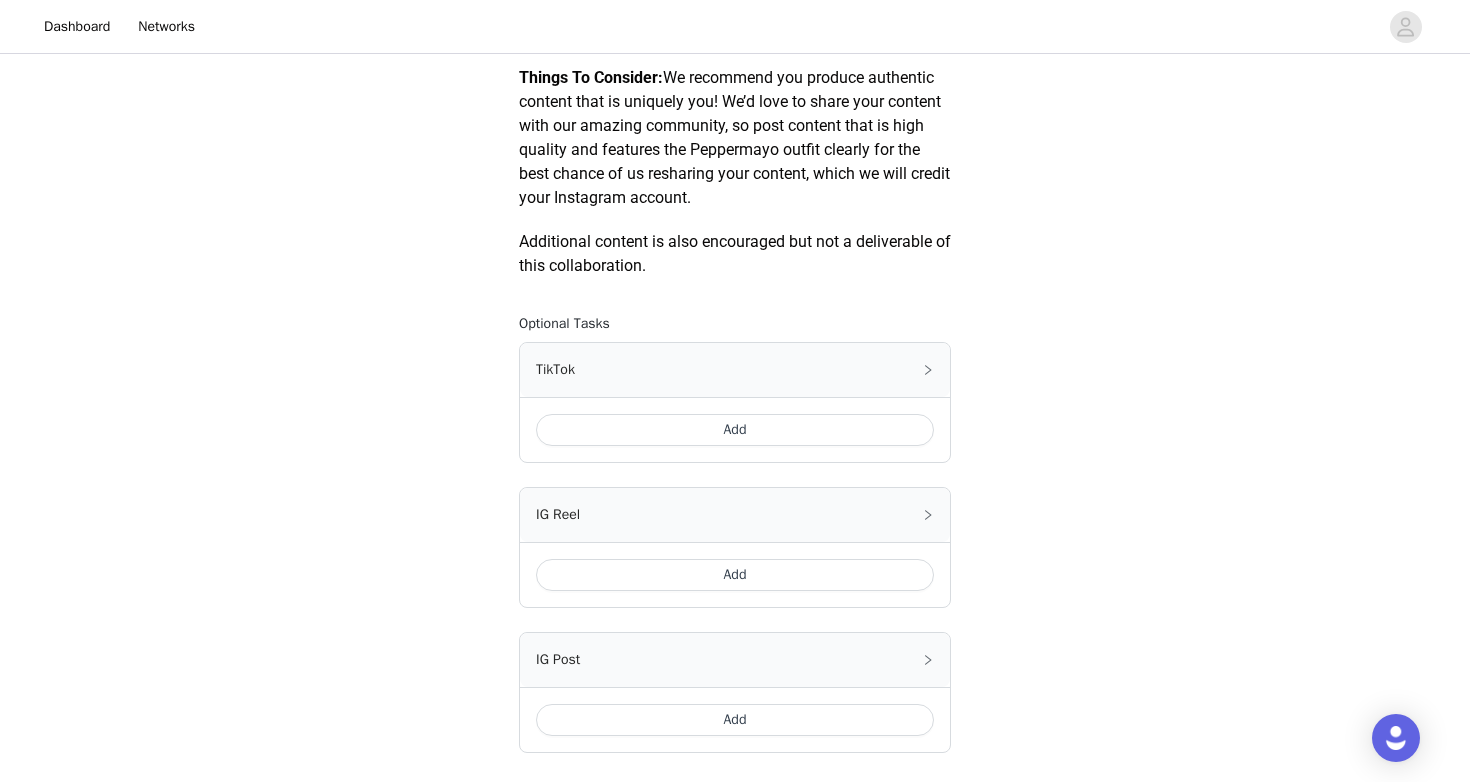 scroll, scrollTop: 1166, scrollLeft: 0, axis: vertical 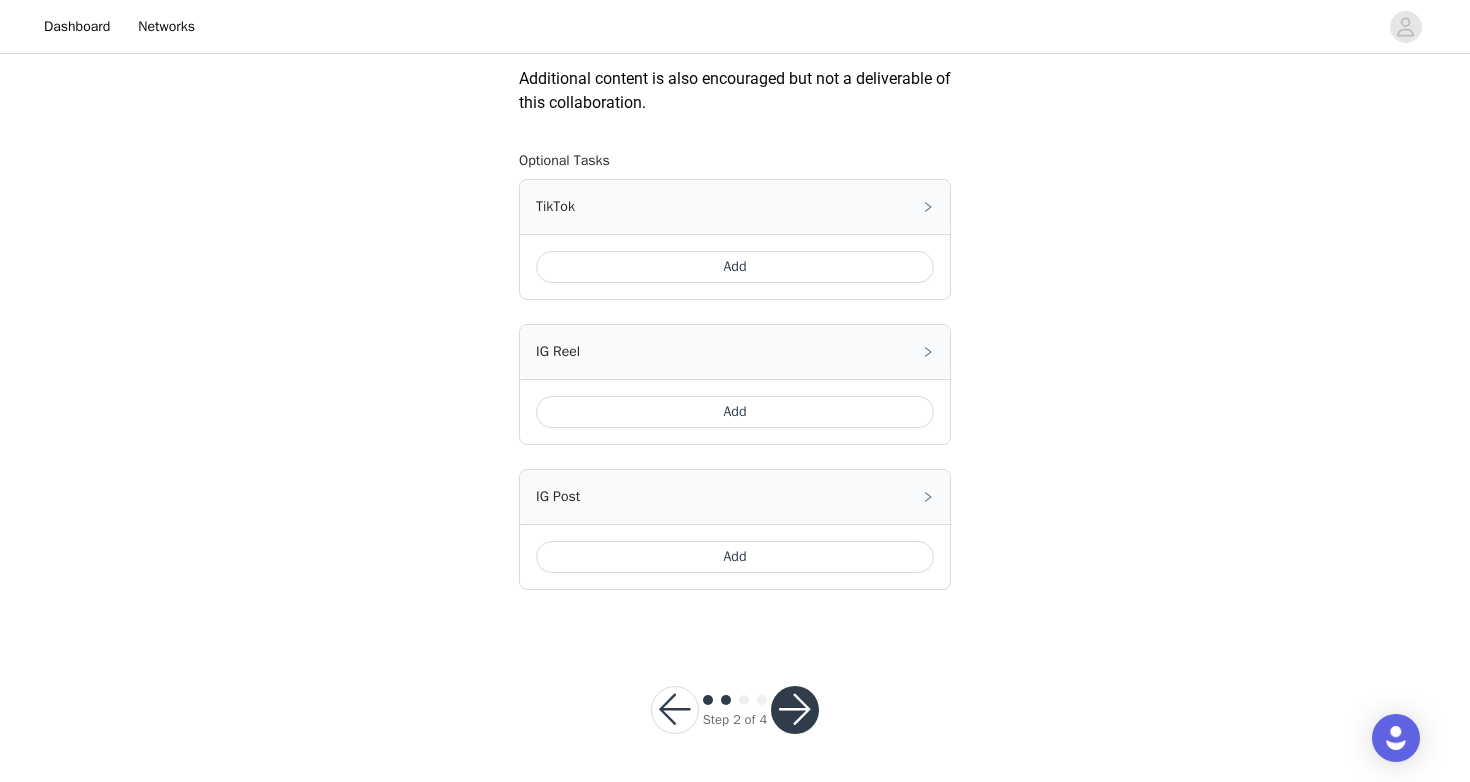 click at bounding box center [795, 710] 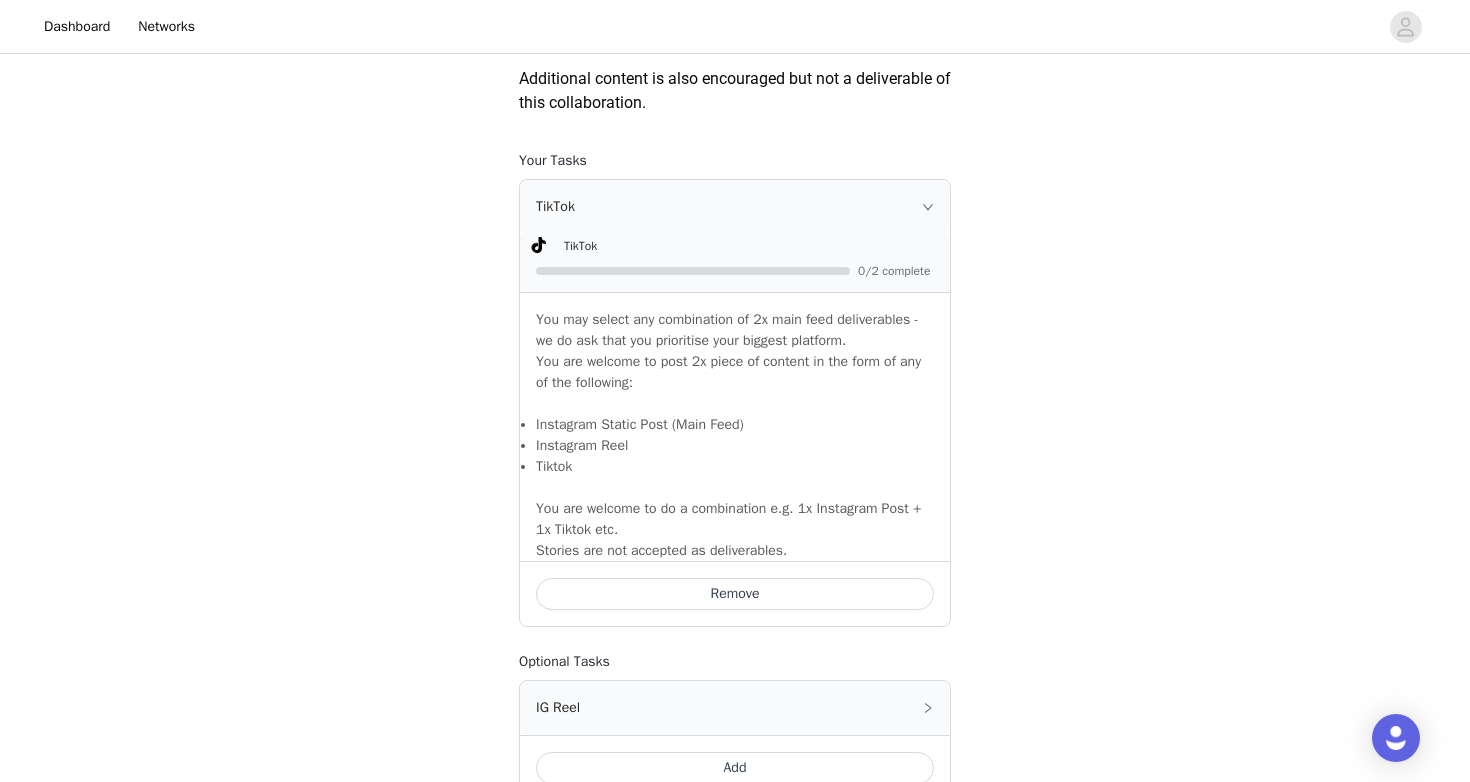 click on "TikTok" at bounding box center [735, 207] 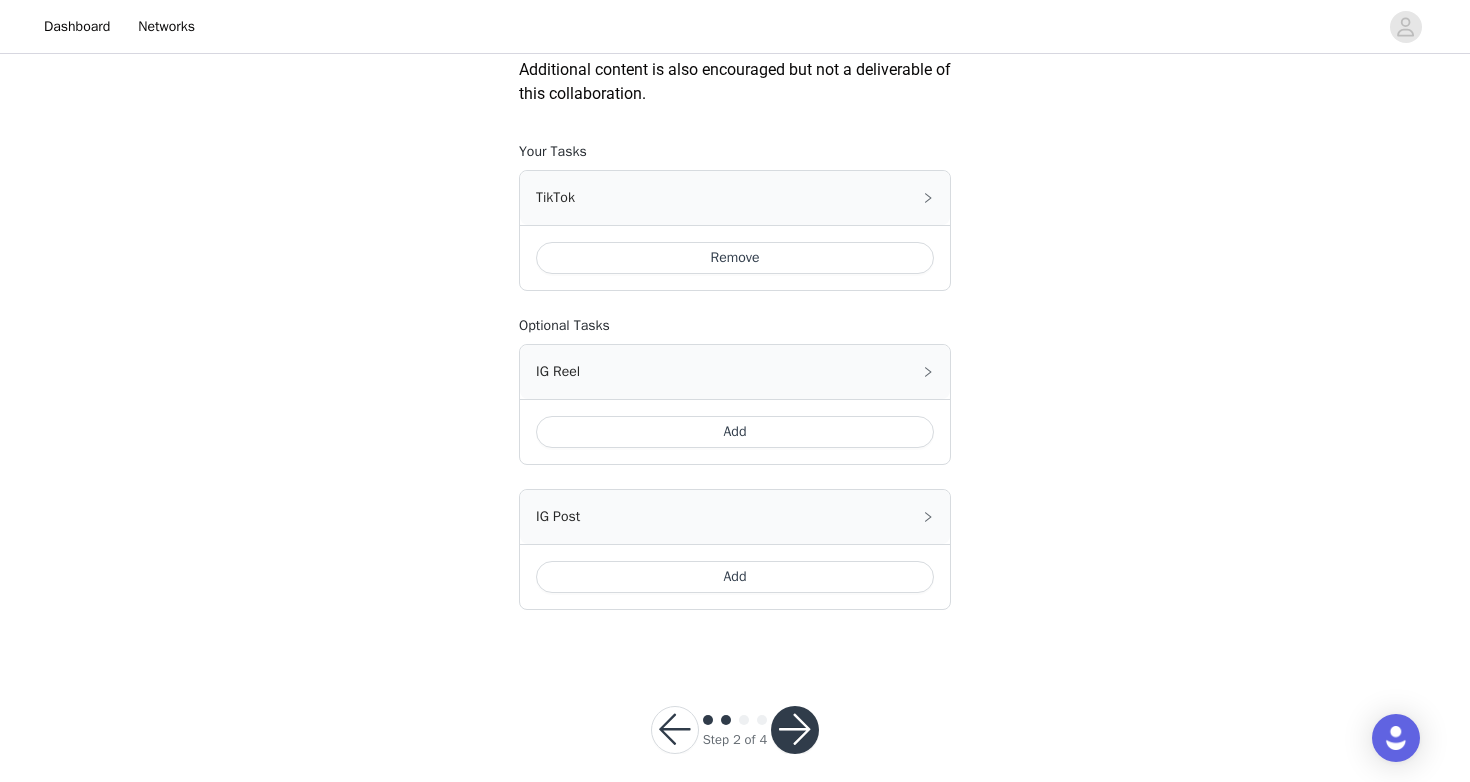 scroll, scrollTop: 1195, scrollLeft: 0, axis: vertical 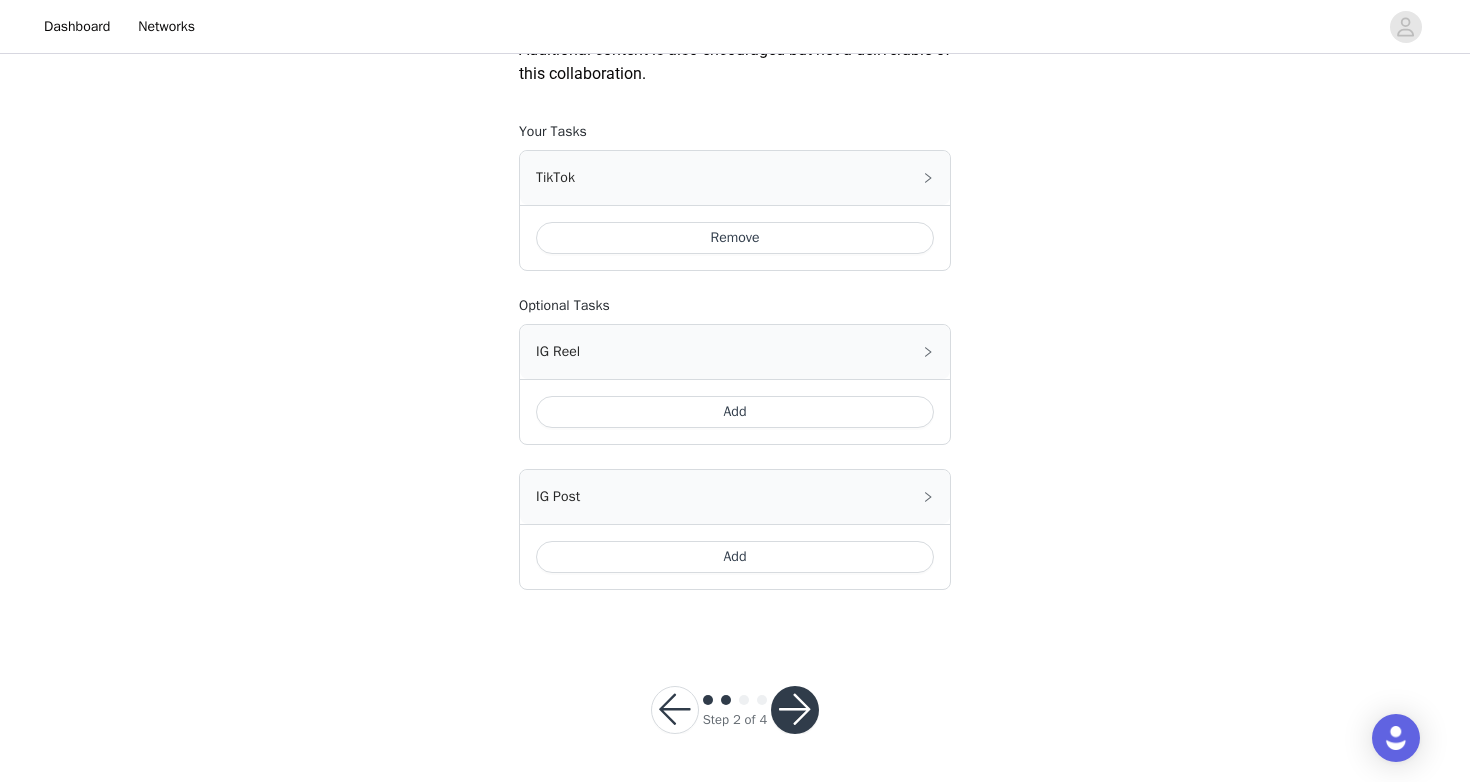 click at bounding box center [795, 710] 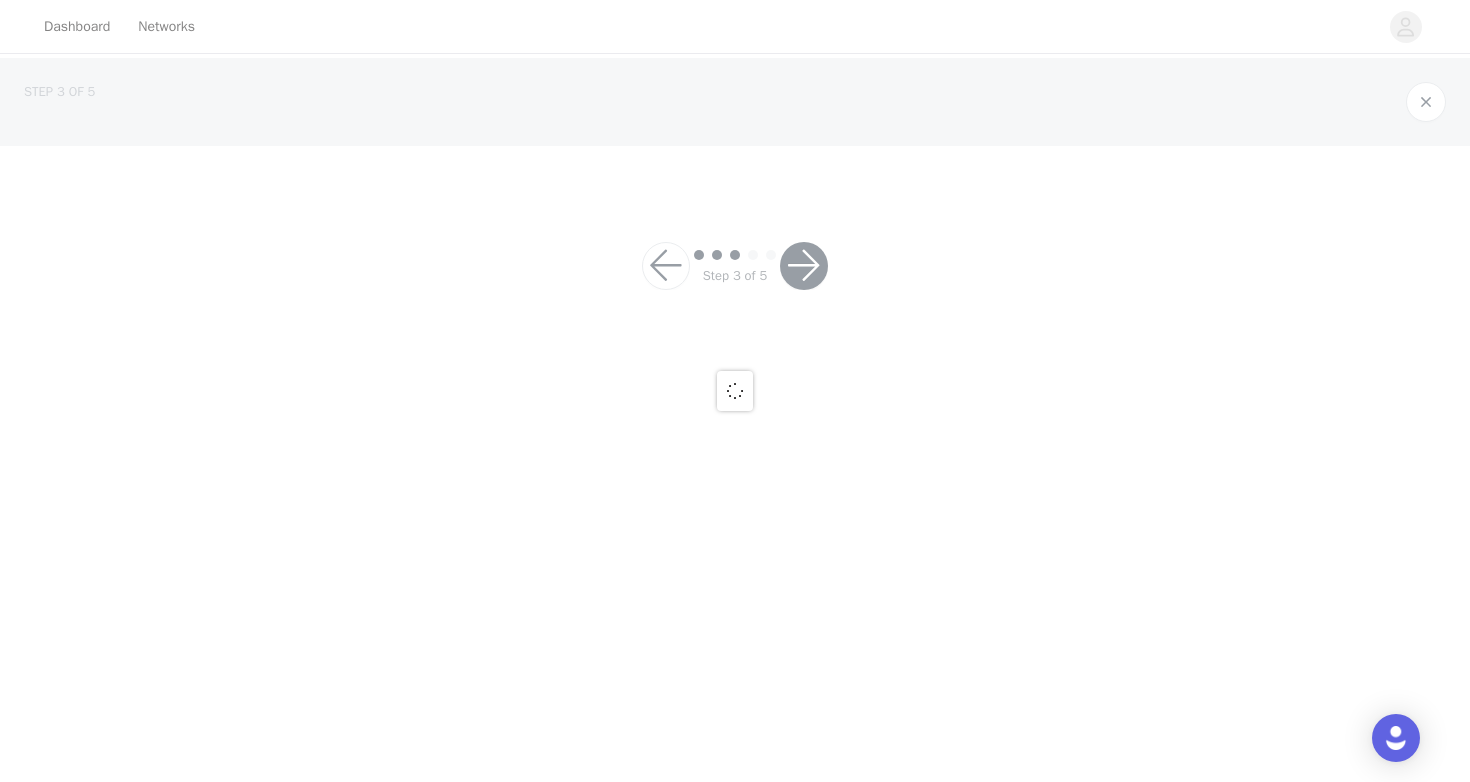 scroll, scrollTop: 0, scrollLeft: 0, axis: both 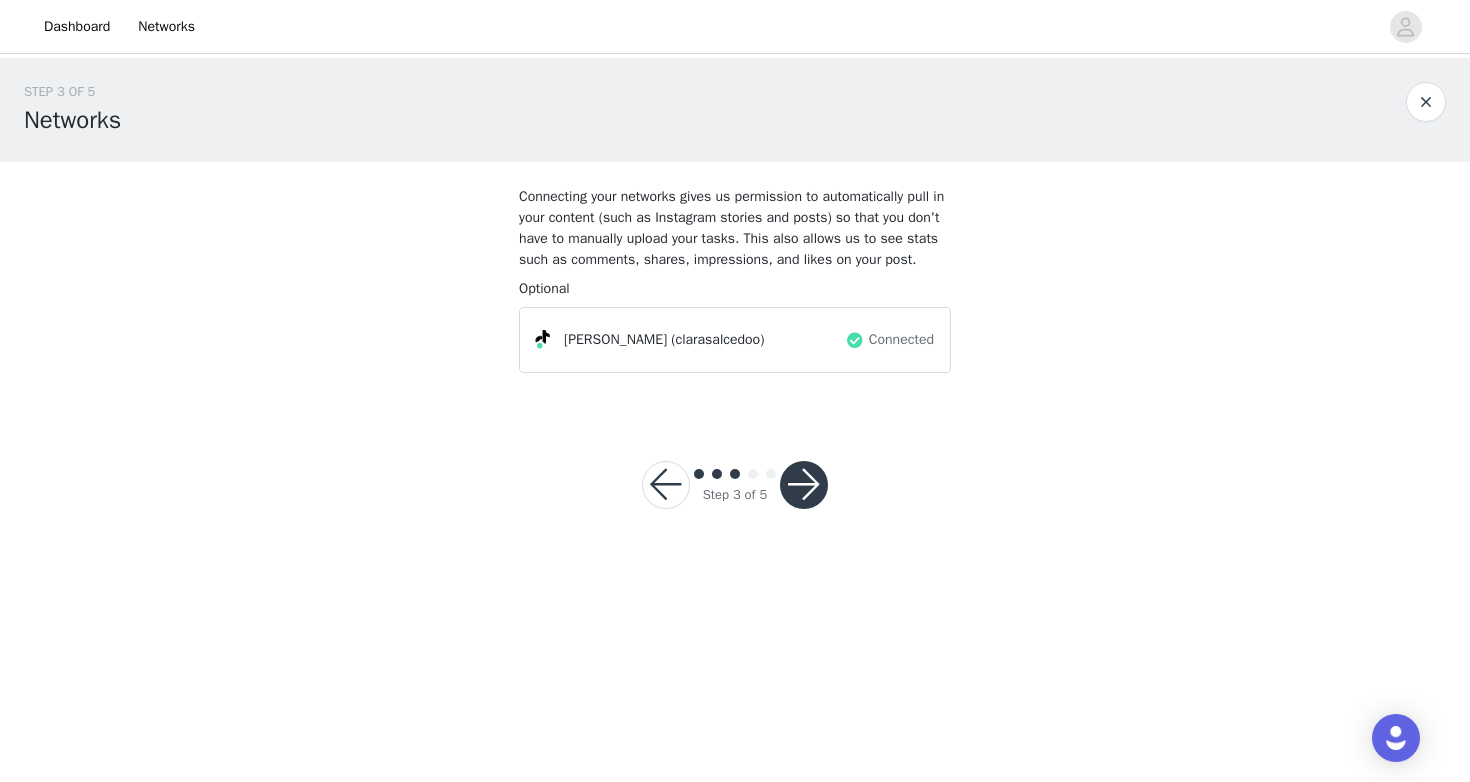 click at bounding box center (804, 485) 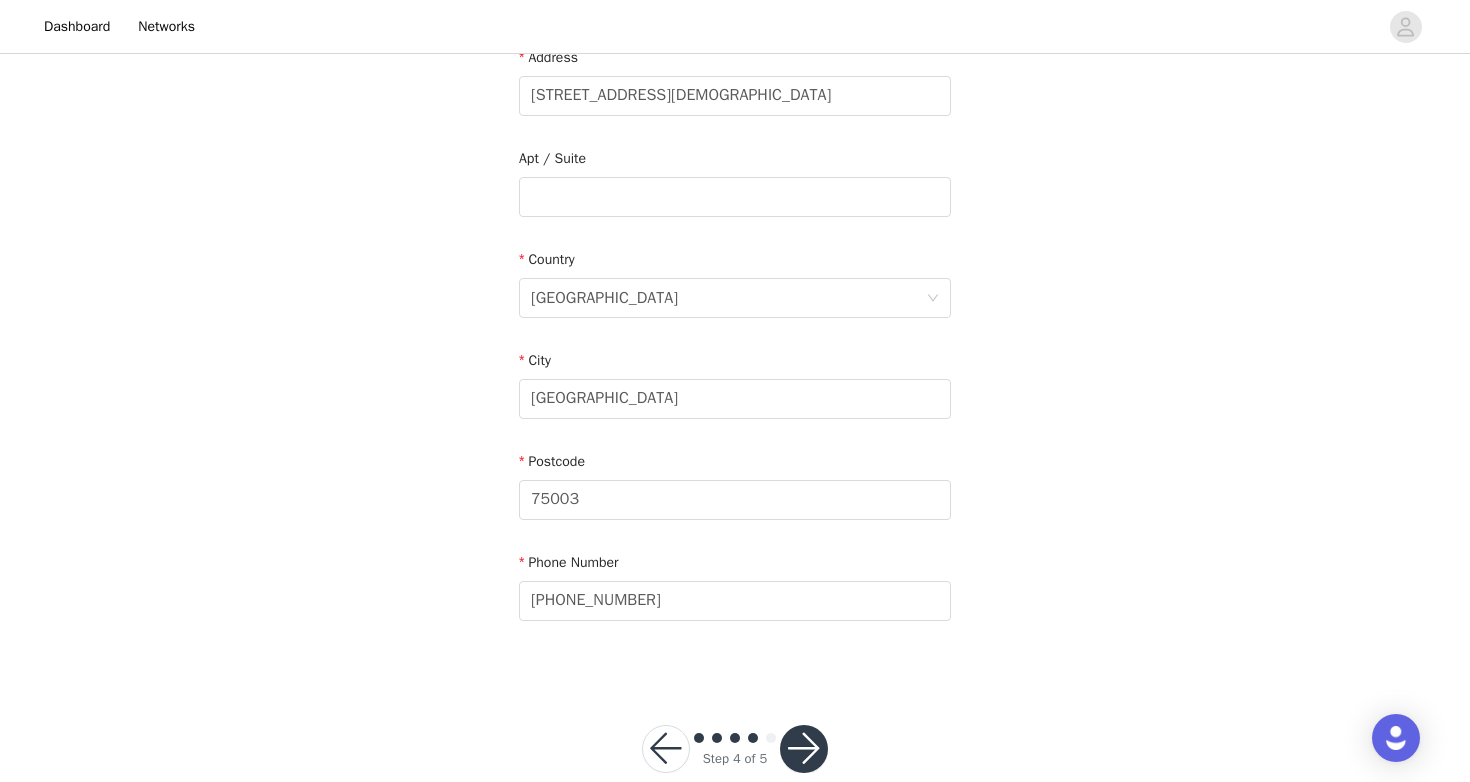 scroll, scrollTop: 480, scrollLeft: 0, axis: vertical 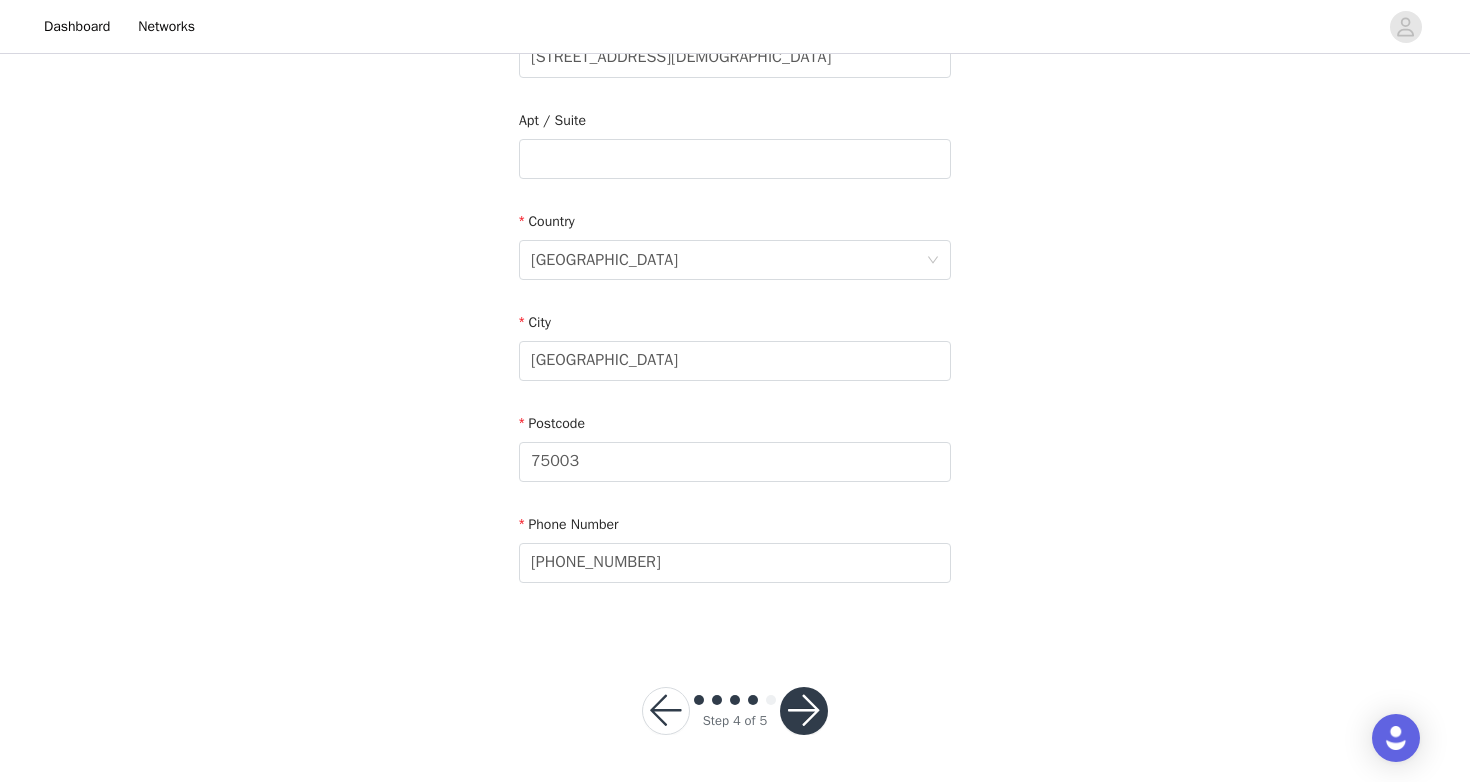 click at bounding box center [804, 711] 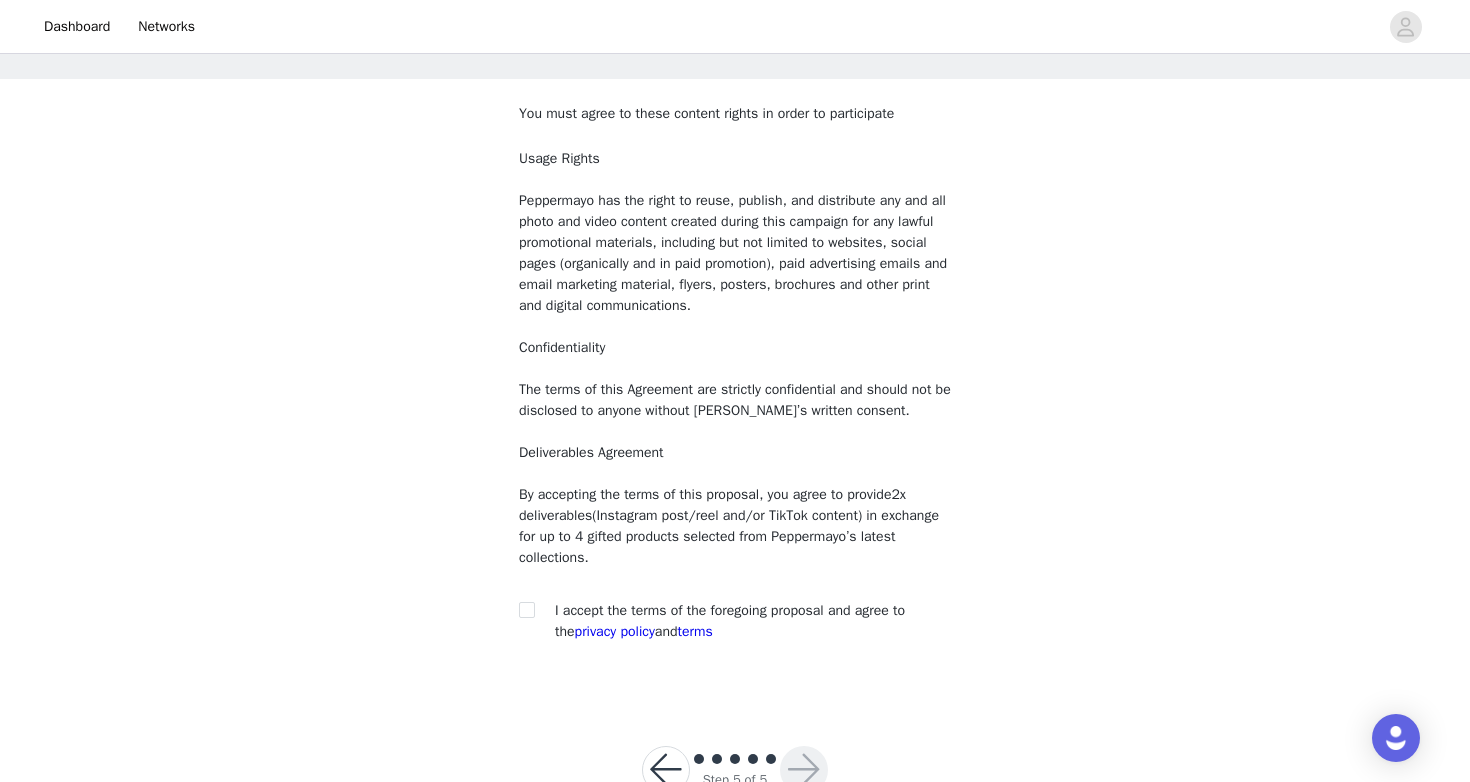 scroll, scrollTop: 90, scrollLeft: 0, axis: vertical 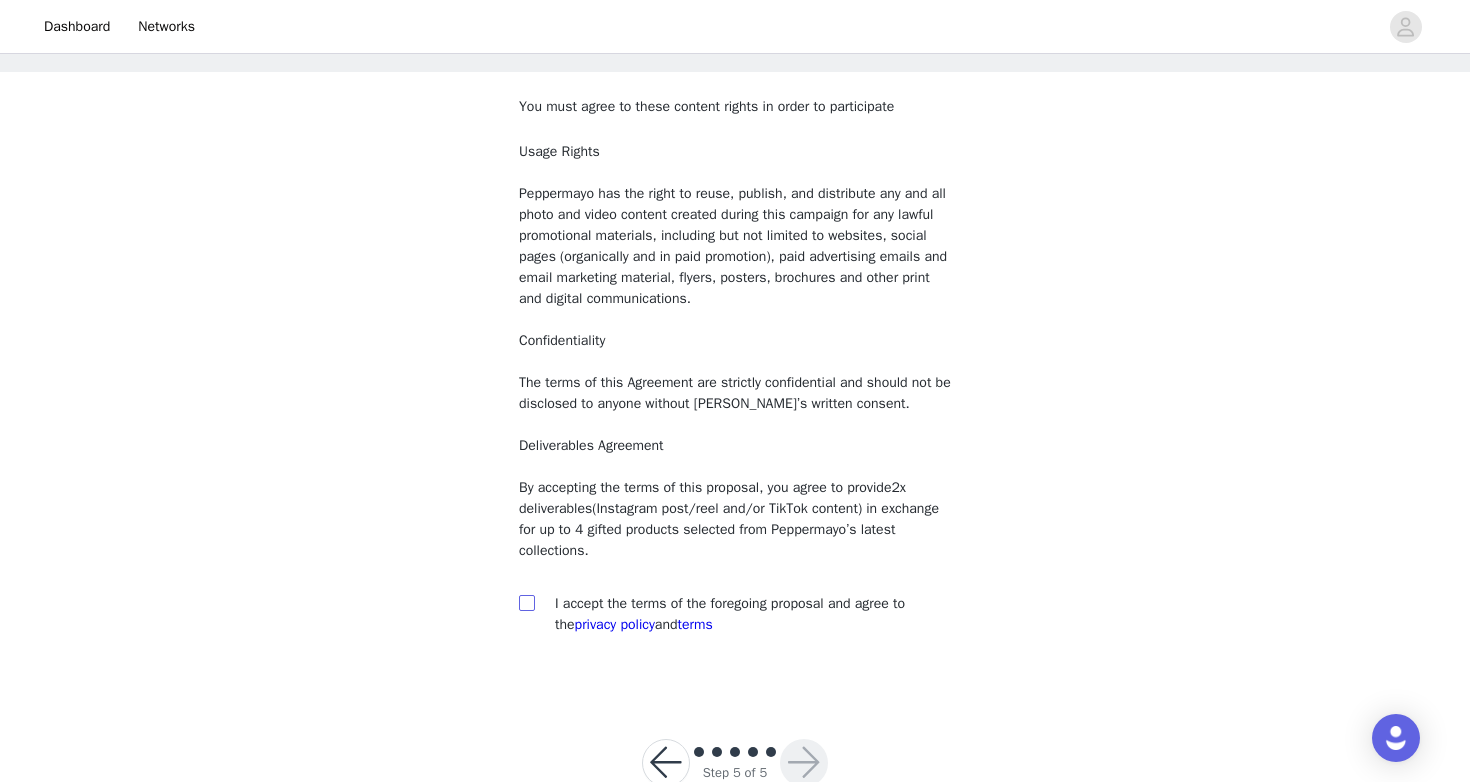 click at bounding box center (526, 602) 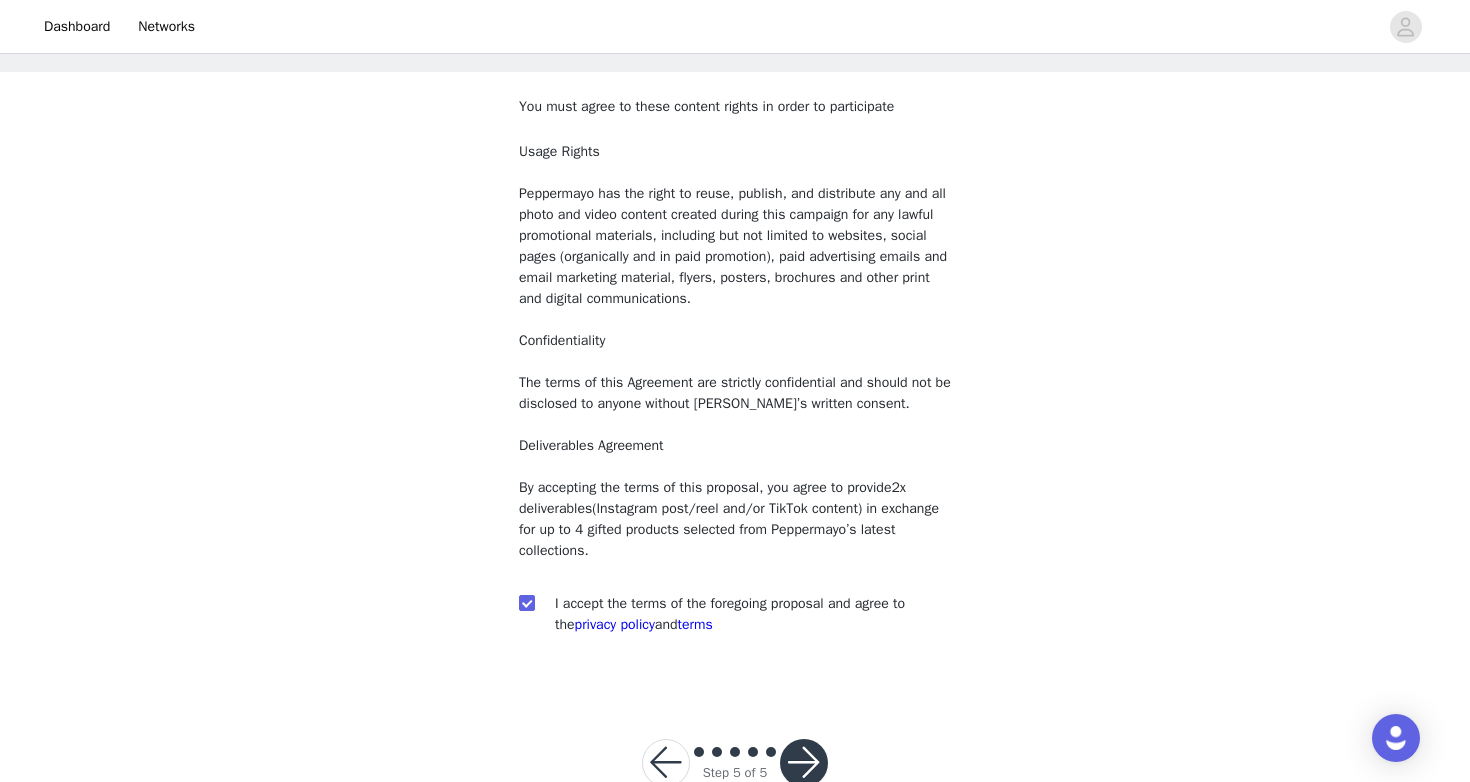 scroll, scrollTop: 142, scrollLeft: 0, axis: vertical 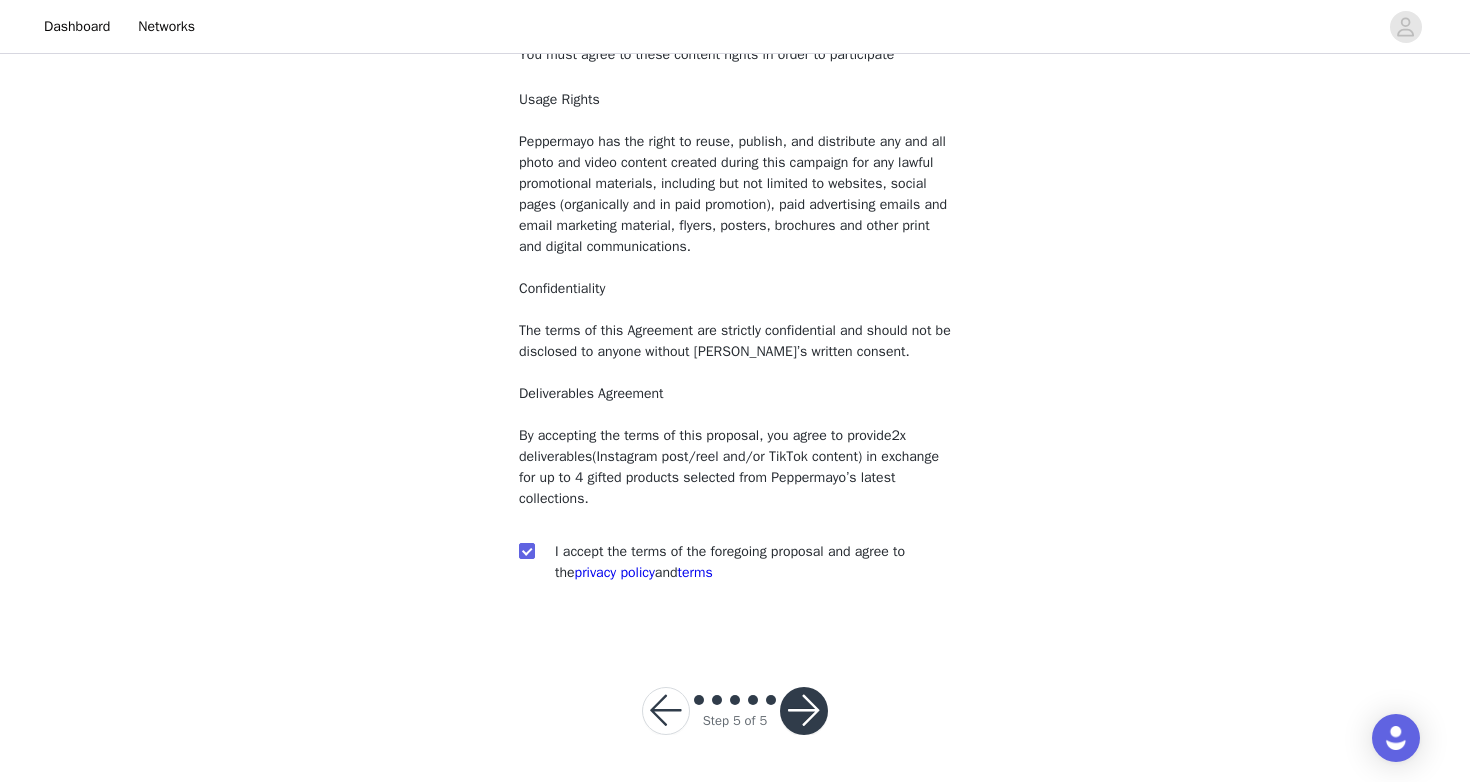 click at bounding box center (804, 711) 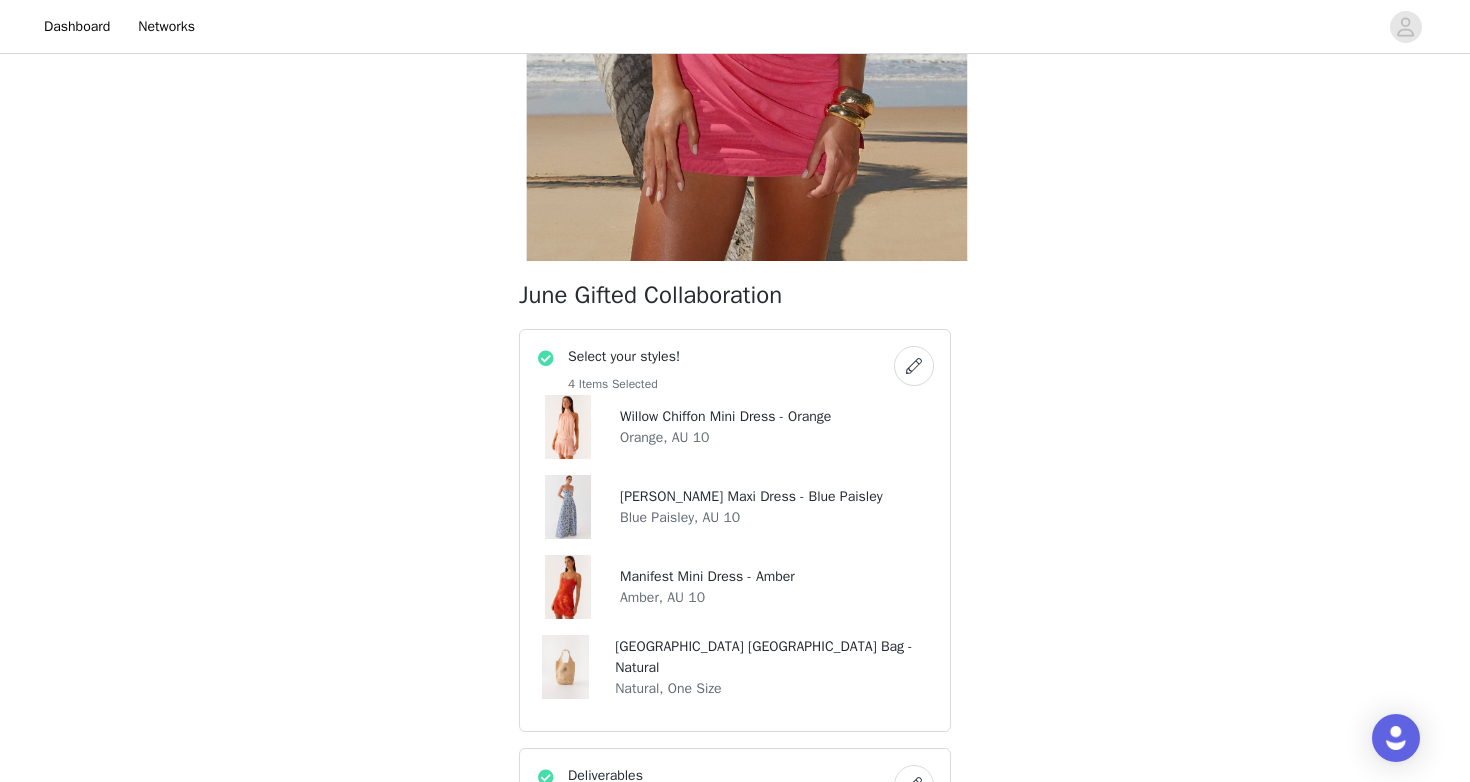 scroll, scrollTop: 406, scrollLeft: 0, axis: vertical 